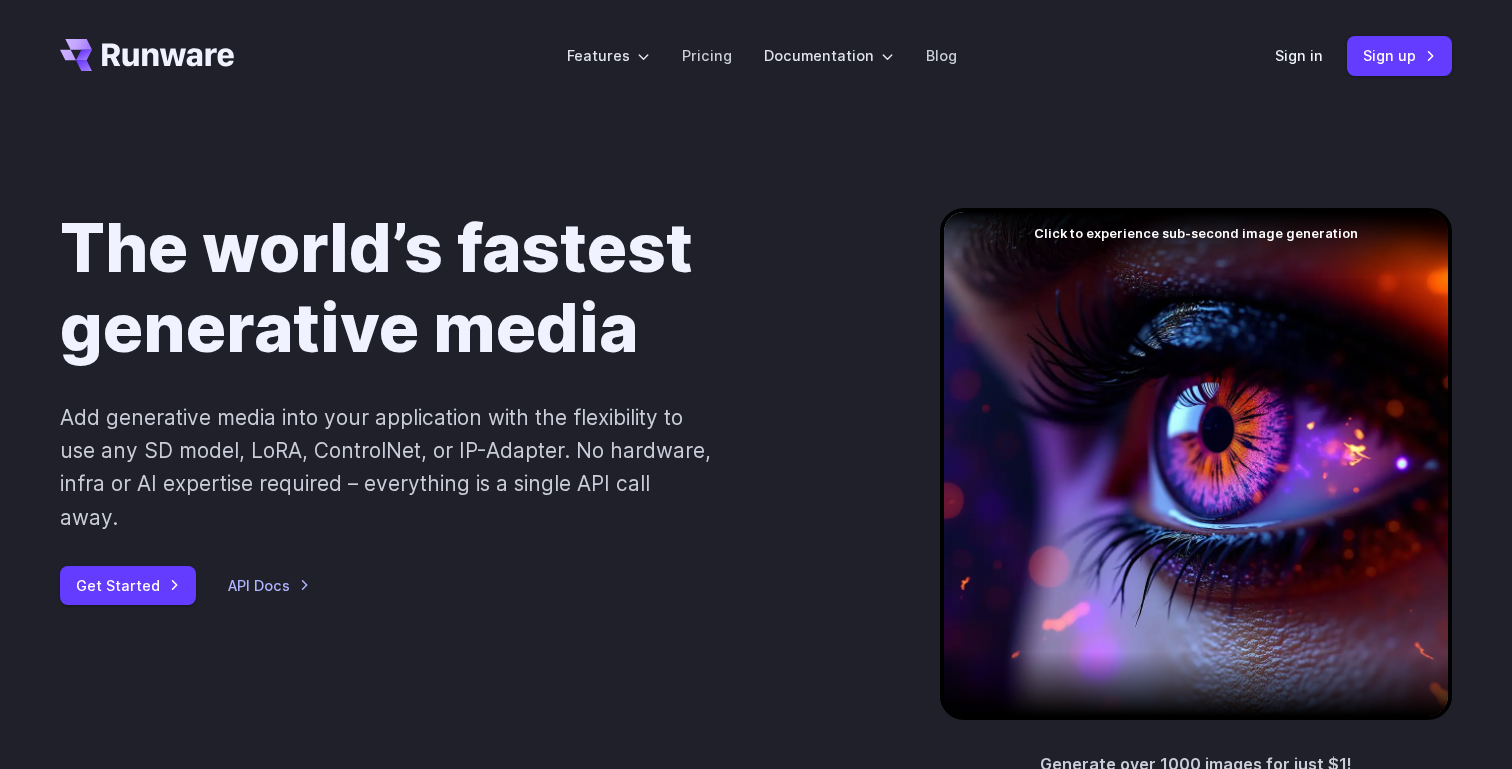 scroll, scrollTop: 0, scrollLeft: 0, axis: both 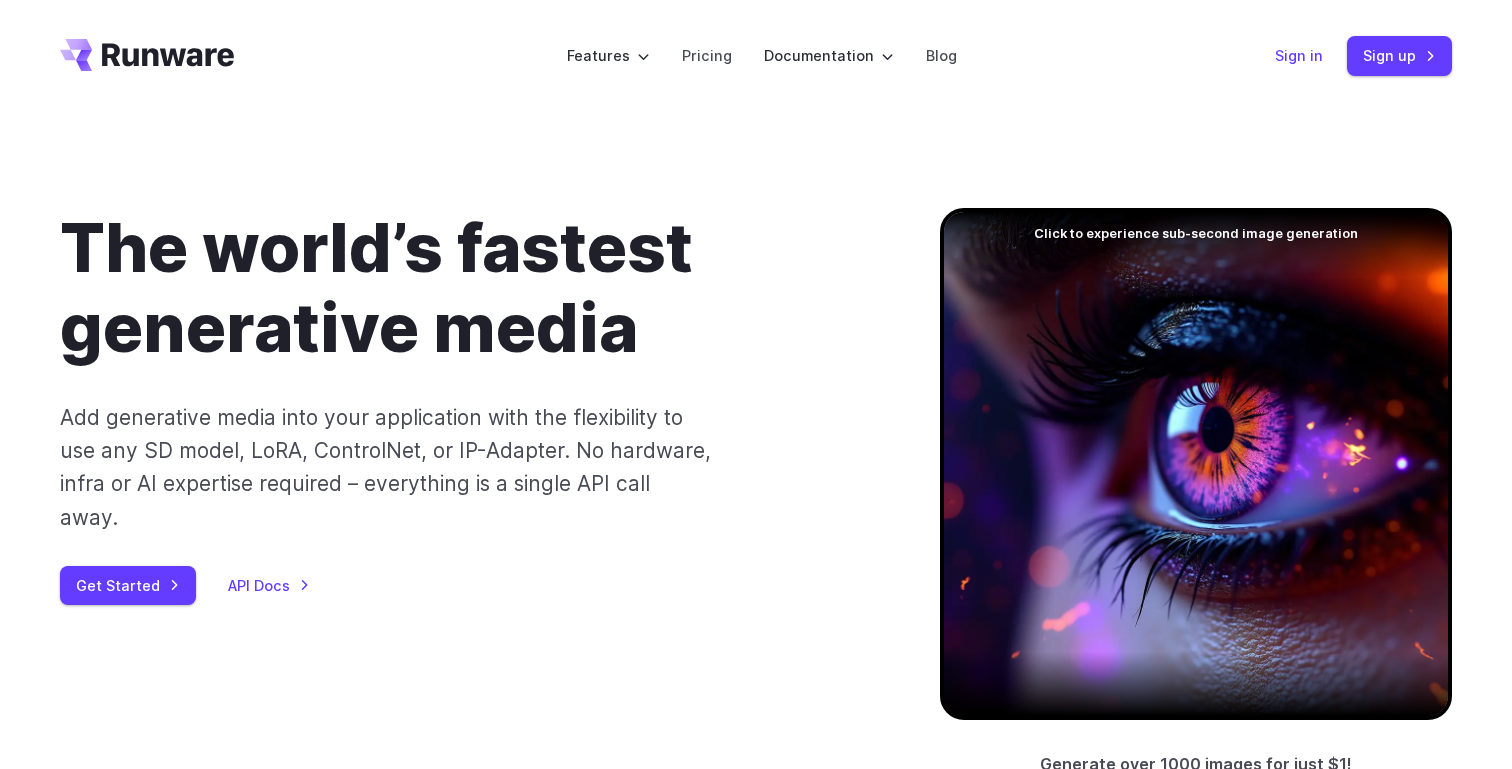 click on "Sign in" at bounding box center (1299, 55) 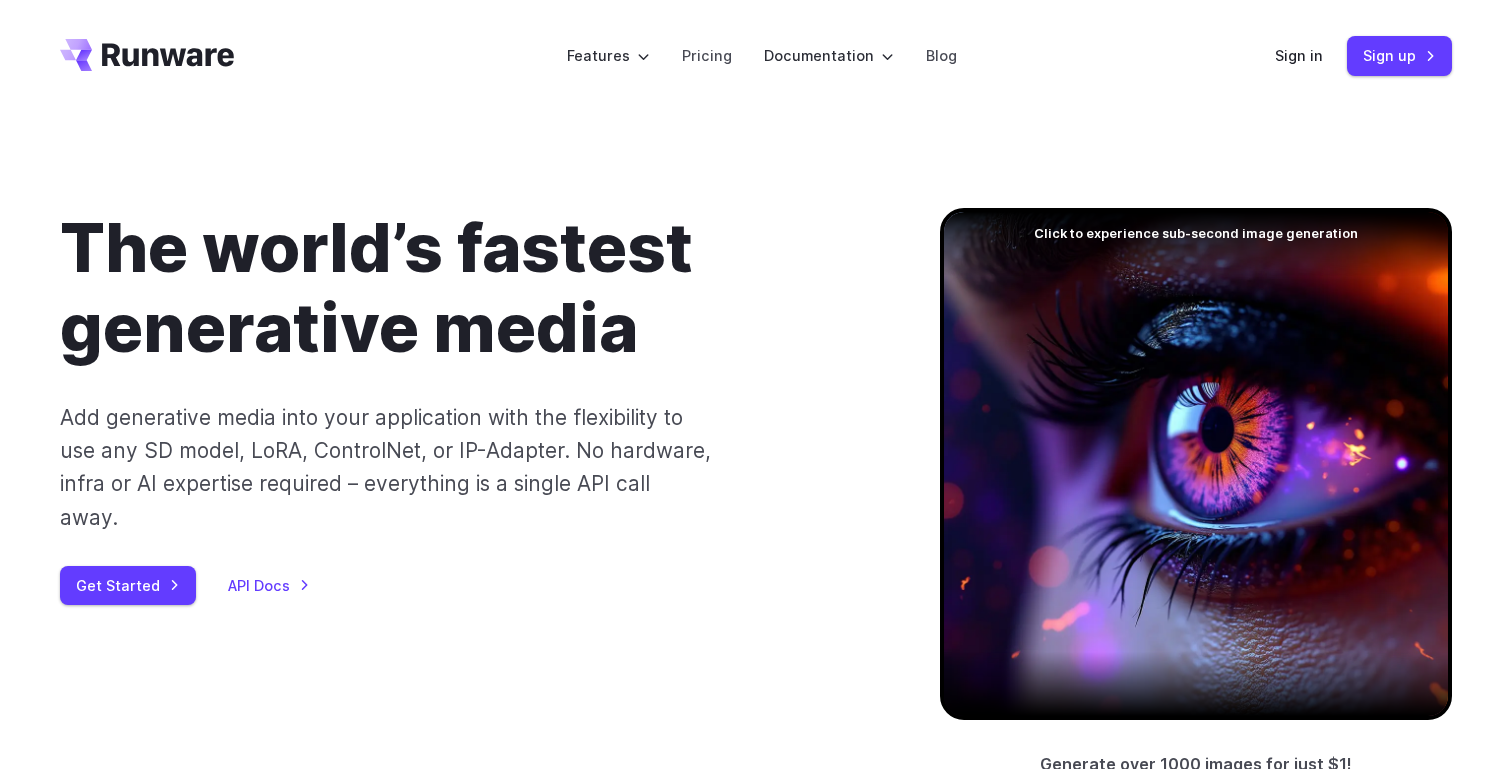 scroll, scrollTop: 0, scrollLeft: 0, axis: both 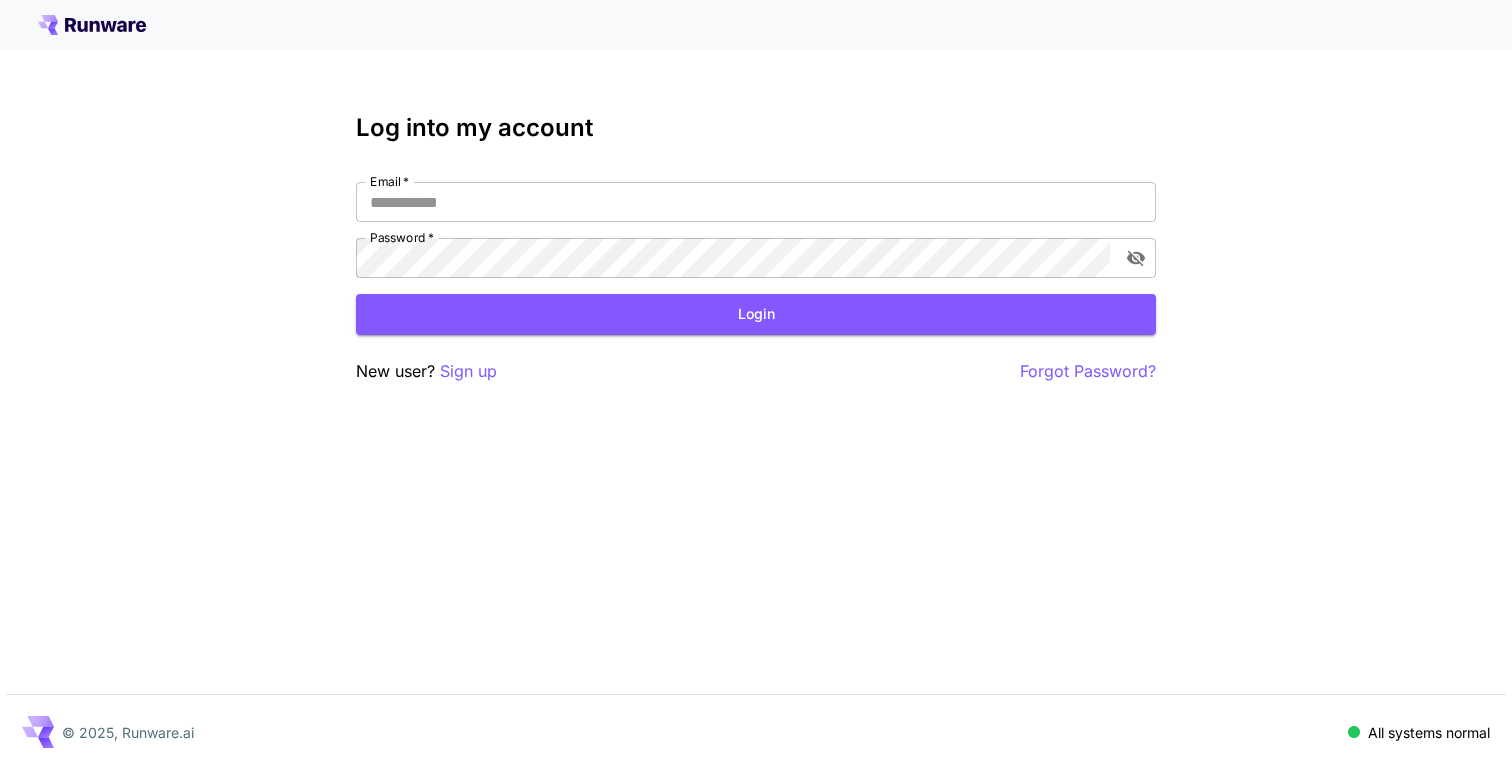 click on "Email   * Email   * Password   * Password   *" at bounding box center (756, 230) 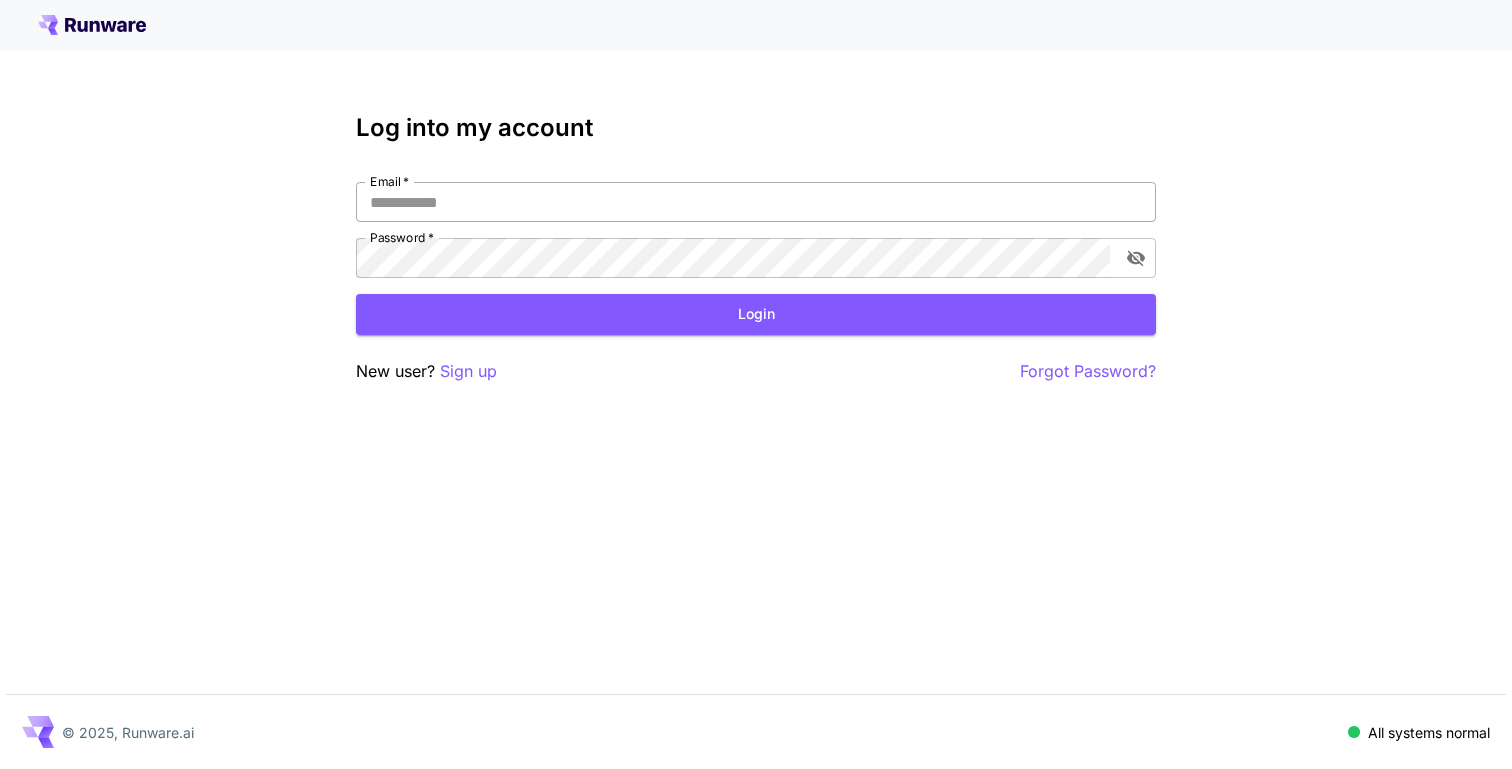click on "Email   *" at bounding box center [756, 202] 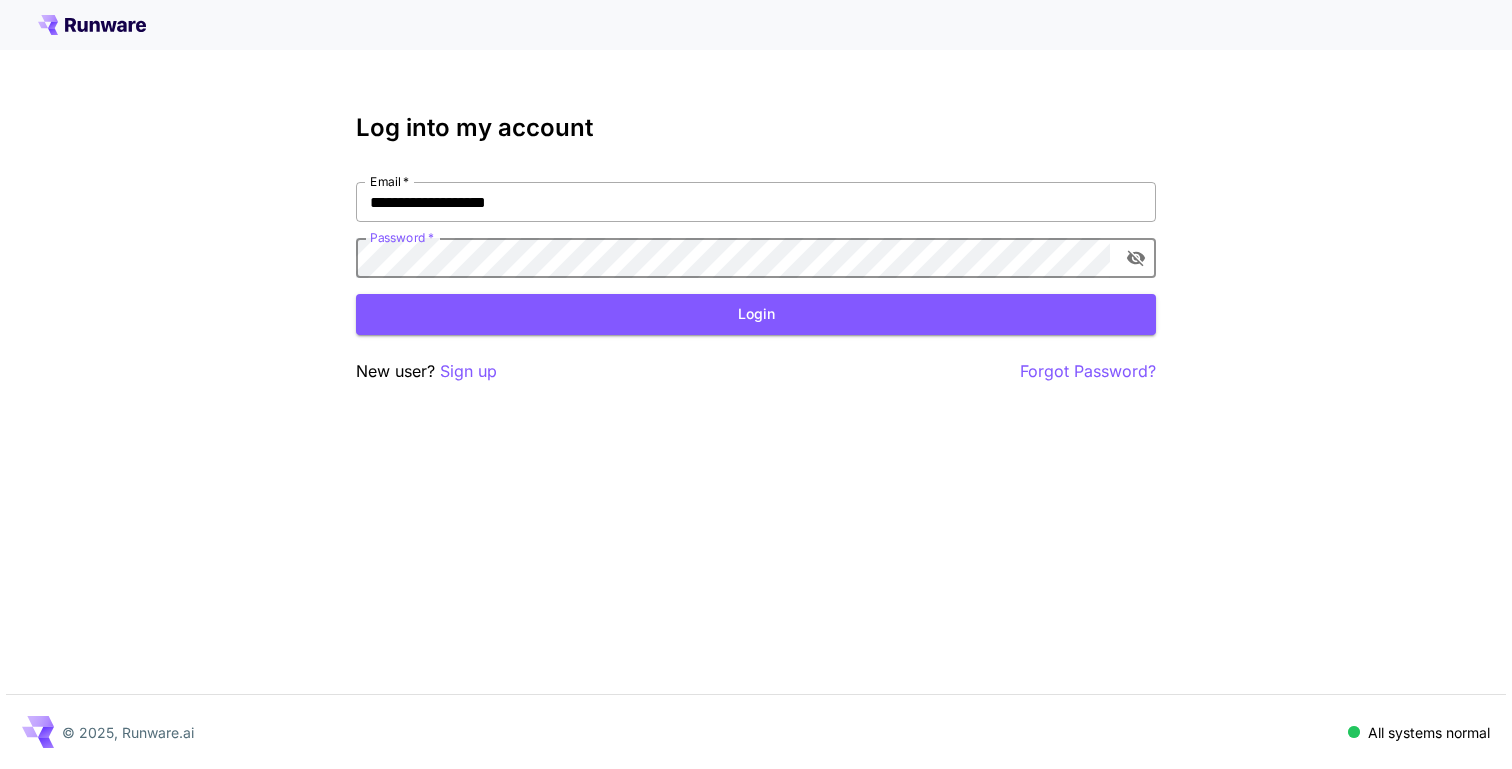 click on "Login" at bounding box center (756, 314) 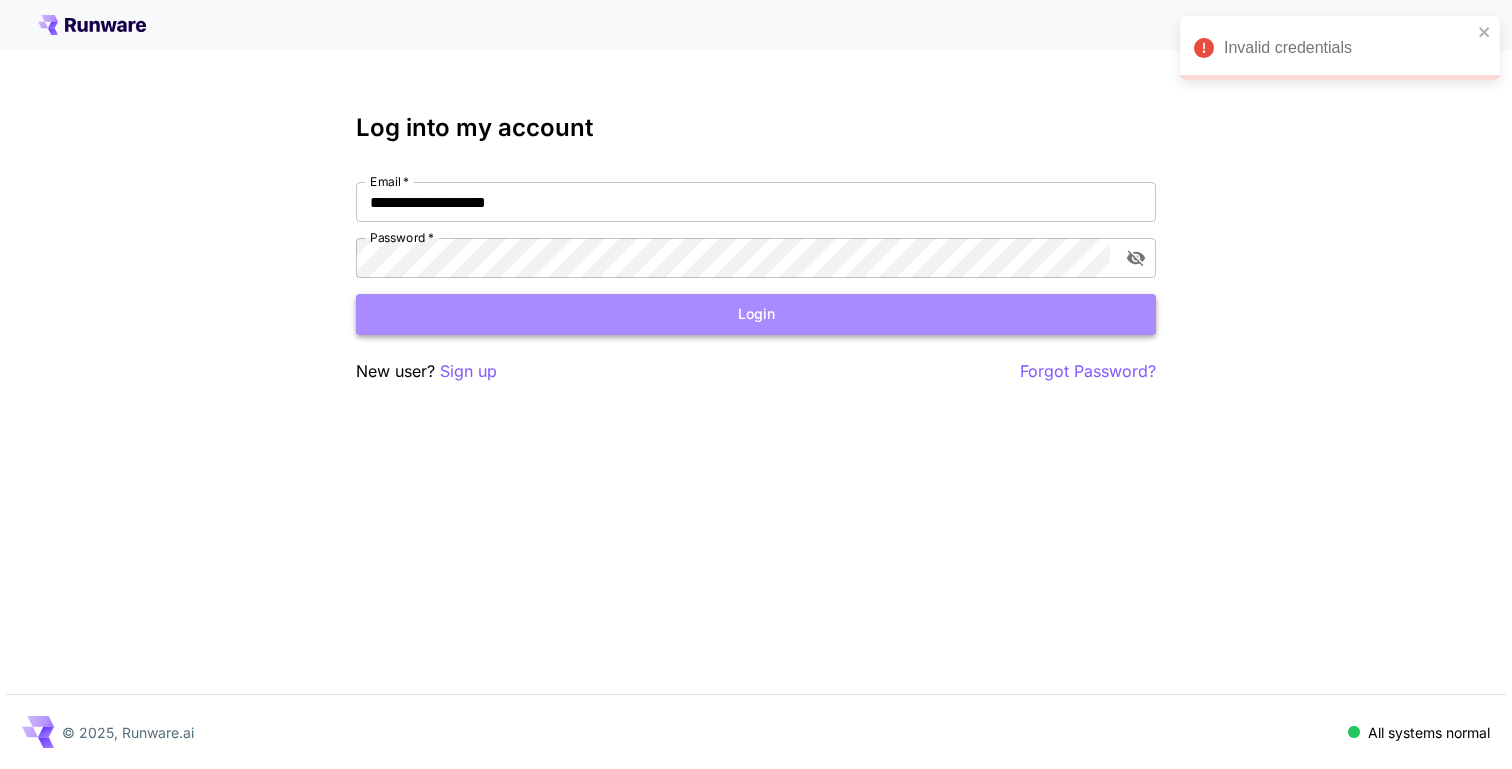 click on "Login" at bounding box center (756, 314) 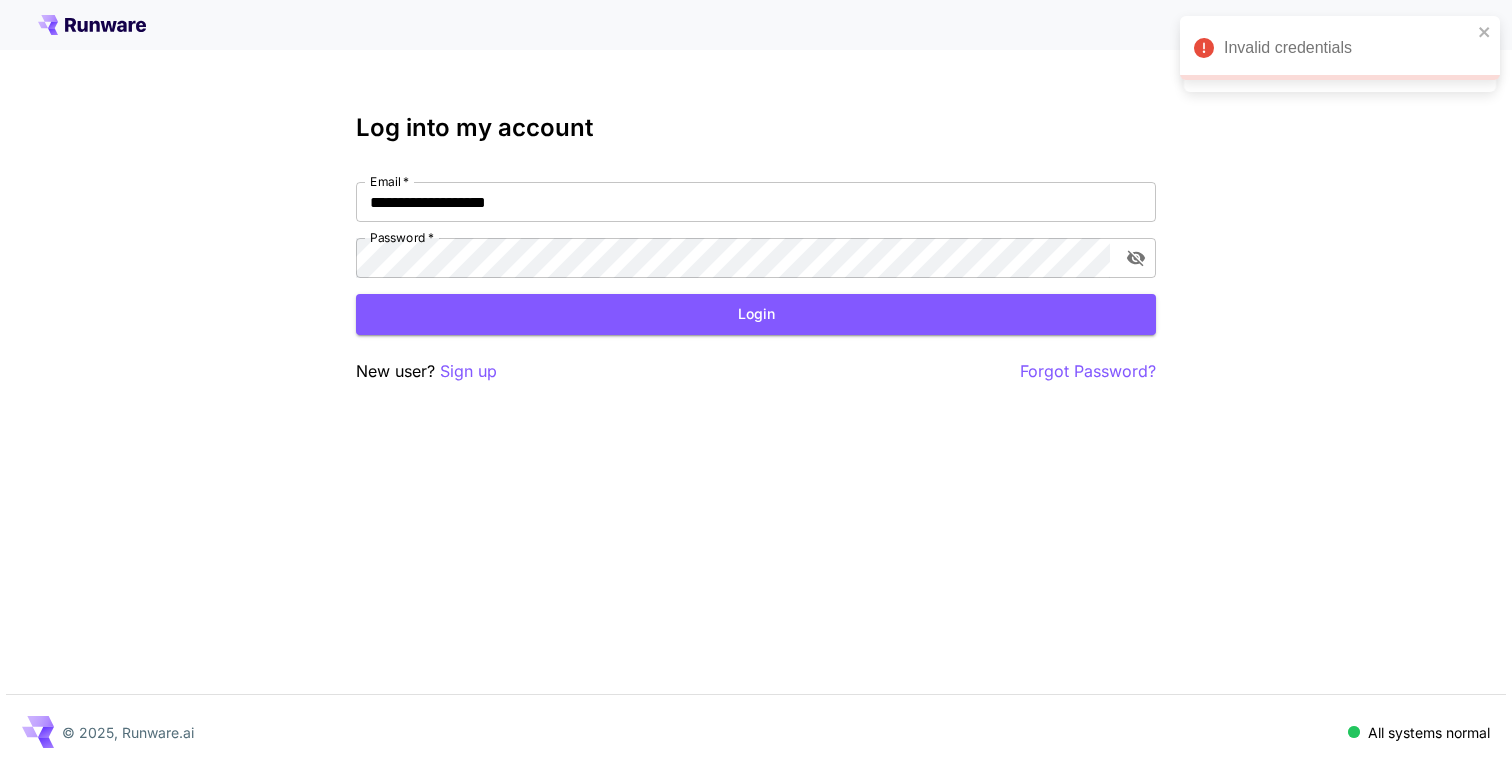 click on "Login" at bounding box center [756, 314] 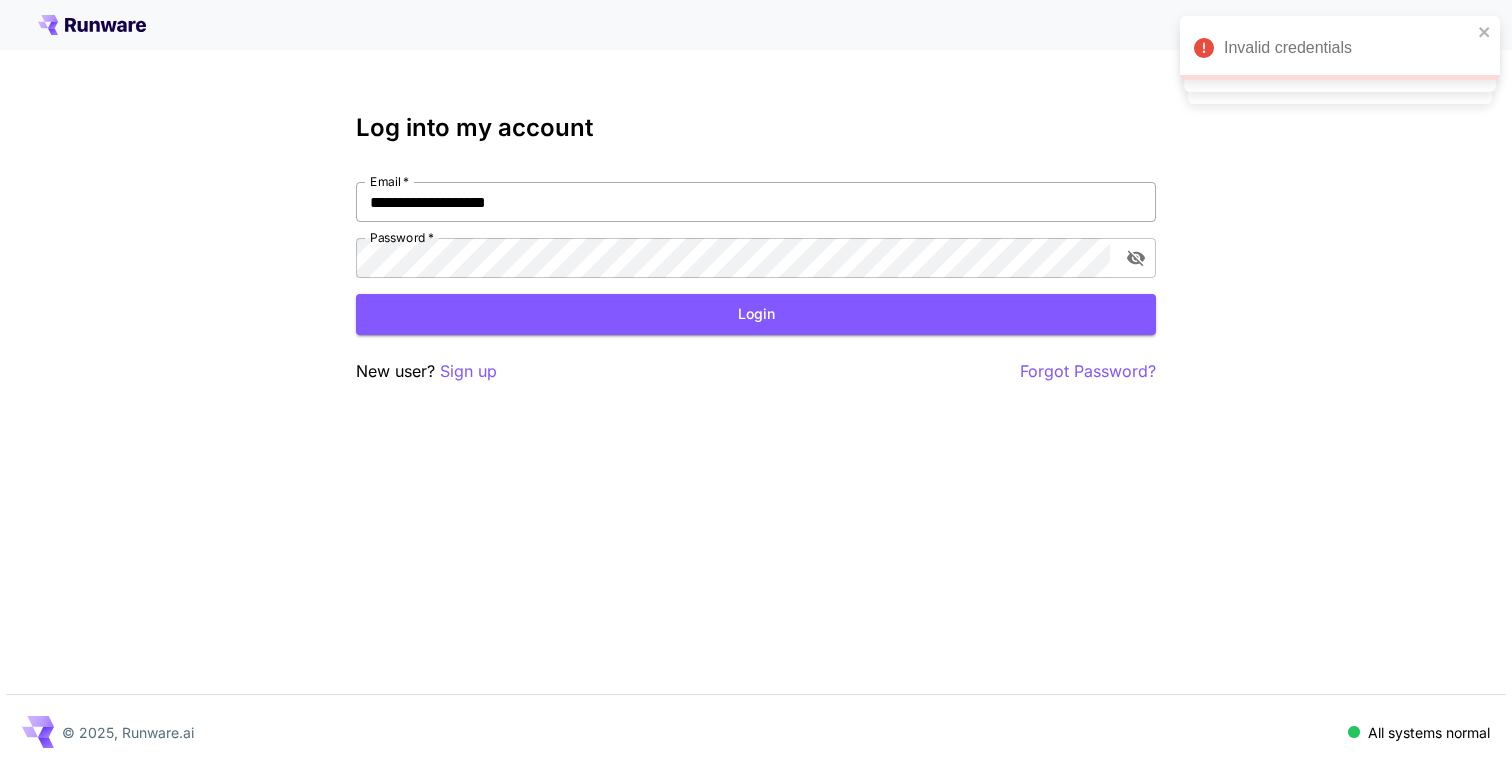 click on "**********" at bounding box center [756, 202] 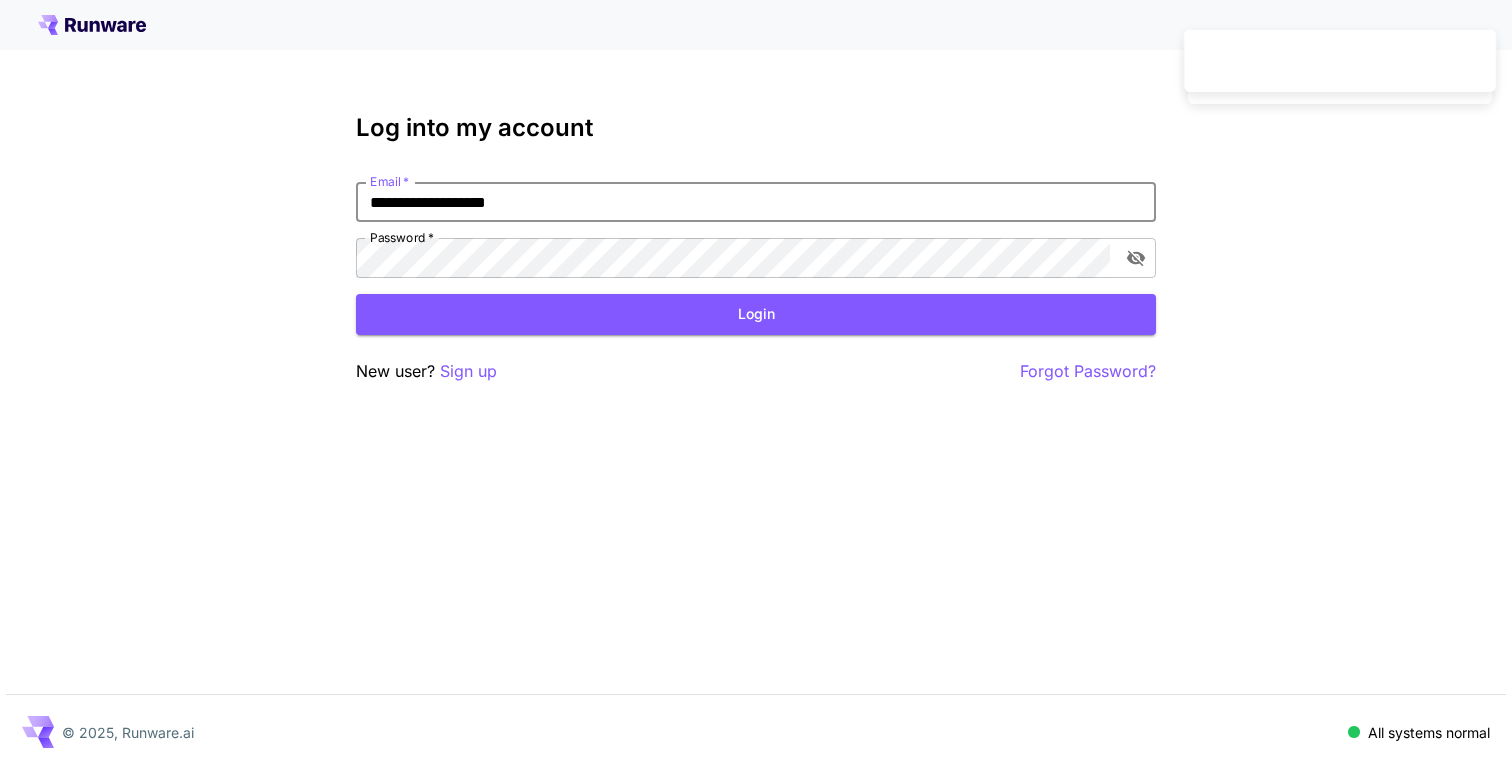 click on "Log into my account" at bounding box center (756, 128) 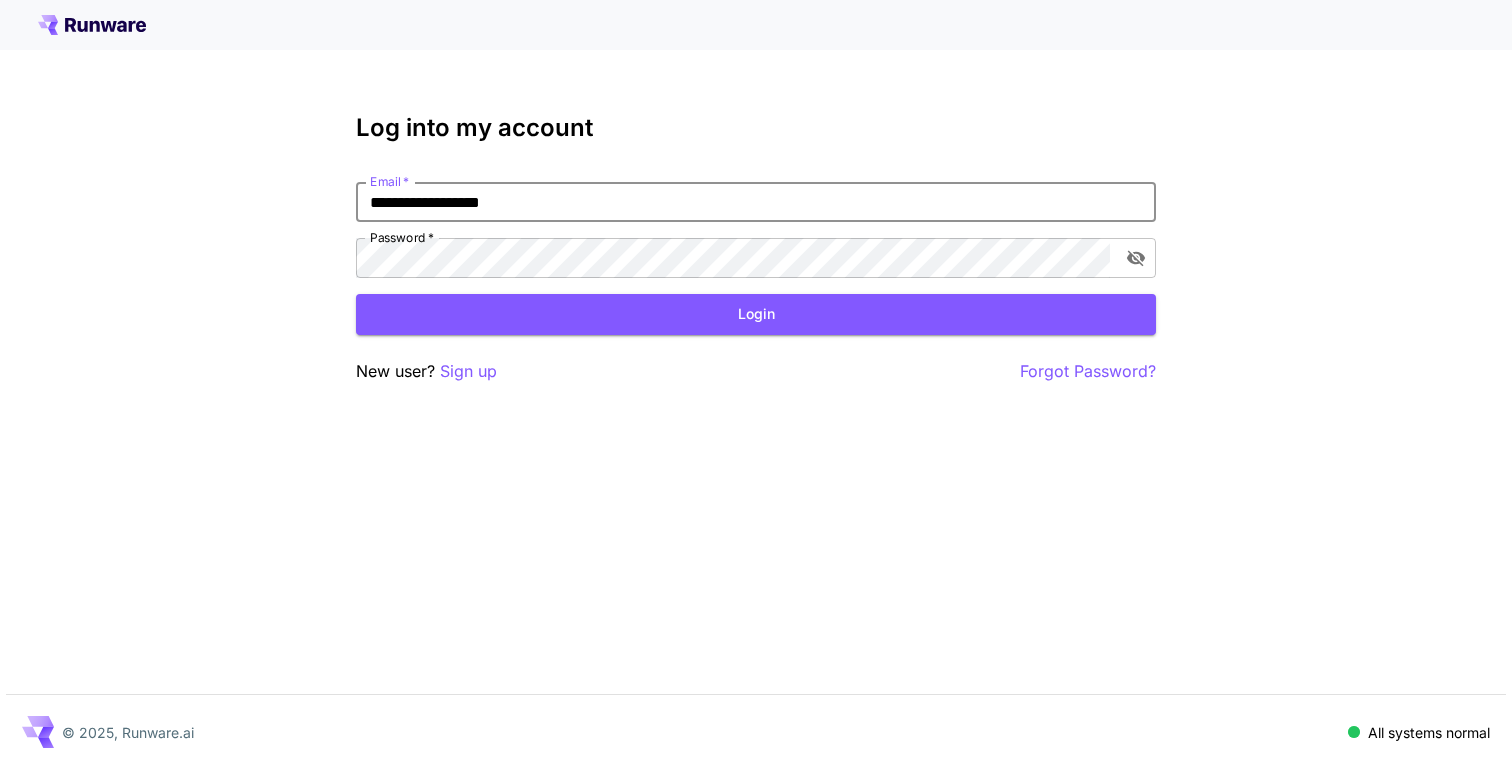 type on "**********" 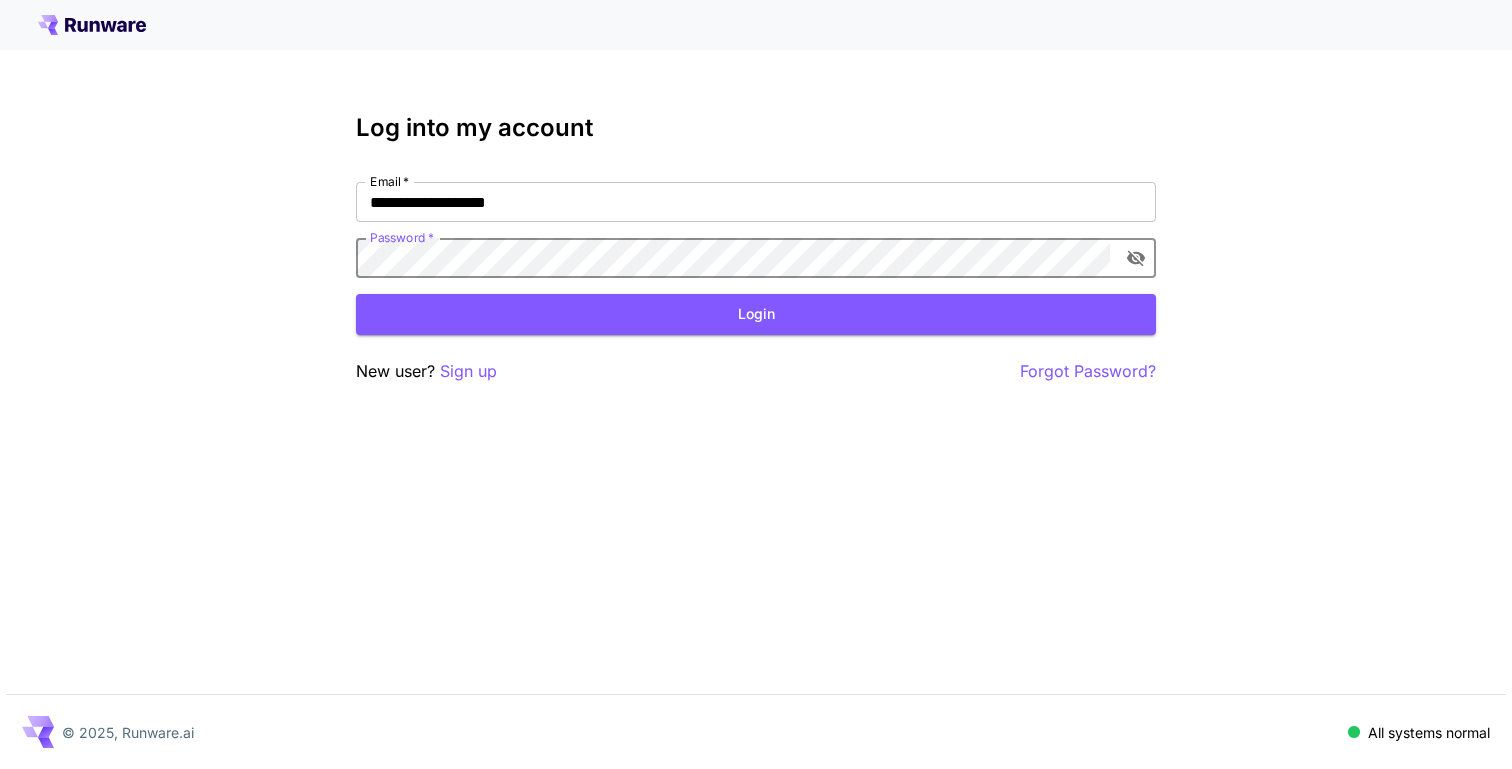 click on "Login" at bounding box center (756, 314) 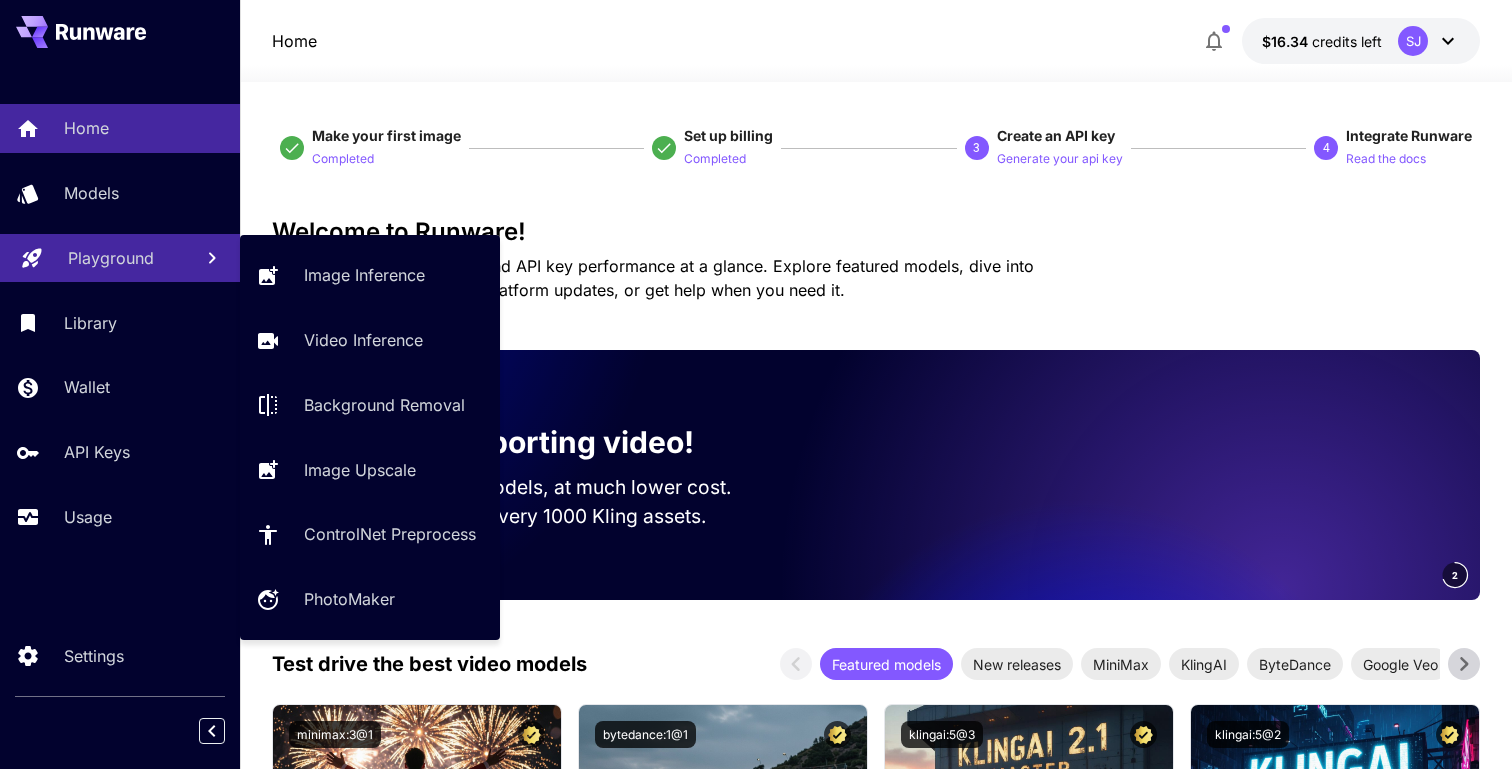 click on "Playground" at bounding box center (111, 258) 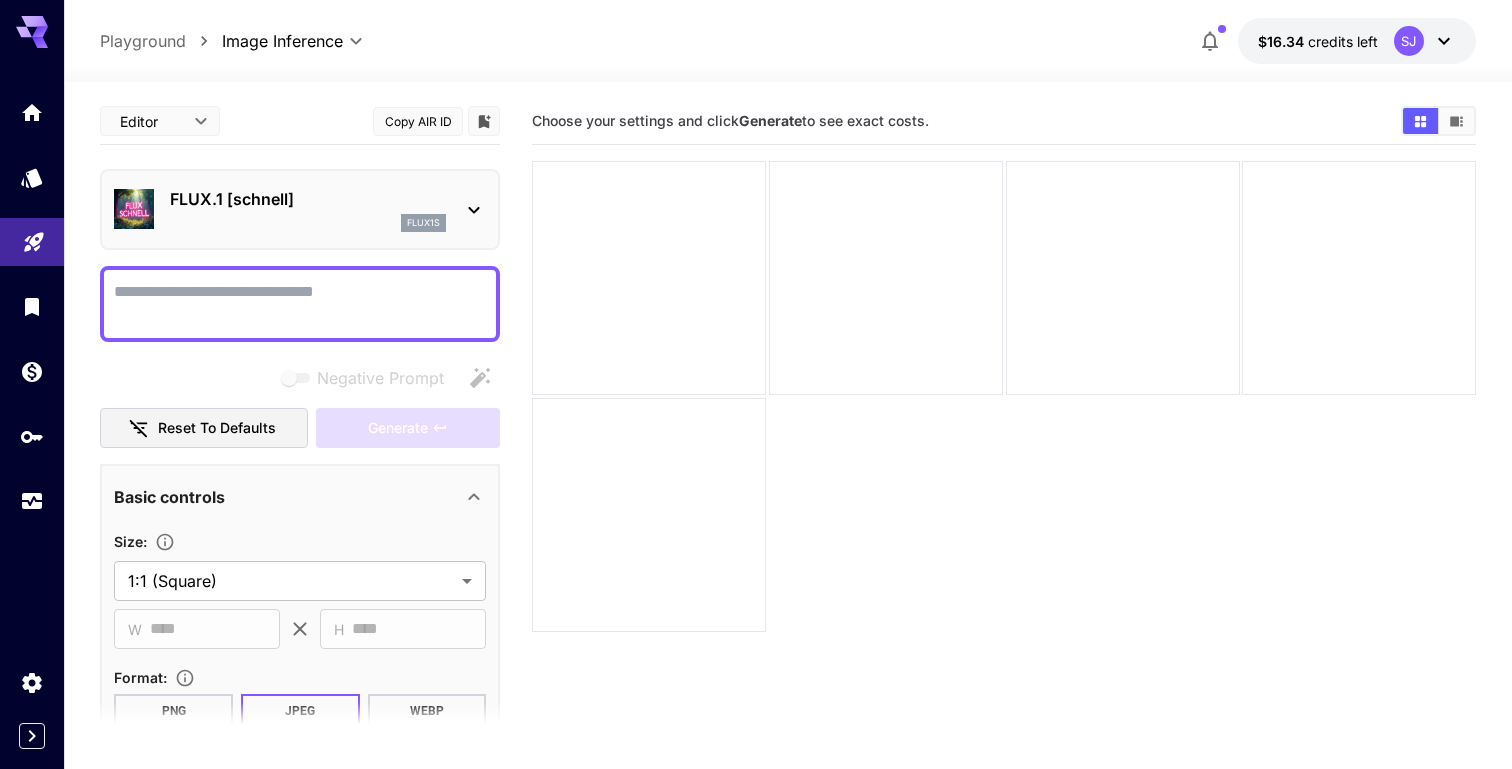 click on "FLUX.1 [schnell] flux1s" at bounding box center [300, 209] 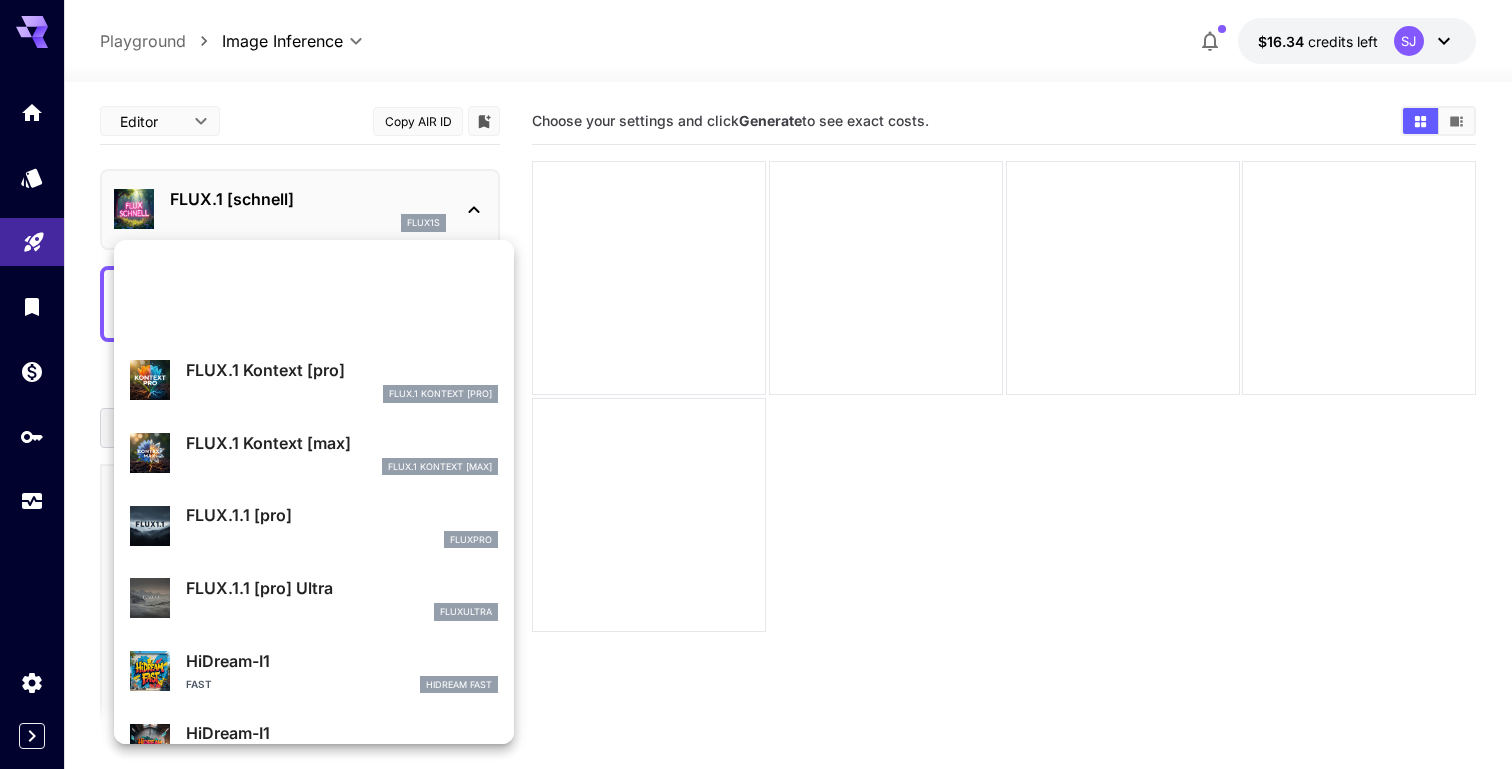 scroll, scrollTop: 0, scrollLeft: 0, axis: both 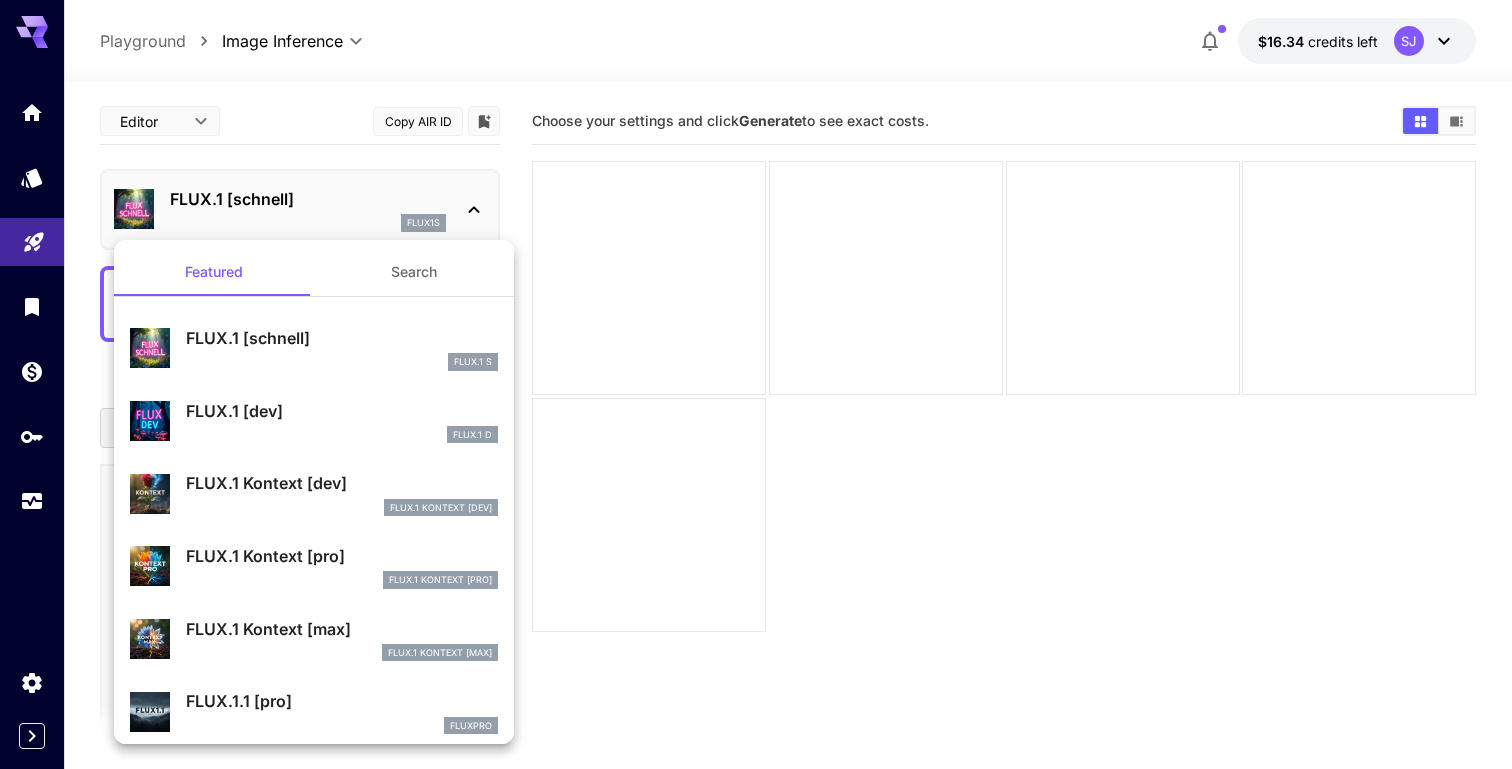 click on "Search" at bounding box center [414, 272] 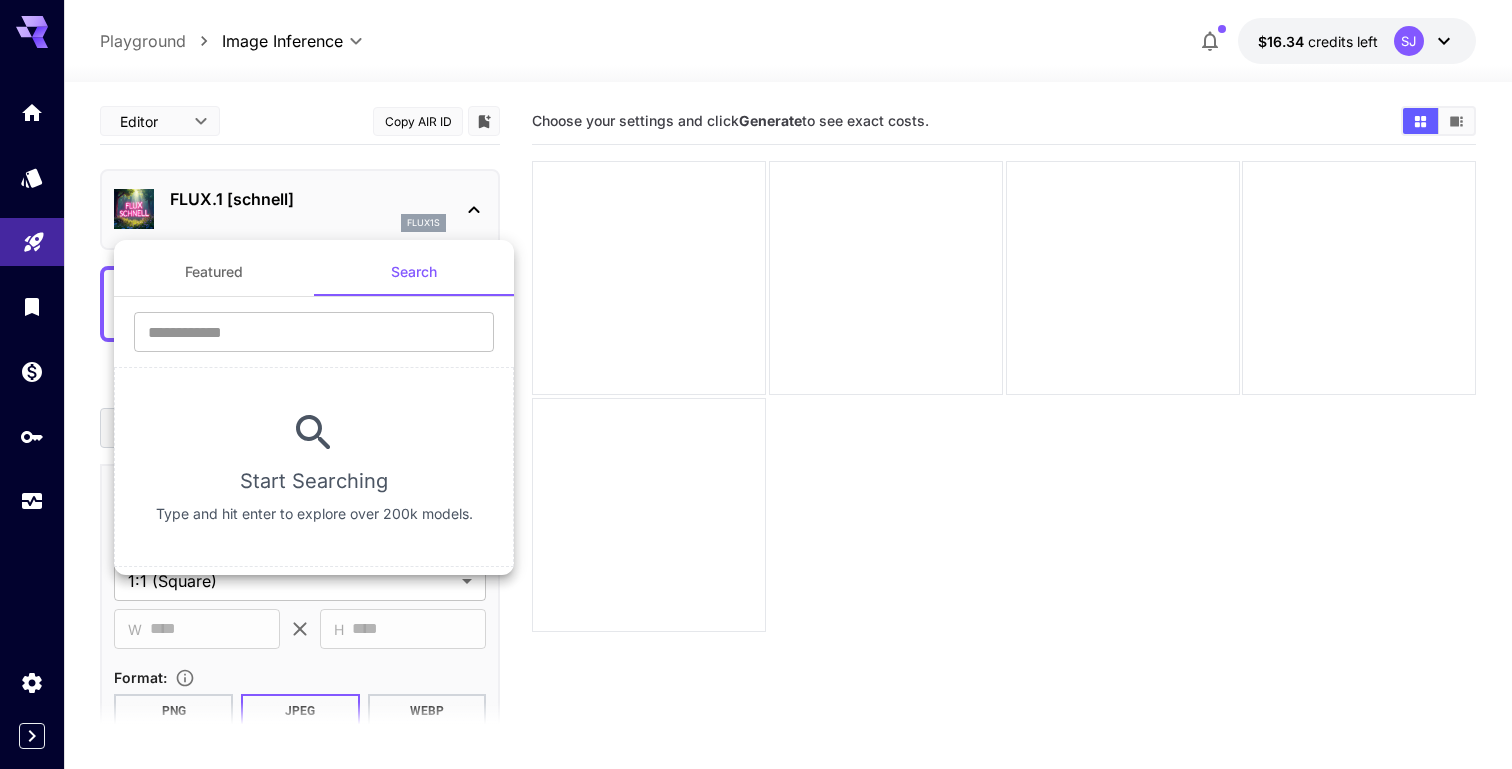 click on "Featured" at bounding box center (214, 272) 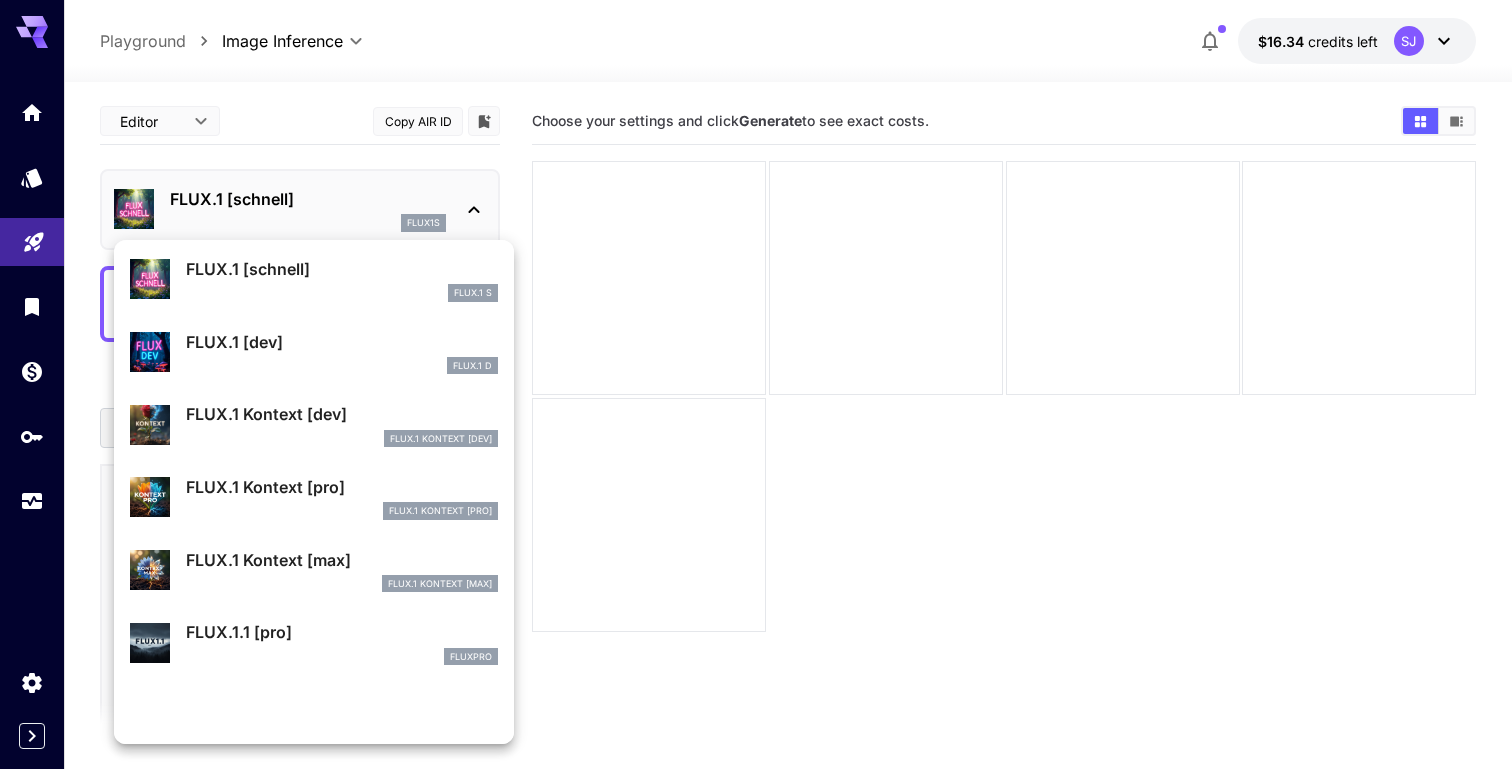 scroll, scrollTop: 0, scrollLeft: 0, axis: both 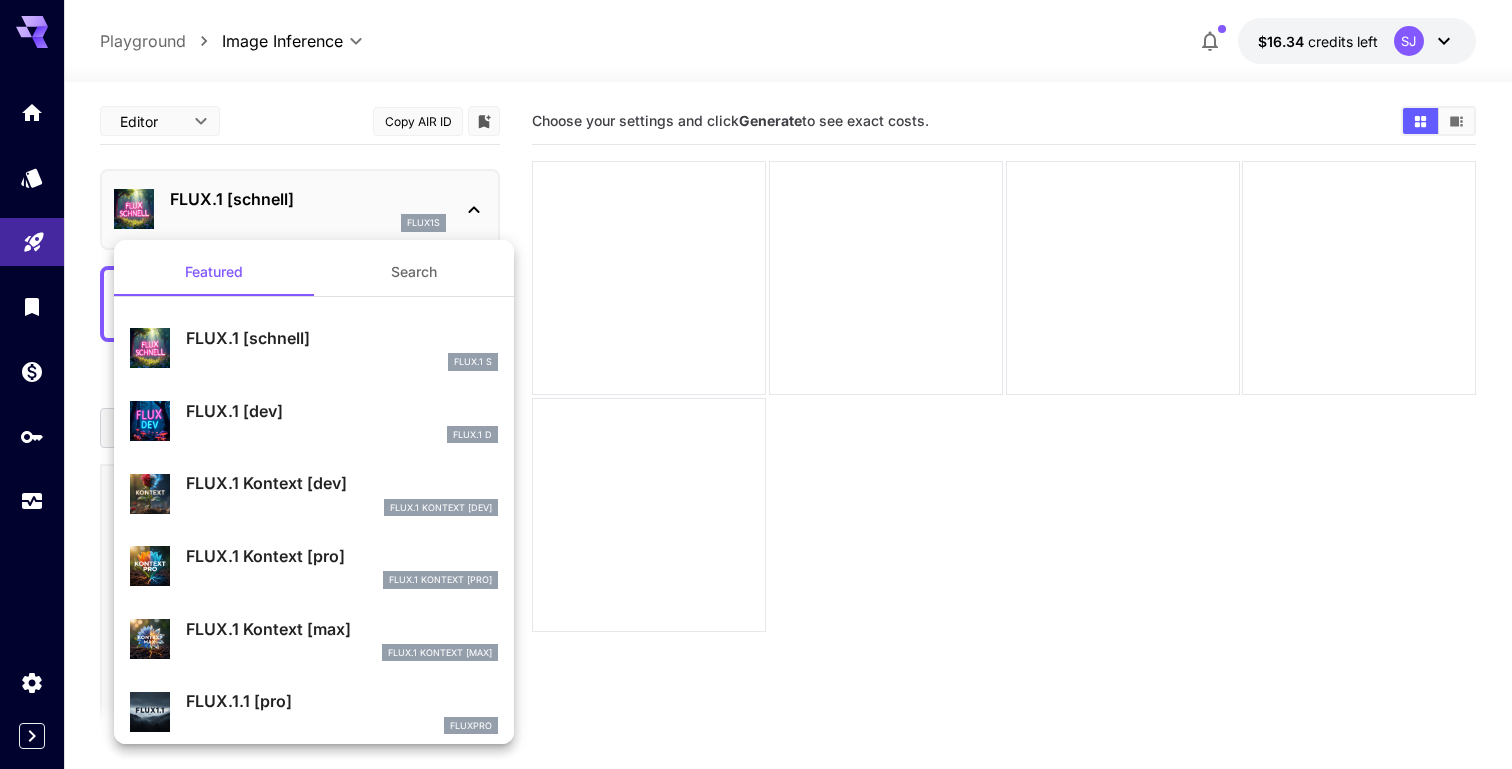 click on "FLUX.1 S" at bounding box center [342, 362] 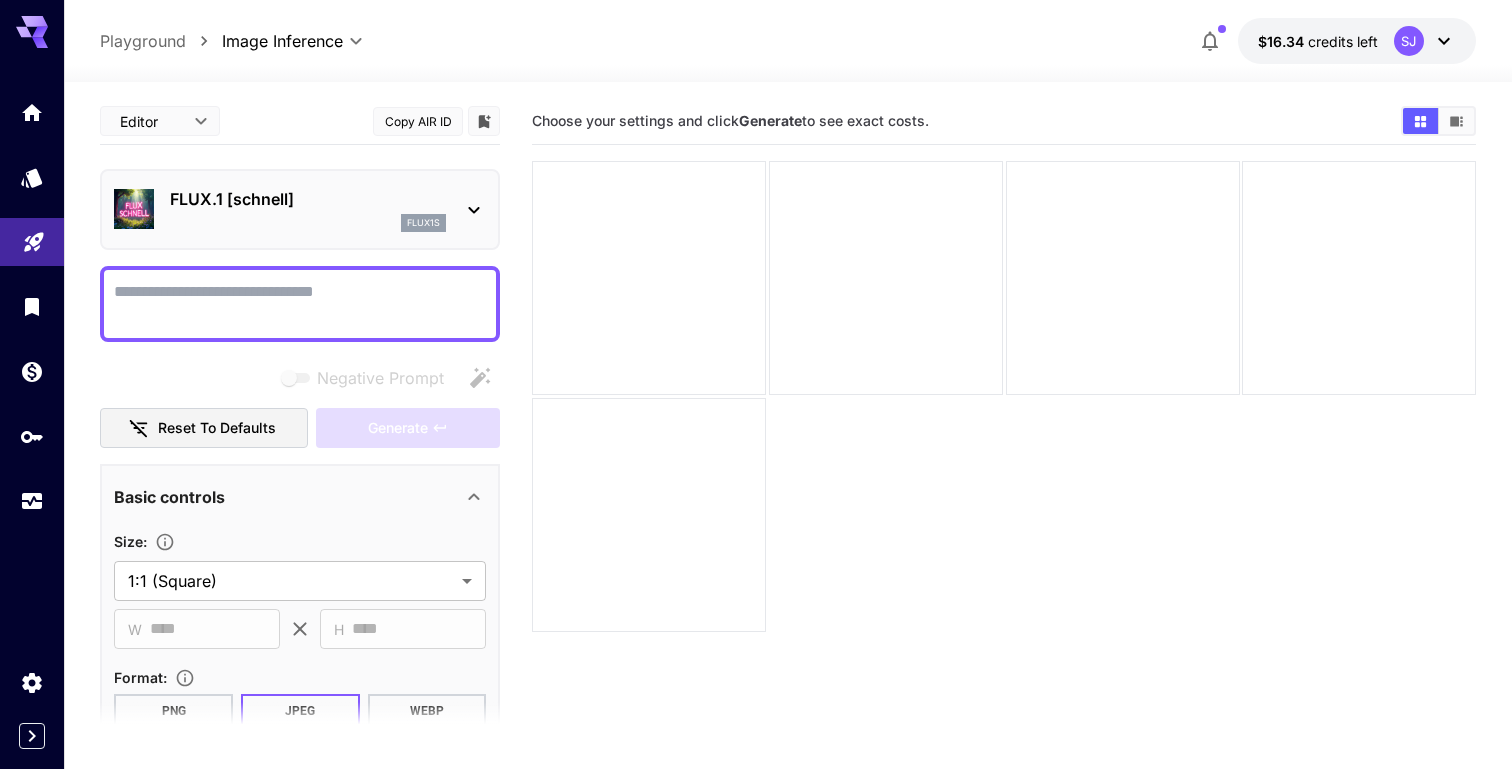 click on "Negative Prompt" at bounding box center (300, 304) 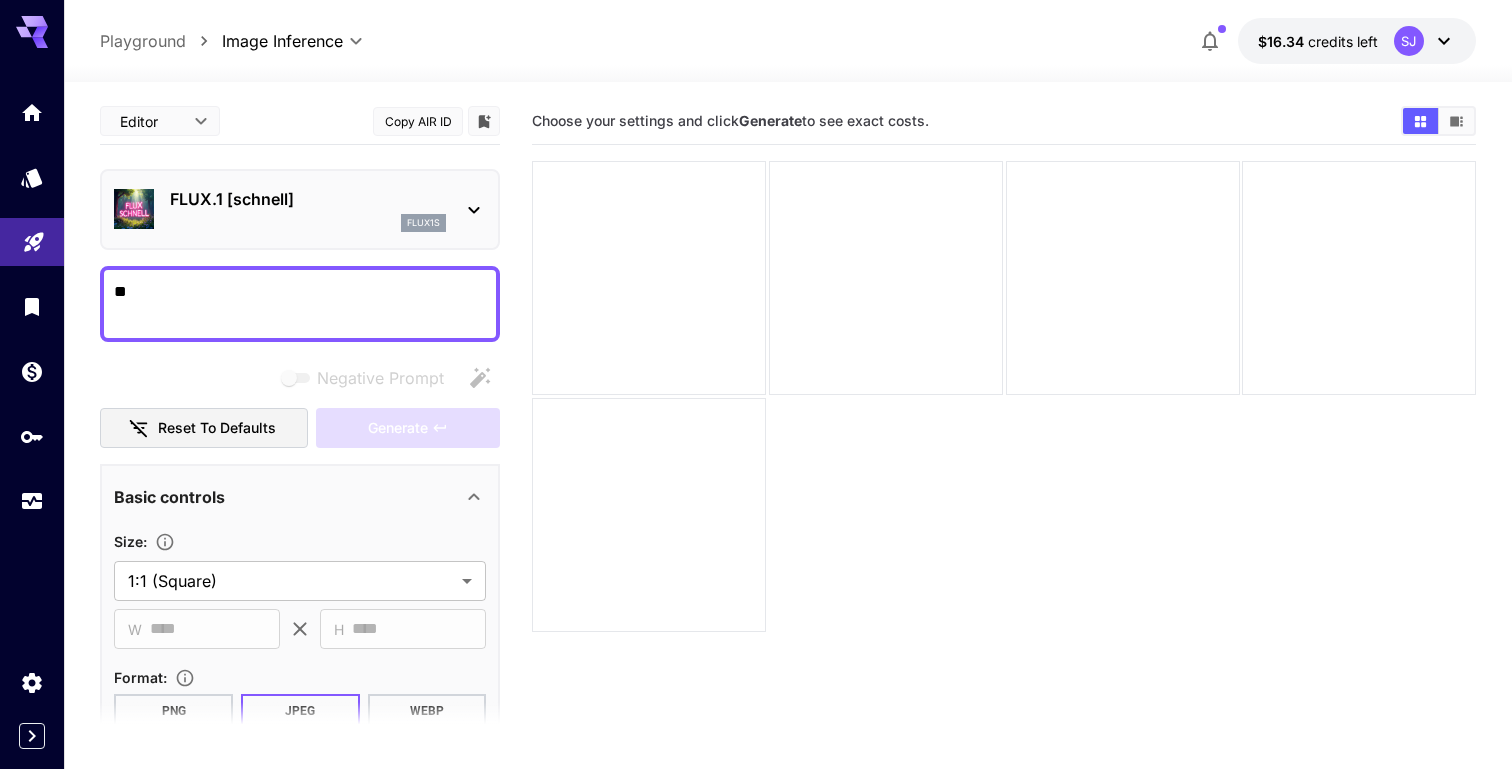 type on "*" 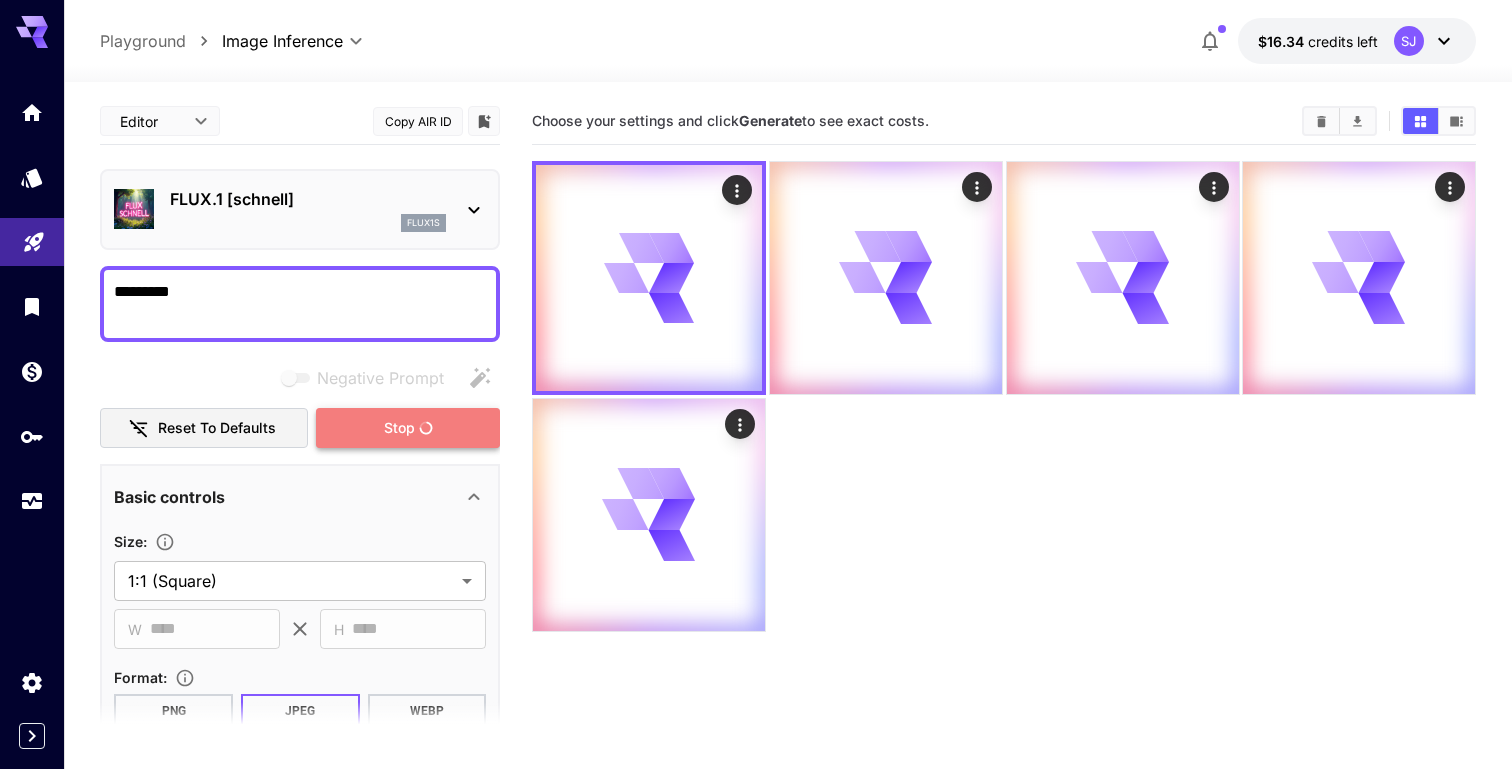 click on "Stop" at bounding box center [399, 428] 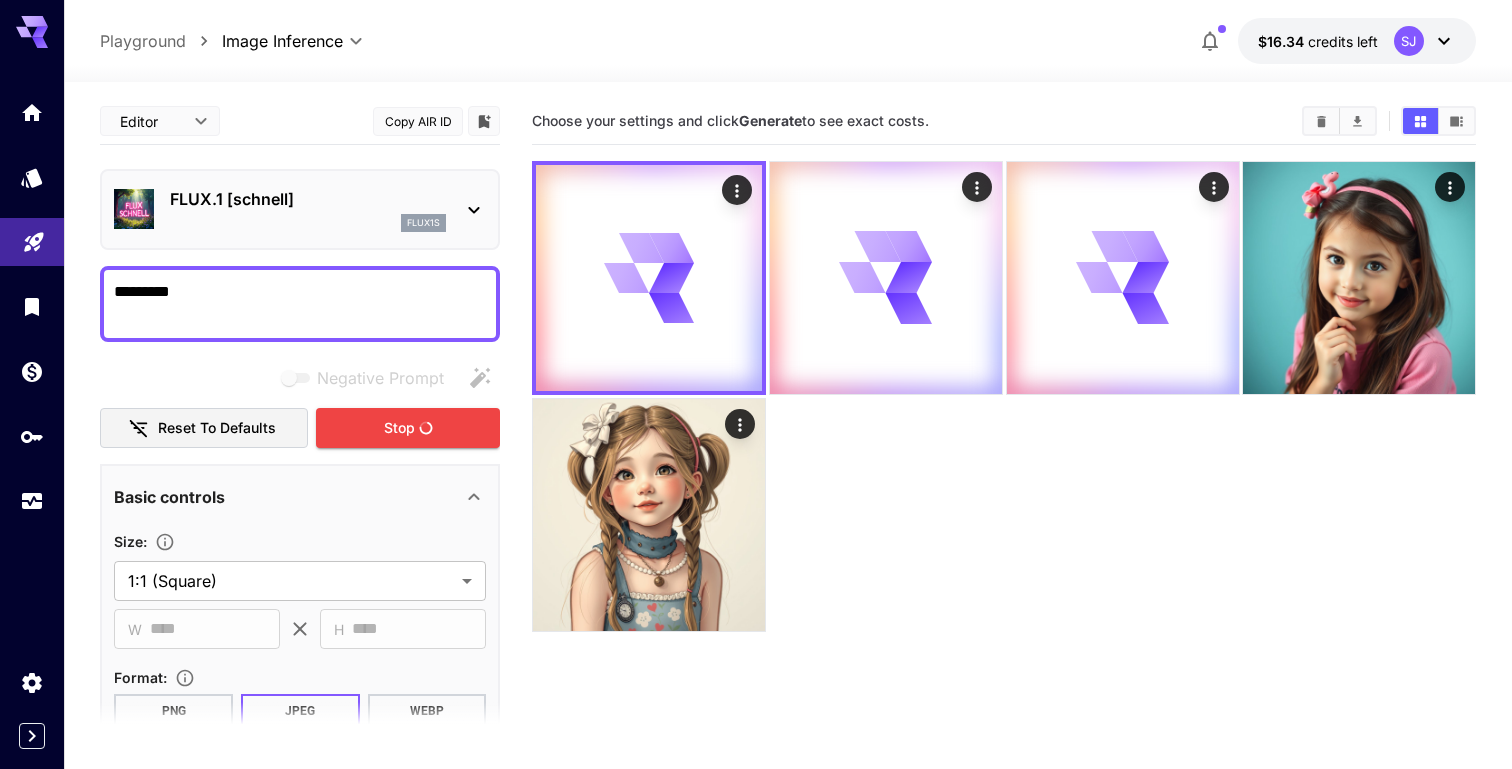 click on "*********" at bounding box center [300, 304] 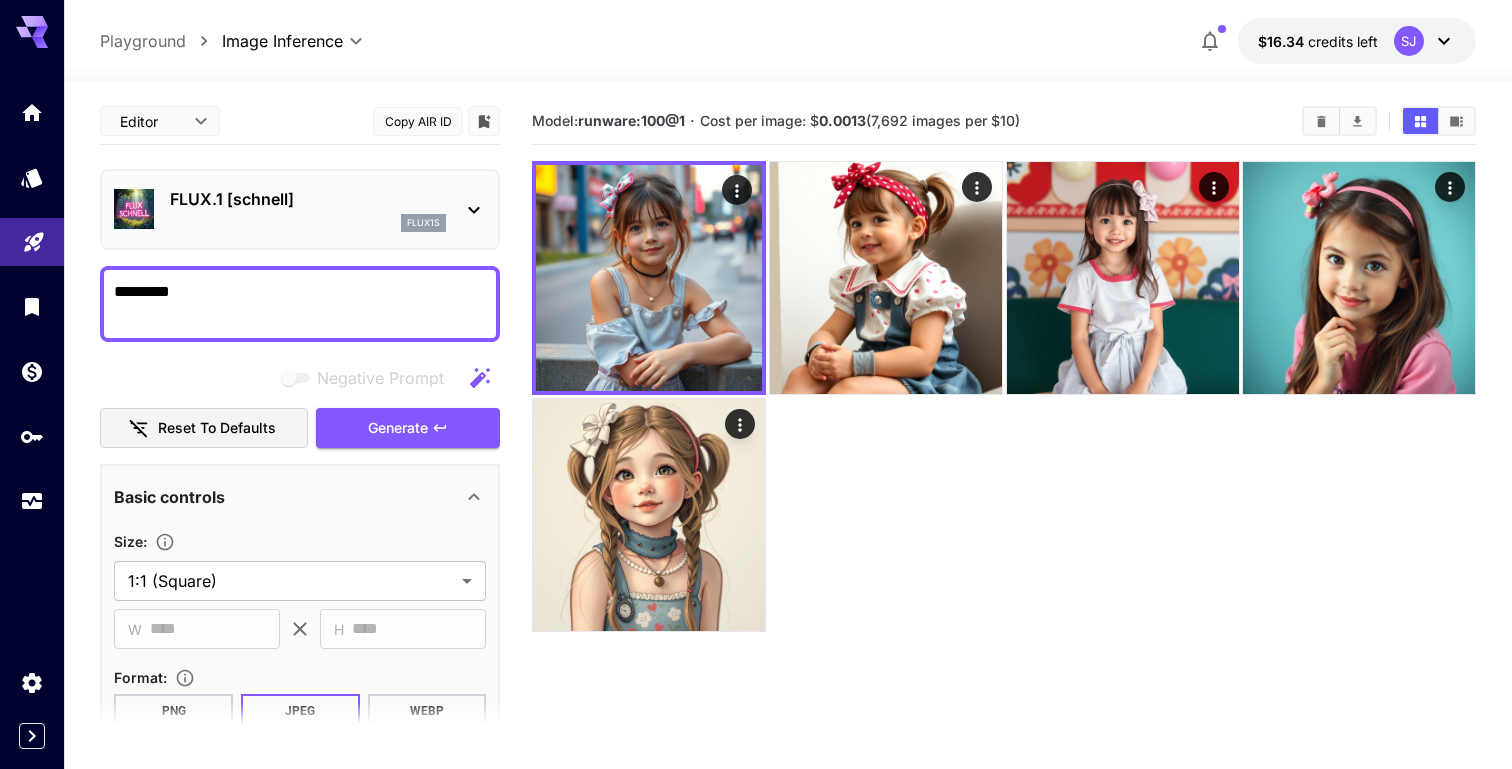 click on "*********" at bounding box center (300, 304) 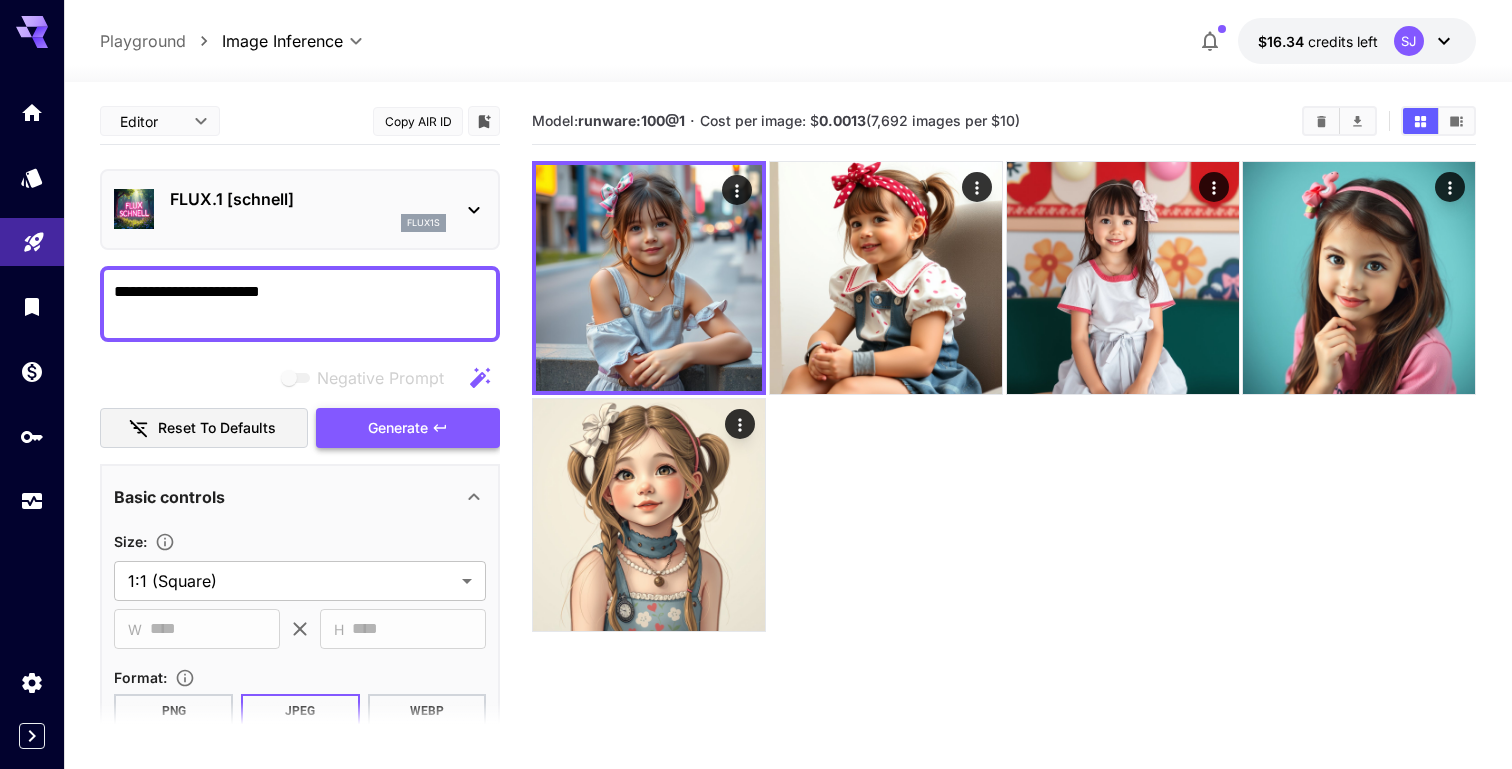 type on "**********" 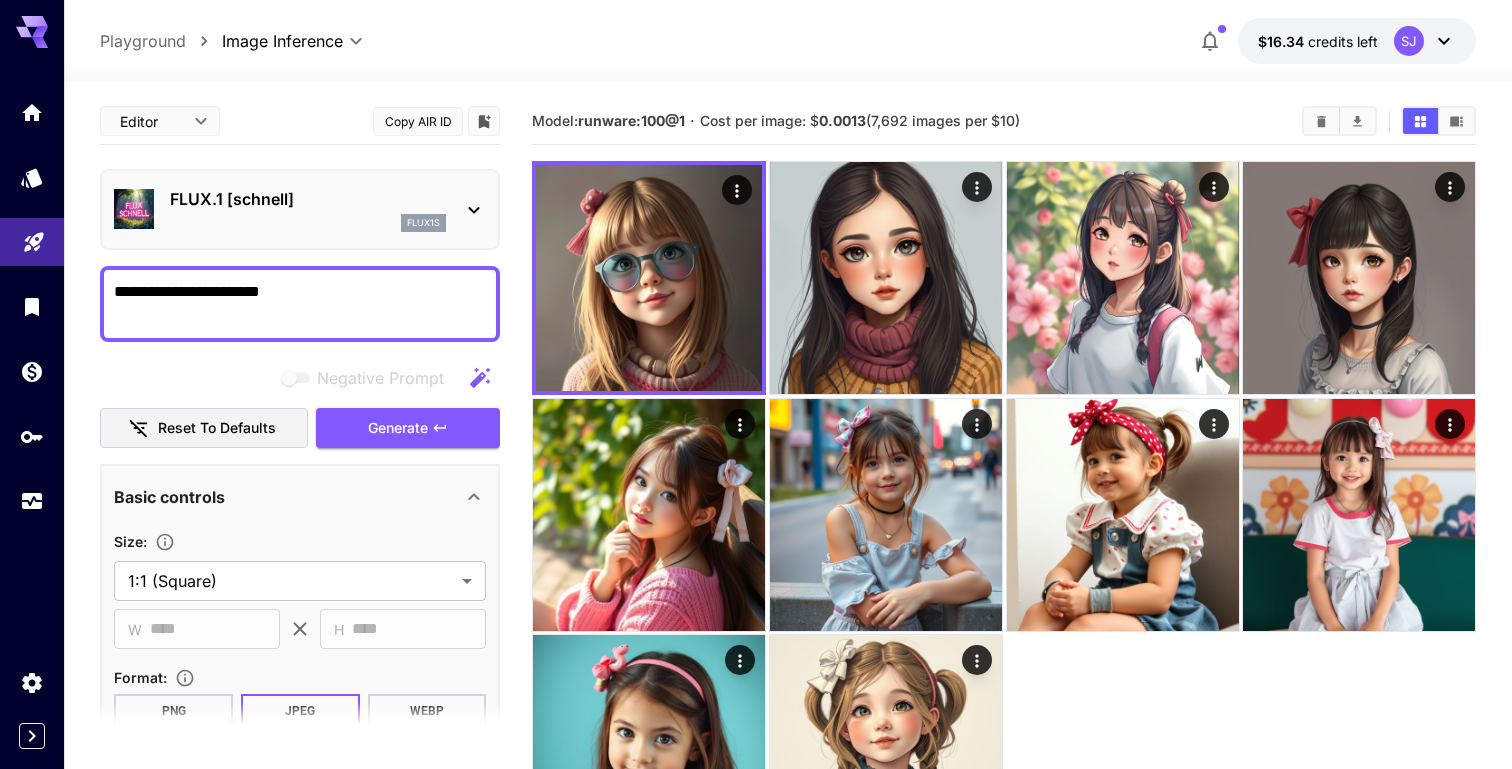 type 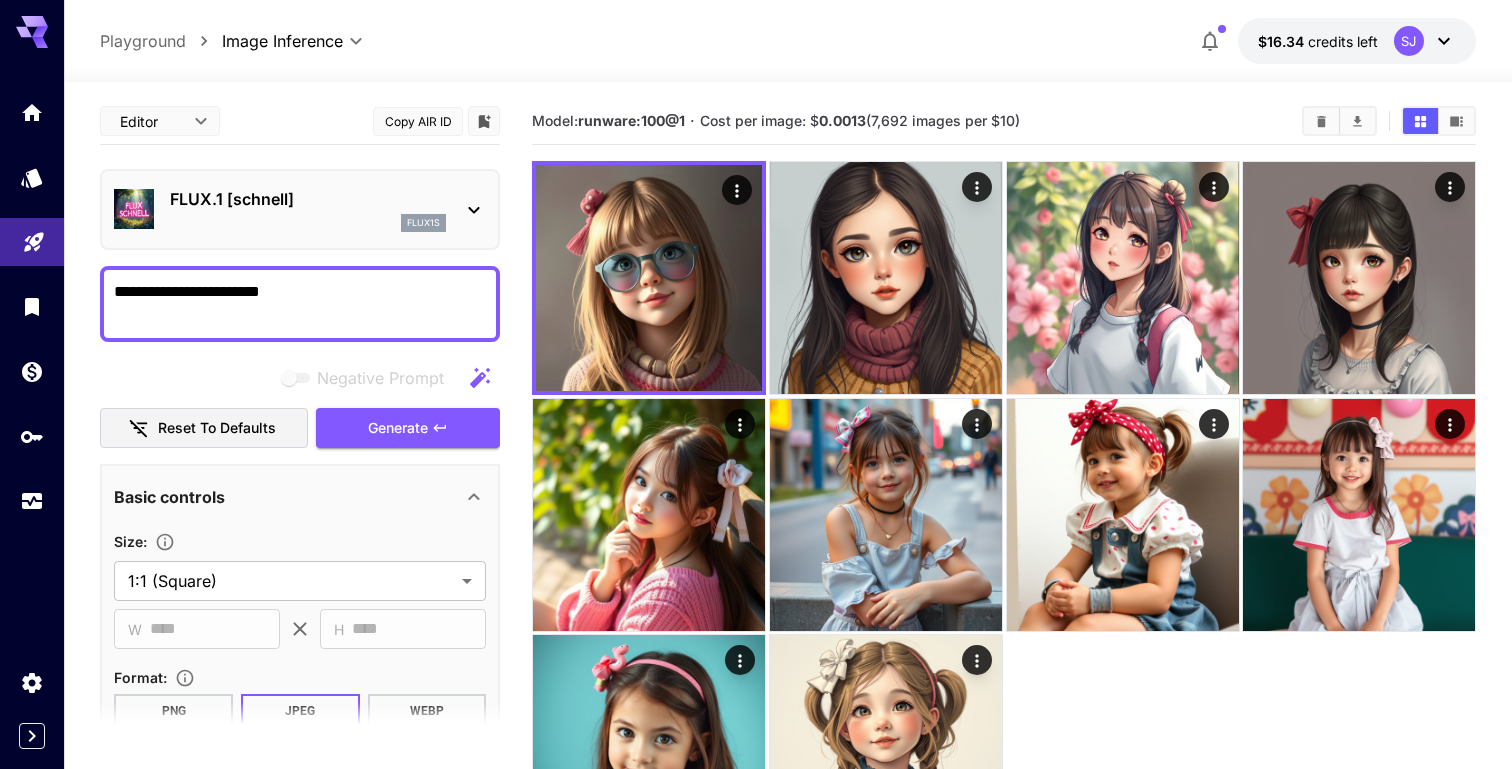 click on "**********" at bounding box center (300, 304) 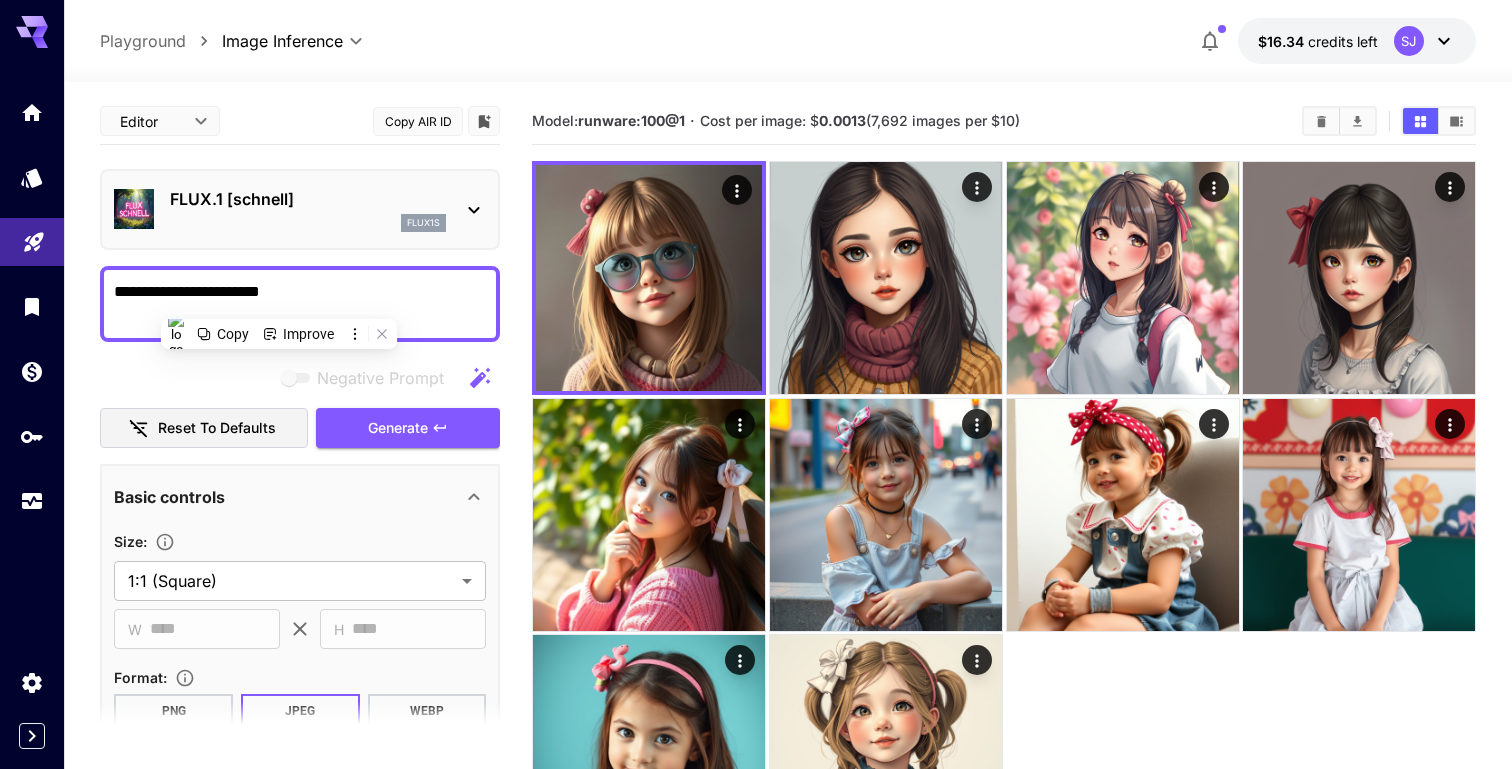 paste on "**********" 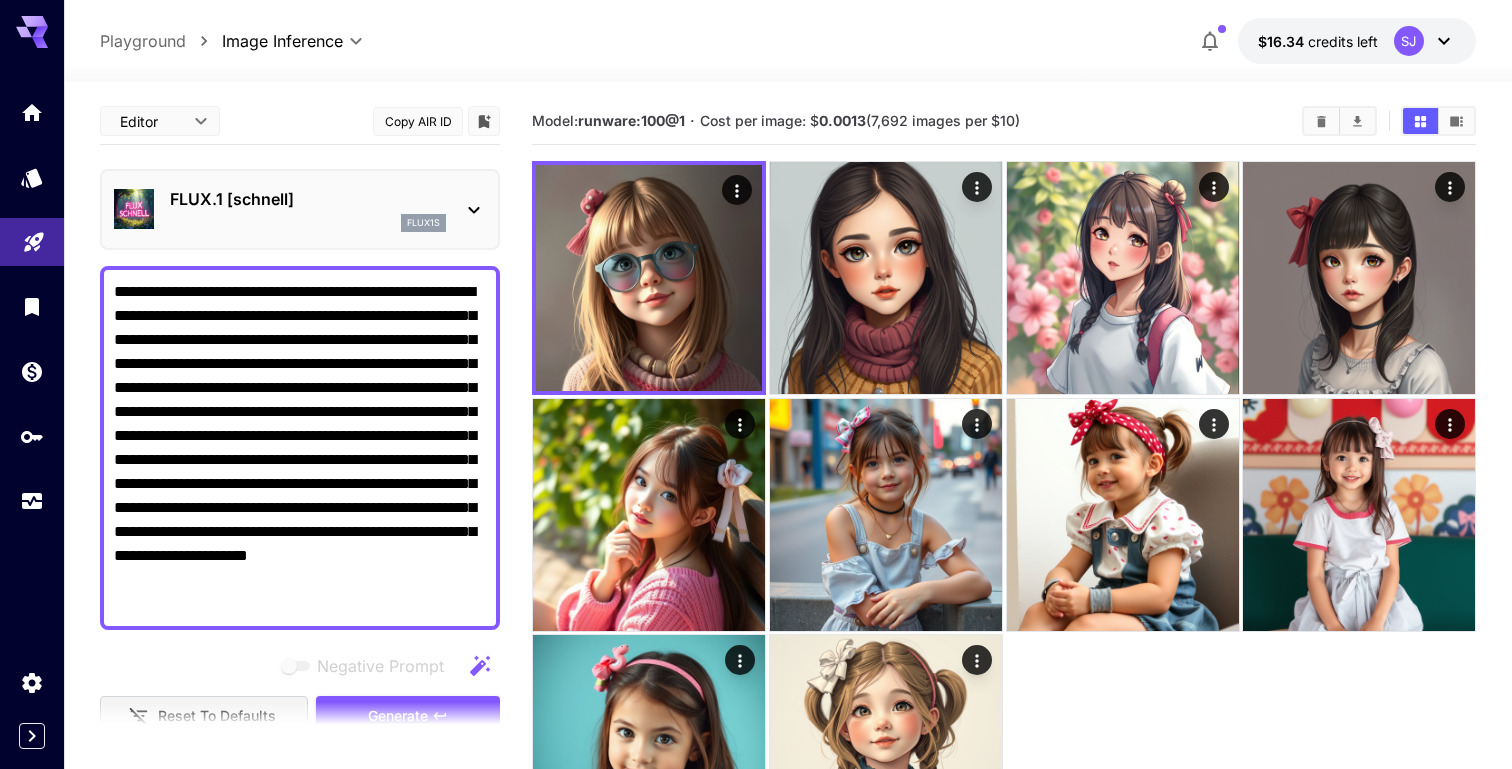 click at bounding box center (300, 727) 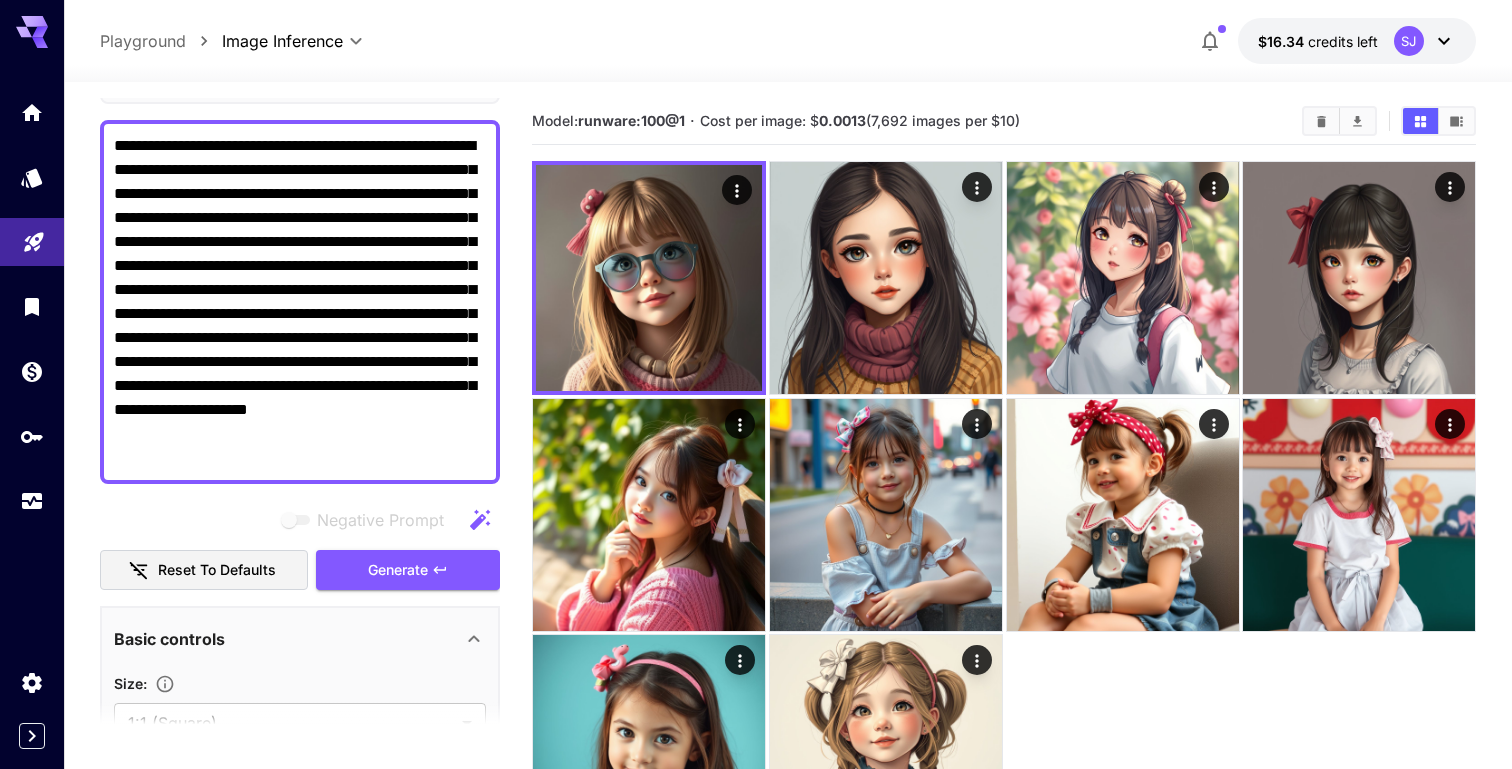 scroll, scrollTop: 194, scrollLeft: 0, axis: vertical 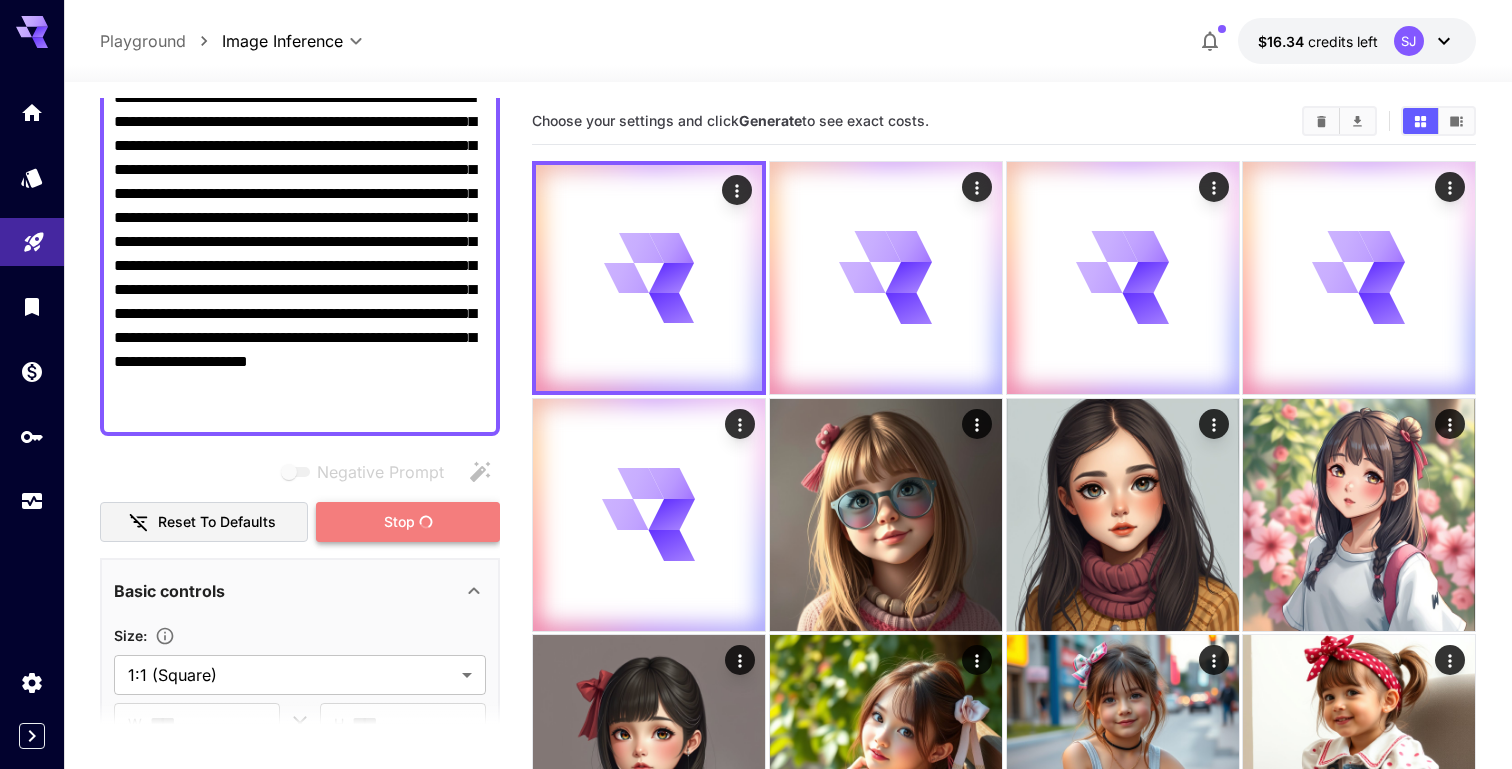 click on "Stop" at bounding box center (408, 522) 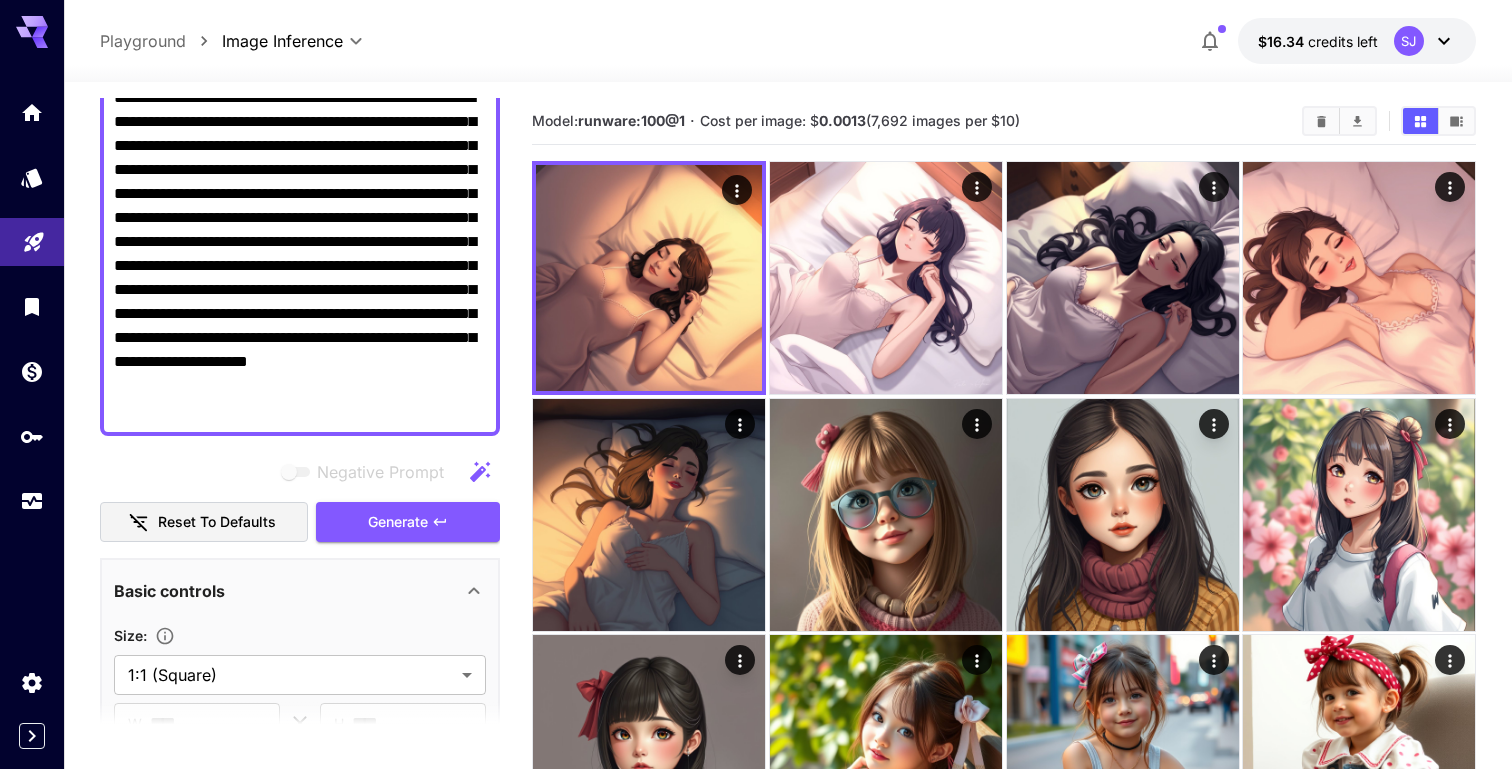 click on "**********" at bounding box center (300, 254) 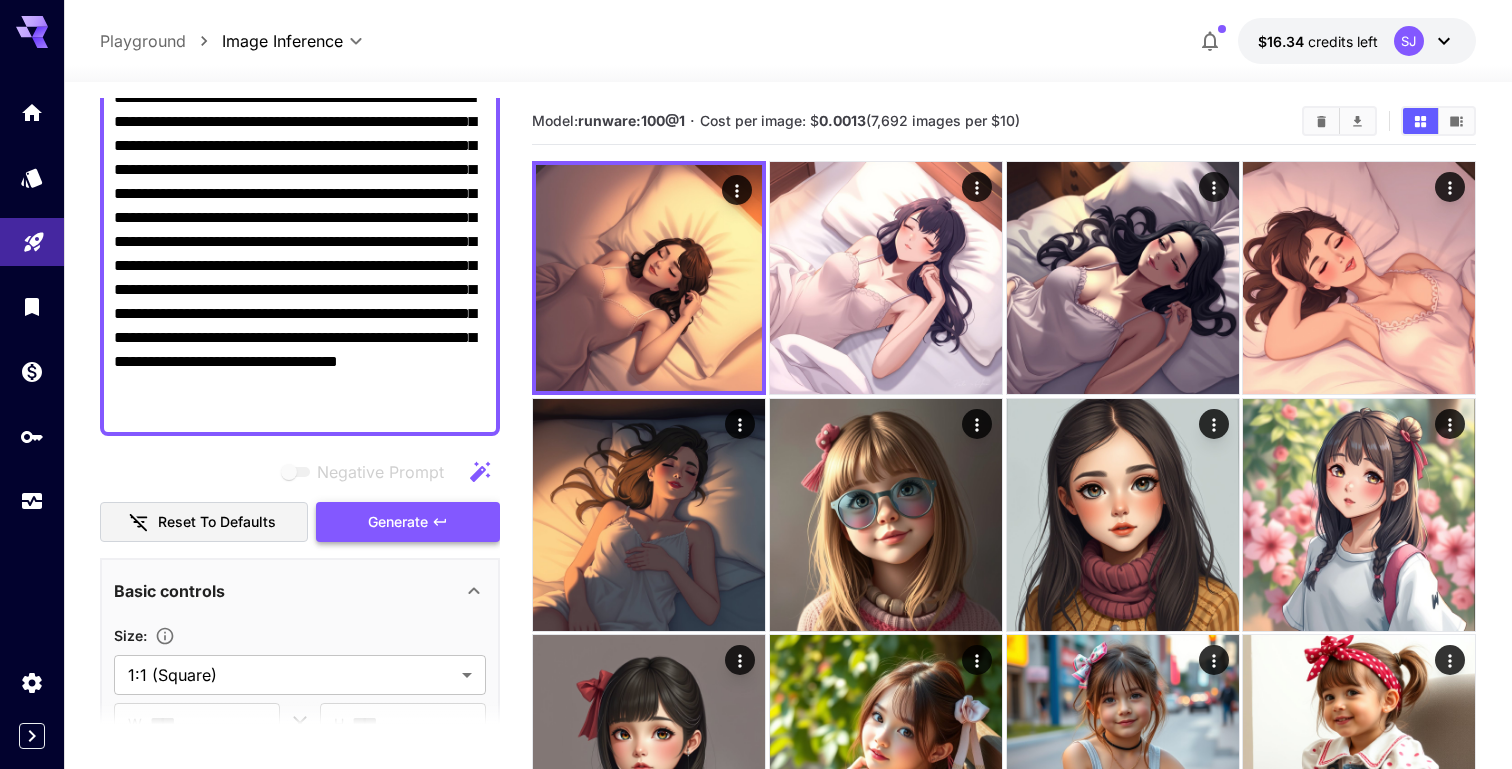 type on "**********" 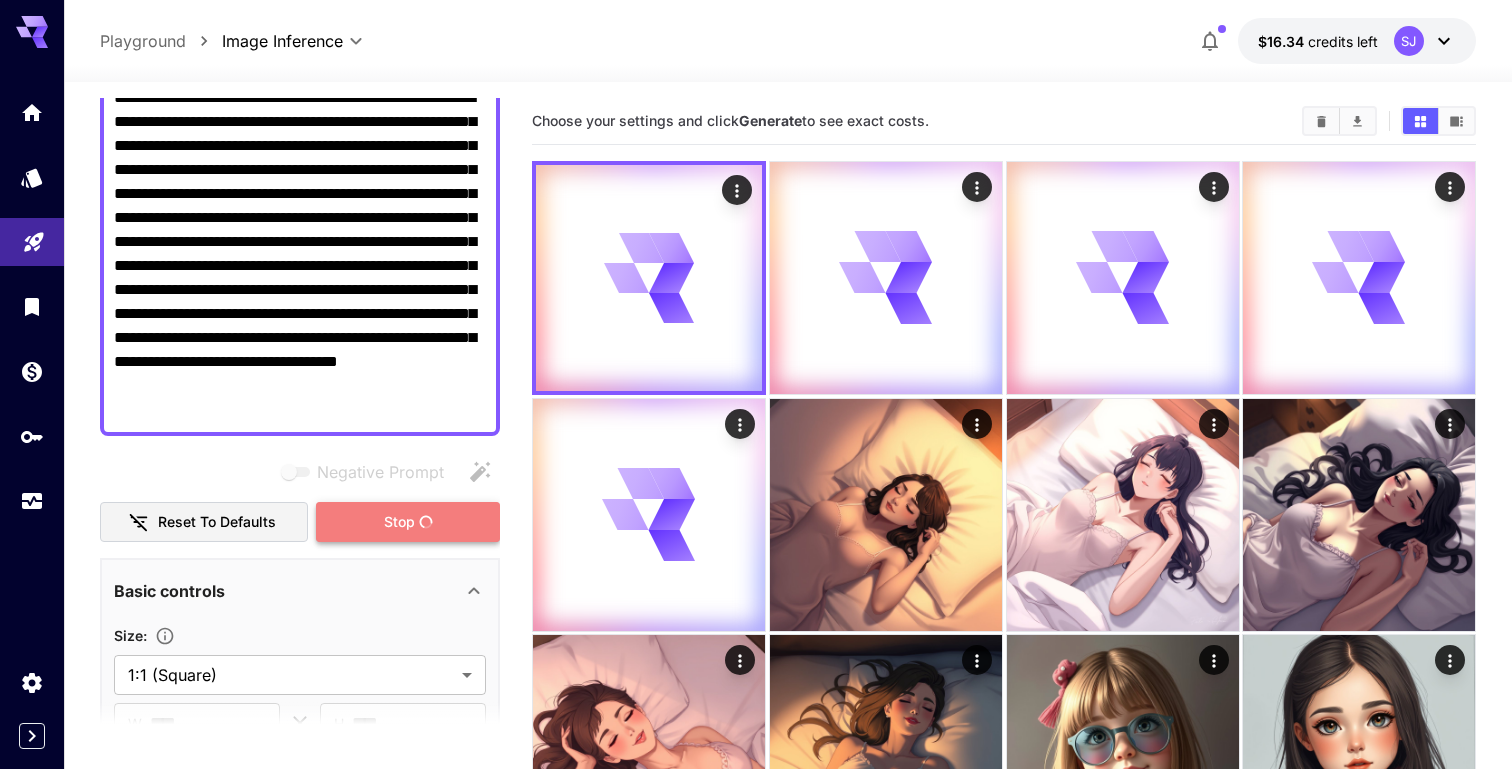click on "Stop" at bounding box center (408, 522) 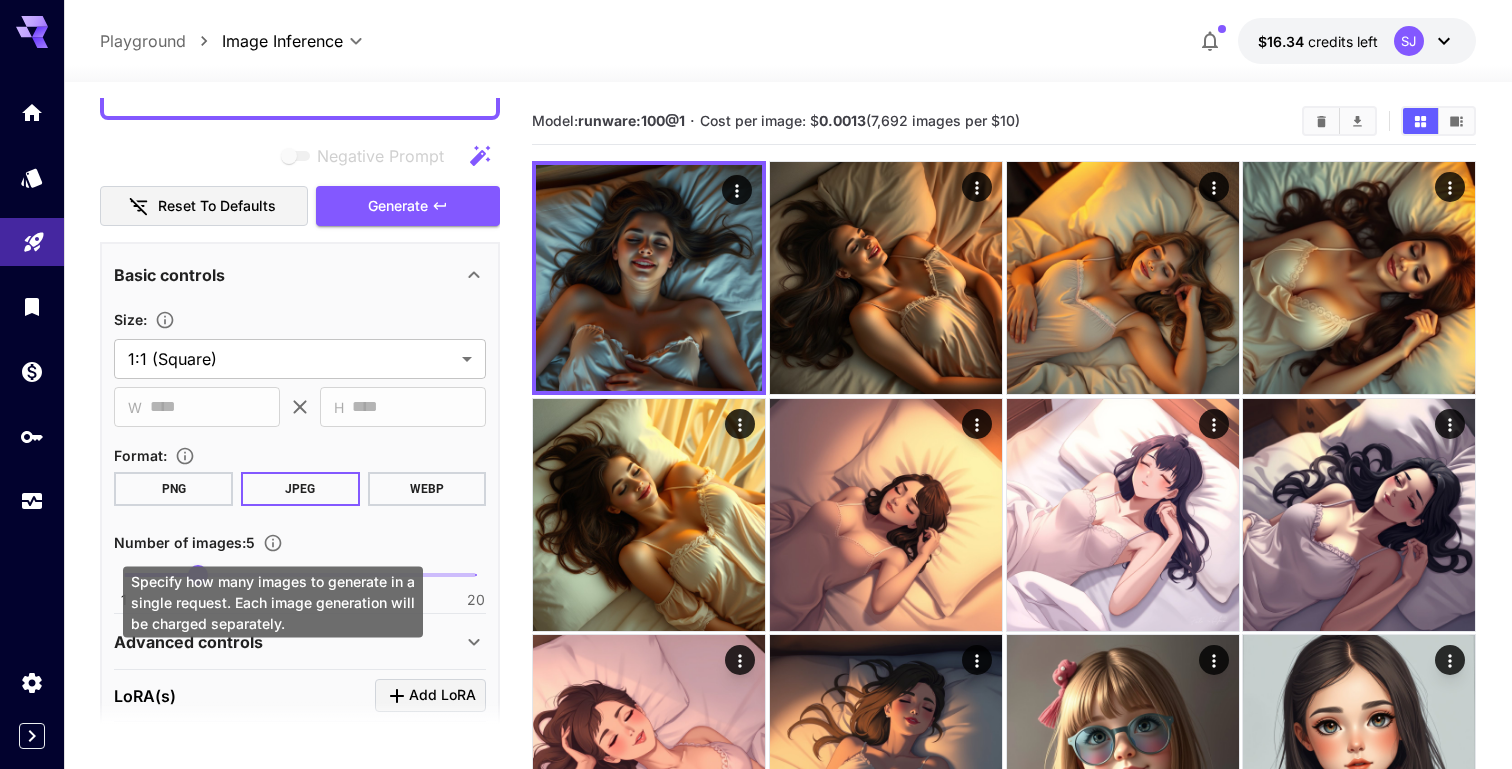 scroll, scrollTop: 747, scrollLeft: 0, axis: vertical 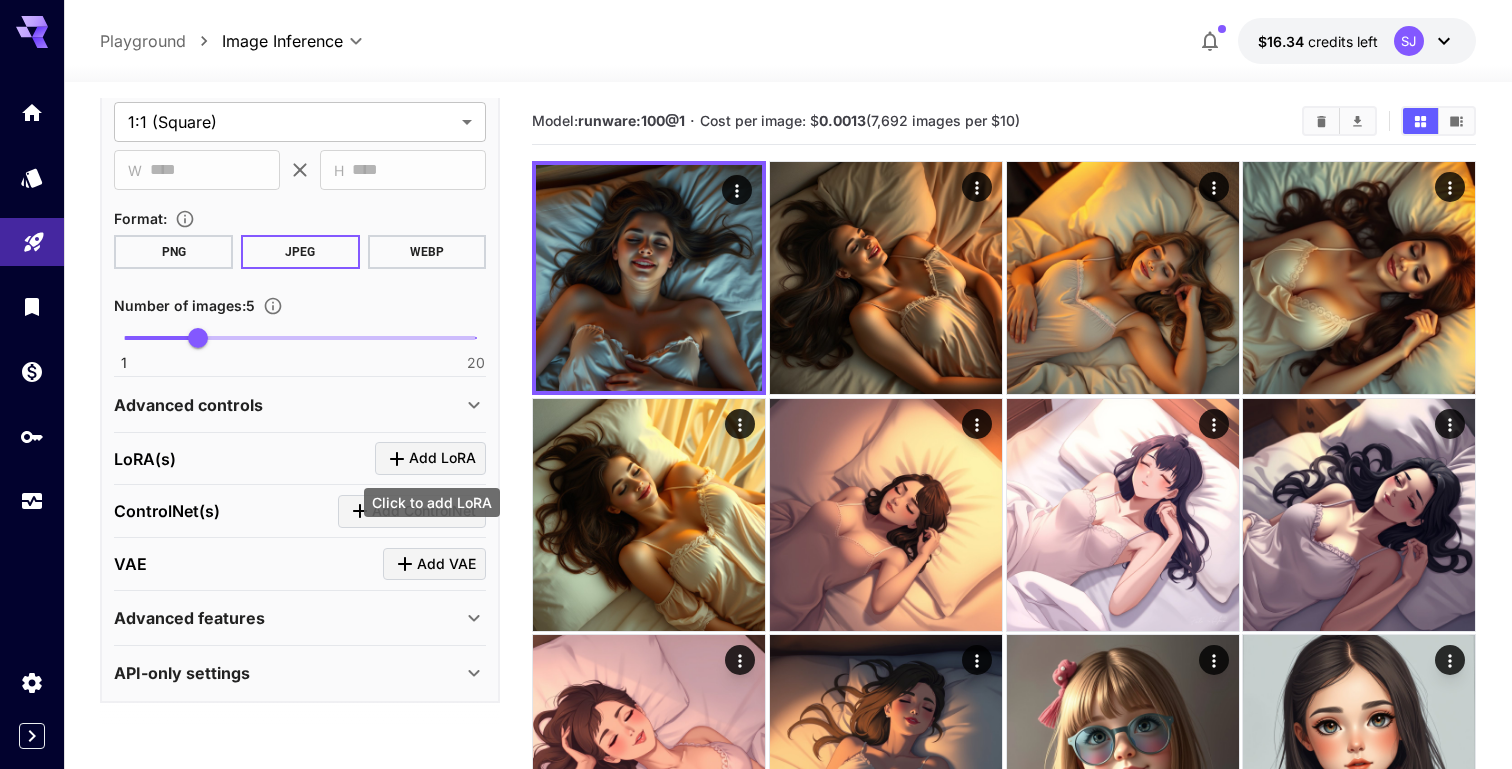 click 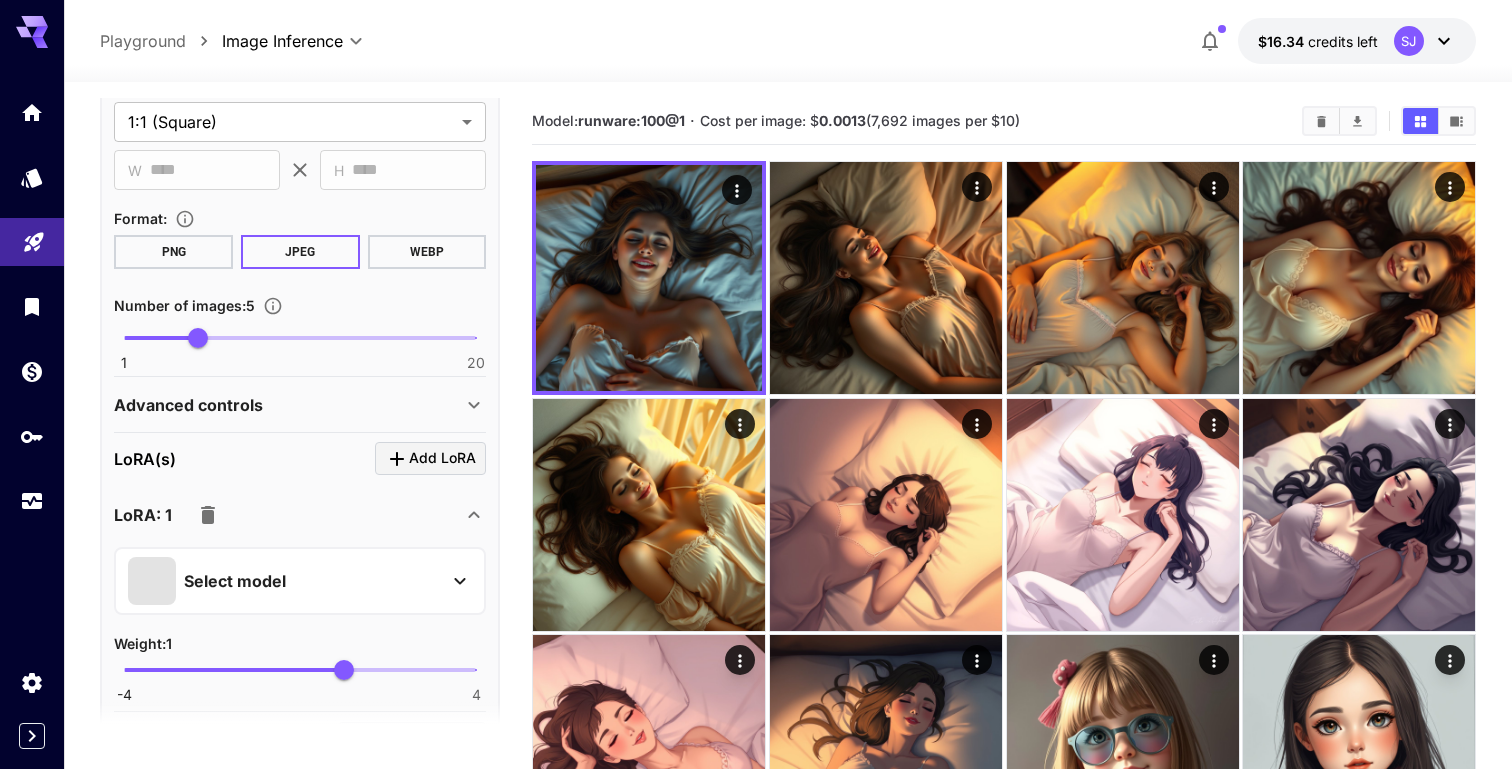click on "Select model" at bounding box center (284, 581) 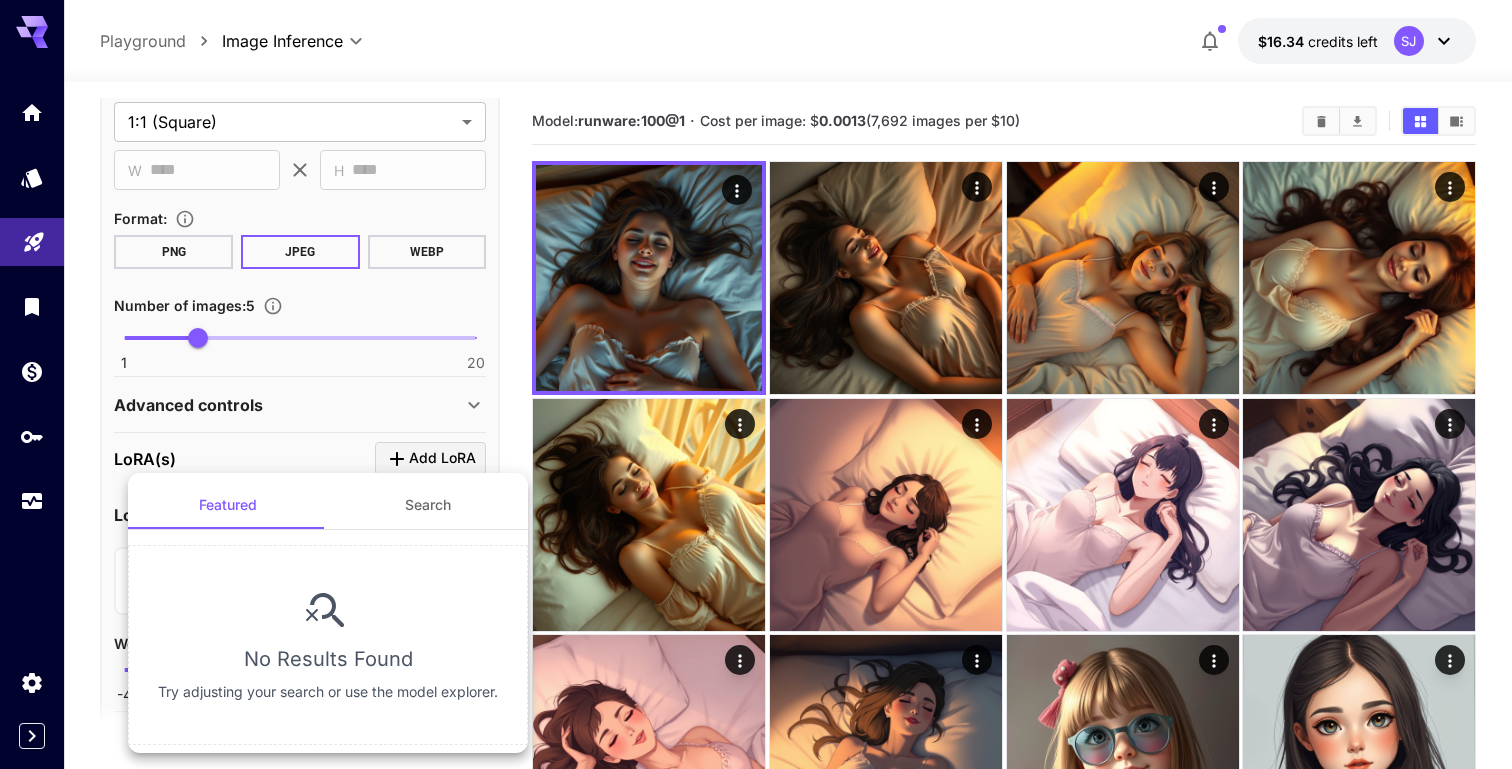 click at bounding box center [756, 384] 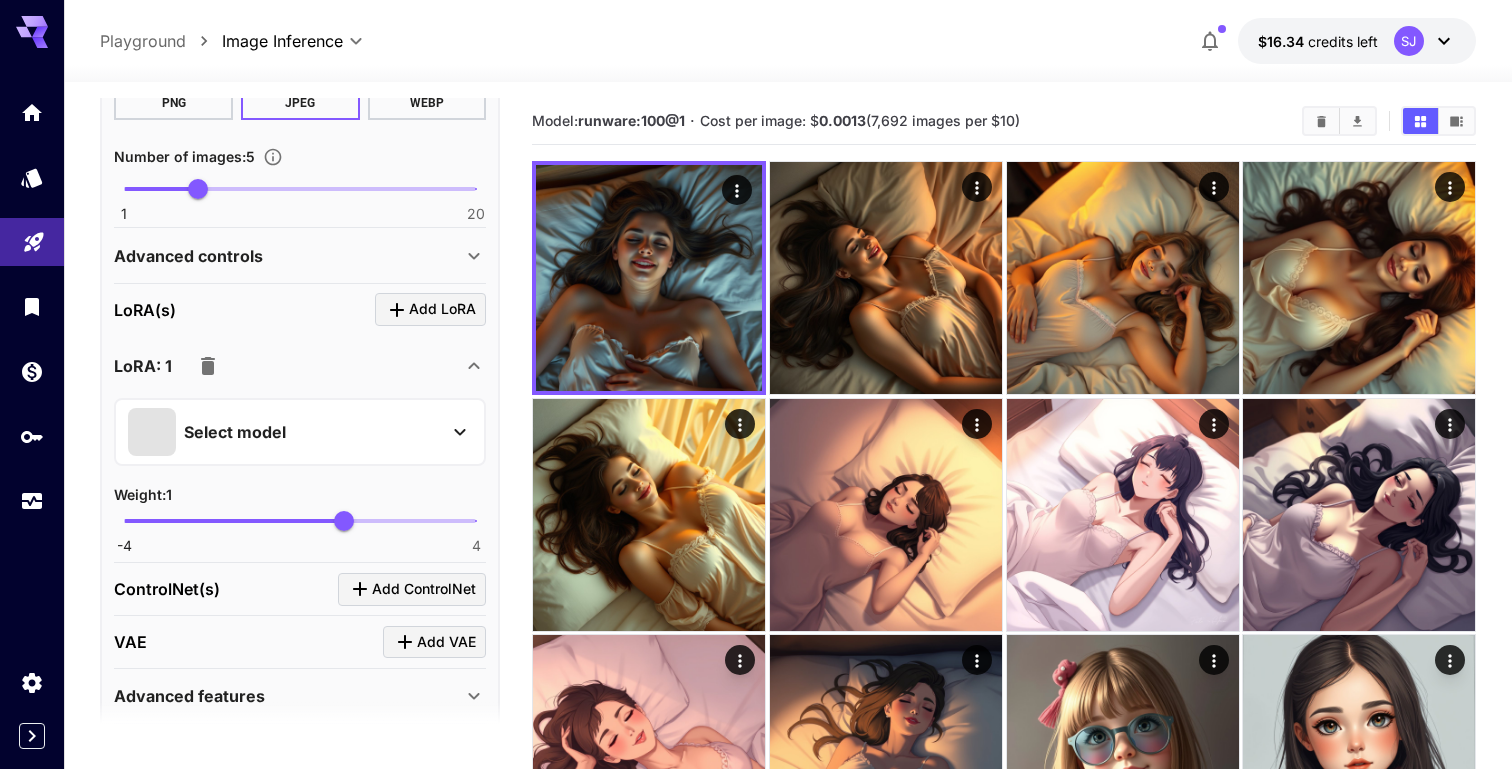 scroll, scrollTop: 974, scrollLeft: 0, axis: vertical 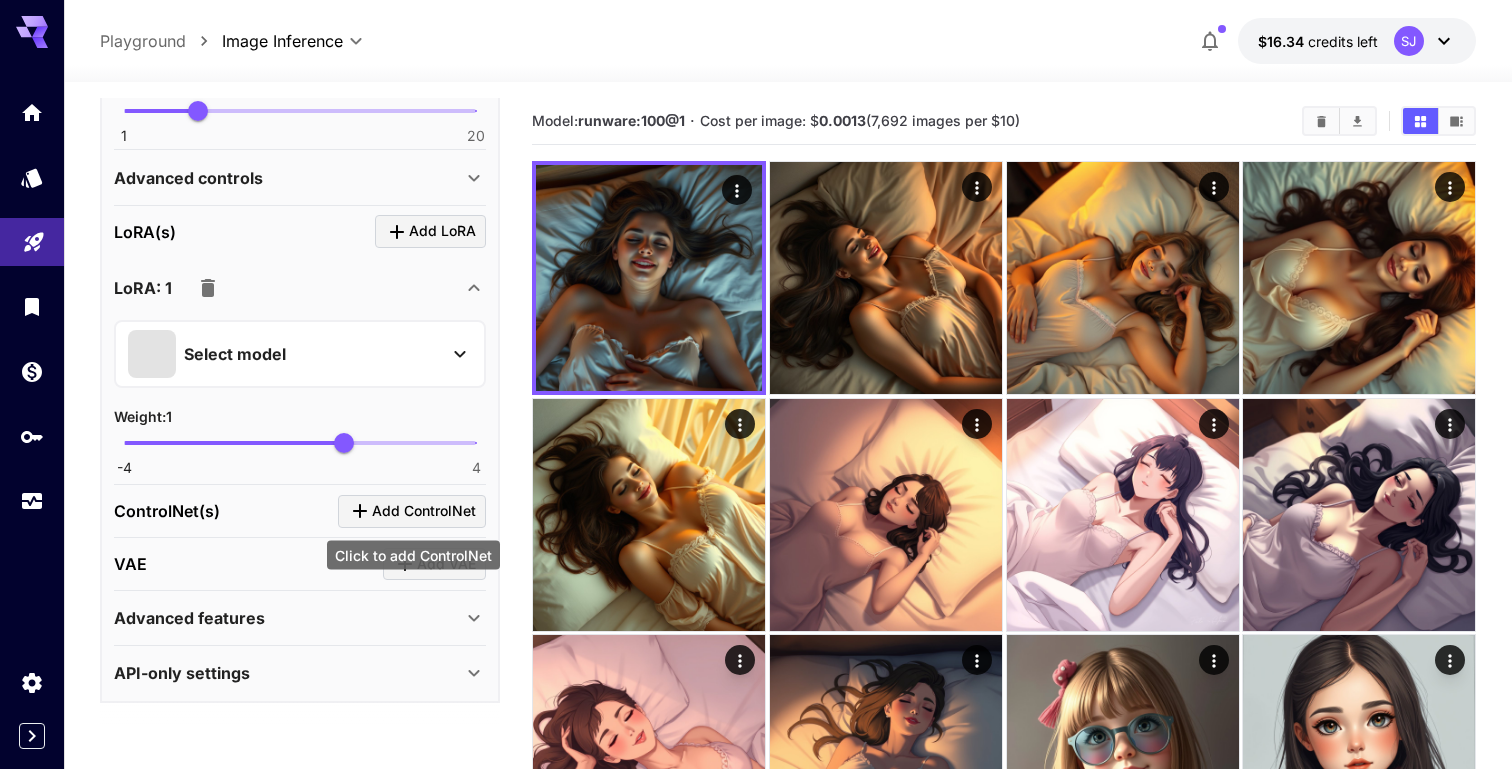 click on "Add ControlNet" at bounding box center [424, 511] 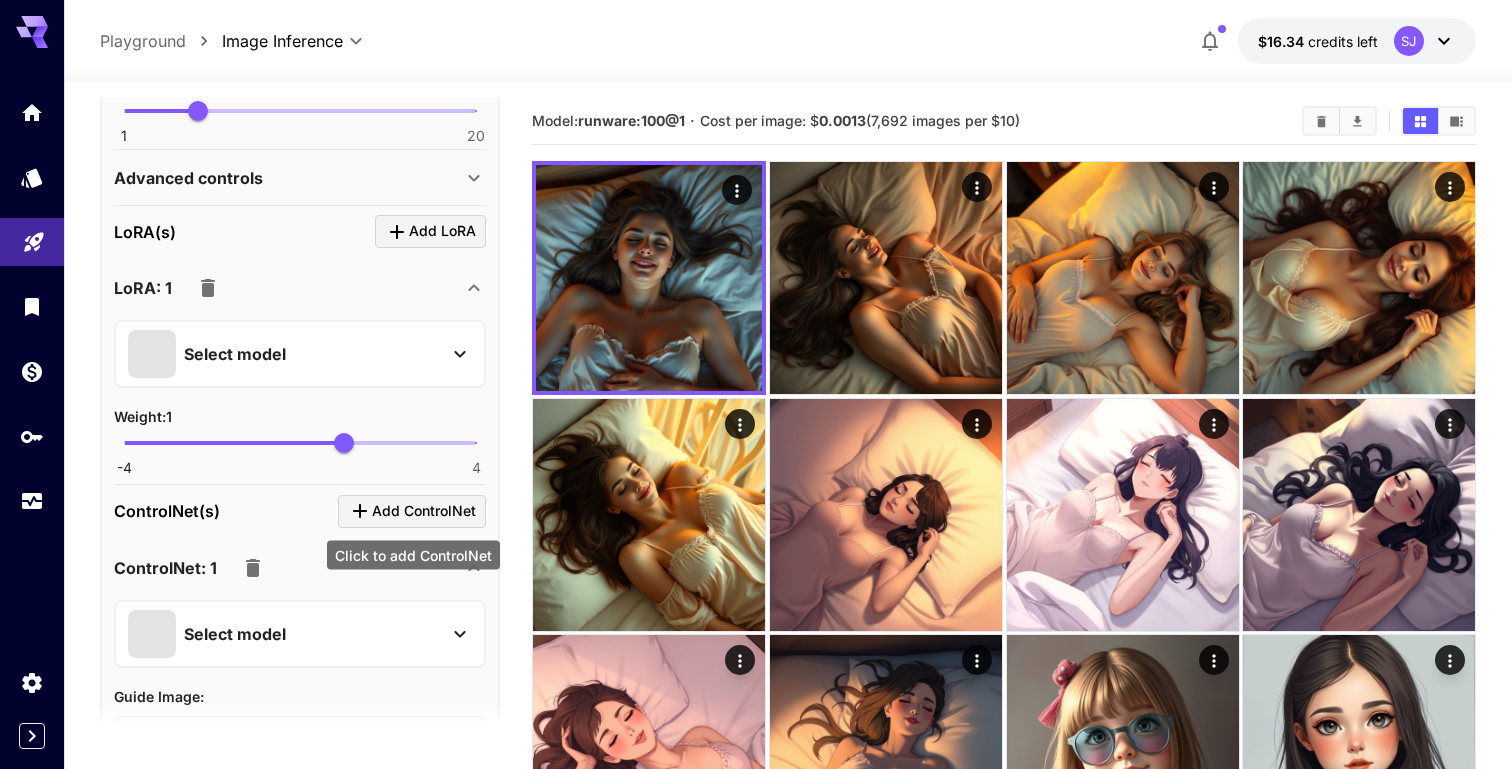 click on "Add ControlNet" at bounding box center (424, 511) 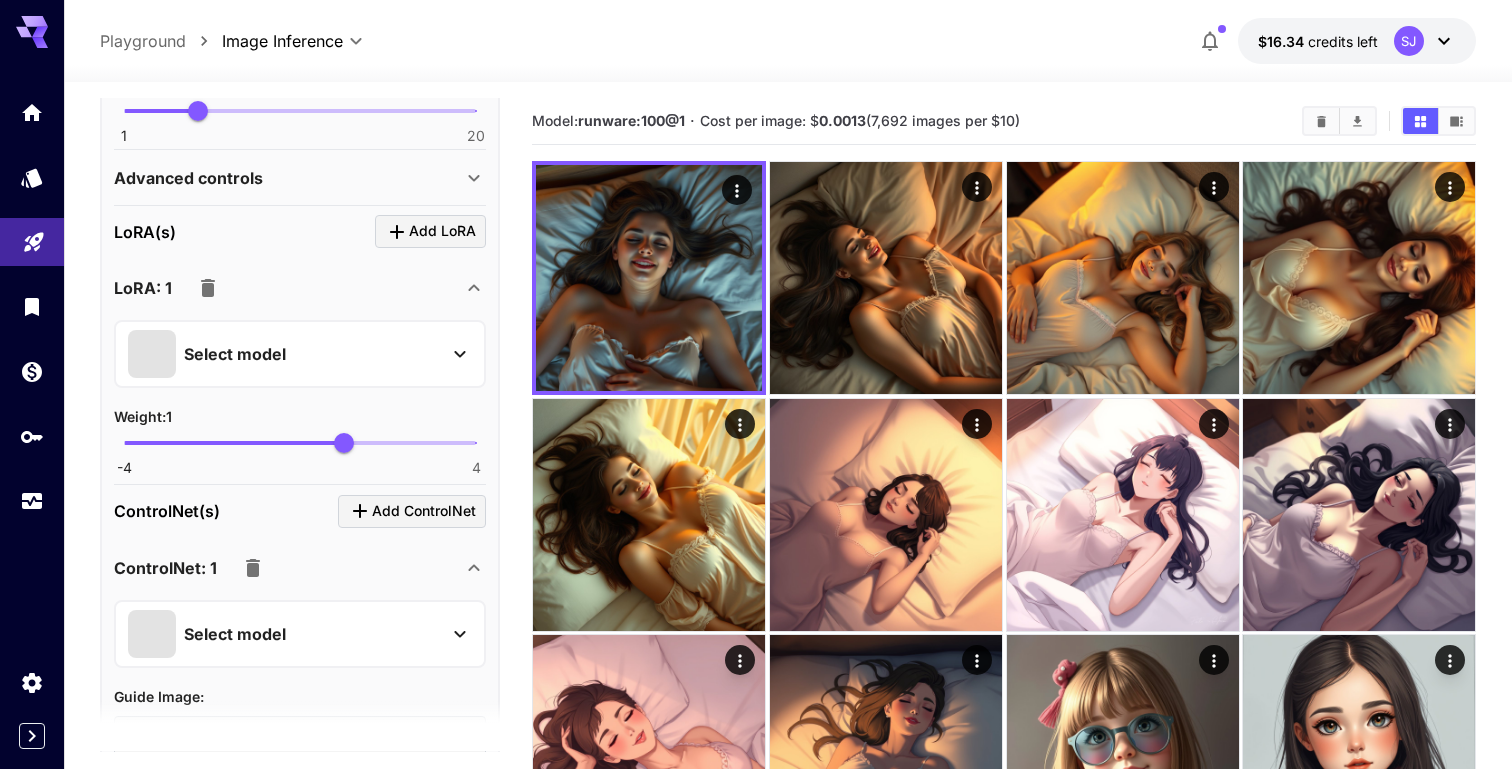 click at bounding box center (253, 568) 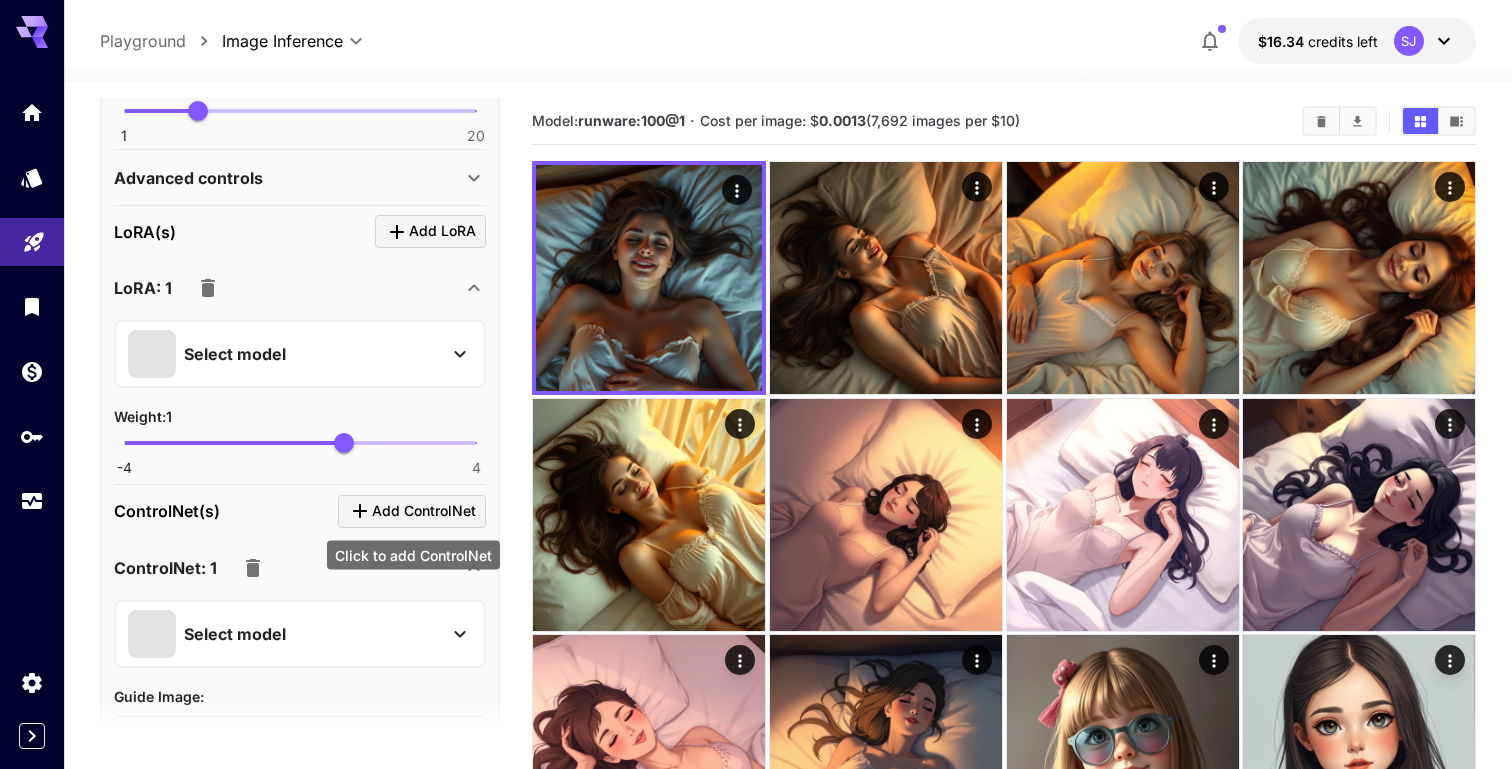 click on "Add ControlNet" at bounding box center [424, 511] 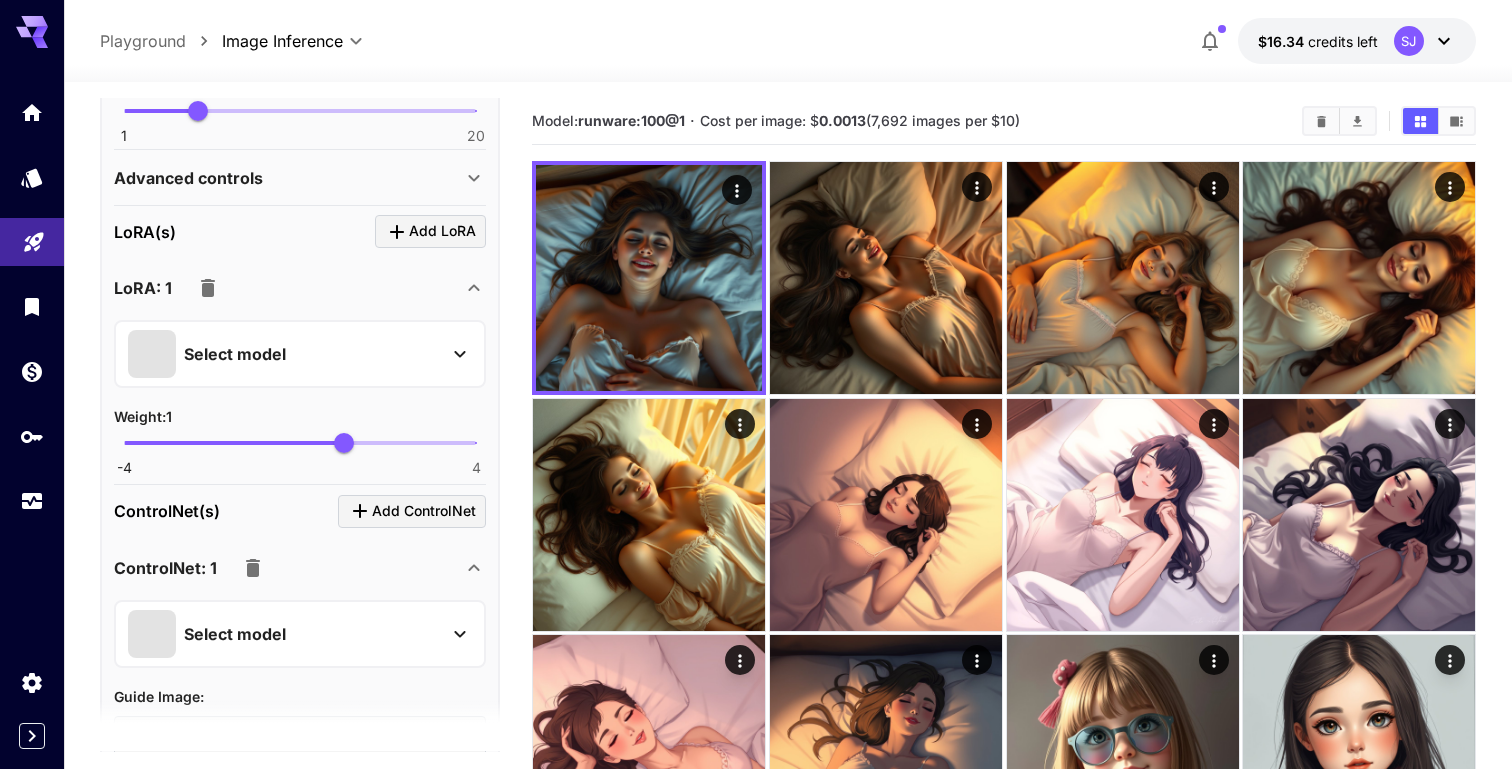 click 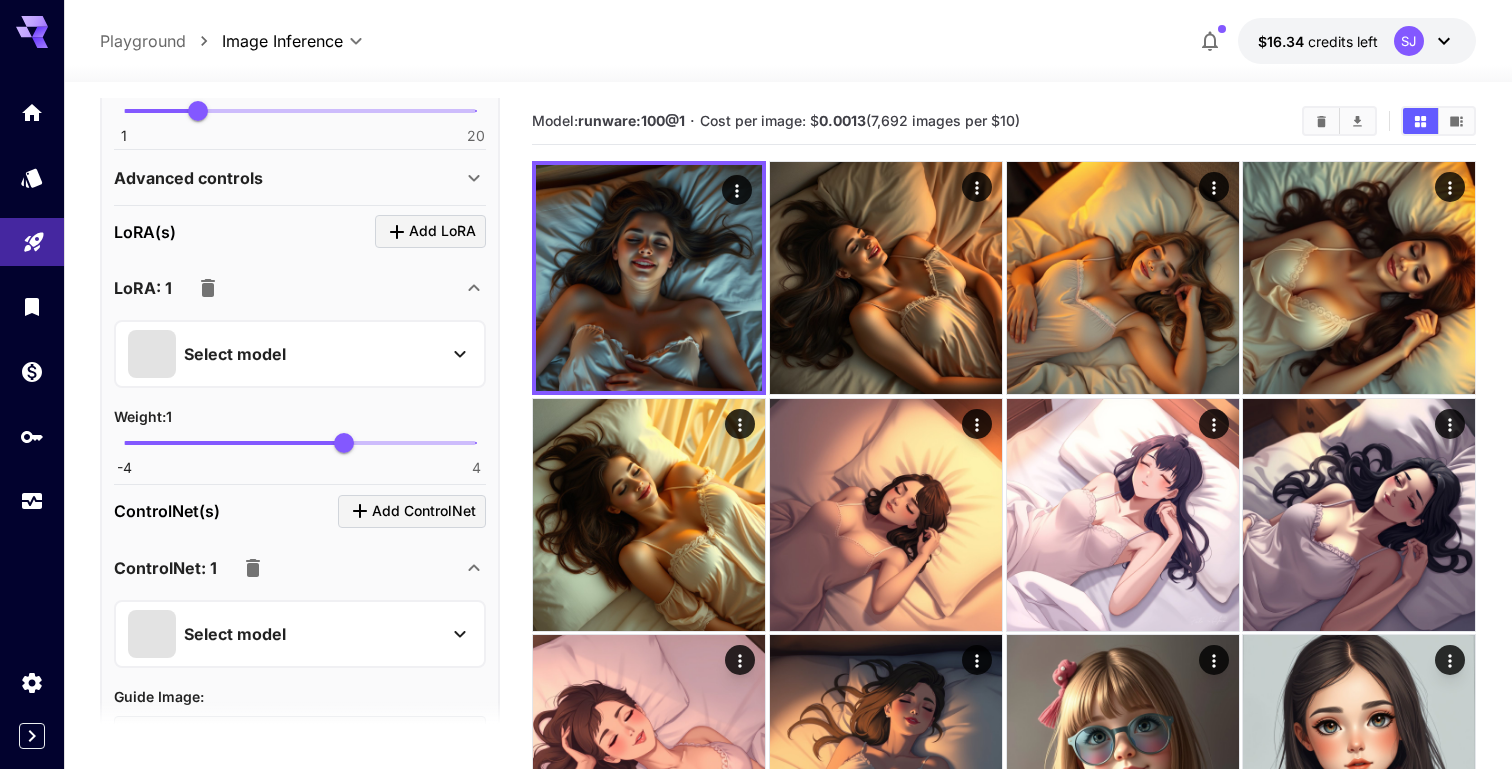 click 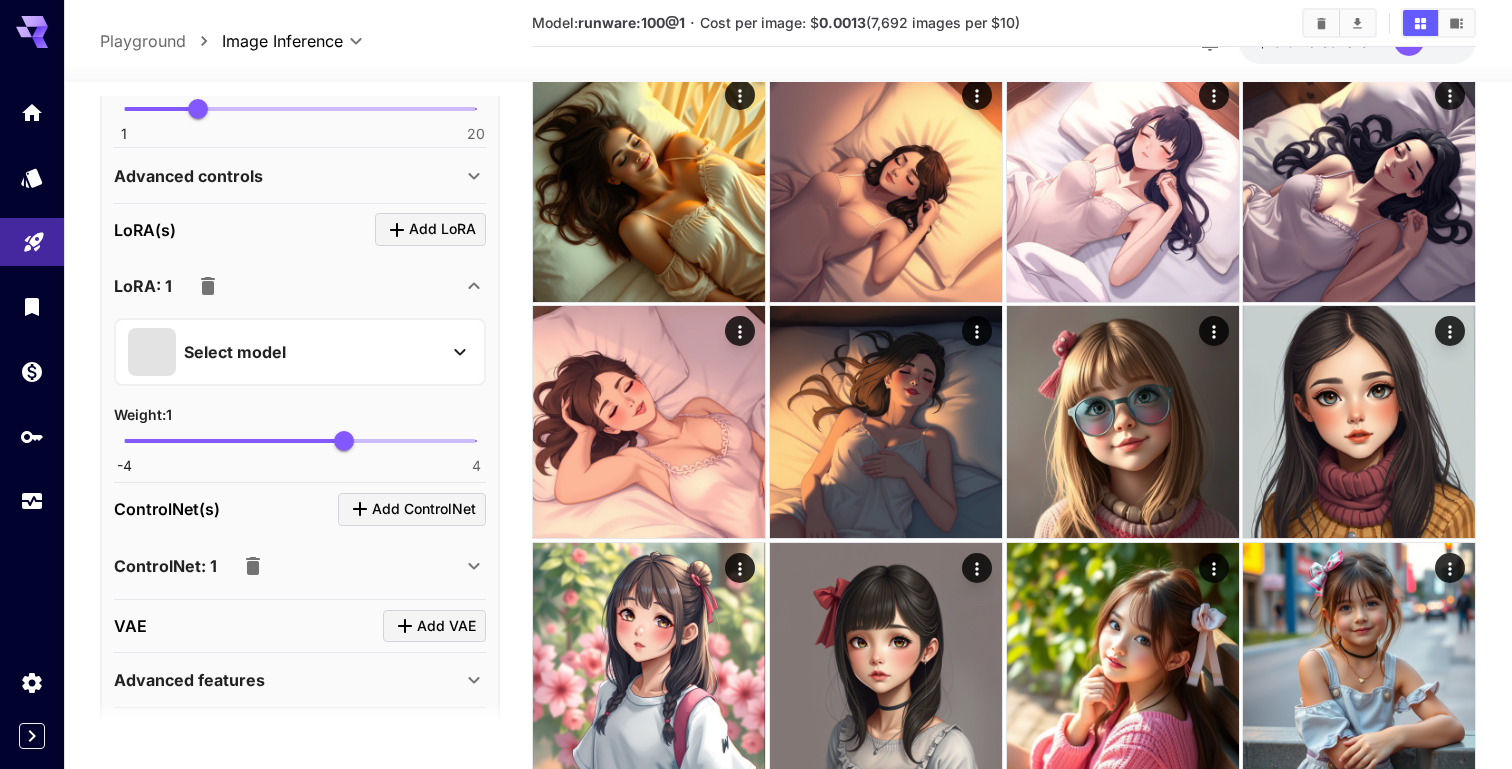 scroll, scrollTop: 0, scrollLeft: 0, axis: both 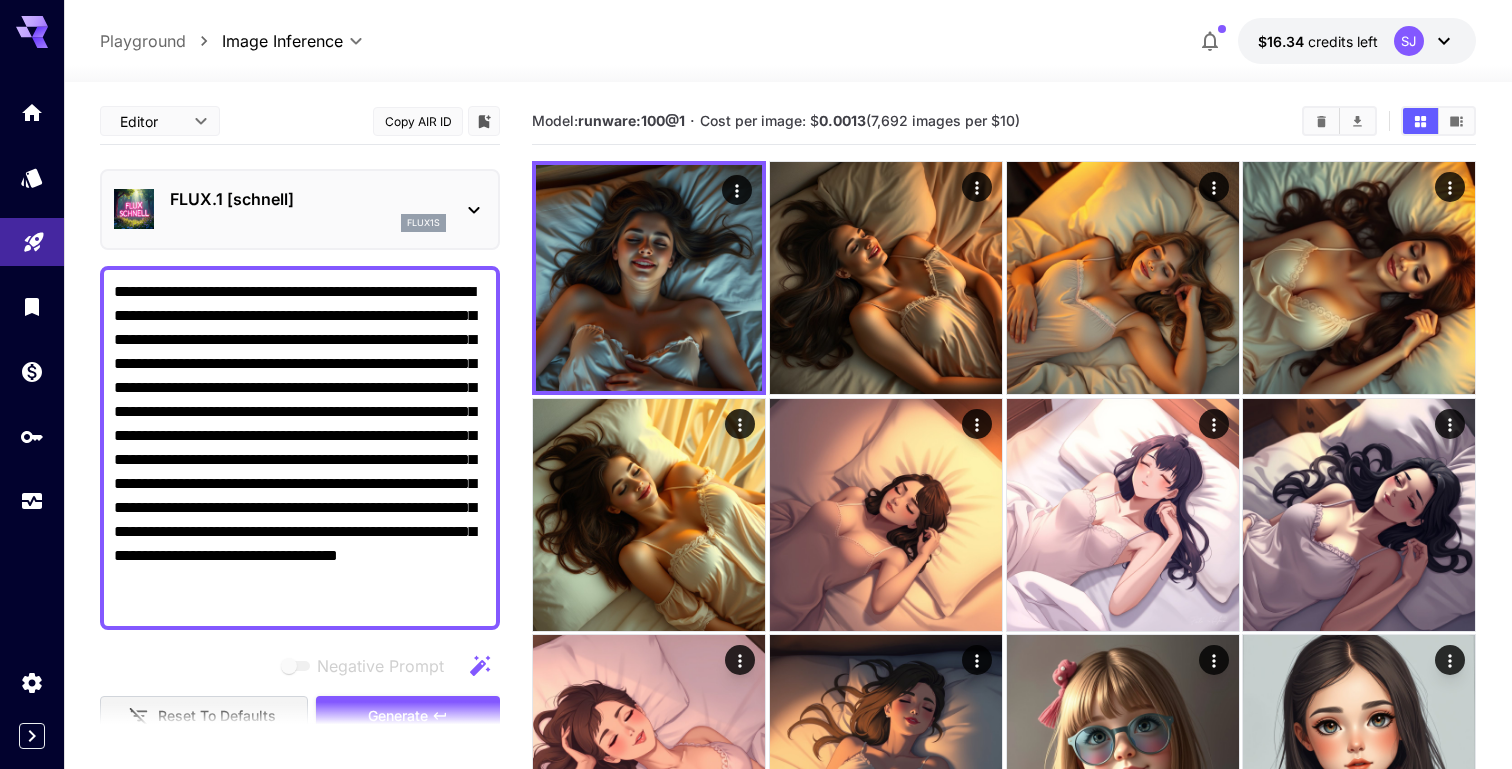 click on "FLUX.1 [schnell]" at bounding box center [308, 199] 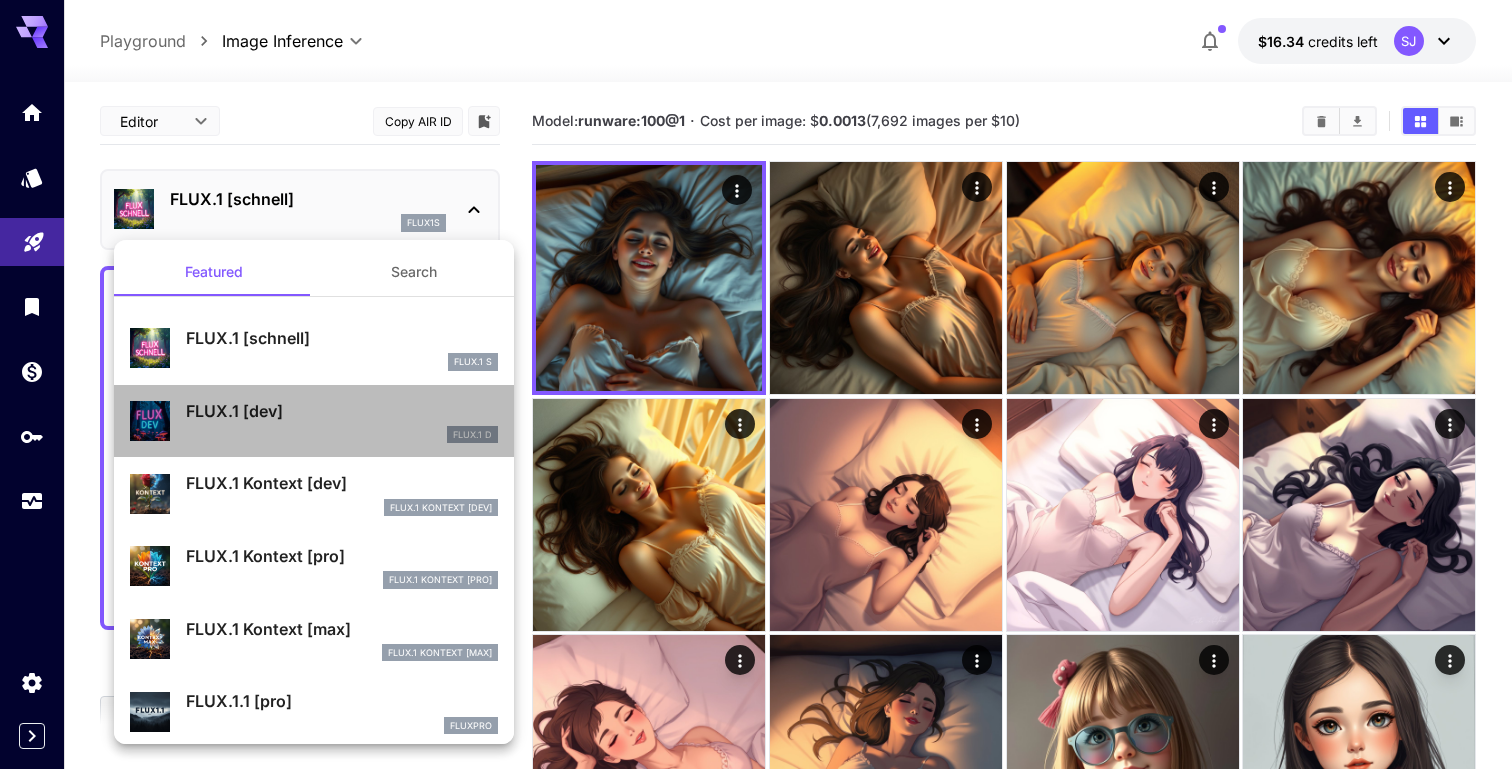 click on "FLUX.1 [dev]" at bounding box center [342, 411] 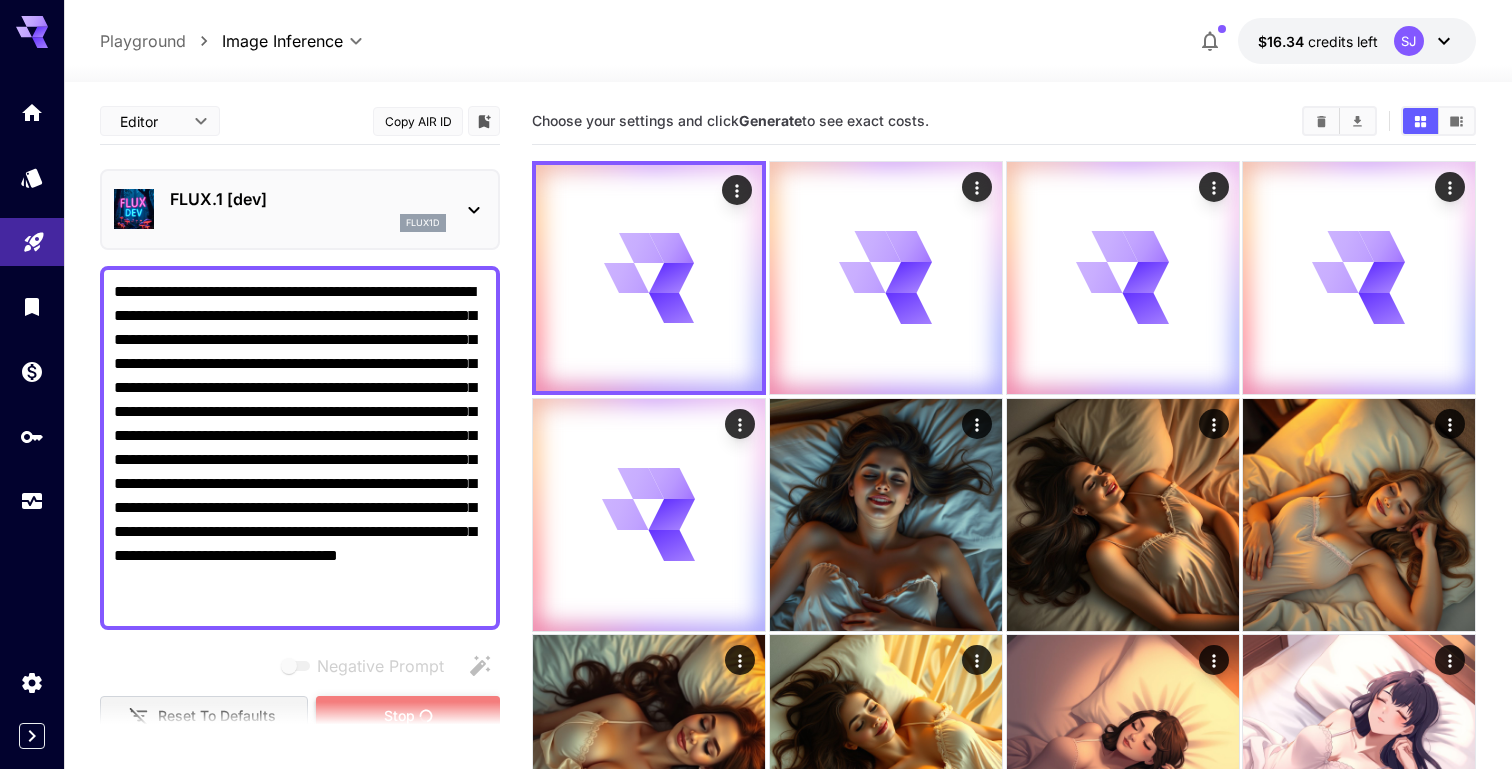 click on "Stop" at bounding box center [408, 716] 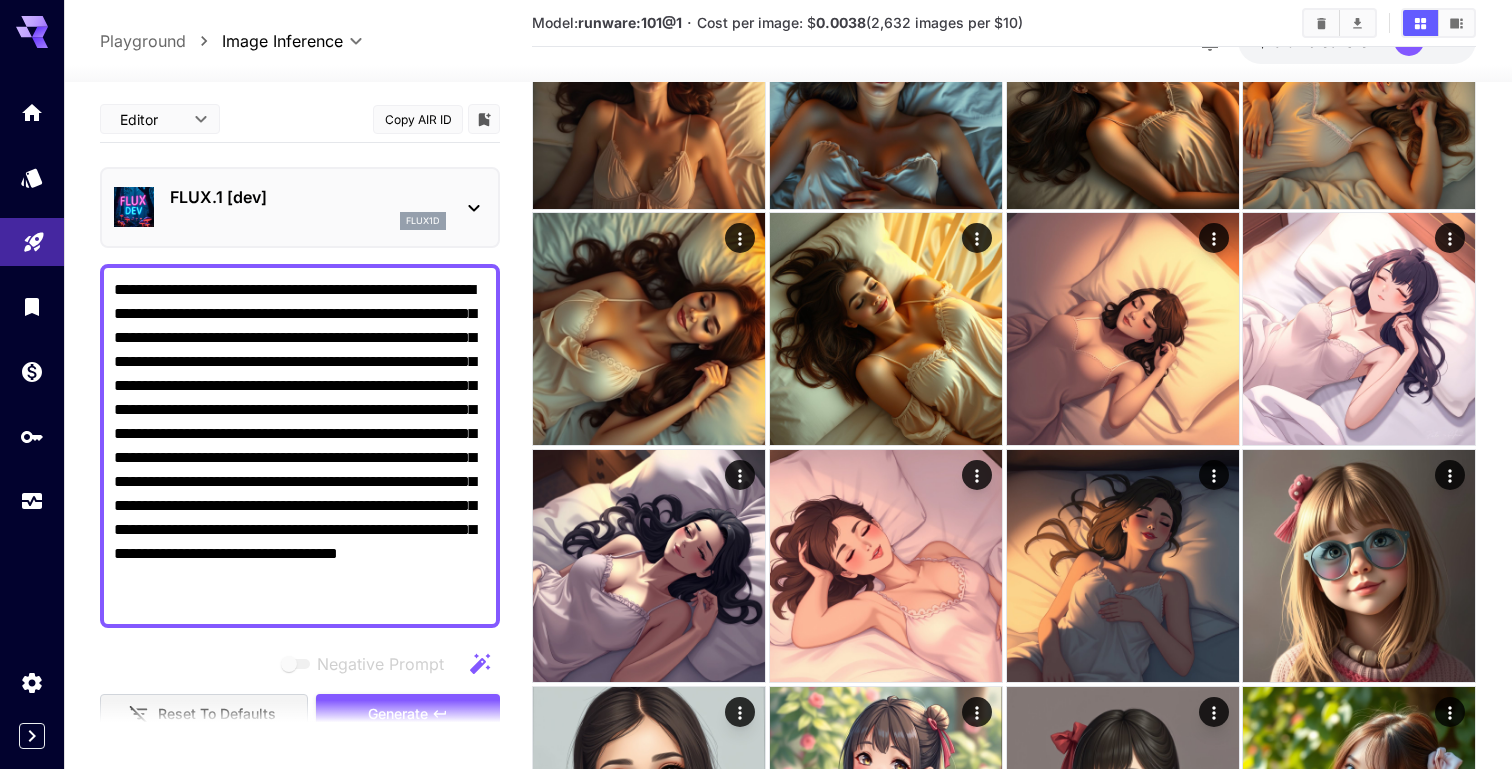 scroll, scrollTop: 0, scrollLeft: 0, axis: both 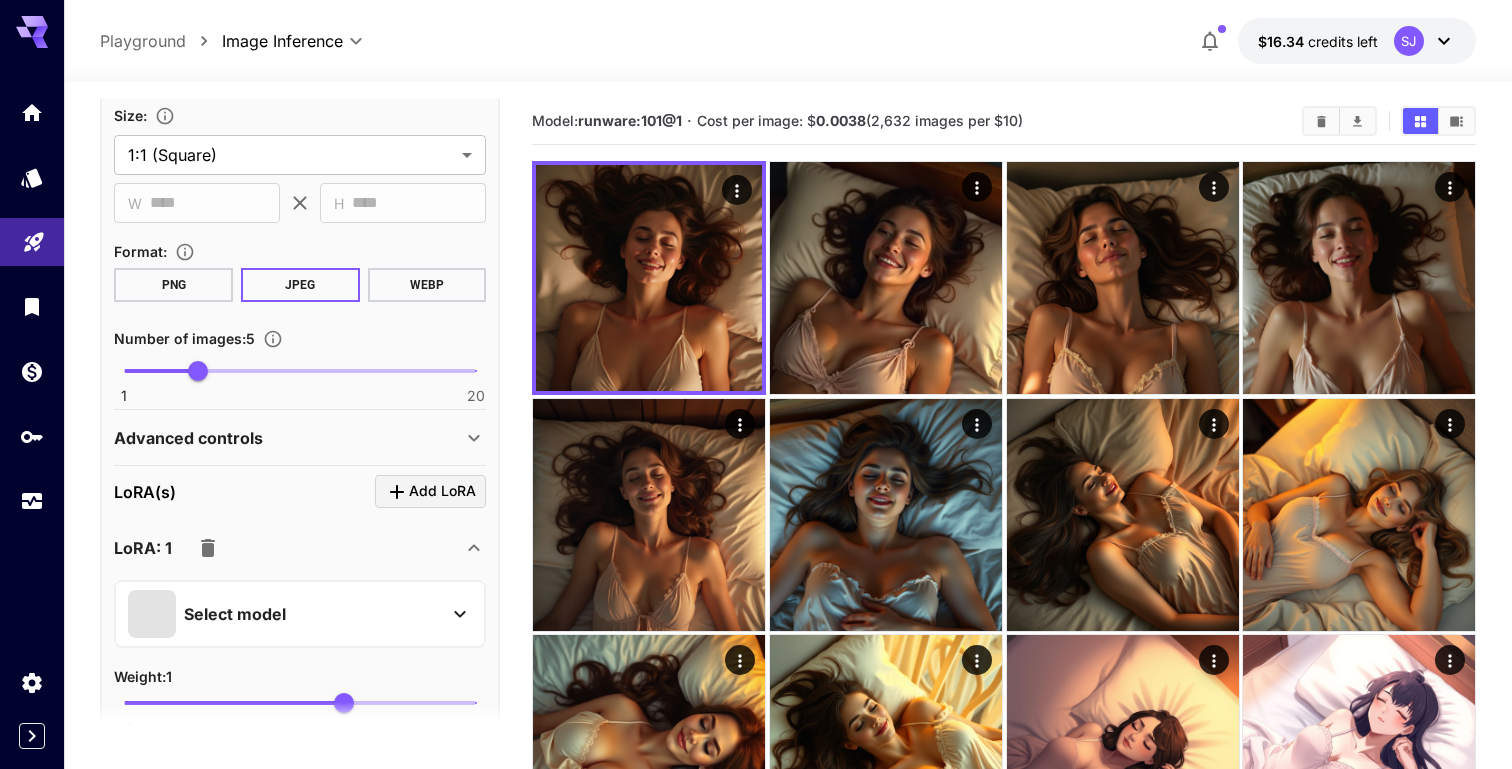 click 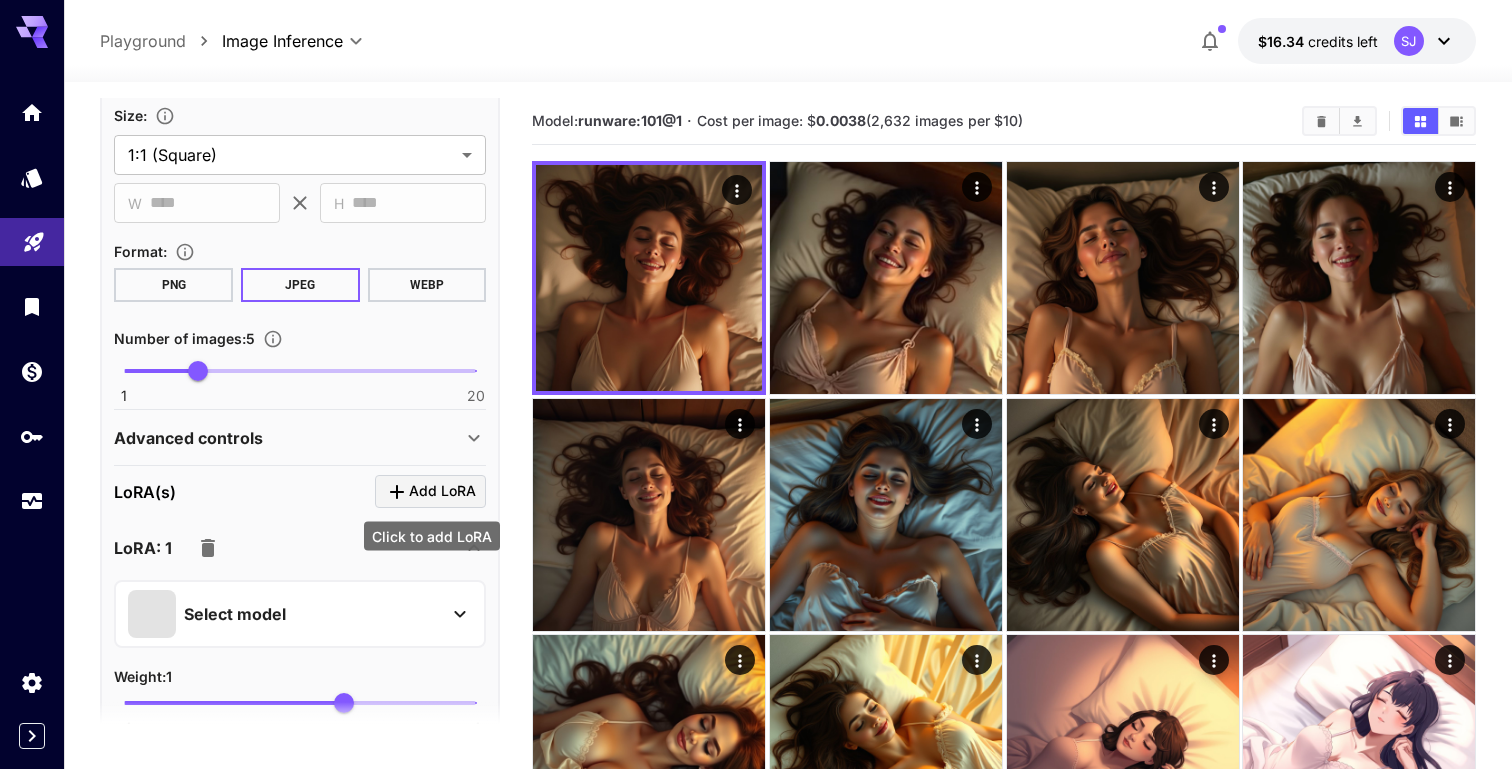 click on "Add LoRA" at bounding box center (442, 491) 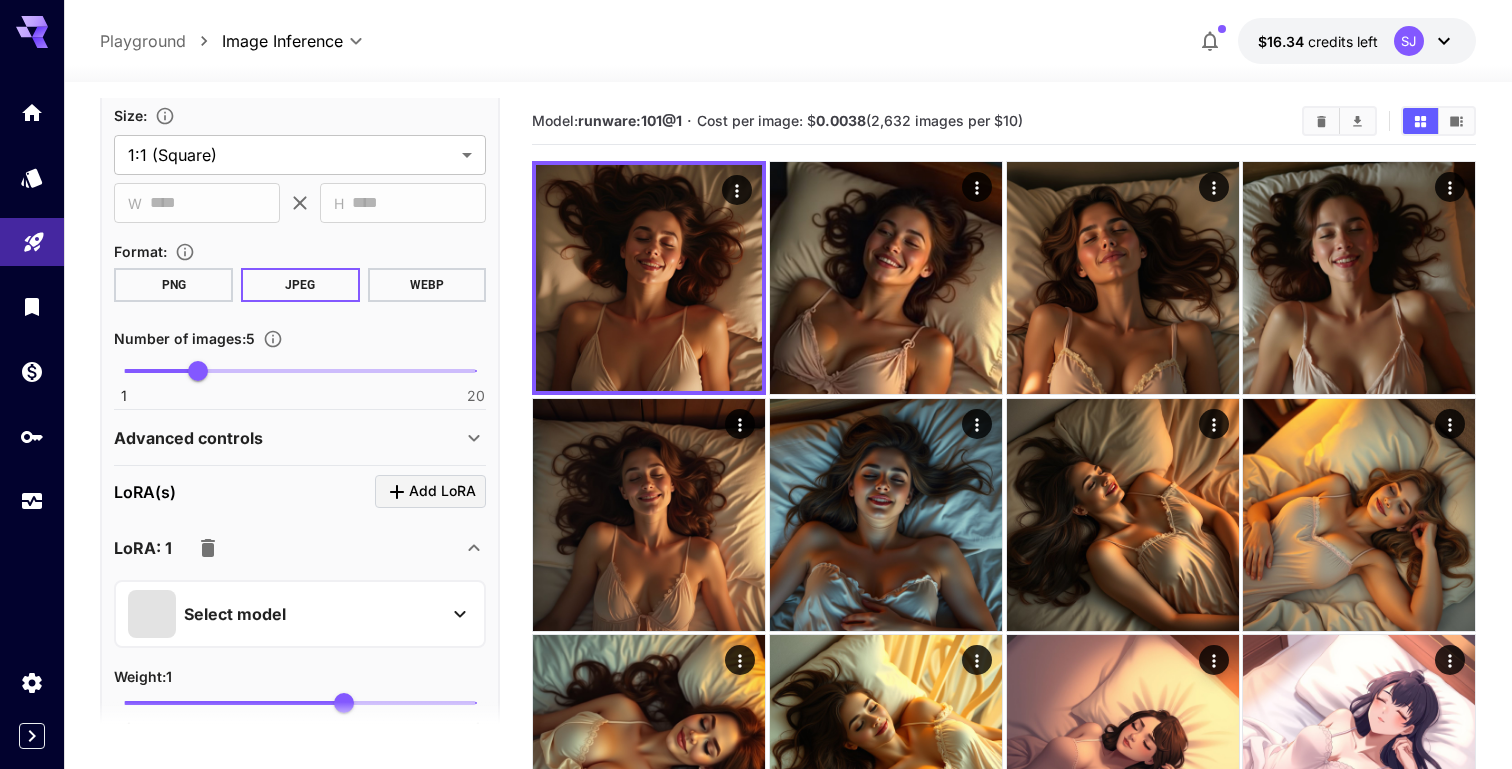 click on "Select model" at bounding box center (235, 614) 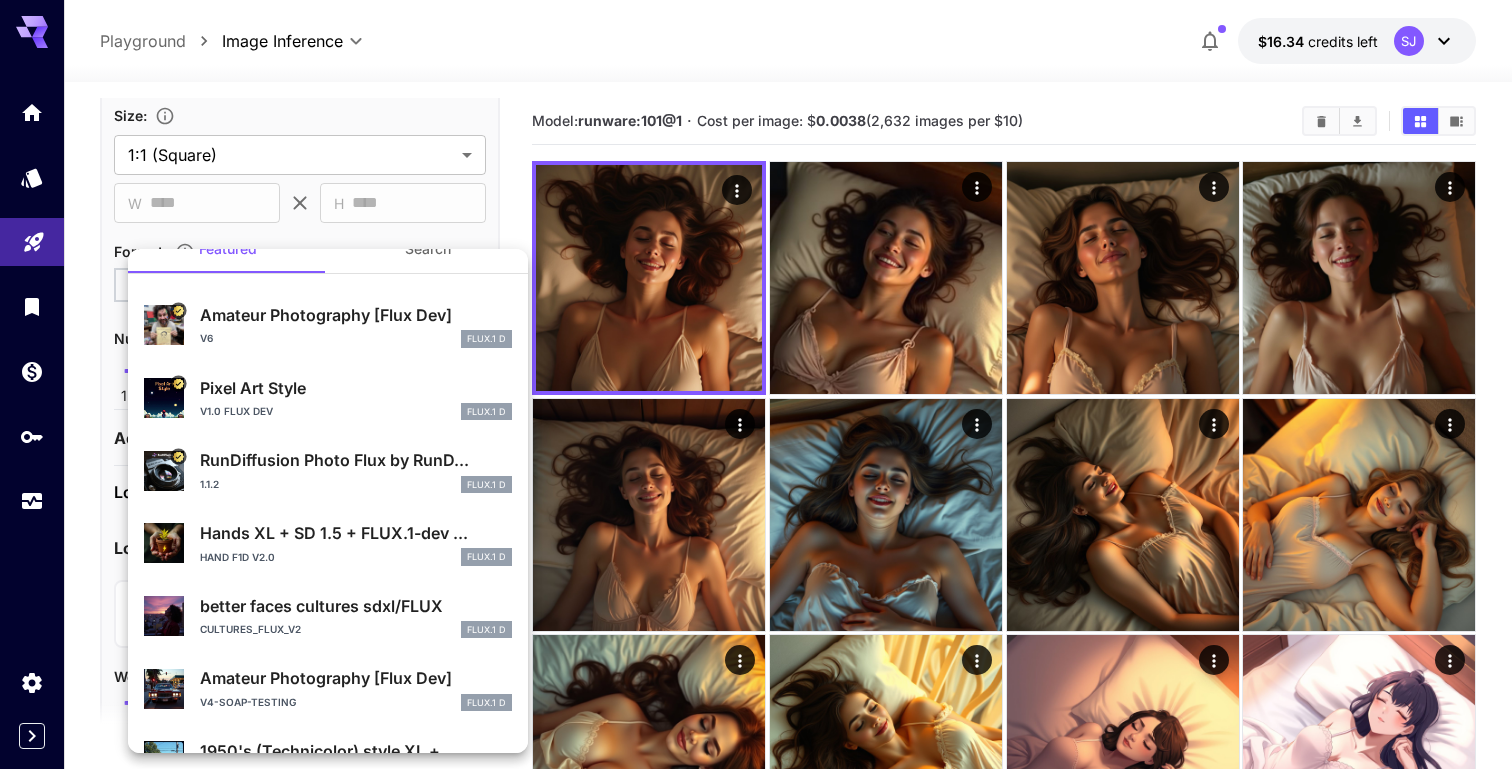 scroll, scrollTop: 0, scrollLeft: 0, axis: both 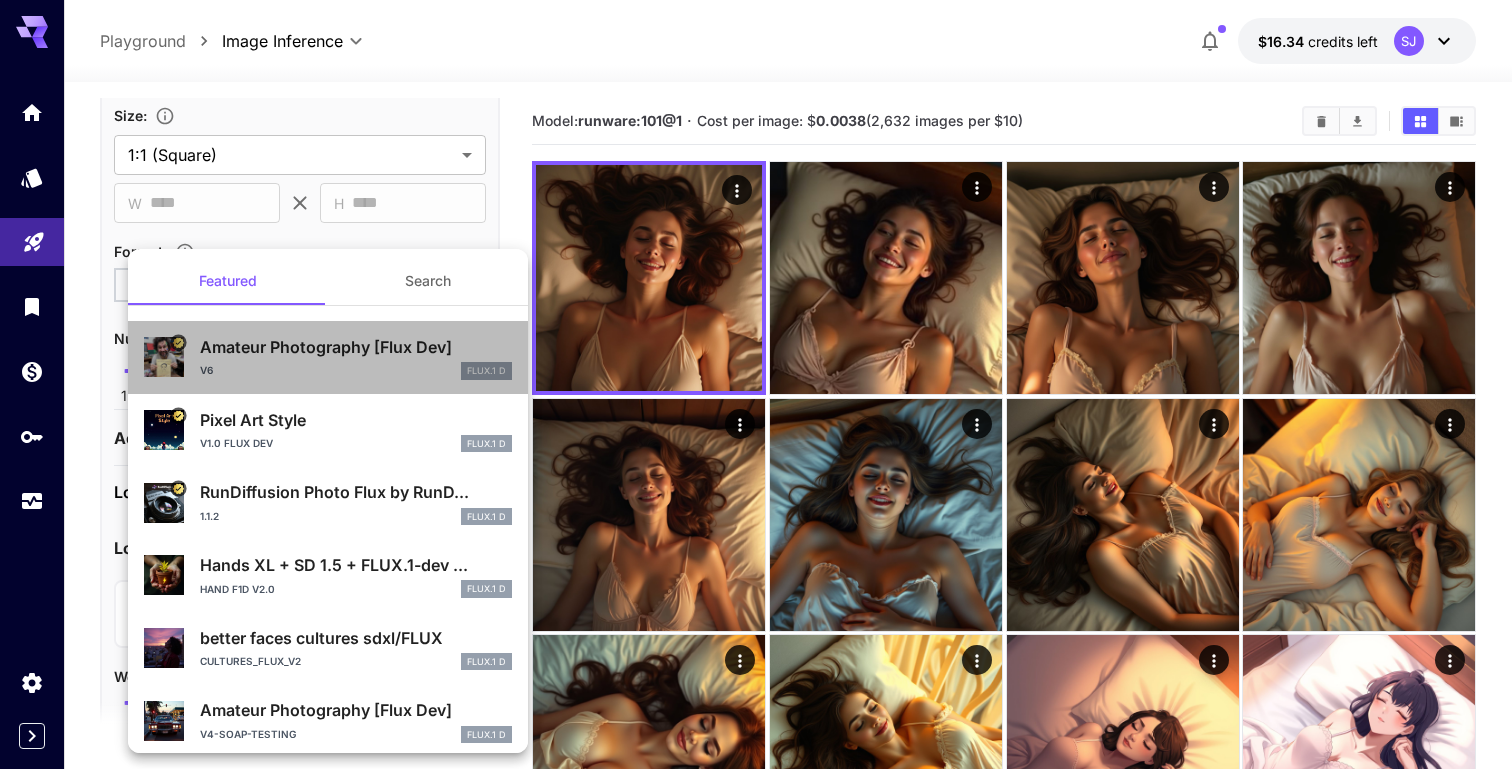 click on "v6 FLUX.1 D" at bounding box center (356, 371) 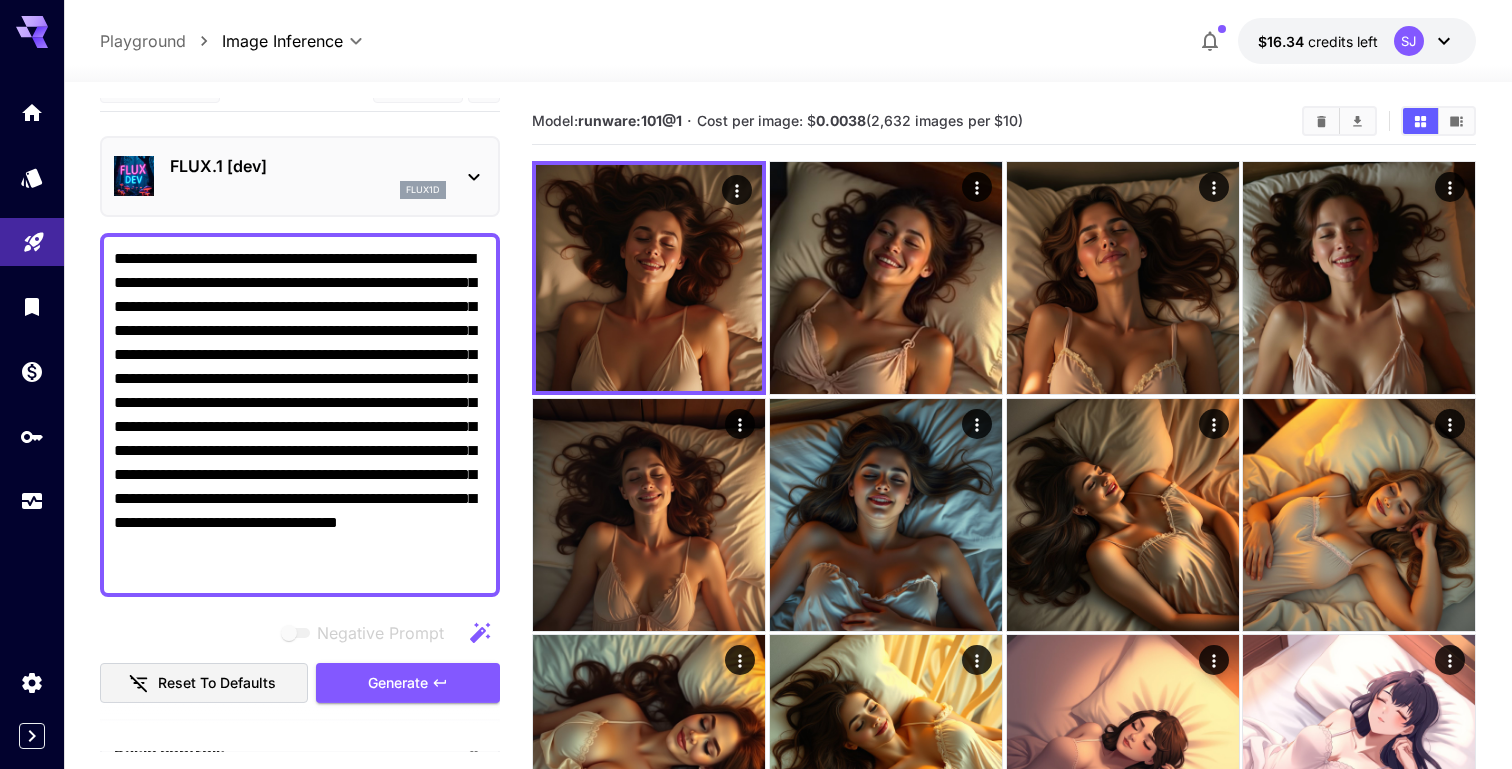 scroll, scrollTop: 55, scrollLeft: 0, axis: vertical 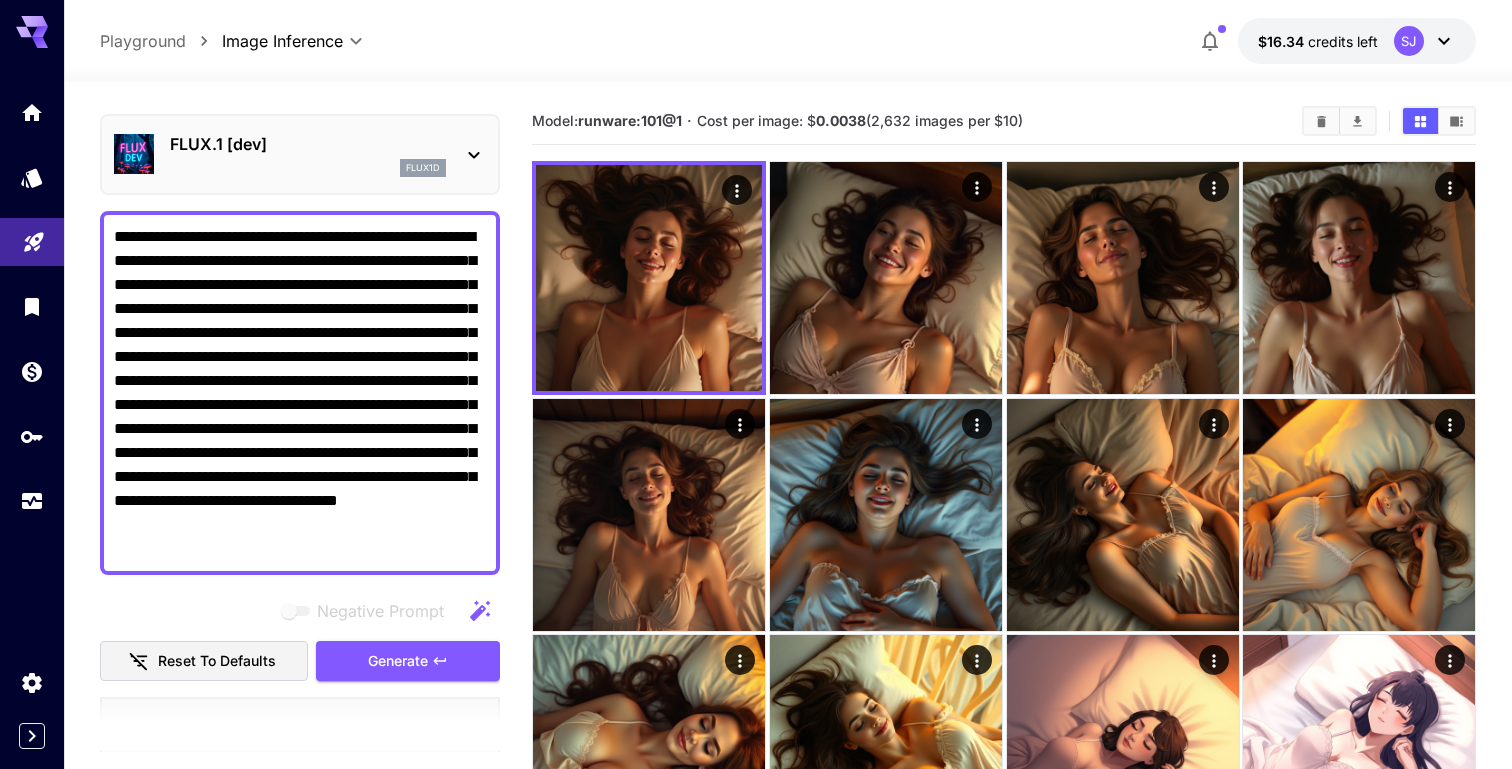 click on "Generate" at bounding box center [398, 661] 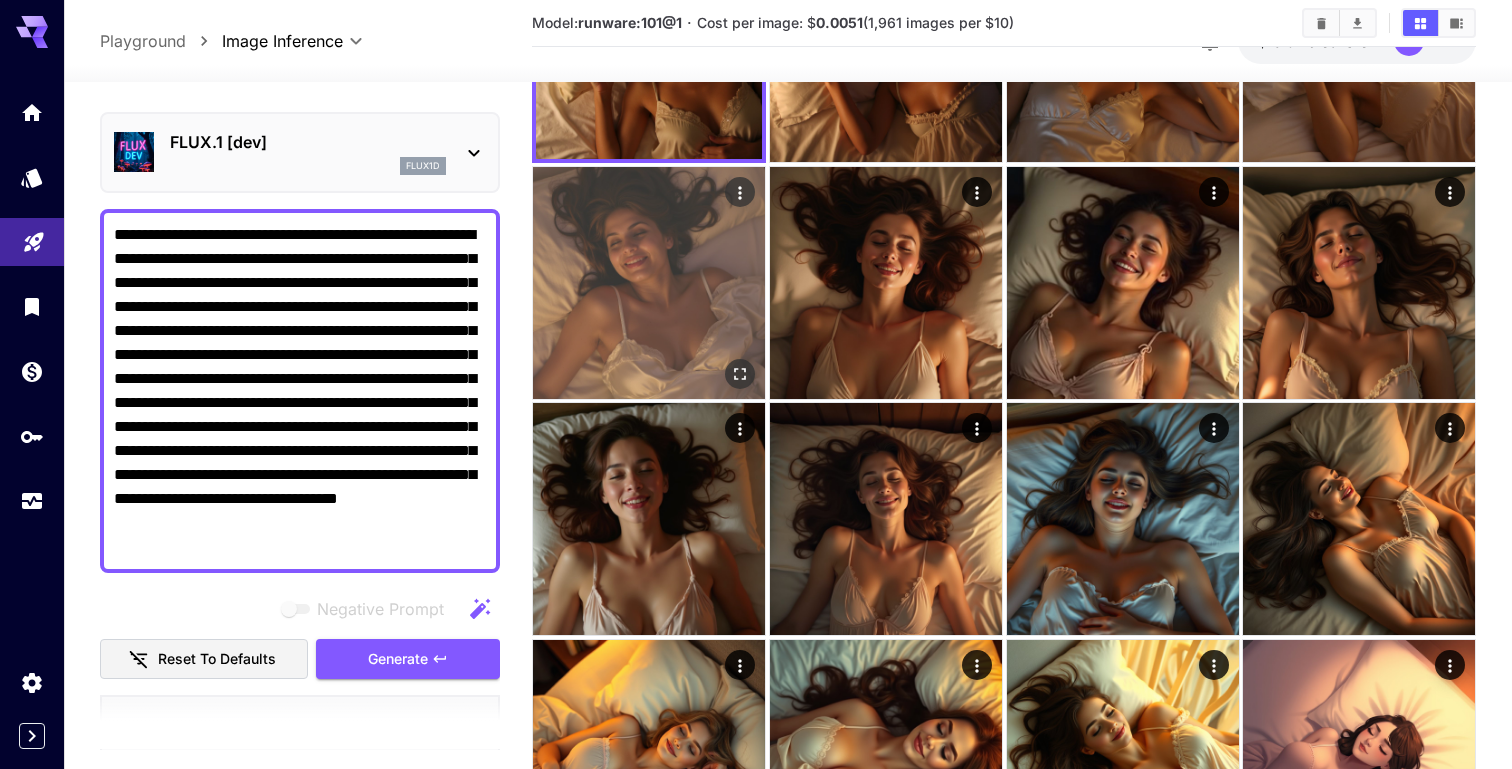 scroll, scrollTop: 0, scrollLeft: 0, axis: both 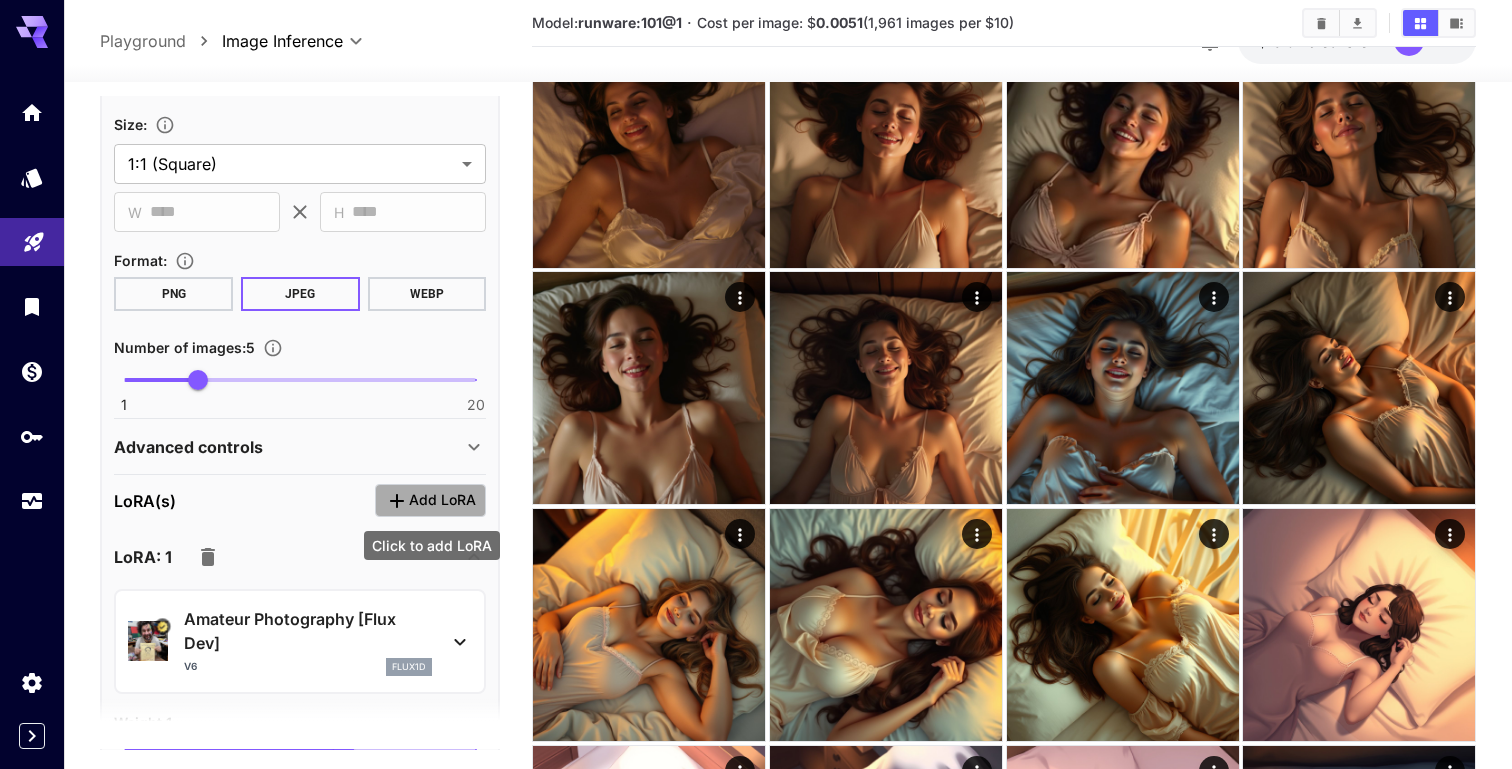 click on "Add LoRA" at bounding box center [442, 500] 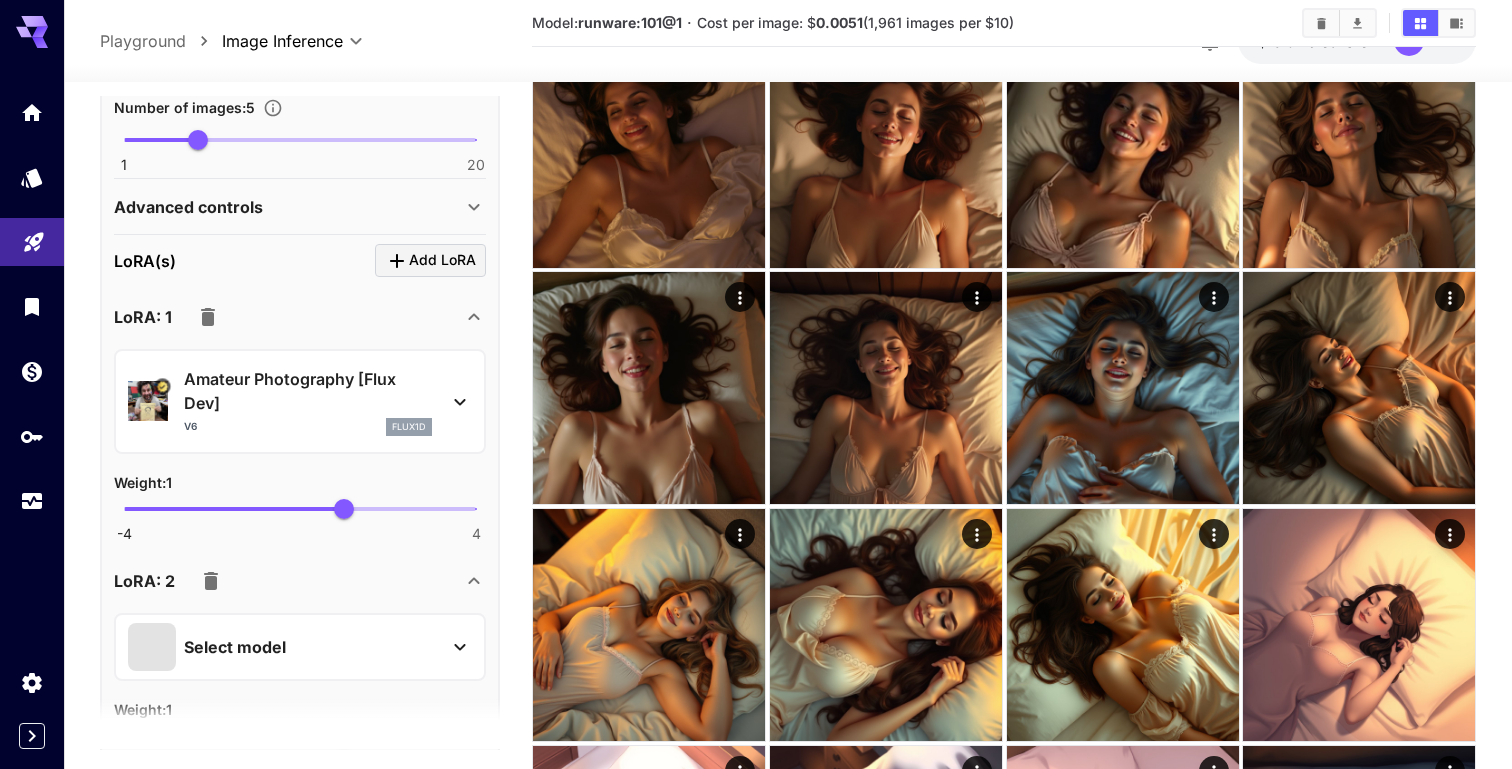scroll, scrollTop: 999, scrollLeft: 0, axis: vertical 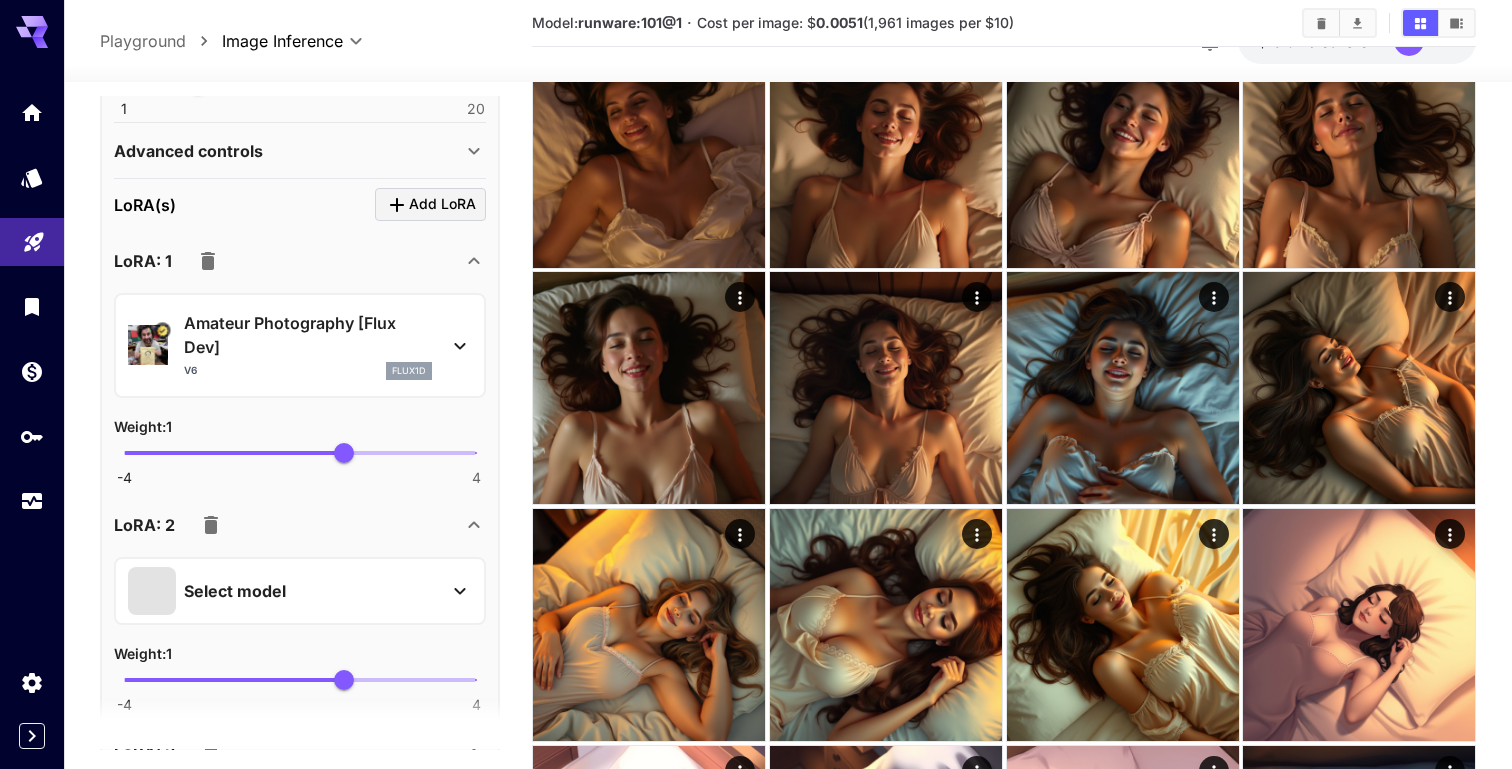 click on "Select model" at bounding box center [284, 591] 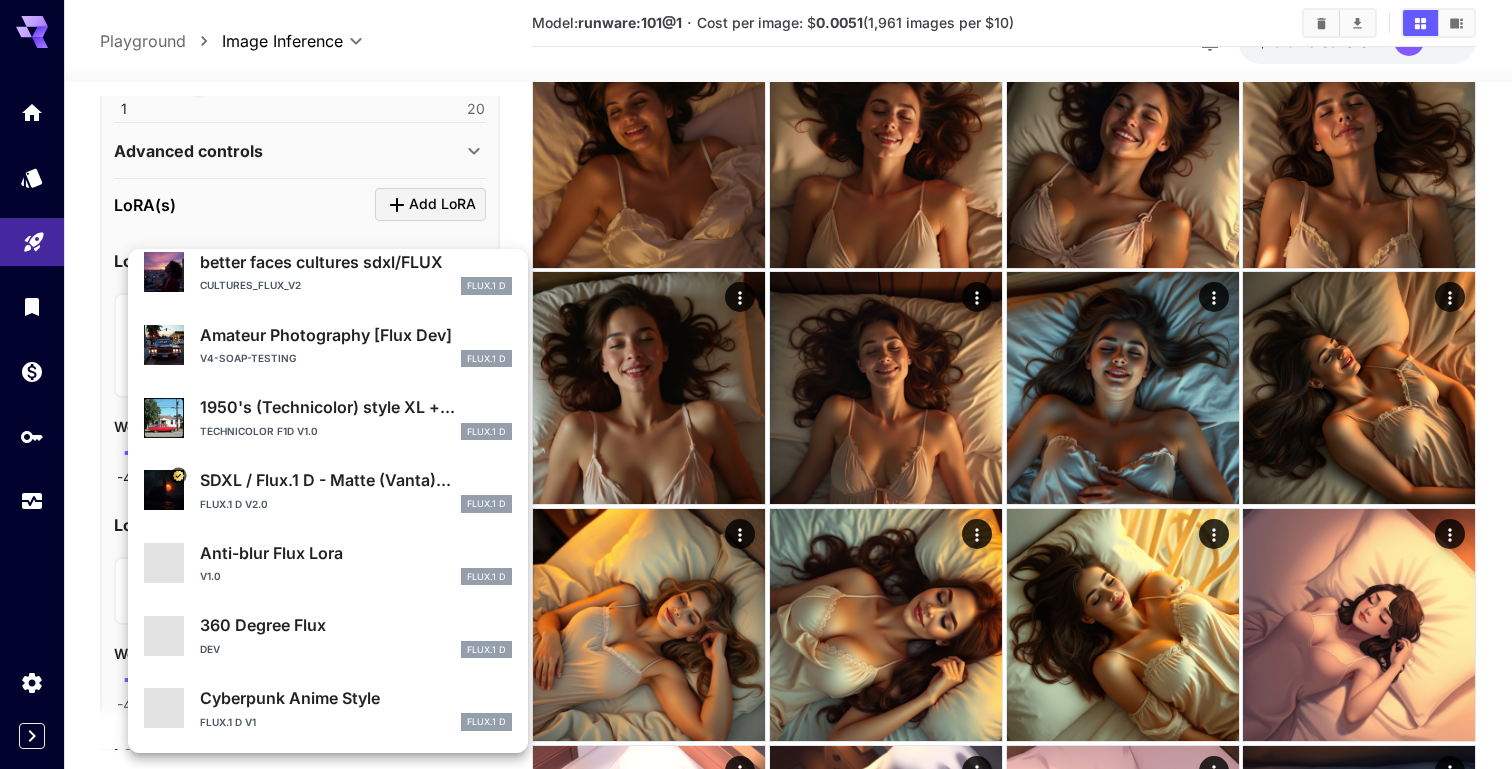 scroll, scrollTop: 377, scrollLeft: 0, axis: vertical 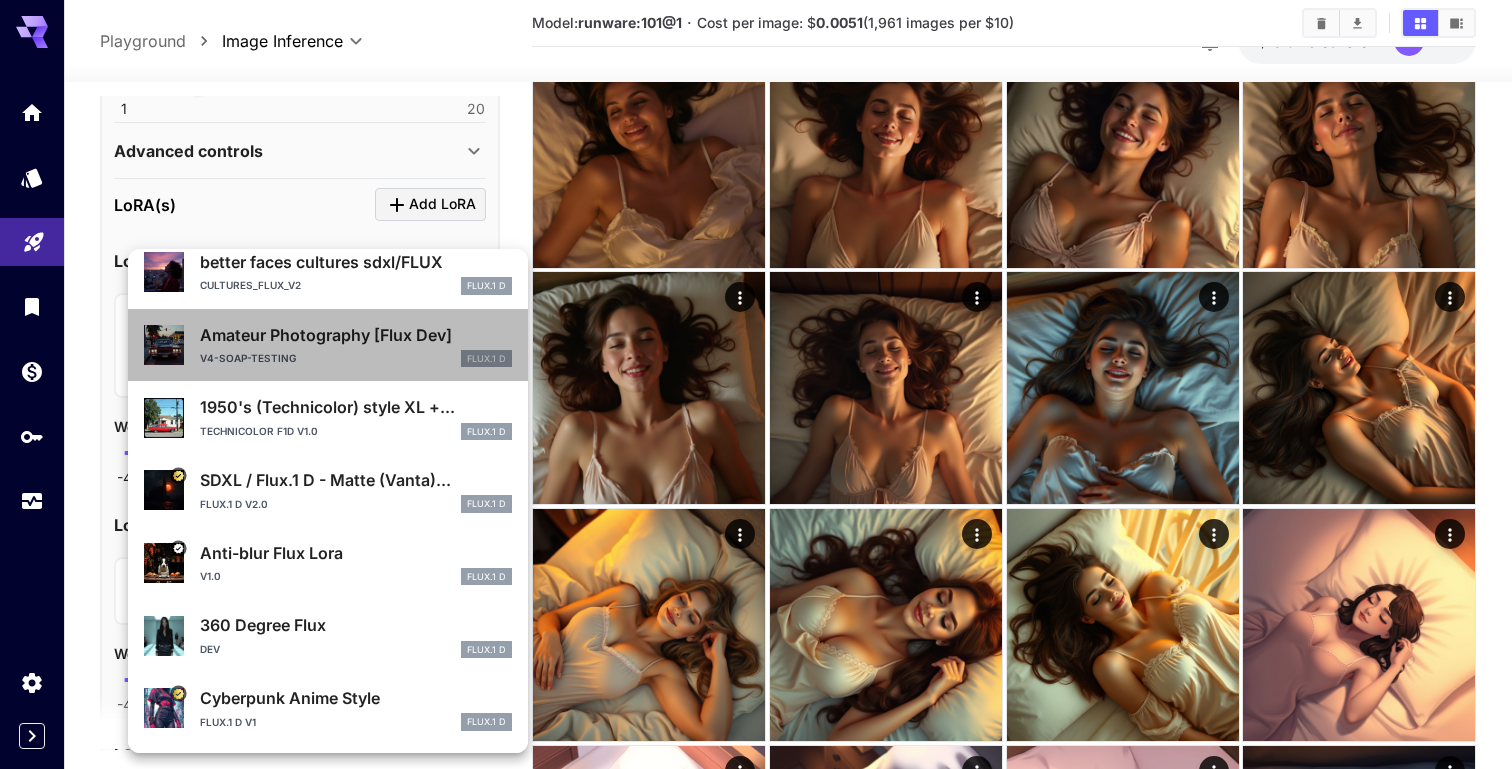 click on "v4-soap-testing FLUX.1 D" at bounding box center [356, 359] 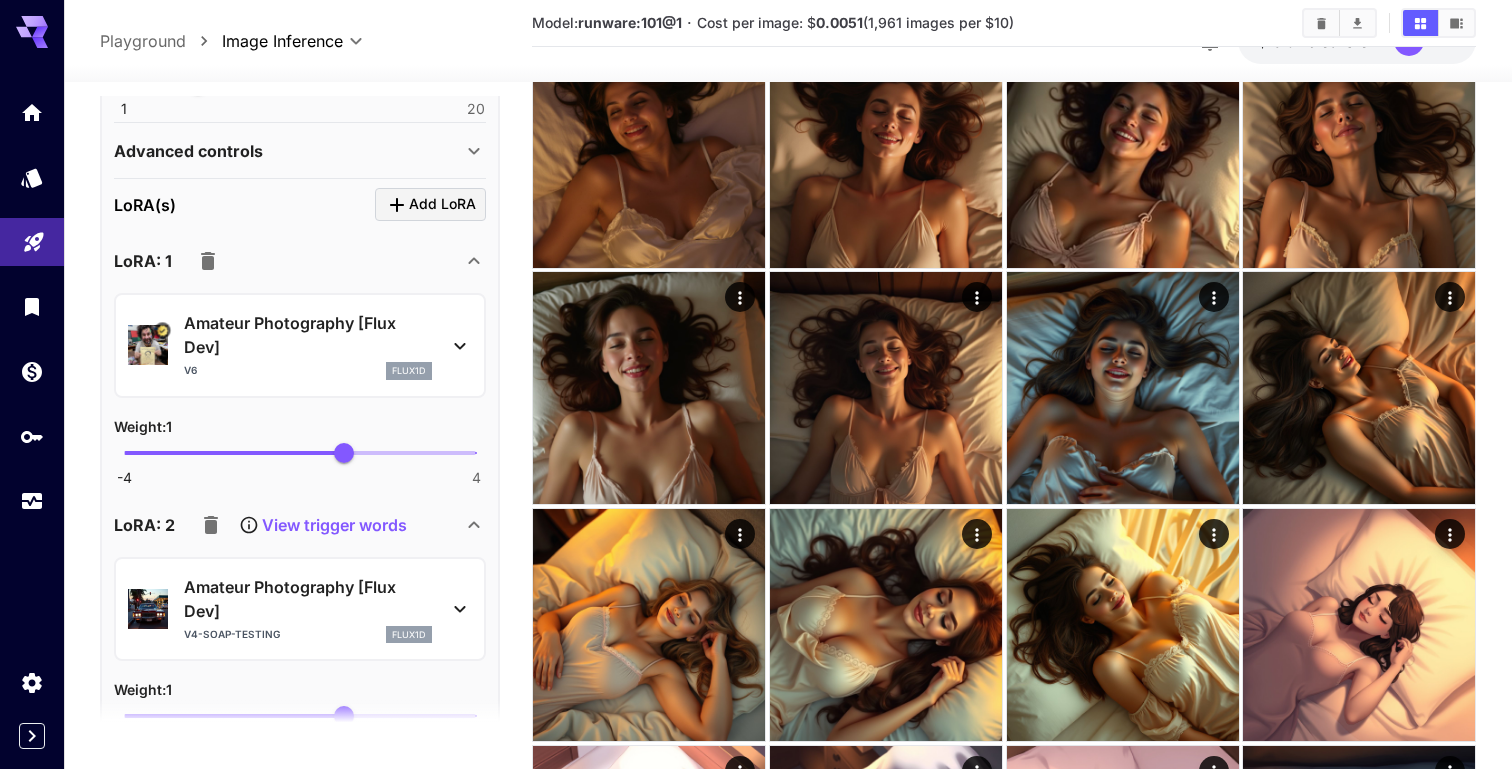 click on "Amateur Photography [Flux Dev]" at bounding box center [308, 599] 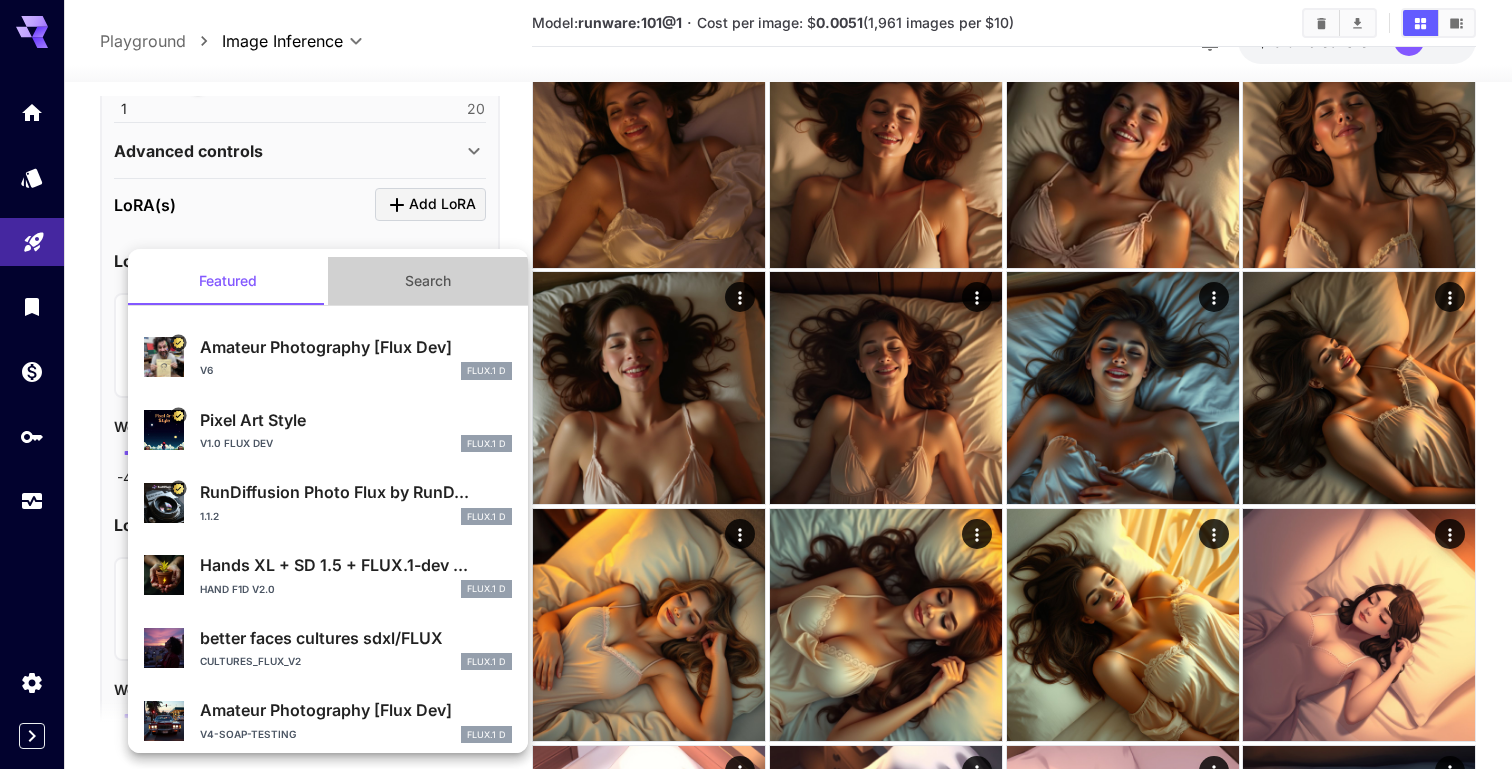 click on "Search" at bounding box center [428, 281] 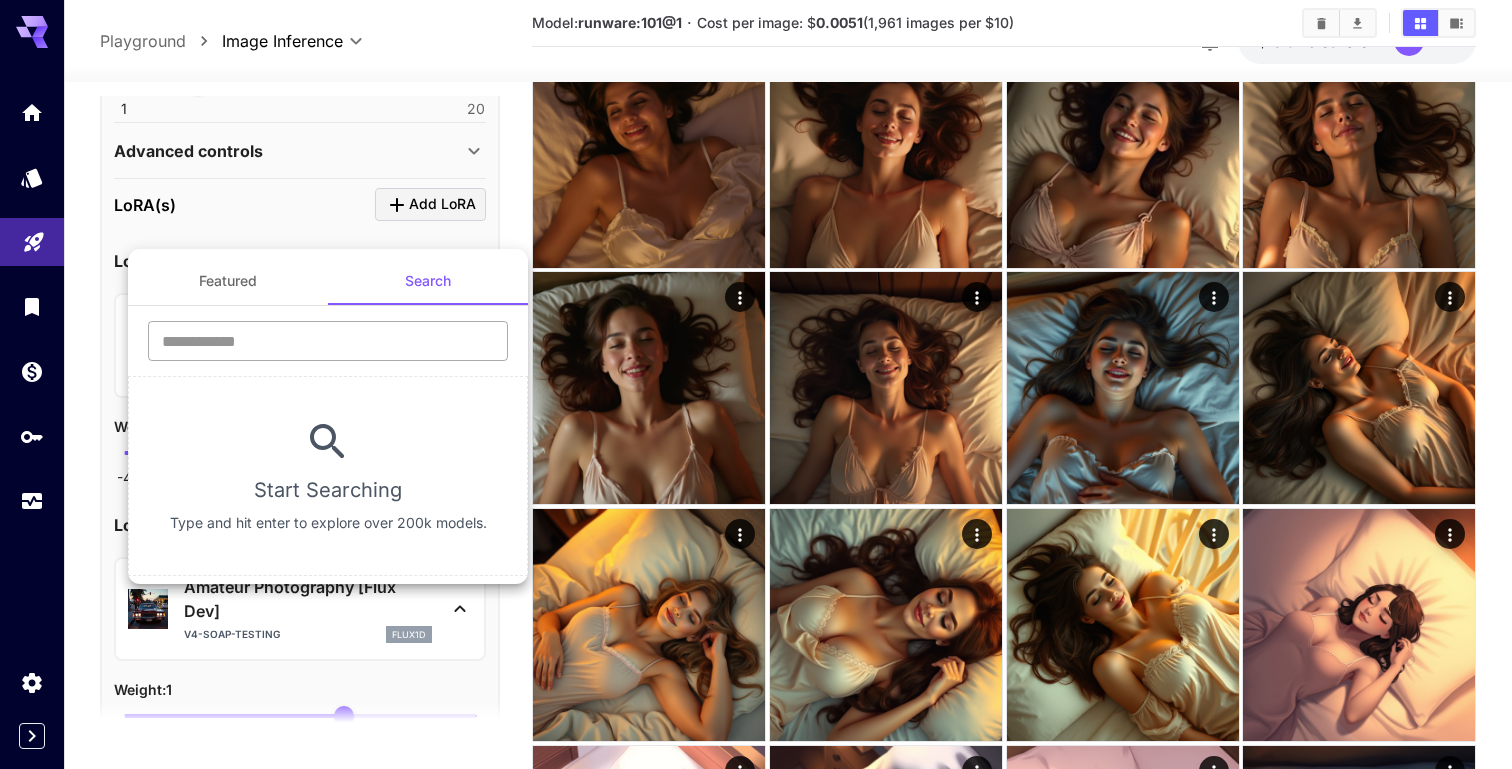 click at bounding box center [328, 341] 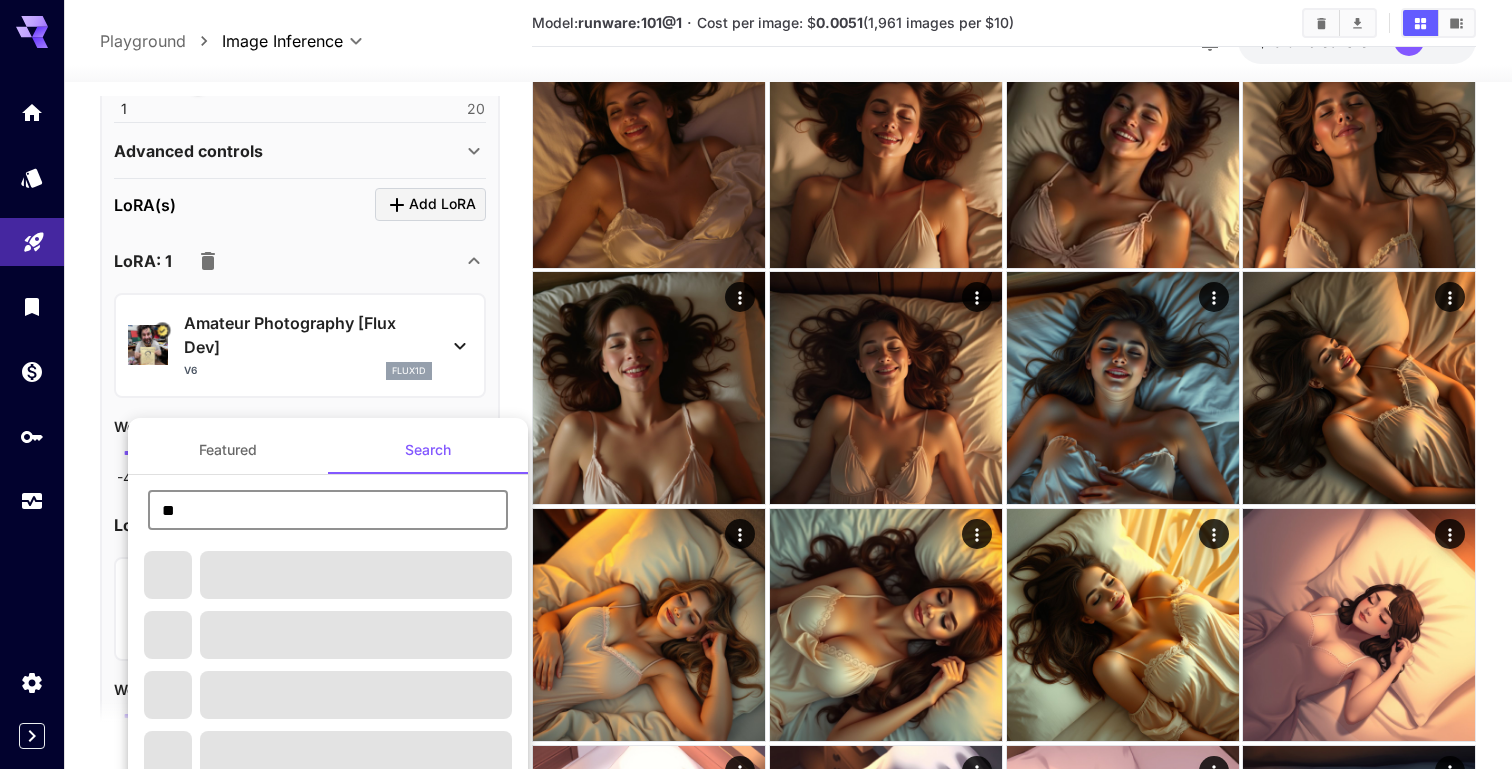 type on "*" 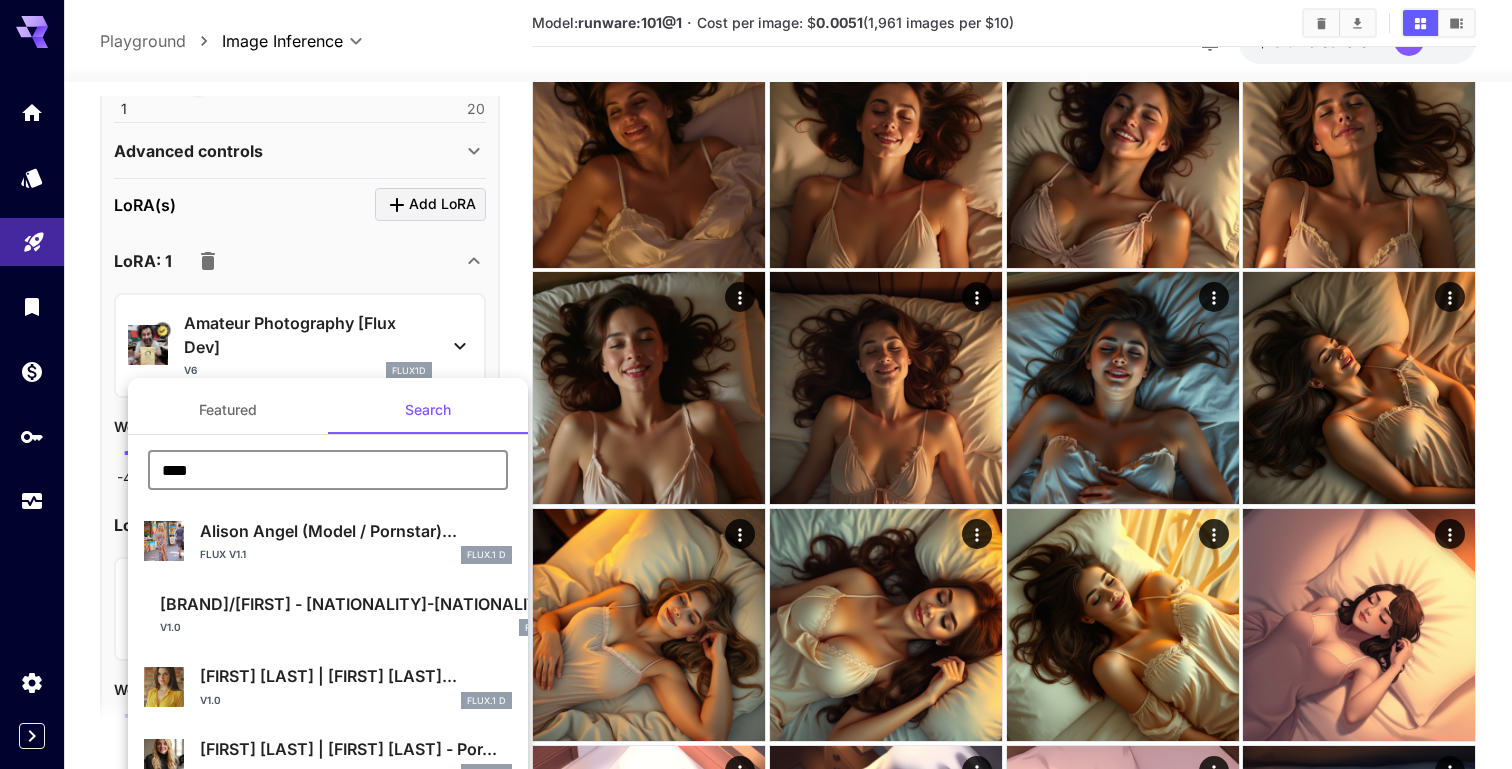 type on "****" 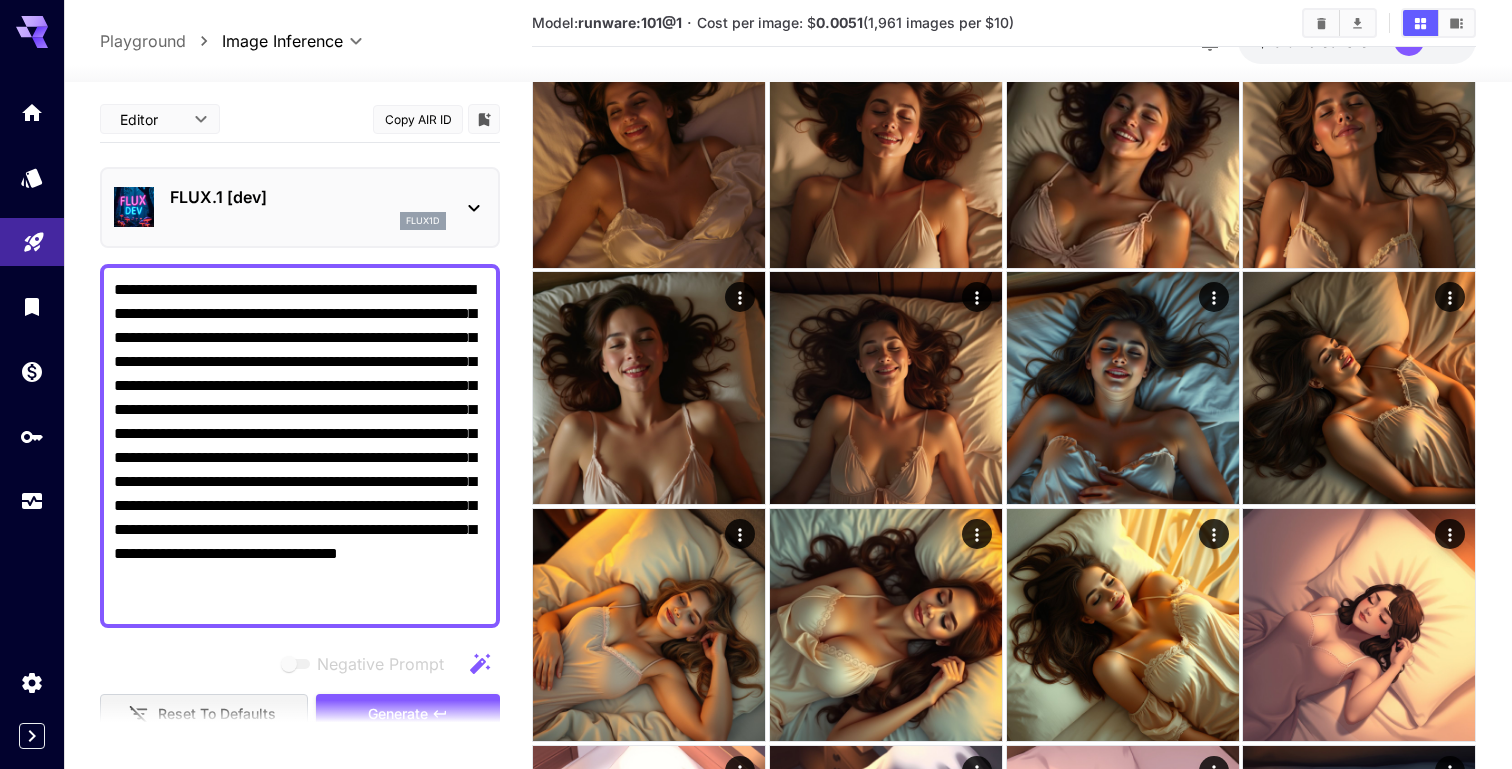 scroll, scrollTop: 64, scrollLeft: 0, axis: vertical 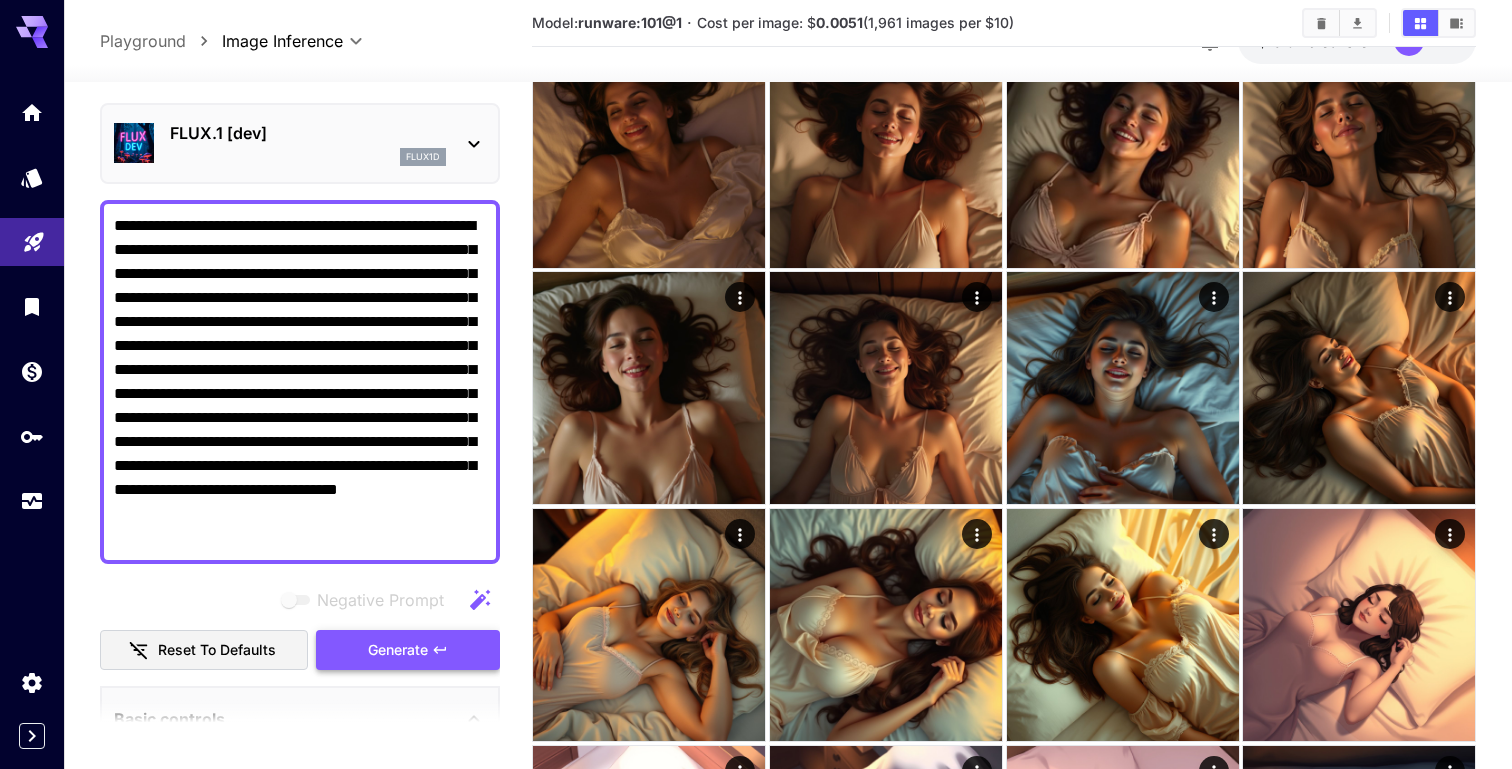 click on "Generate" at bounding box center [398, 650] 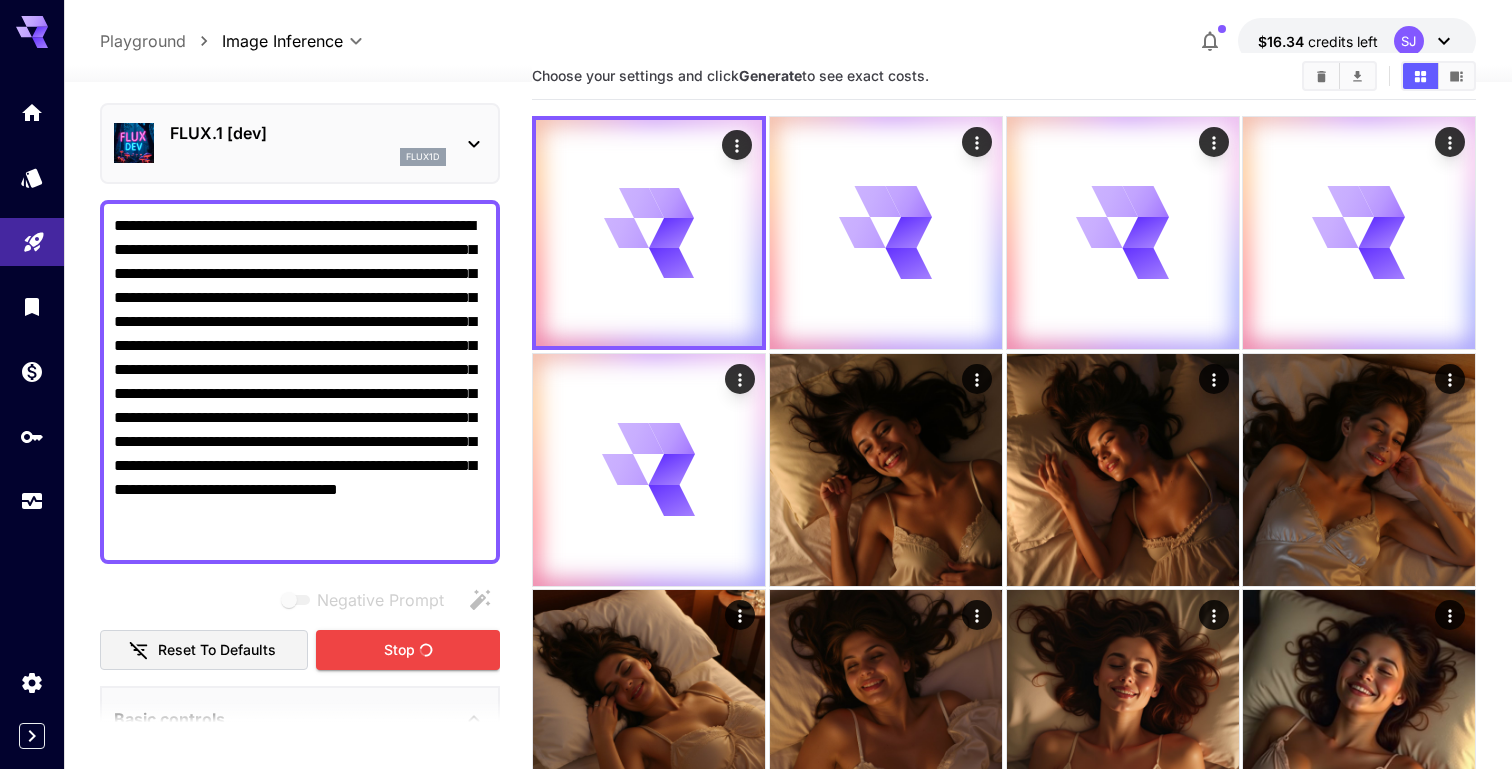 scroll, scrollTop: 0, scrollLeft: 0, axis: both 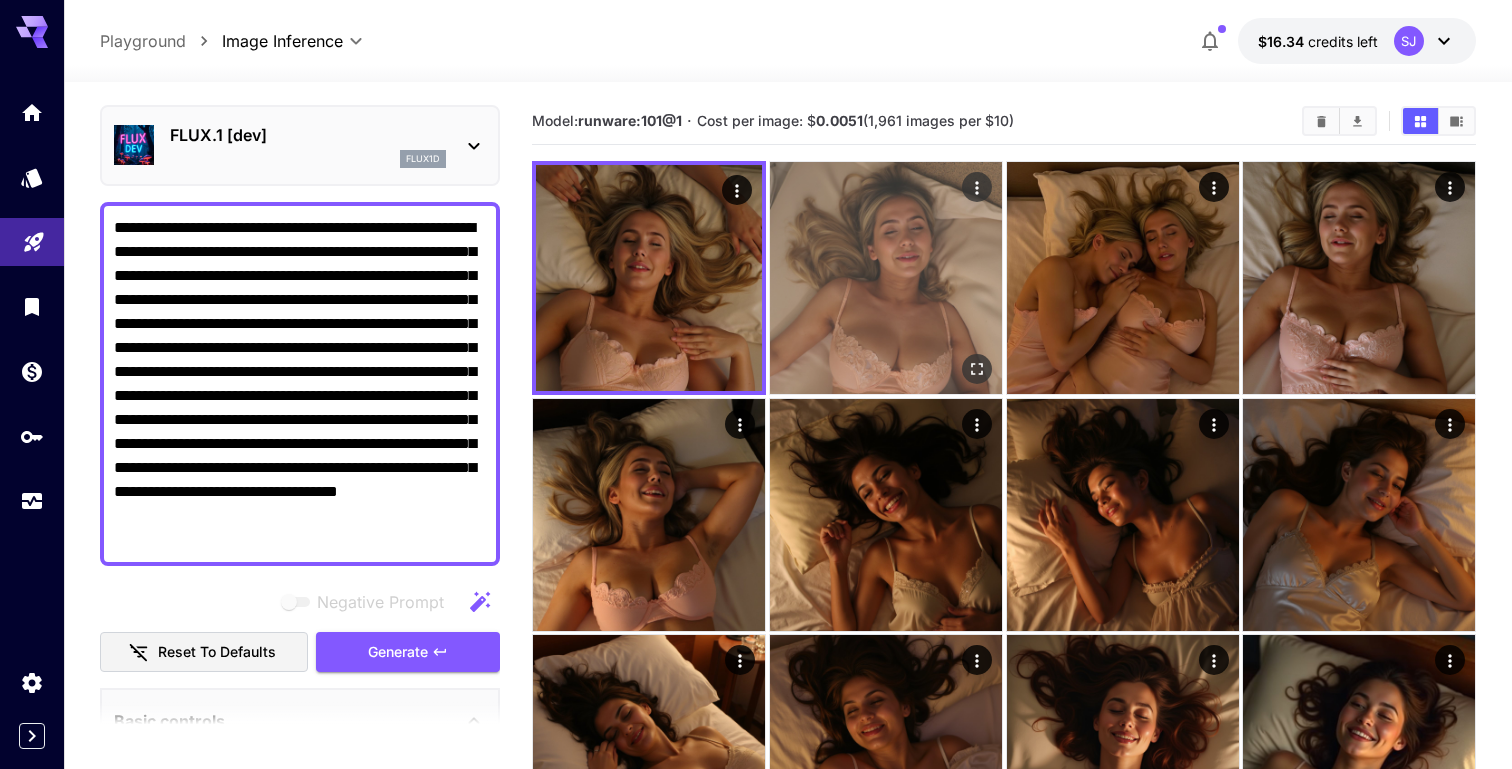 click at bounding box center (886, 278) 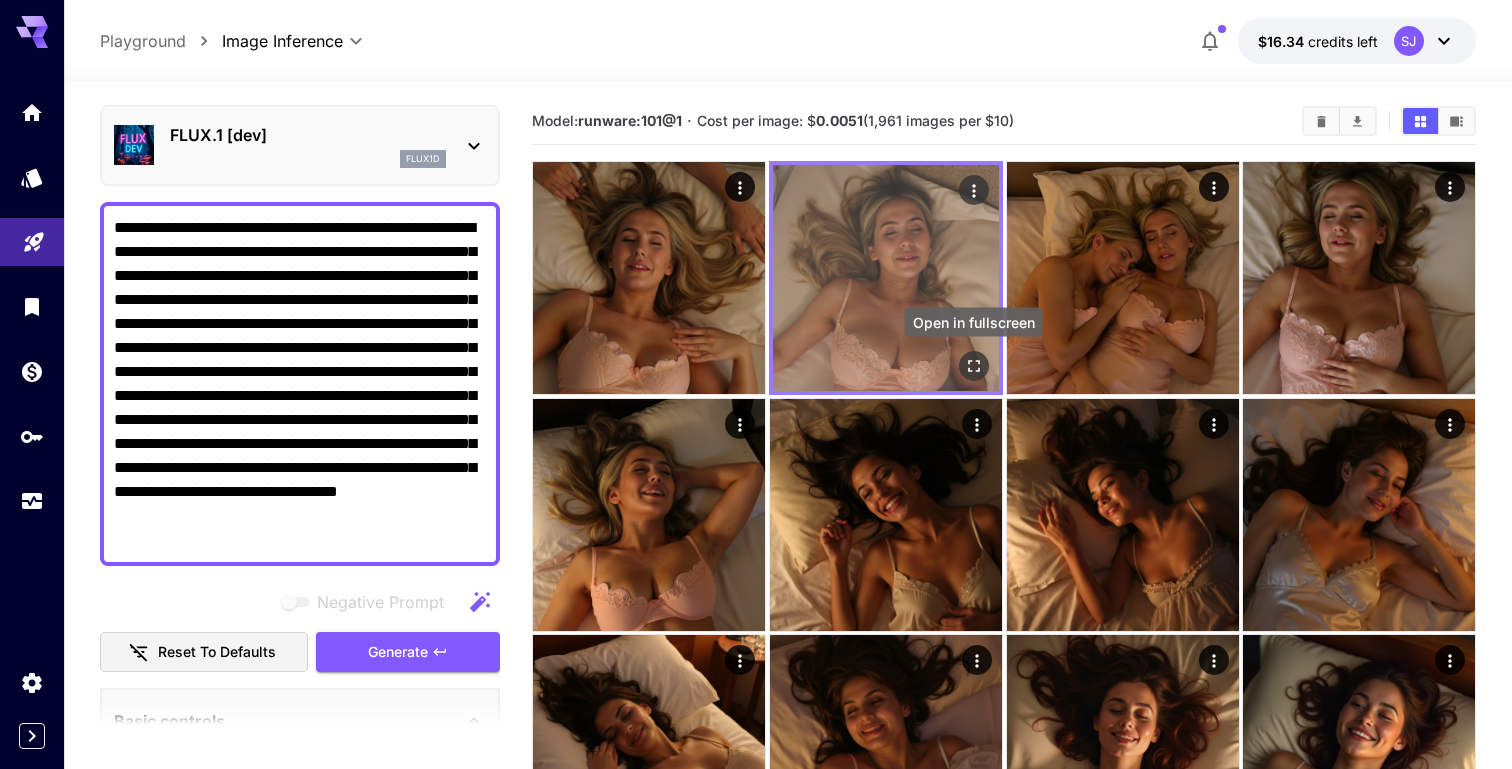 click 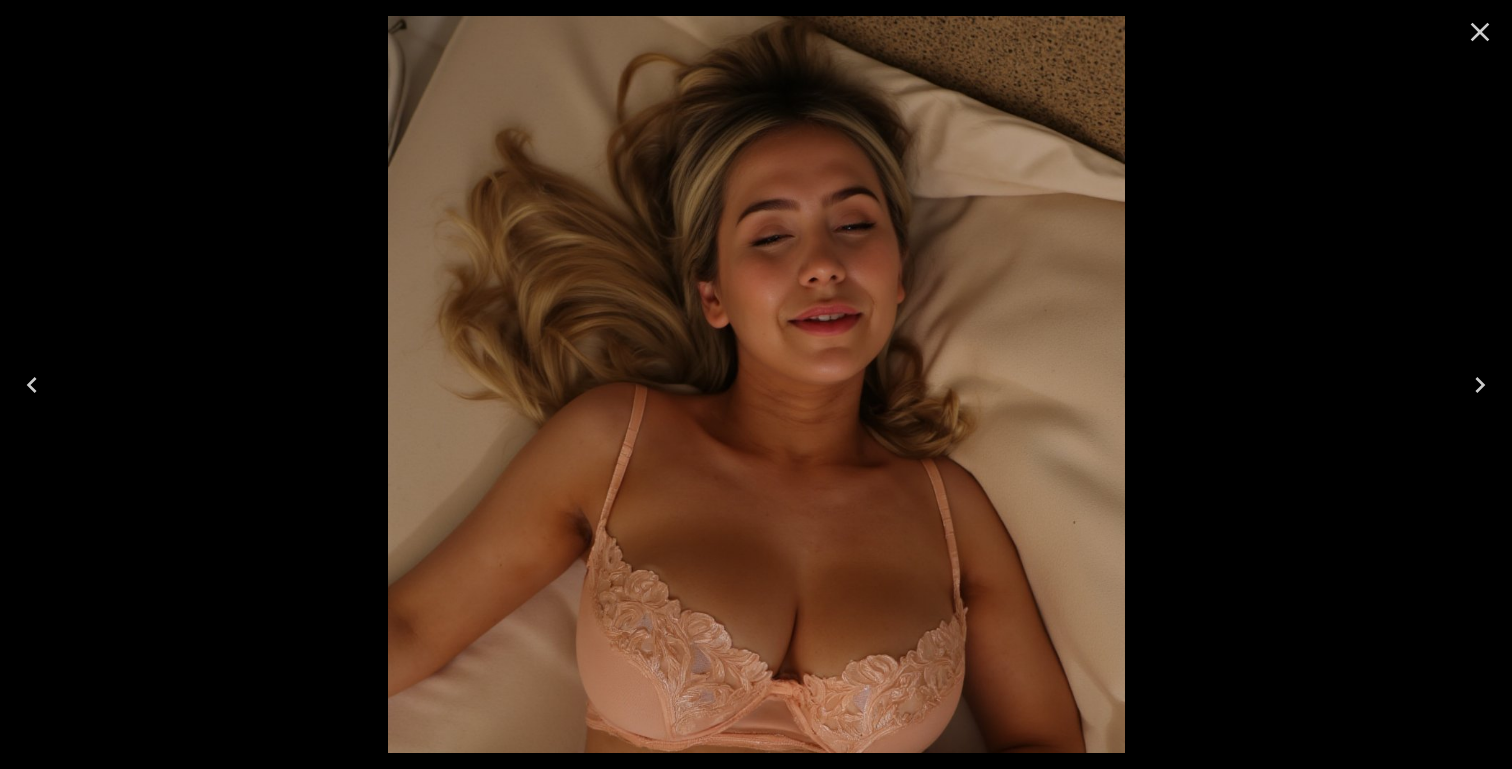 click 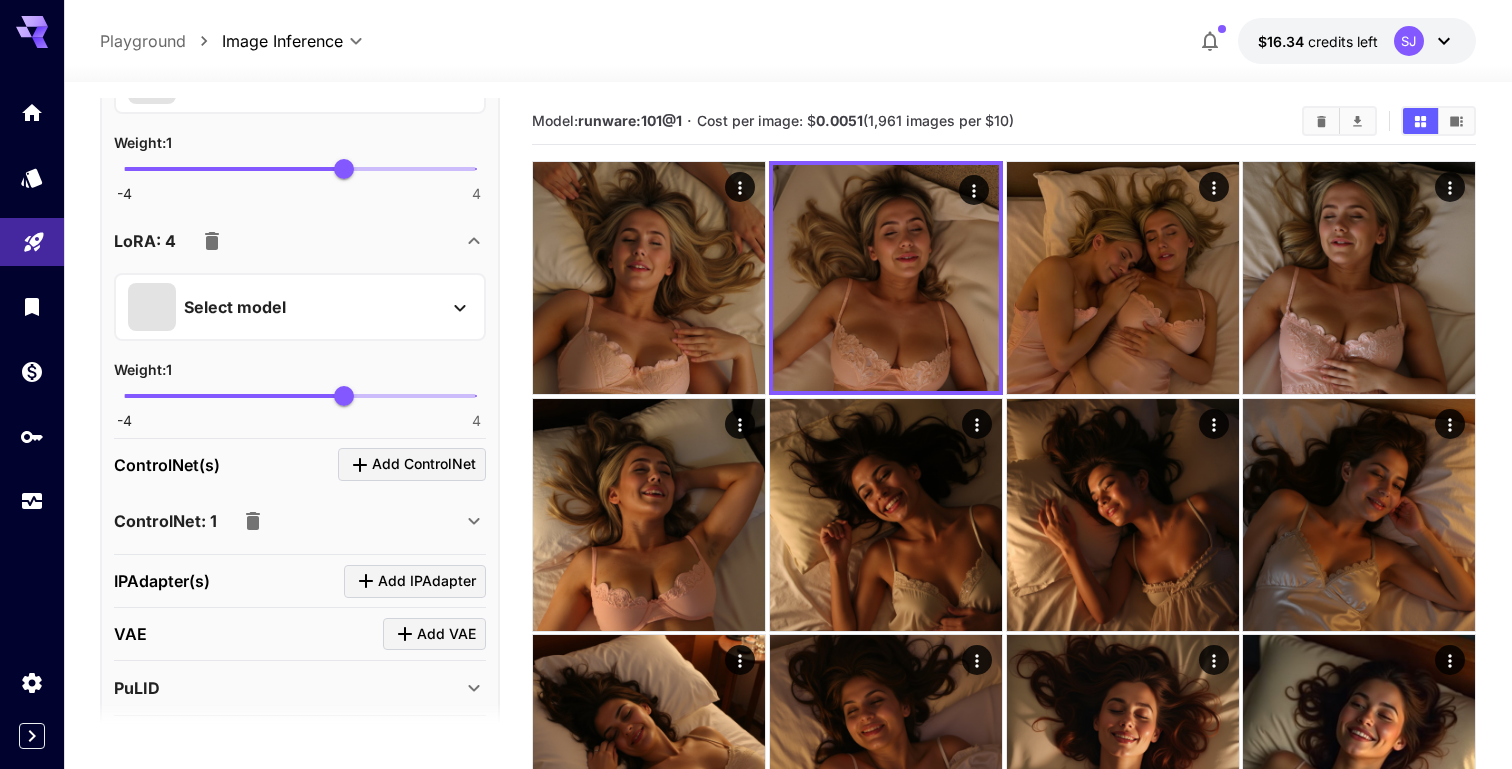 scroll, scrollTop: 1652, scrollLeft: 0, axis: vertical 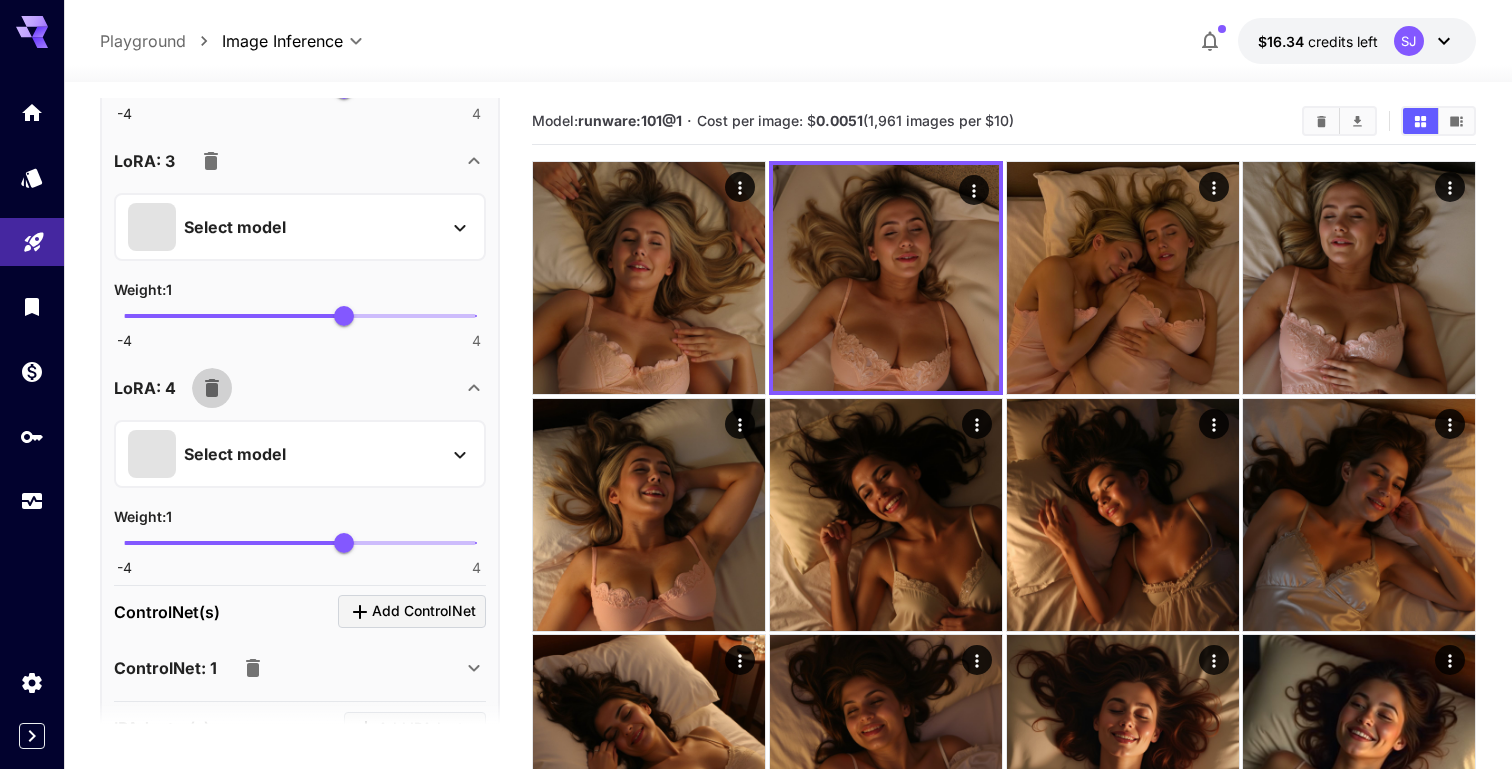 click 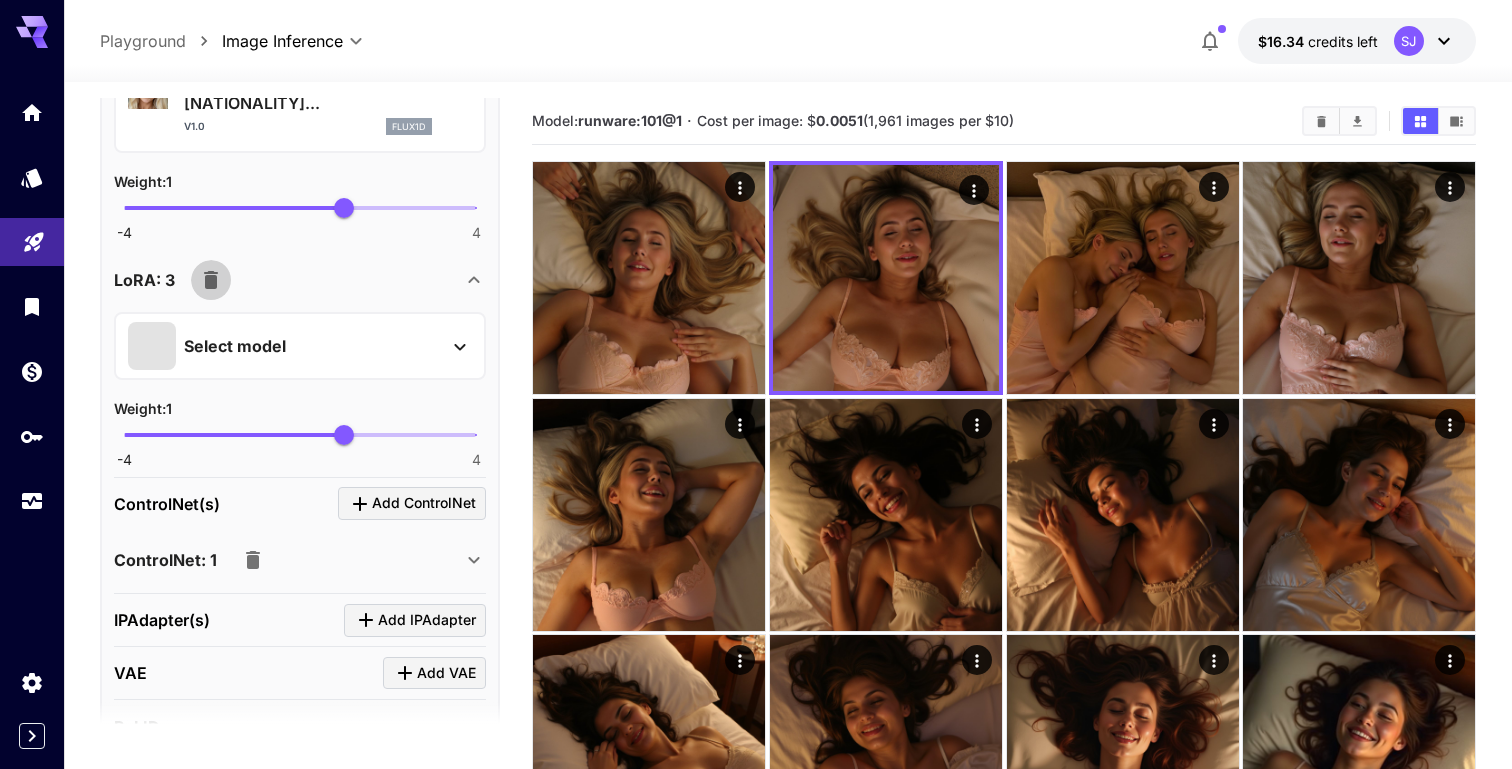 click 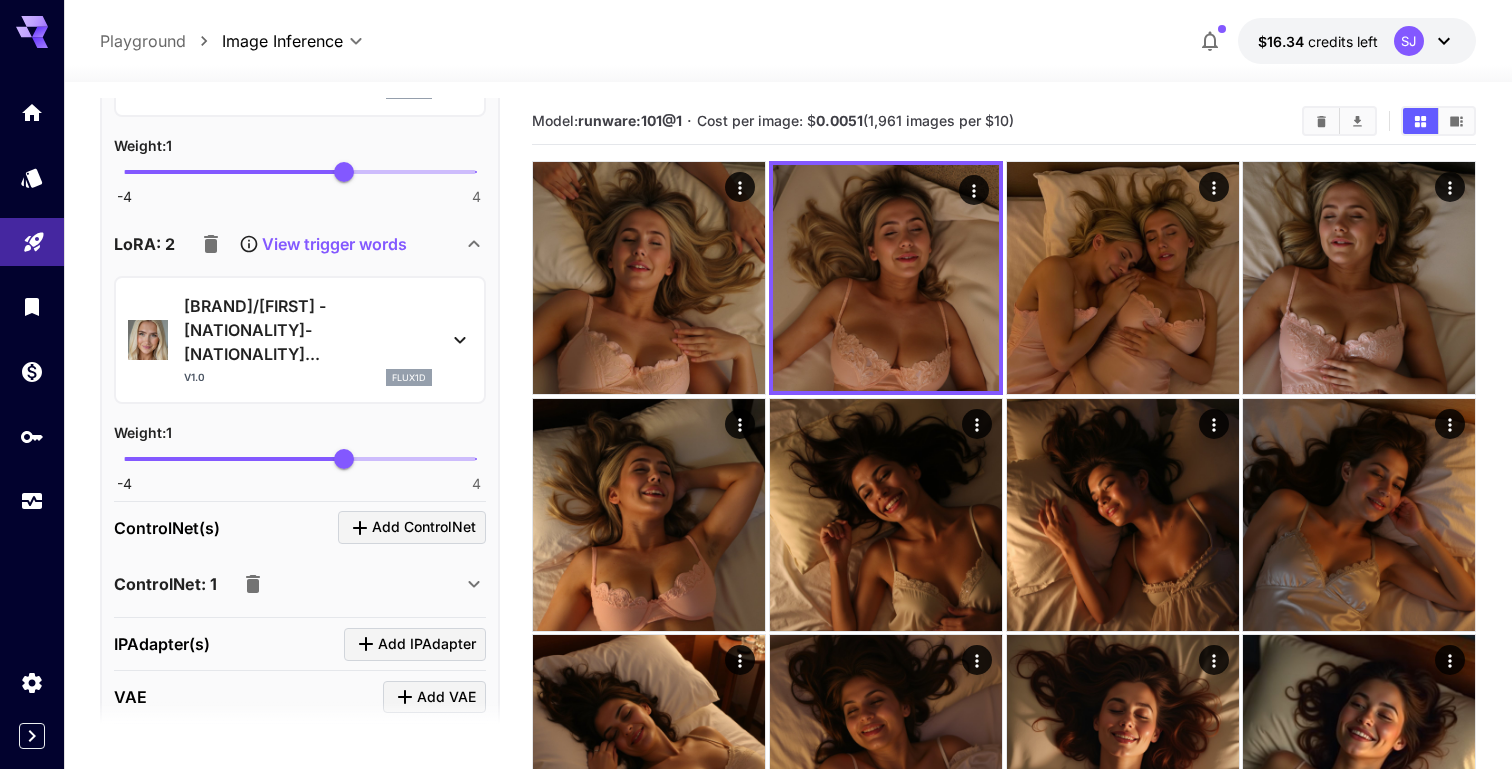scroll, scrollTop: 1196, scrollLeft: 0, axis: vertical 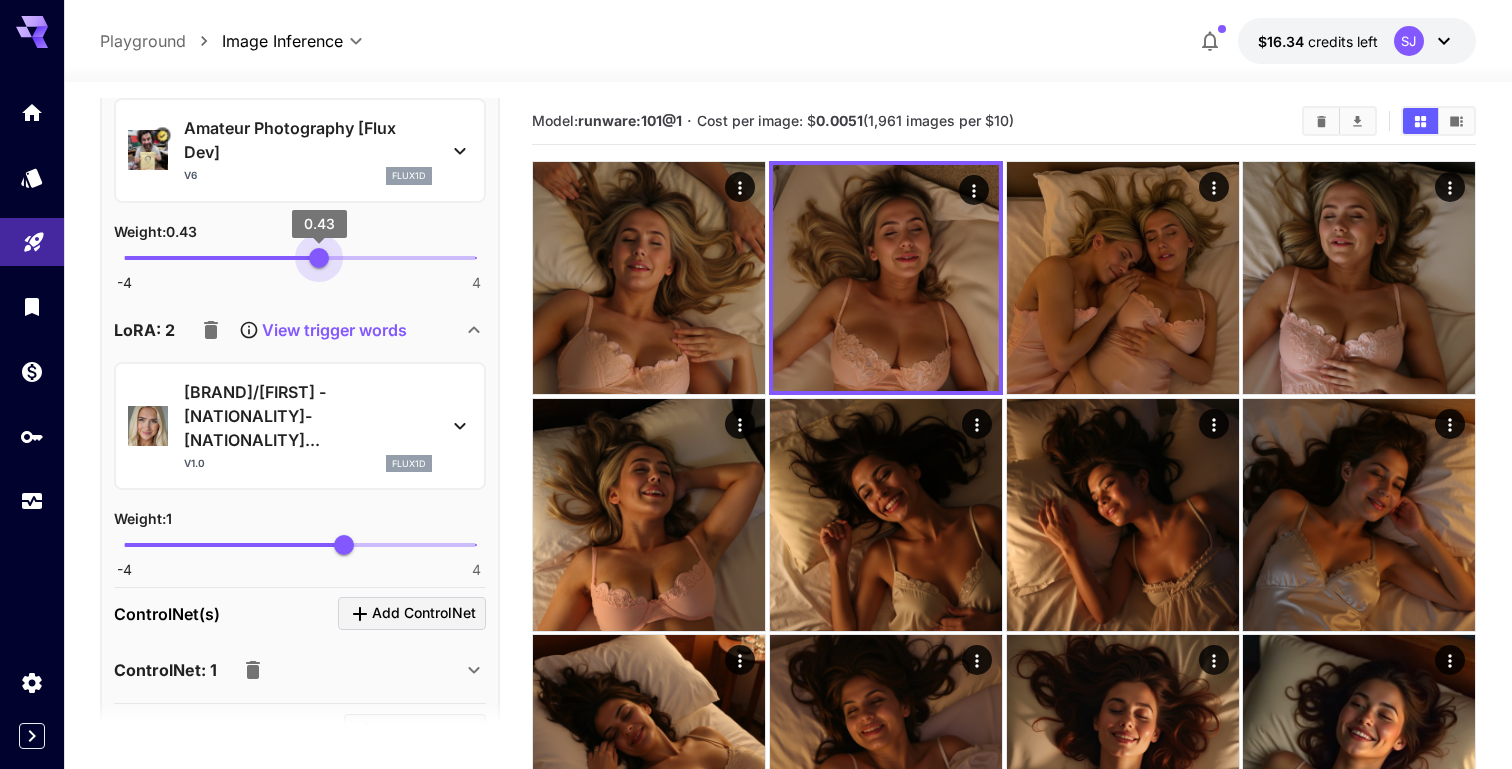 type on "****" 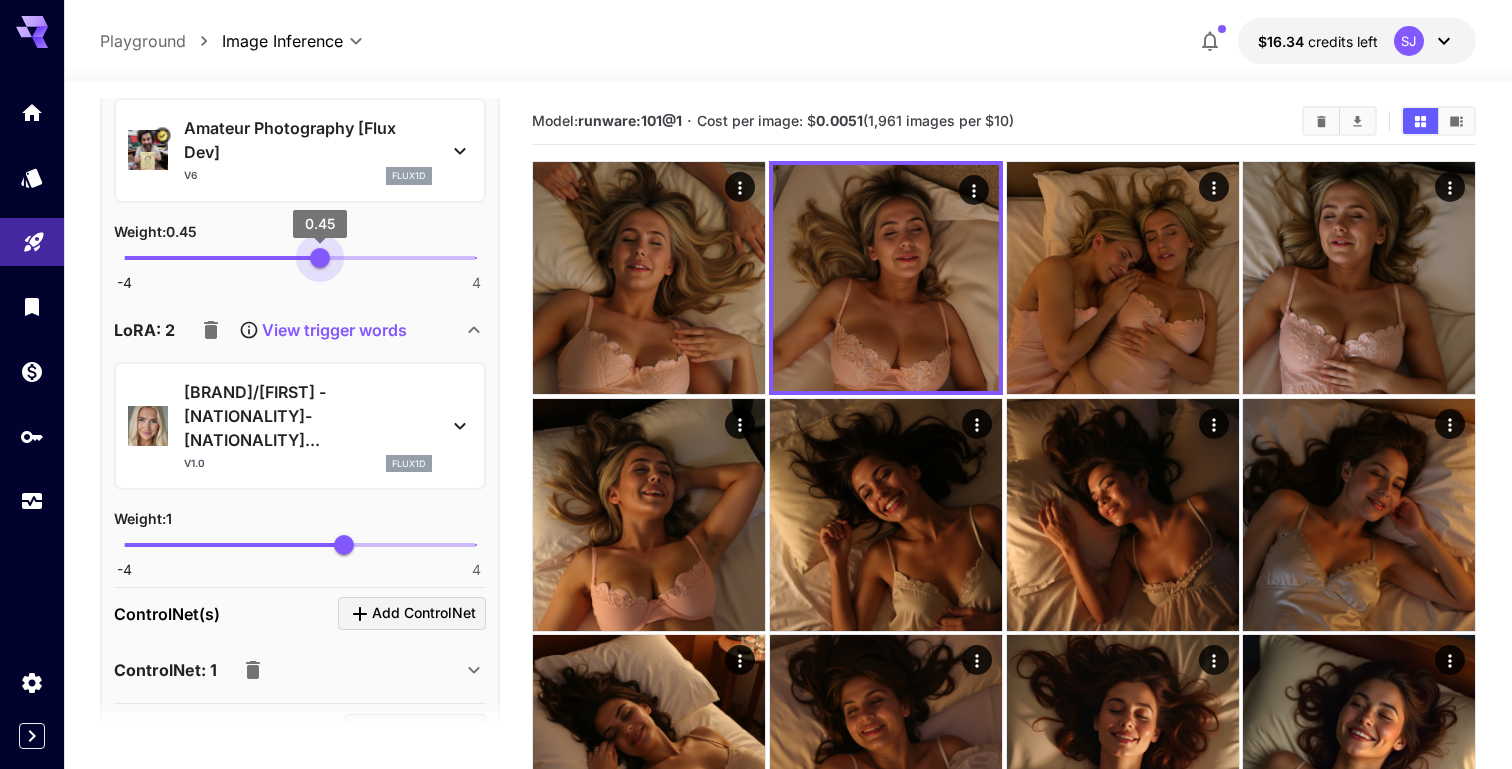 drag, startPoint x: 332, startPoint y: 251, endPoint x: 320, endPoint y: 253, distance: 12.165525 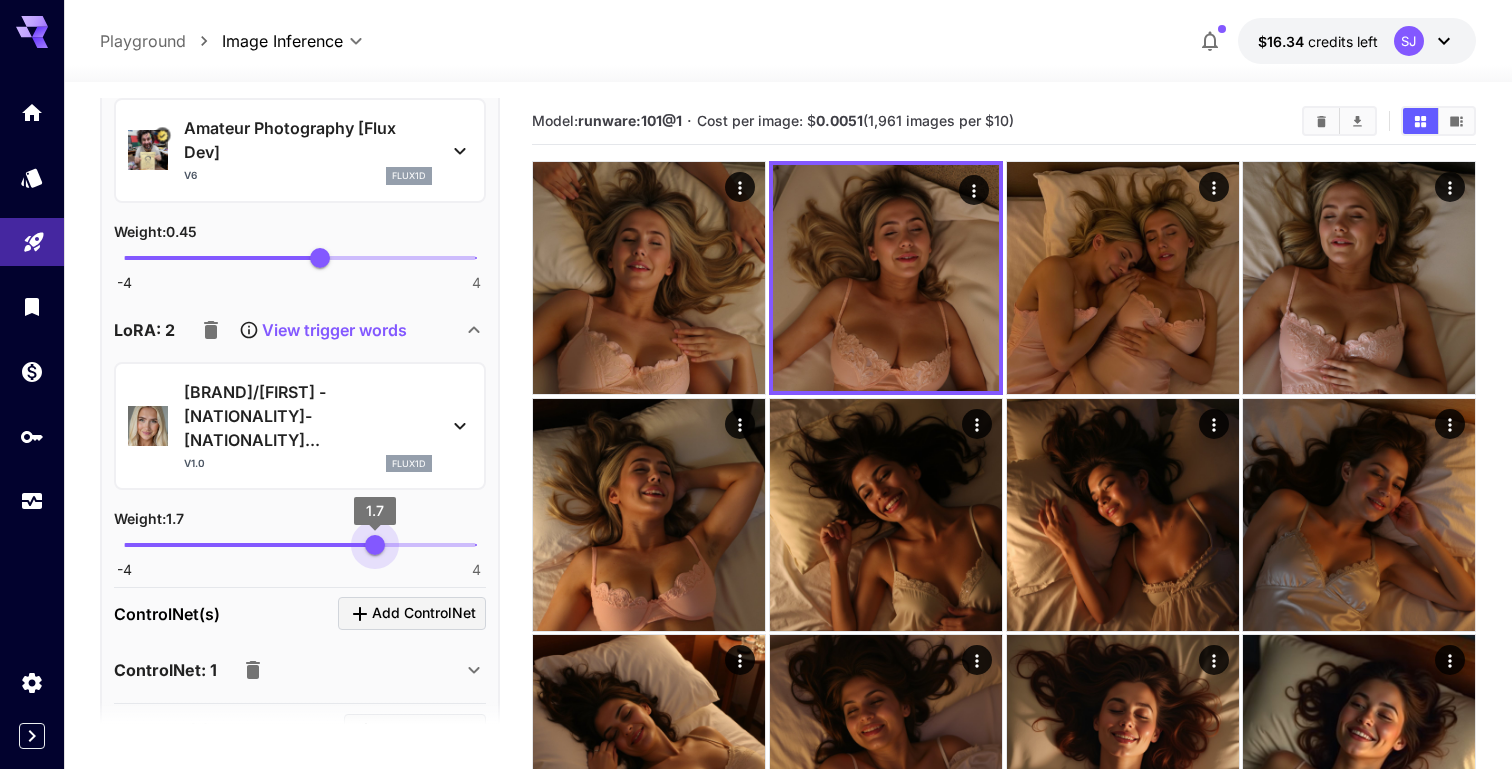 drag, startPoint x: 339, startPoint y: 520, endPoint x: 375, endPoint y: 520, distance: 36 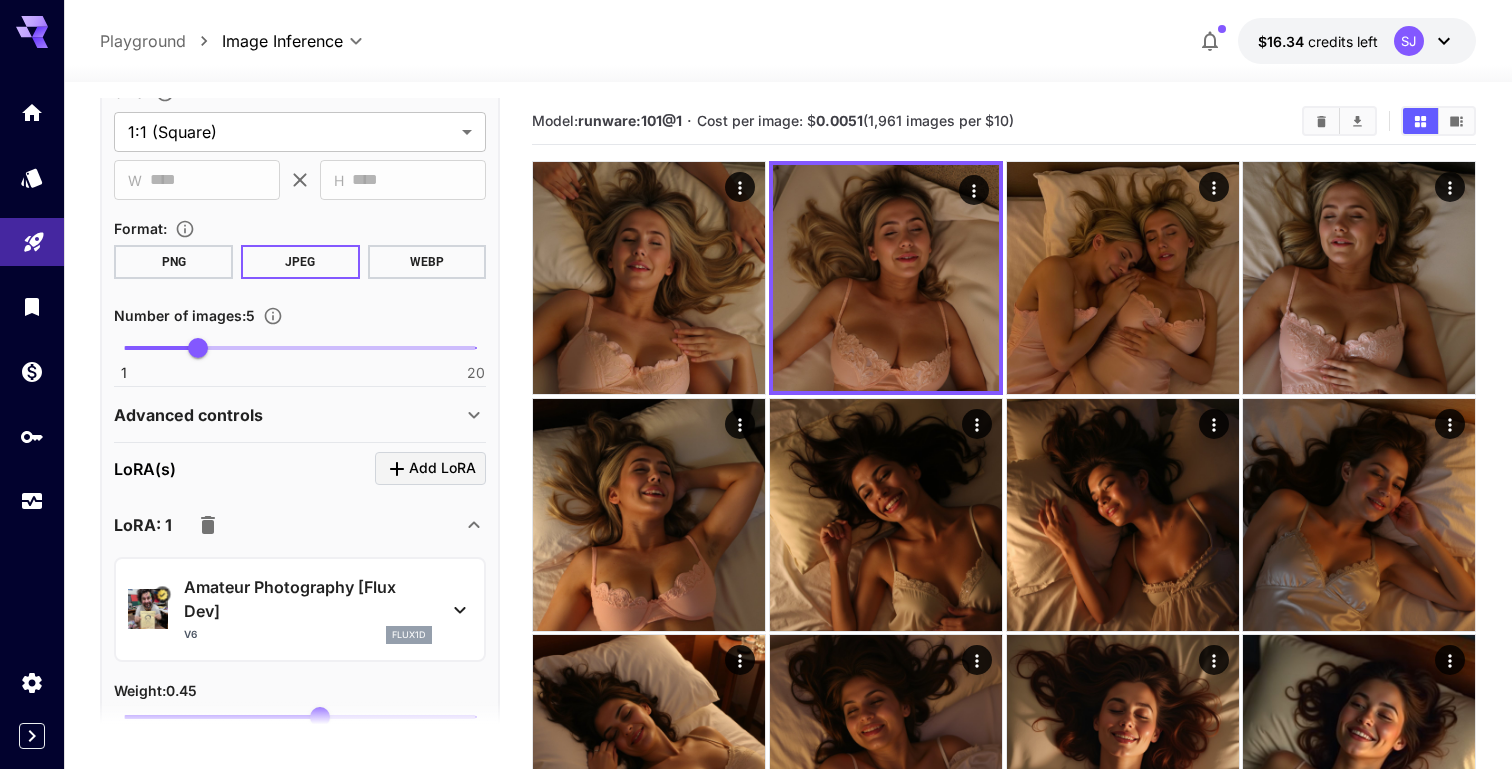 scroll, scrollTop: 444, scrollLeft: 0, axis: vertical 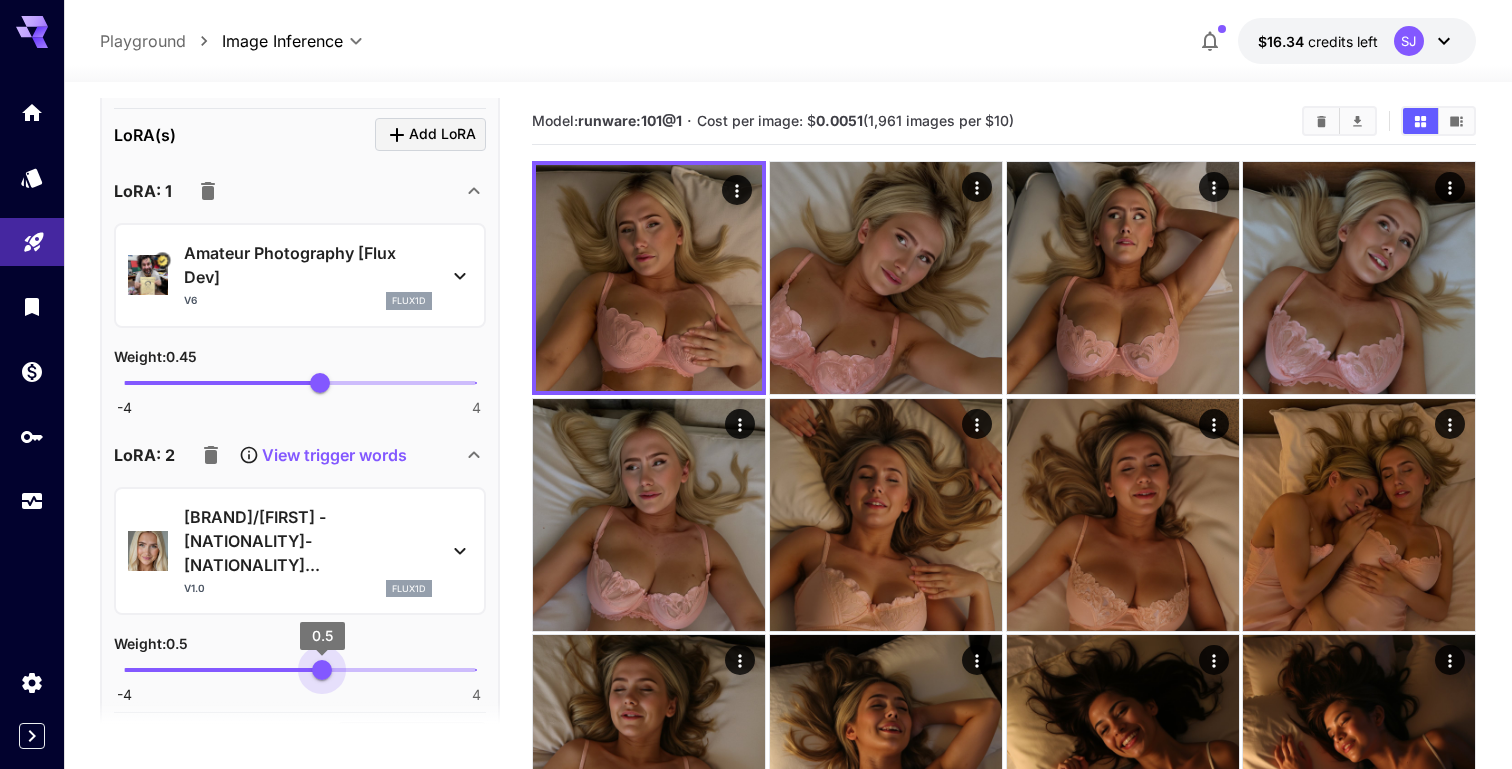 drag, startPoint x: 378, startPoint y: 649, endPoint x: 322, endPoint y: 651, distance: 56.0357 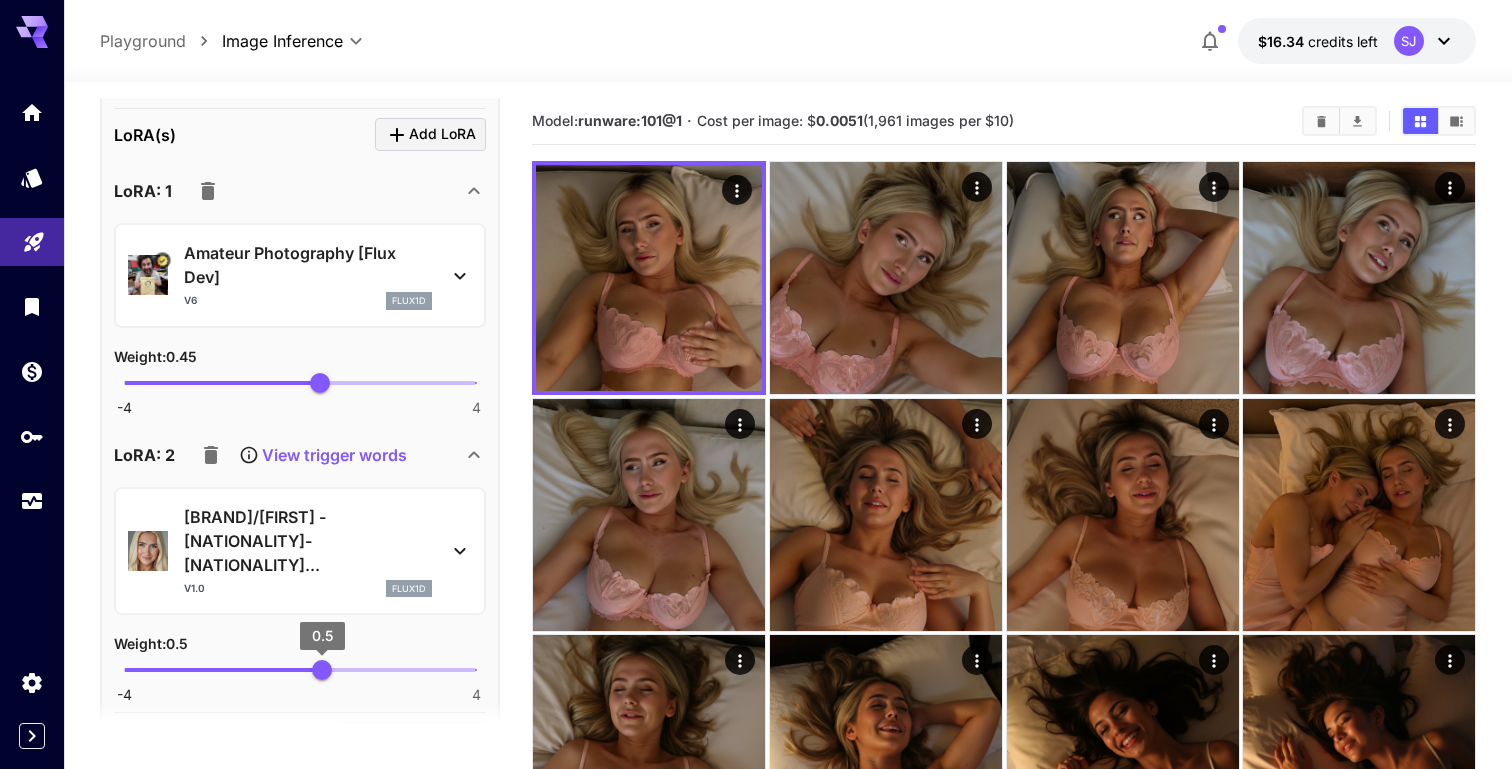 scroll, scrollTop: 577, scrollLeft: 0, axis: vertical 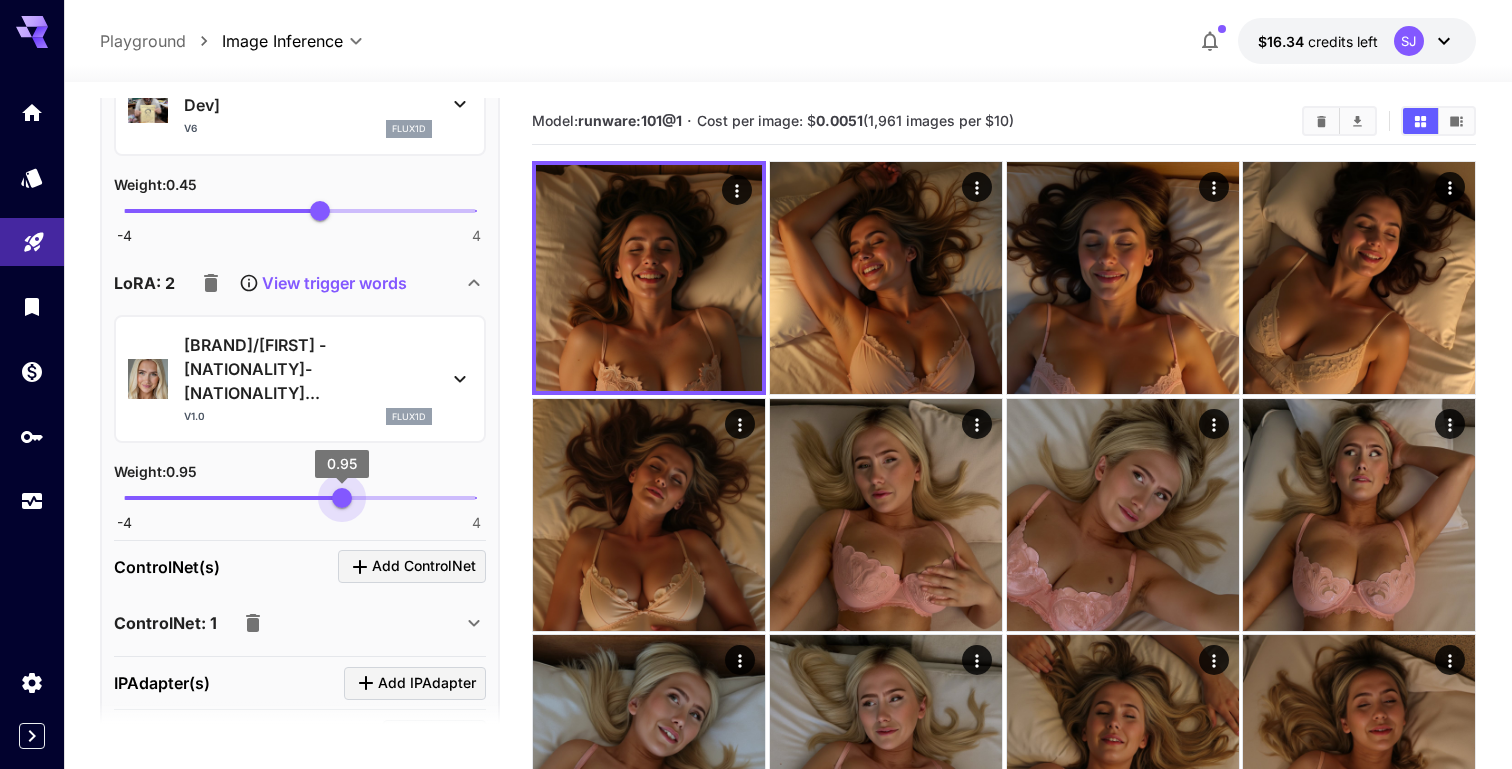 type on "*" 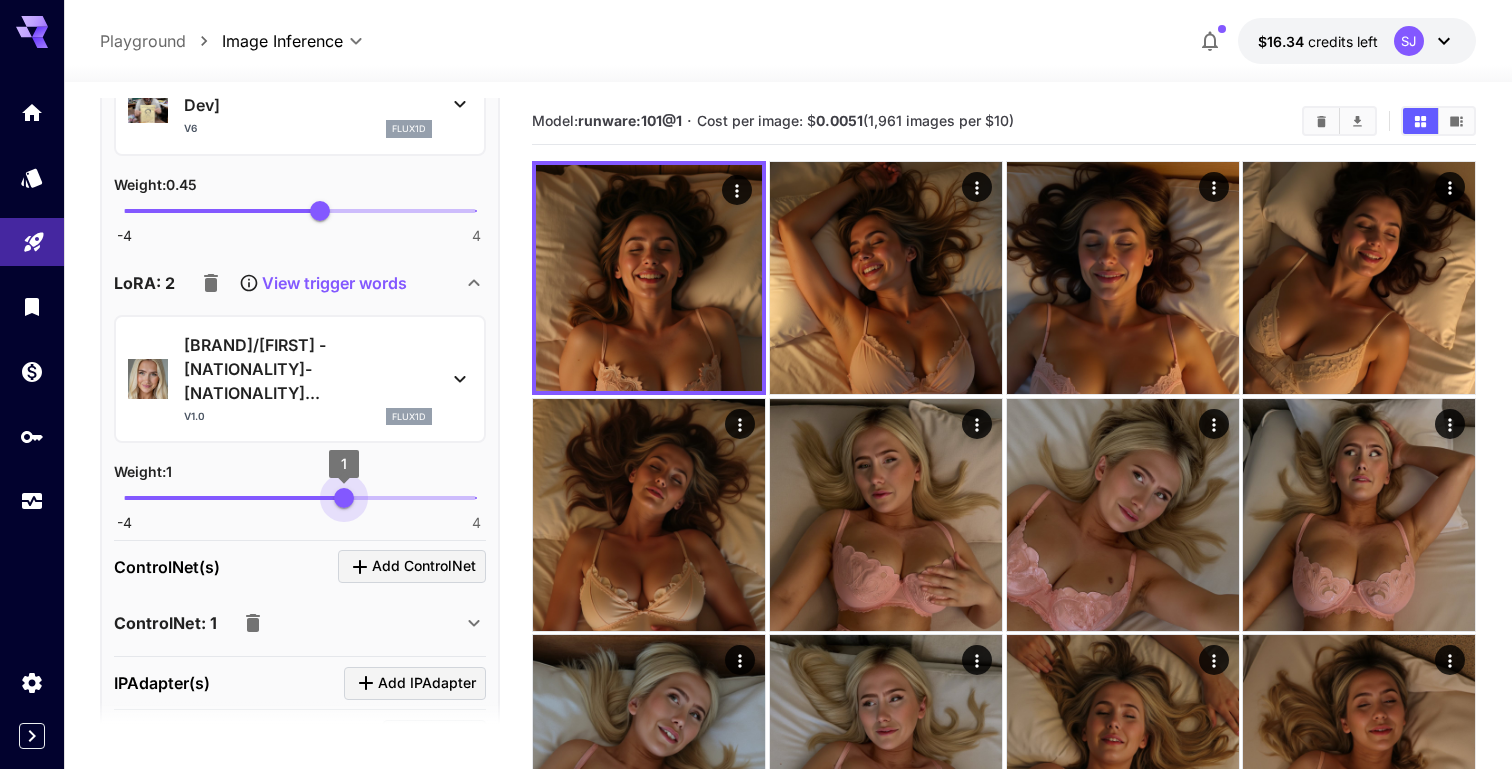 drag, startPoint x: 326, startPoint y: 474, endPoint x: 344, endPoint y: 478, distance: 18.439089 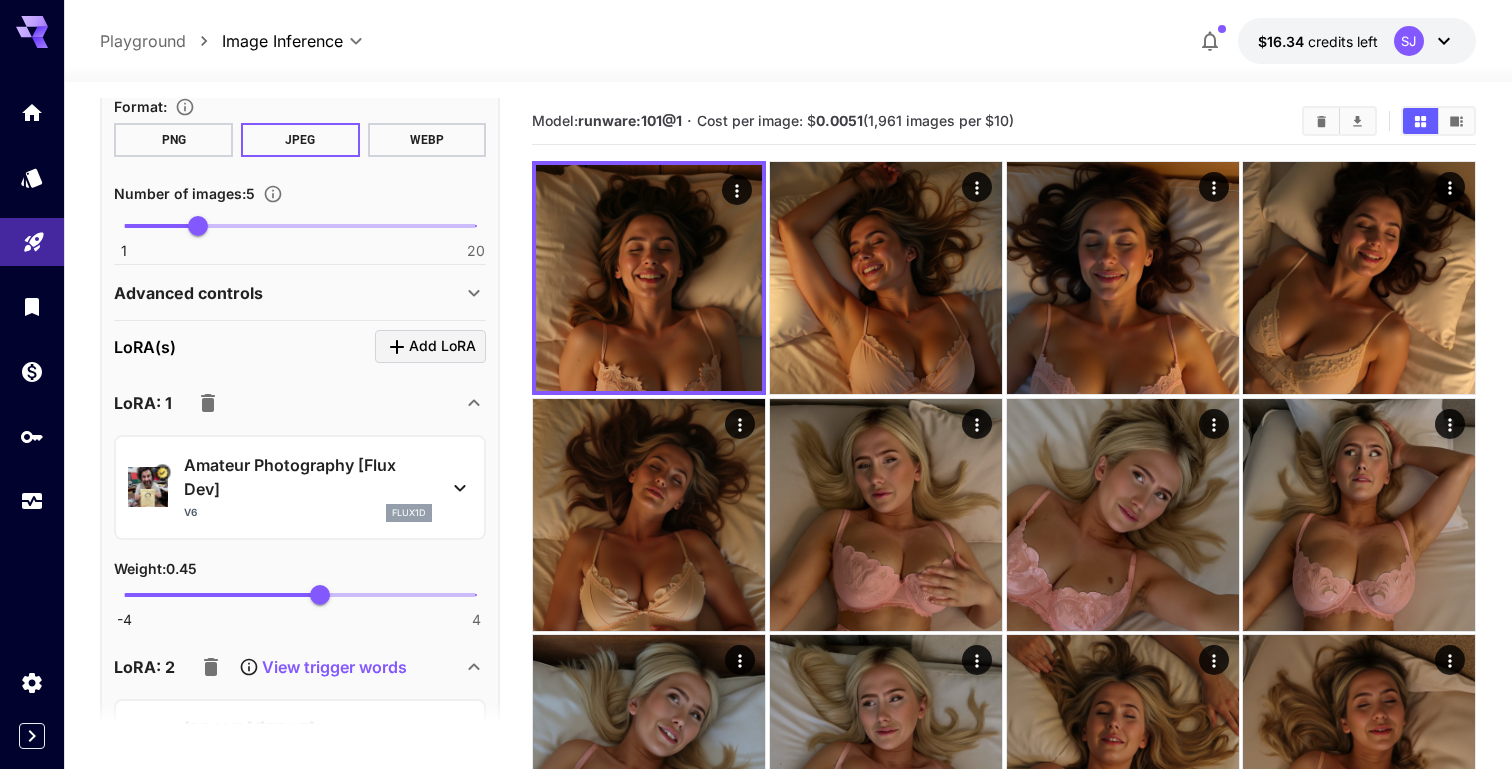 scroll, scrollTop: 519, scrollLeft: 0, axis: vertical 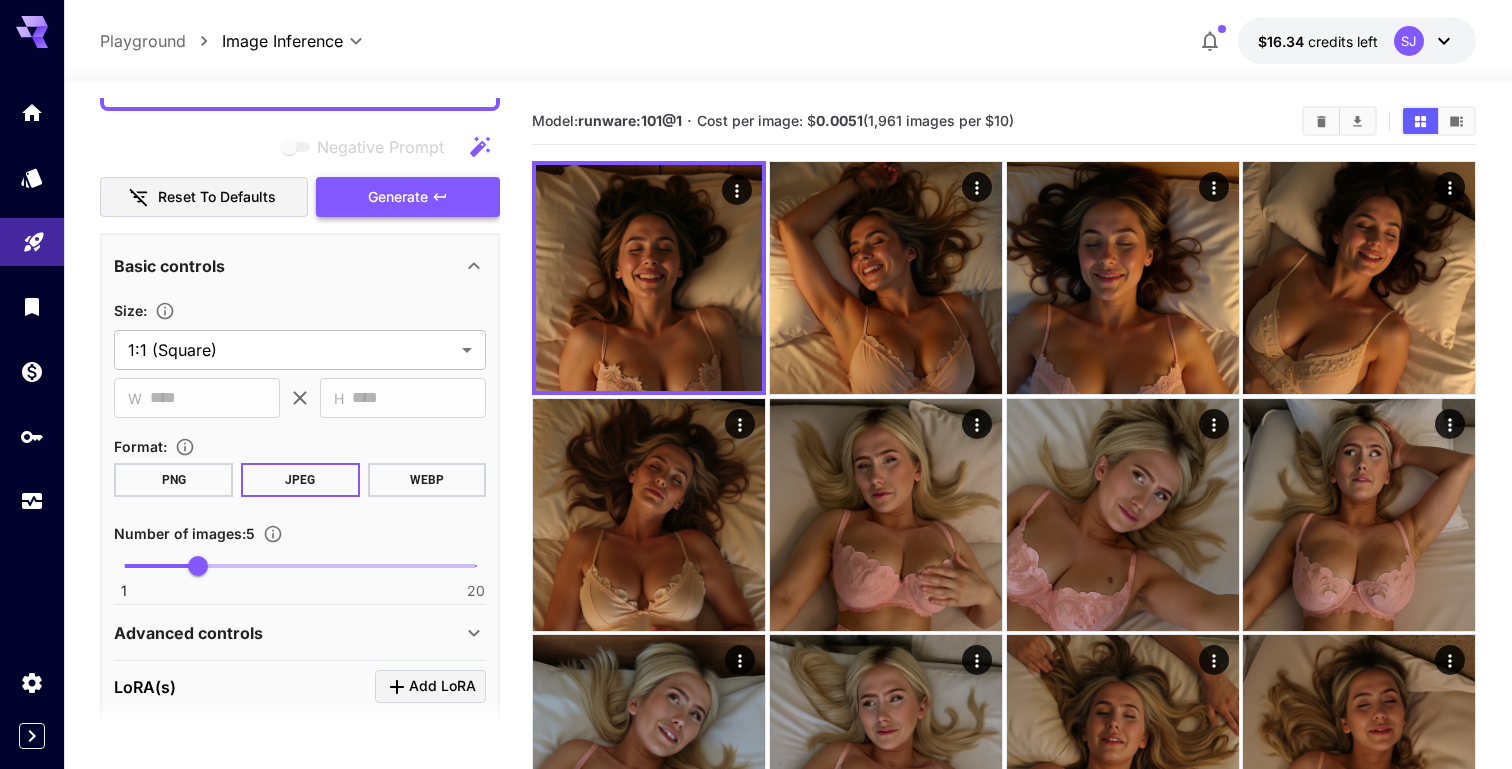 click on "Generate" at bounding box center (408, 197) 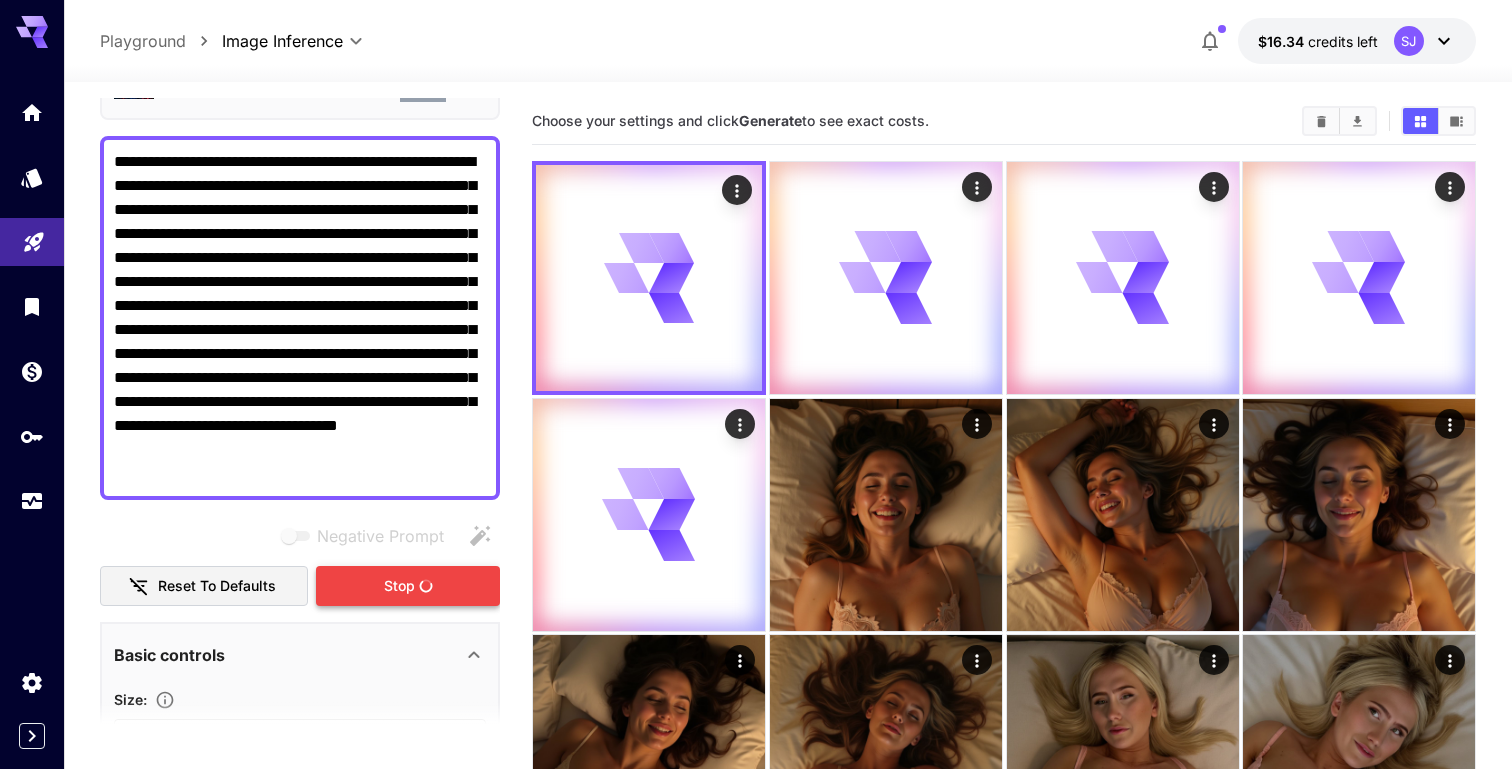 scroll, scrollTop: 0, scrollLeft: 0, axis: both 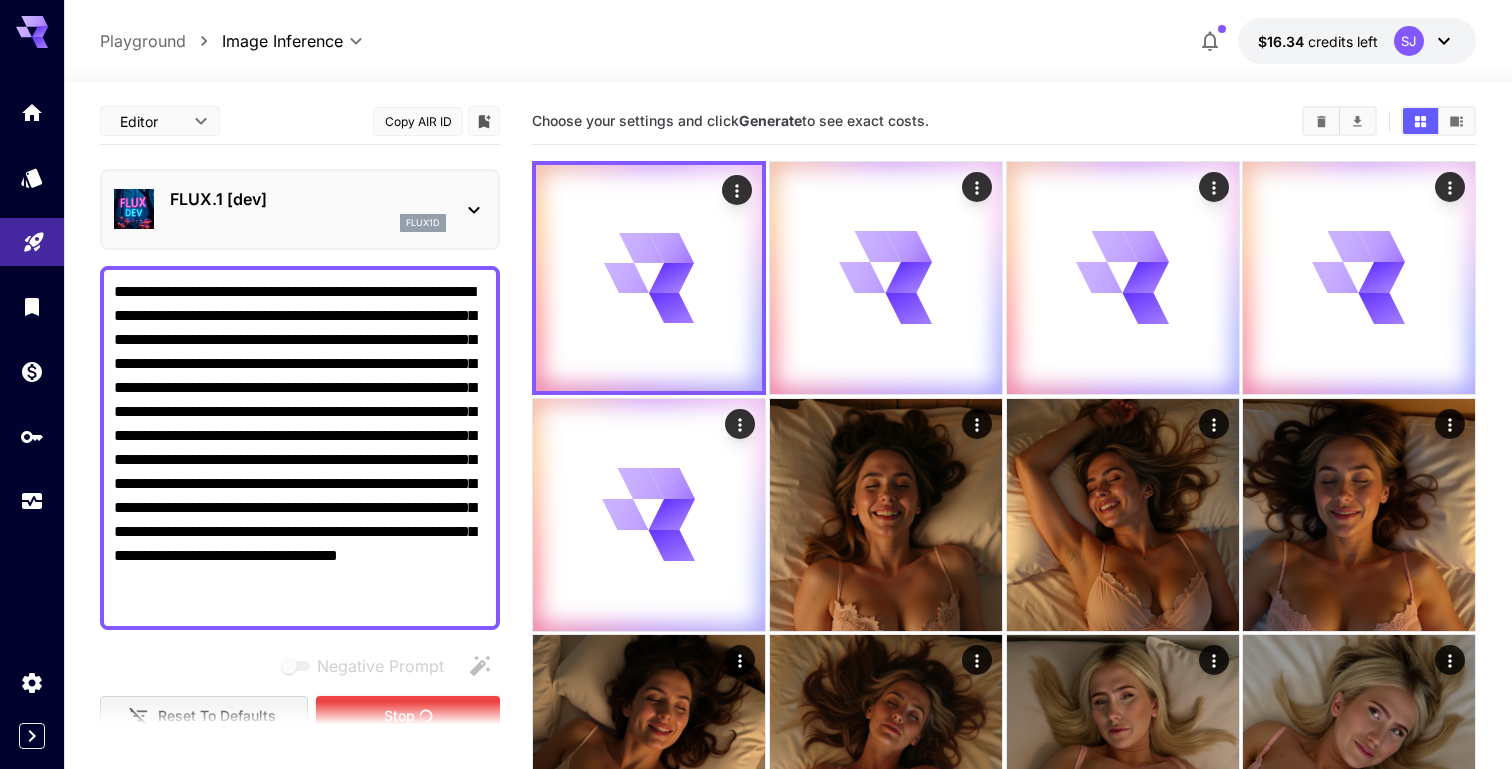 click on "FLUX.1 [dev] flux1d" at bounding box center [300, 209] 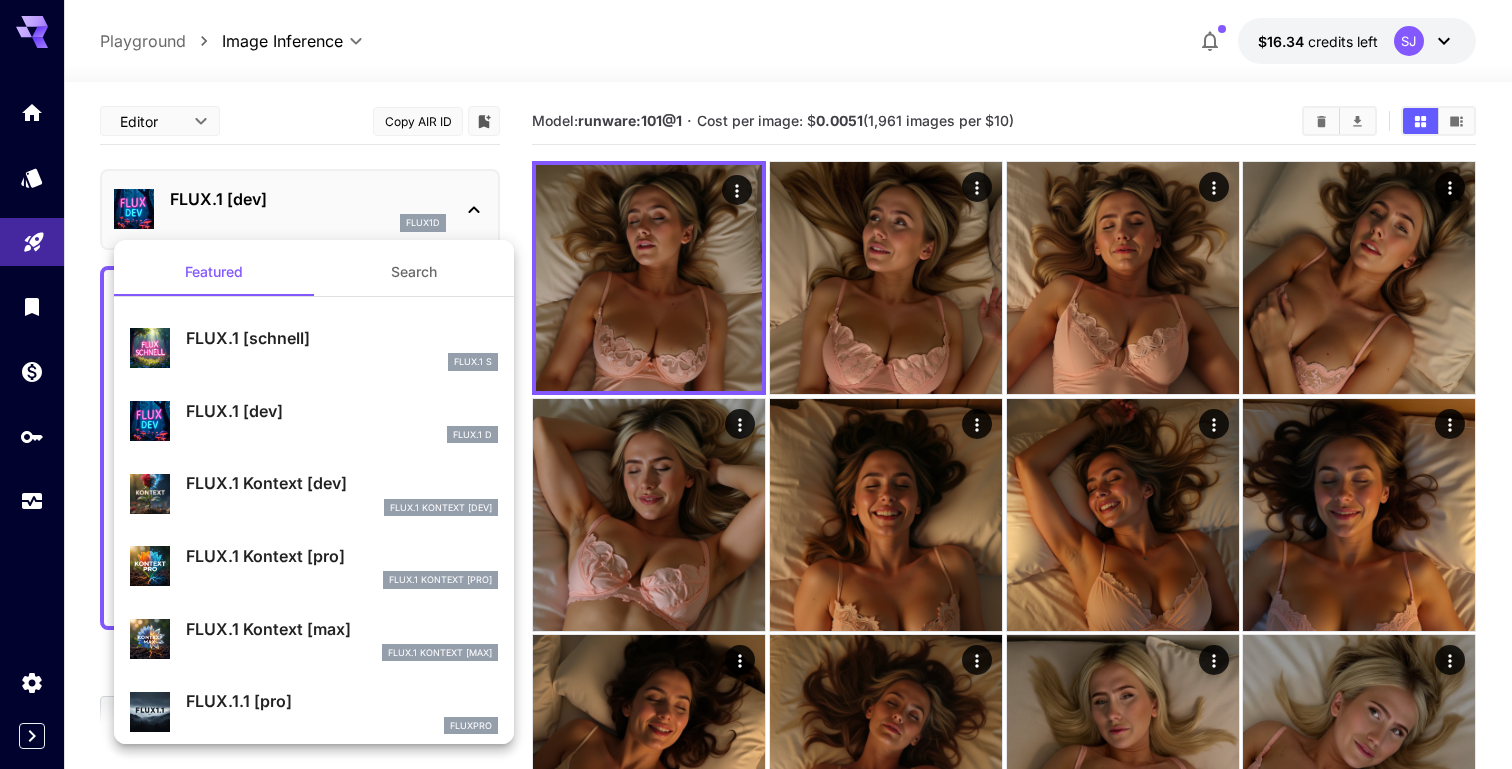 click on "FLUX.1 Kontext [dev]" at bounding box center [342, 483] 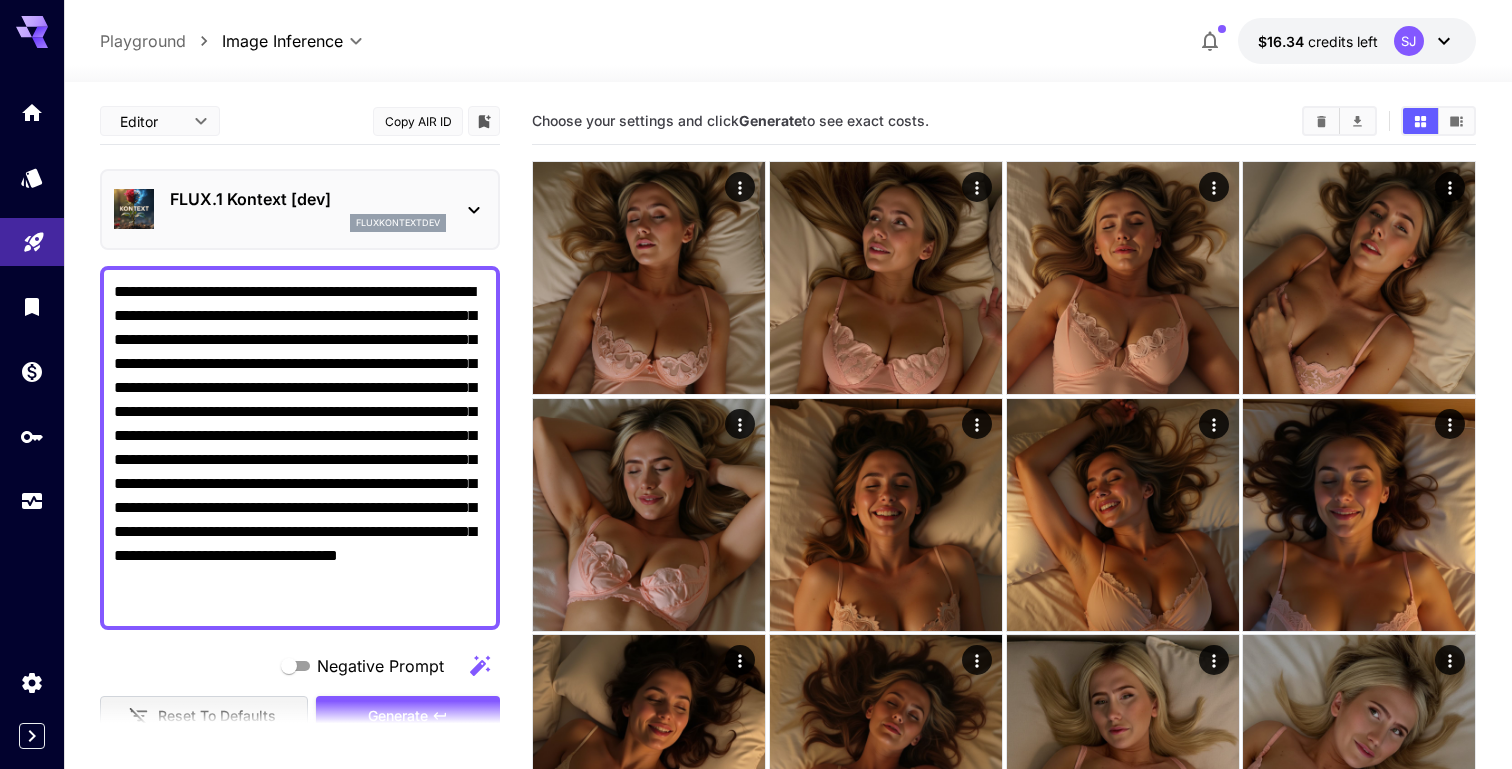 click at bounding box center [300, 727] 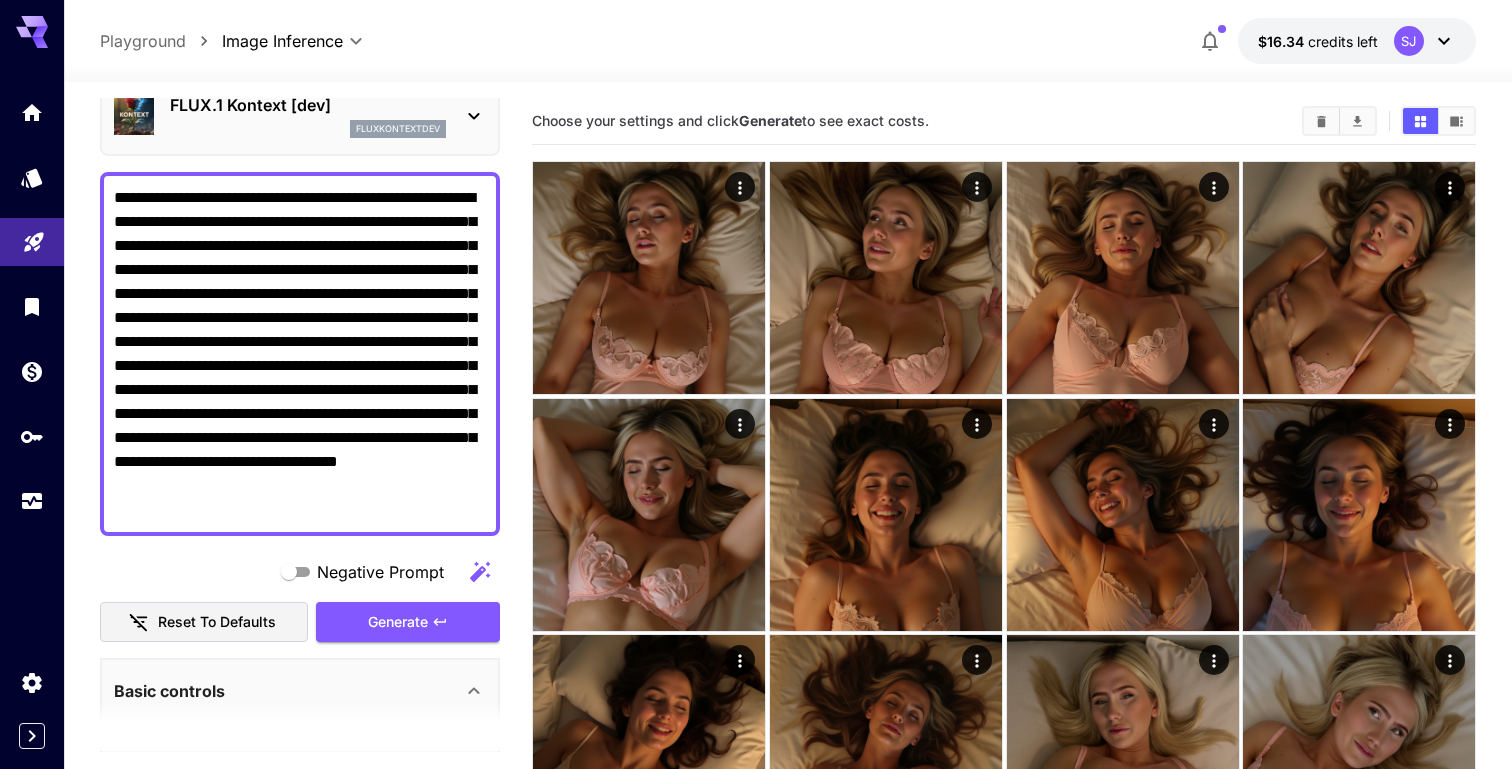 scroll, scrollTop: 111, scrollLeft: 0, axis: vertical 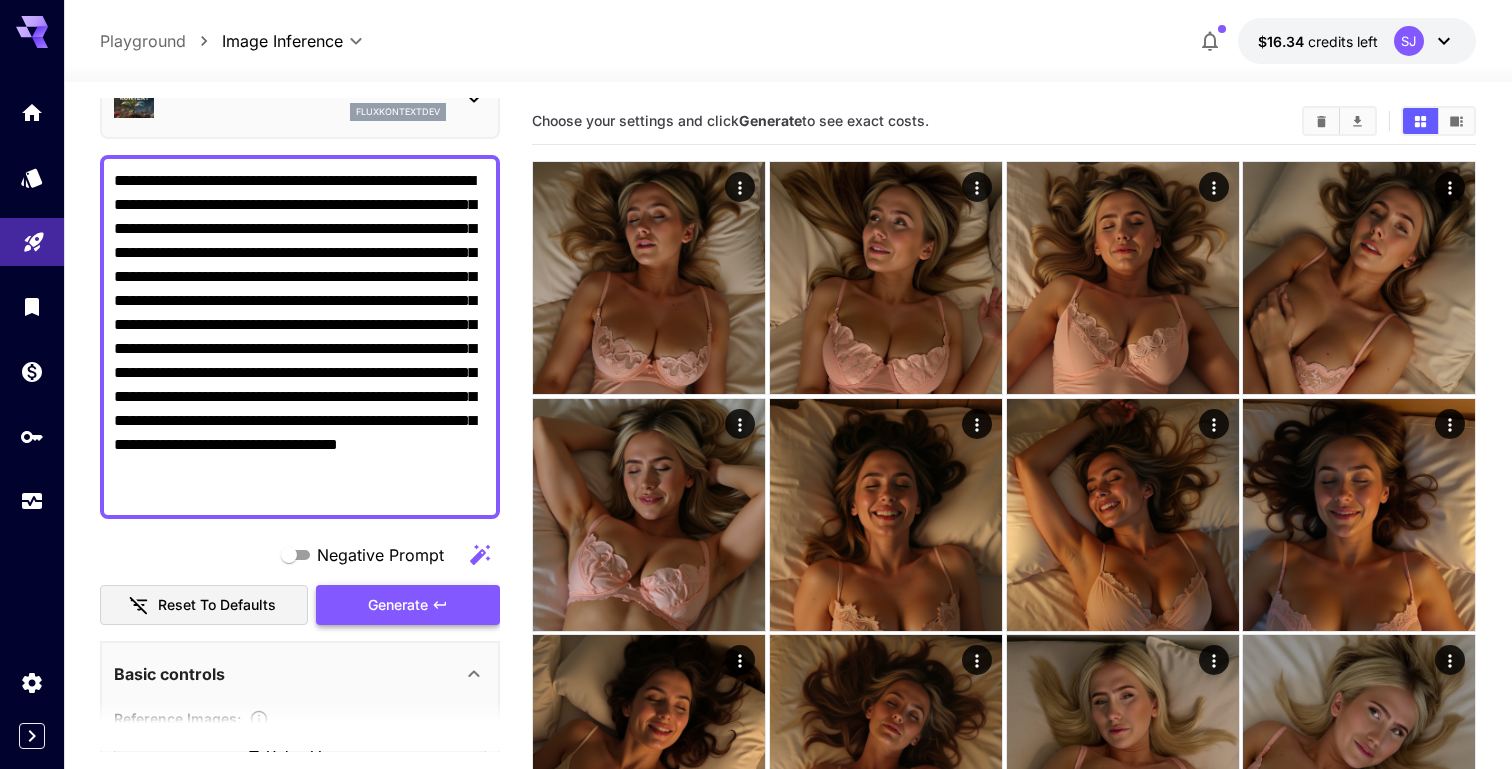 click on "Generate" at bounding box center (398, 605) 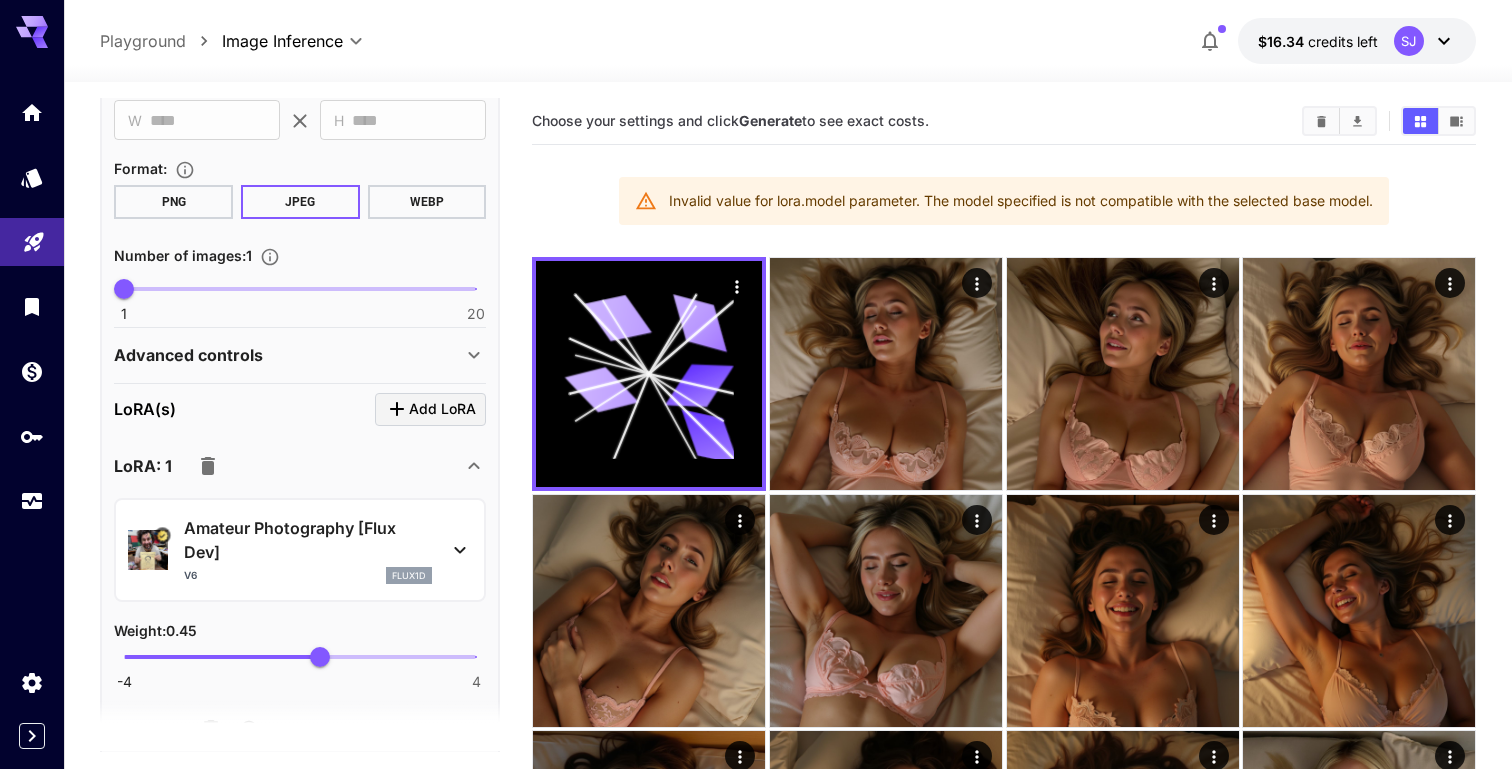 scroll, scrollTop: 956, scrollLeft: 0, axis: vertical 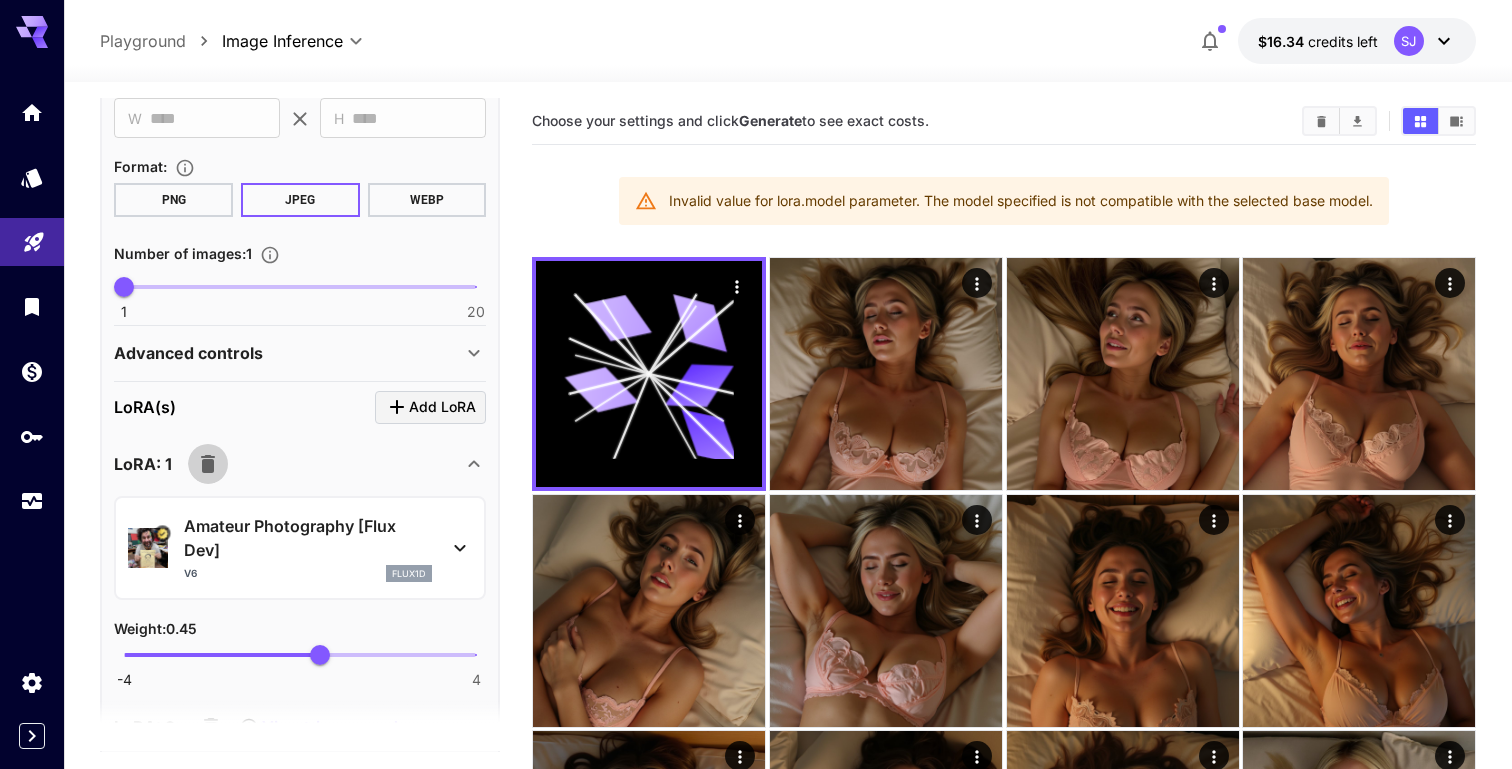 click 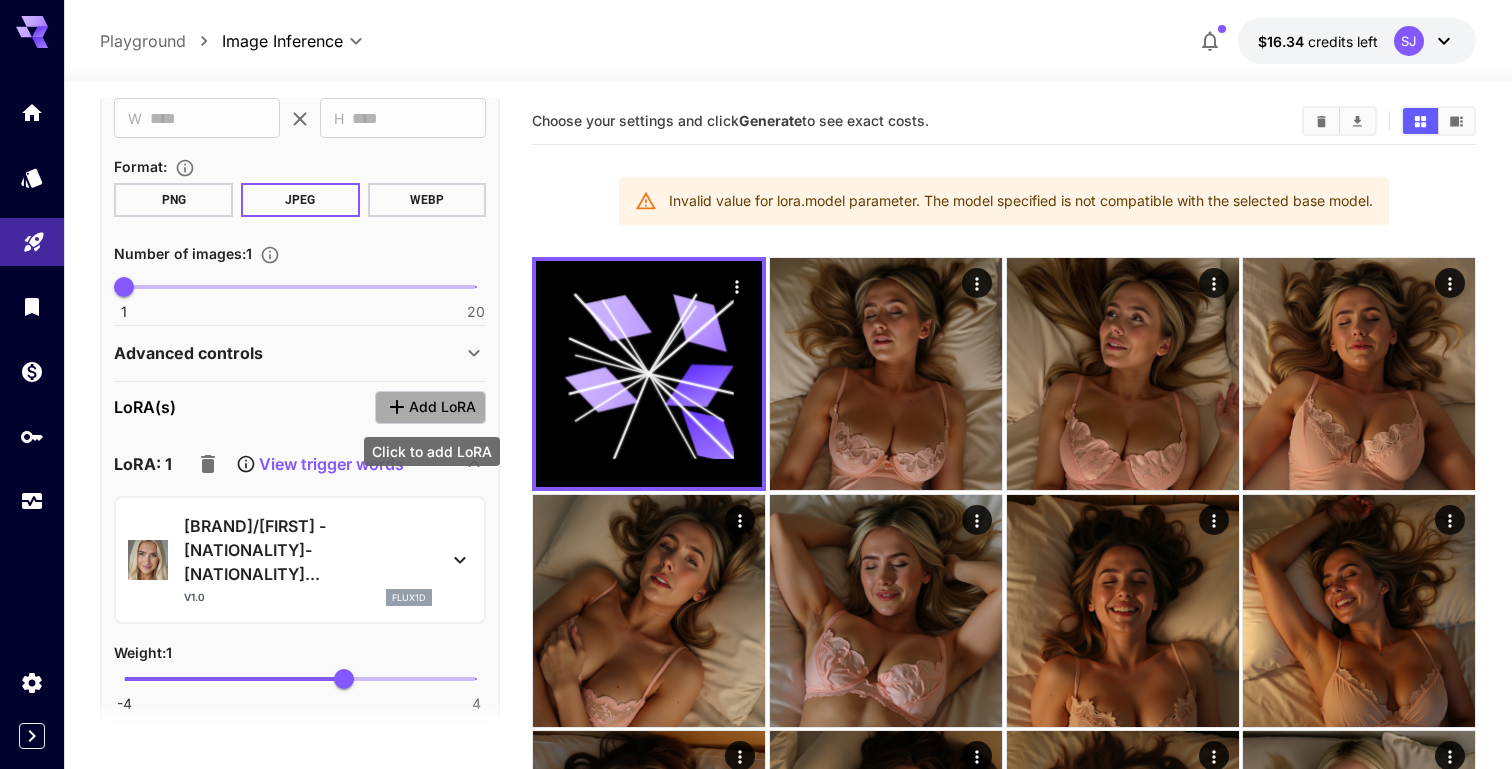 click on "Add LoRA" at bounding box center [442, 407] 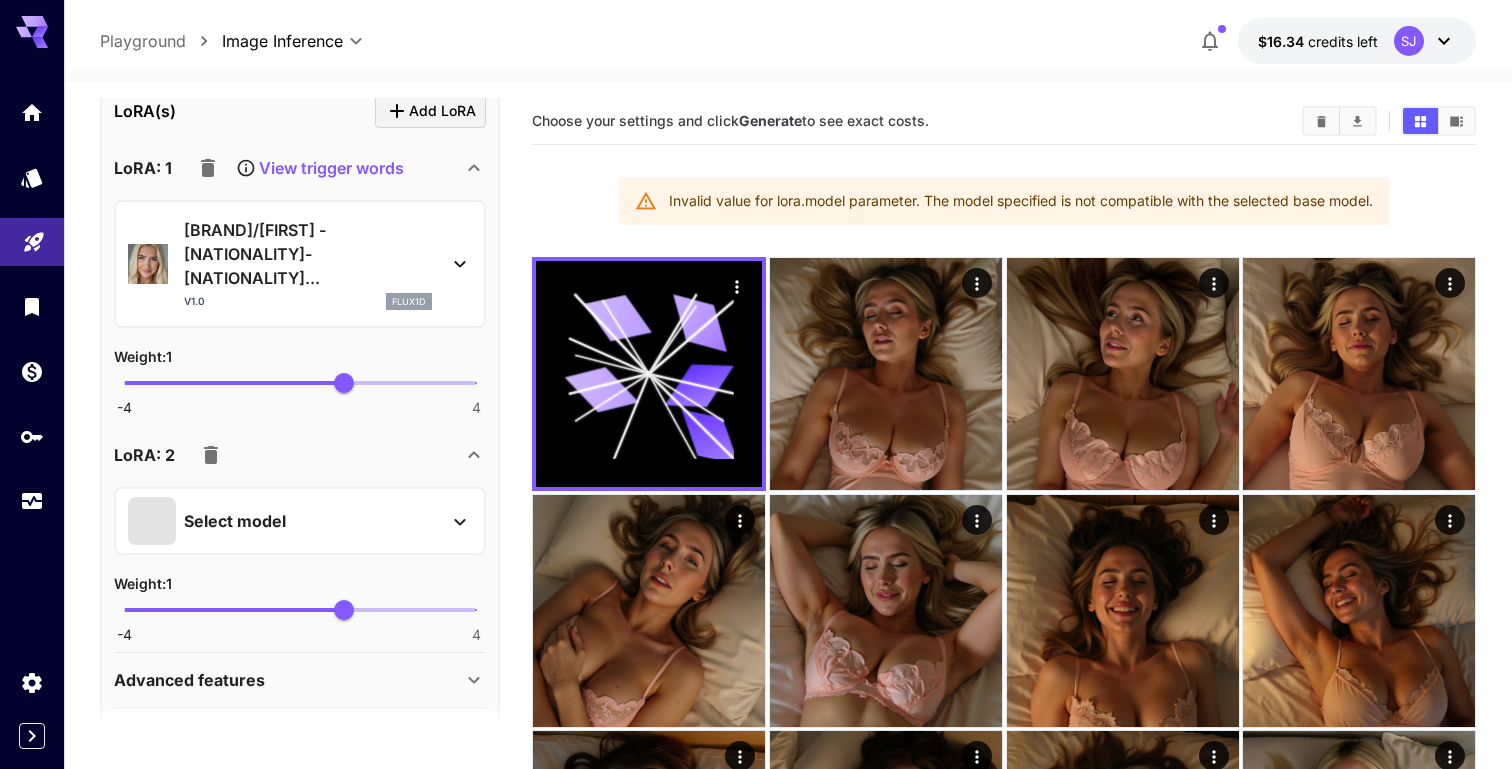 scroll, scrollTop: 1285, scrollLeft: 0, axis: vertical 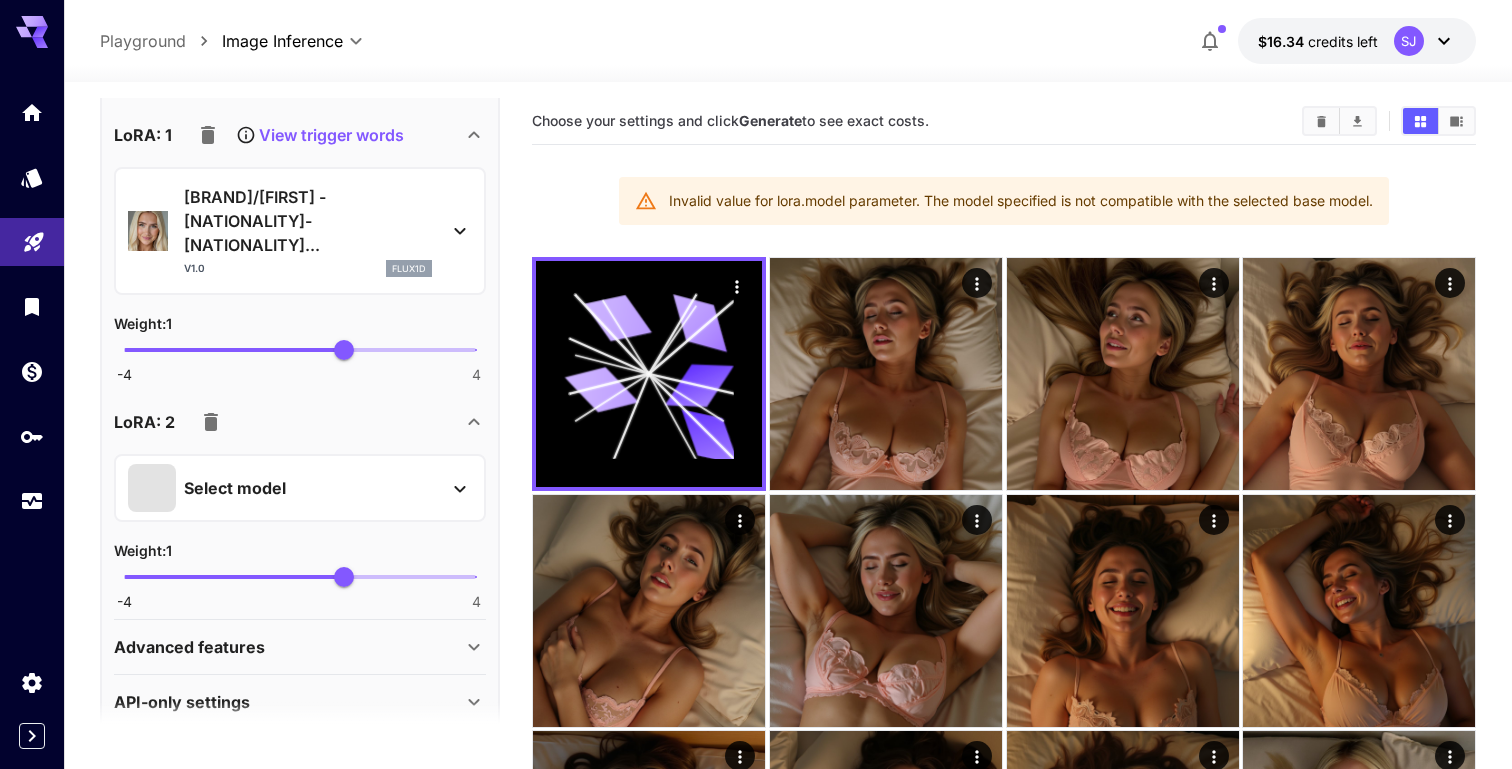 click on "Select model" at bounding box center [284, 488] 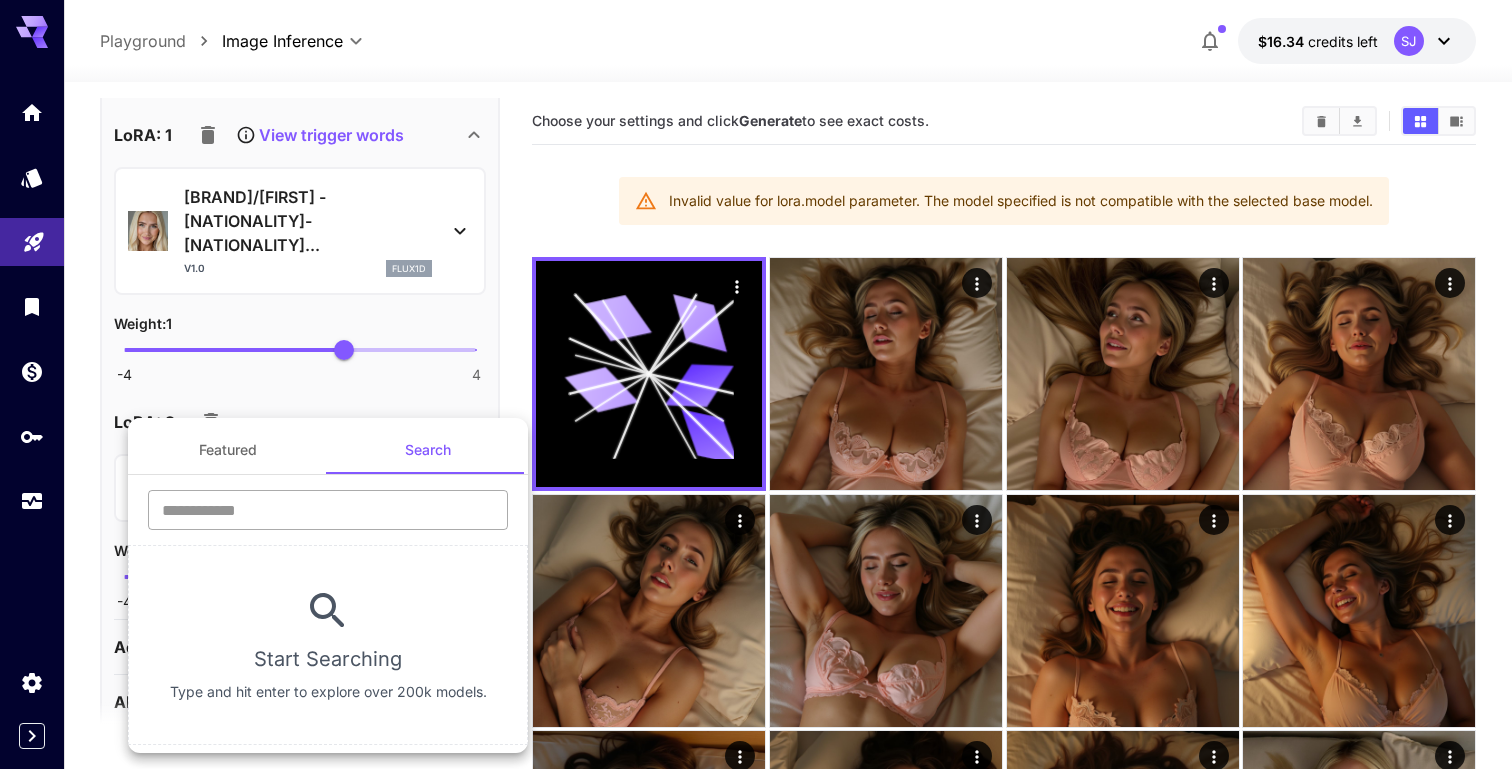 click at bounding box center [328, 510] 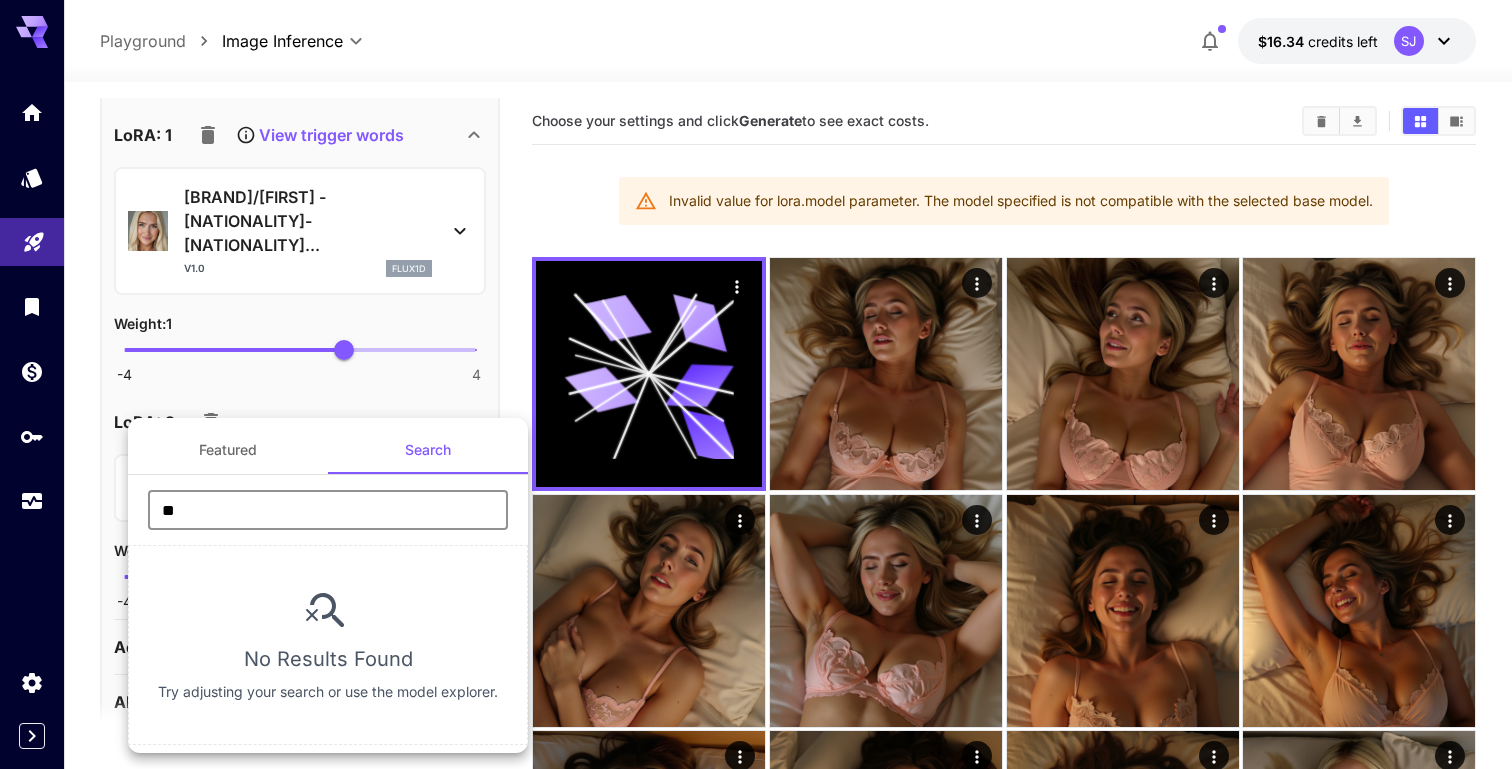 type on "*" 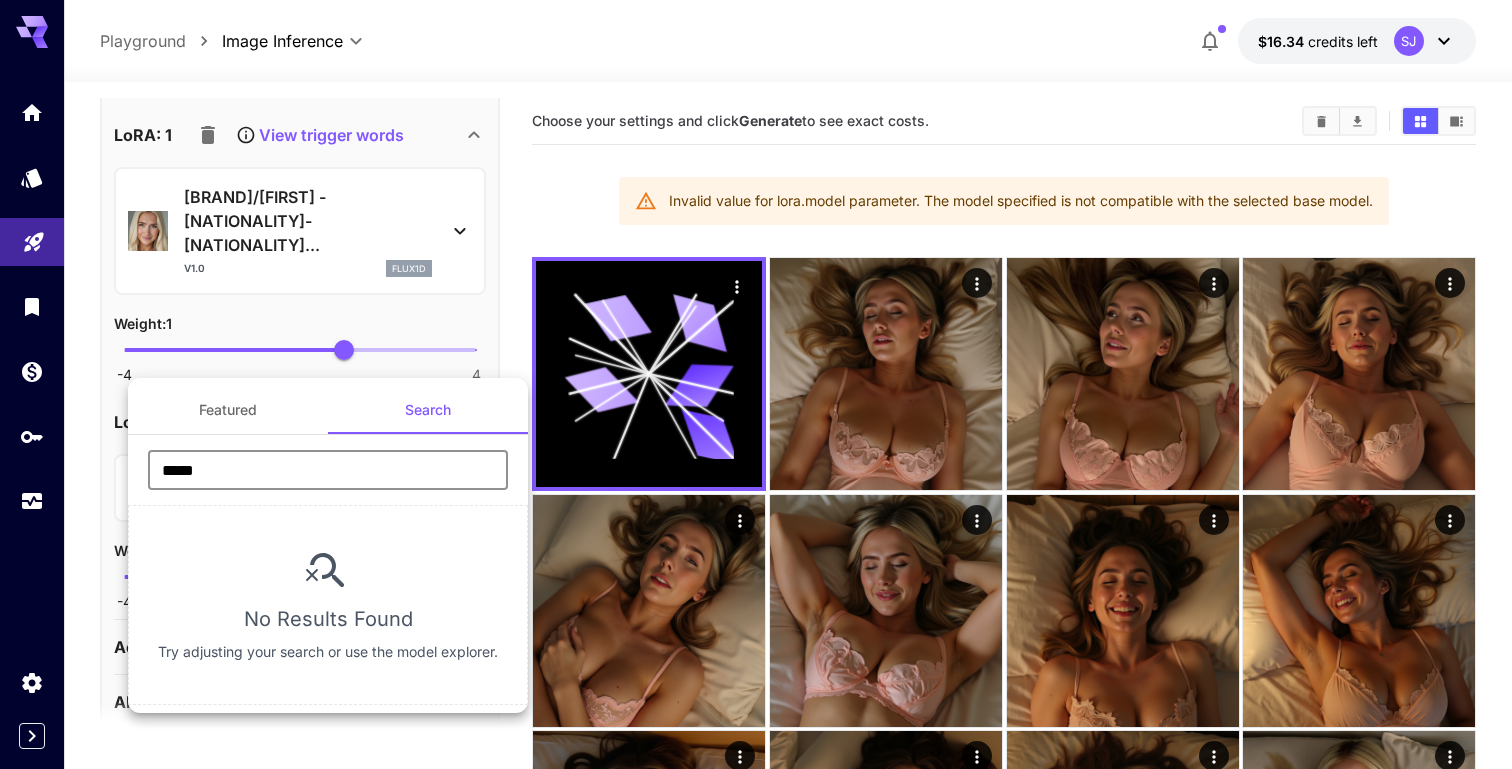 type on "*****" 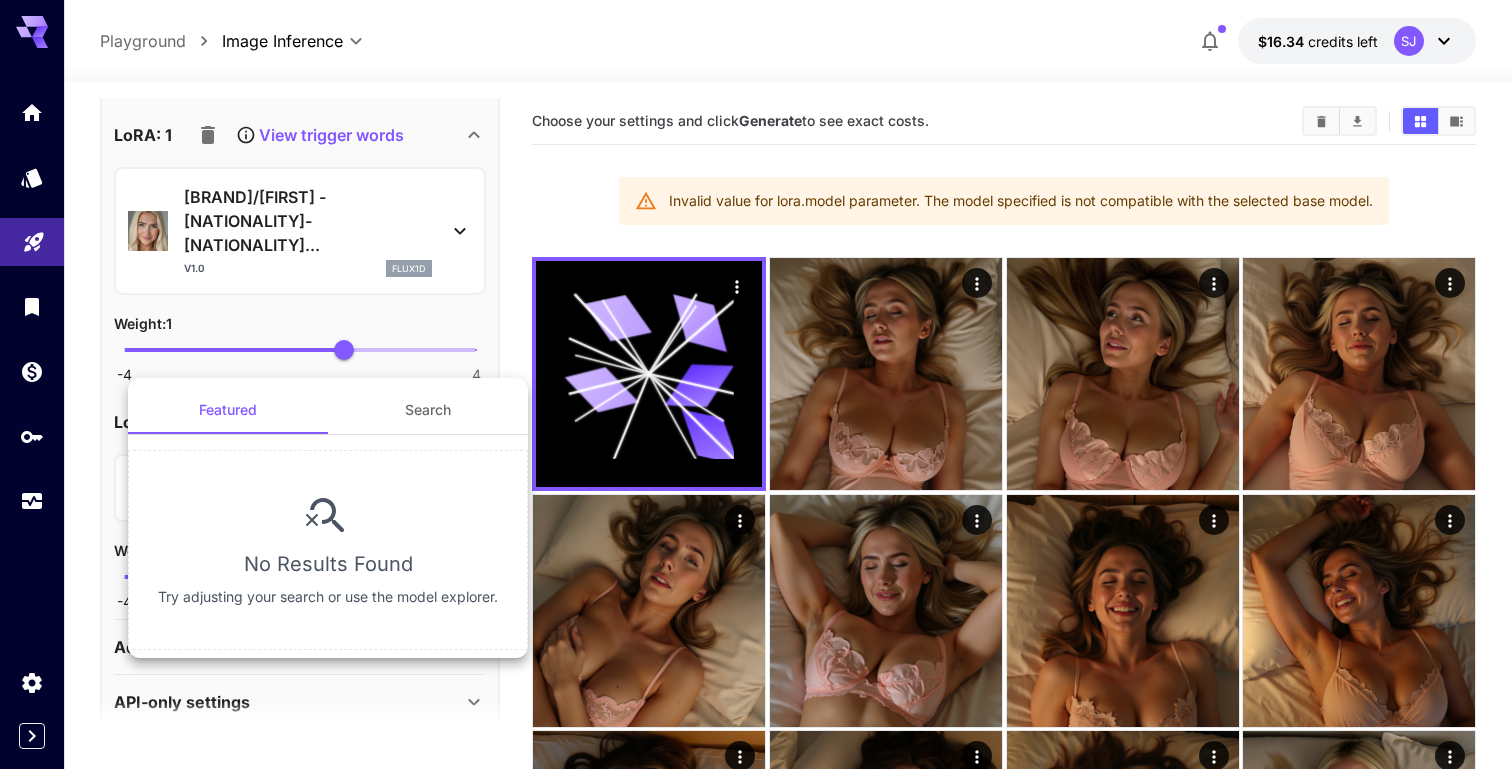 click at bounding box center (756, 384) 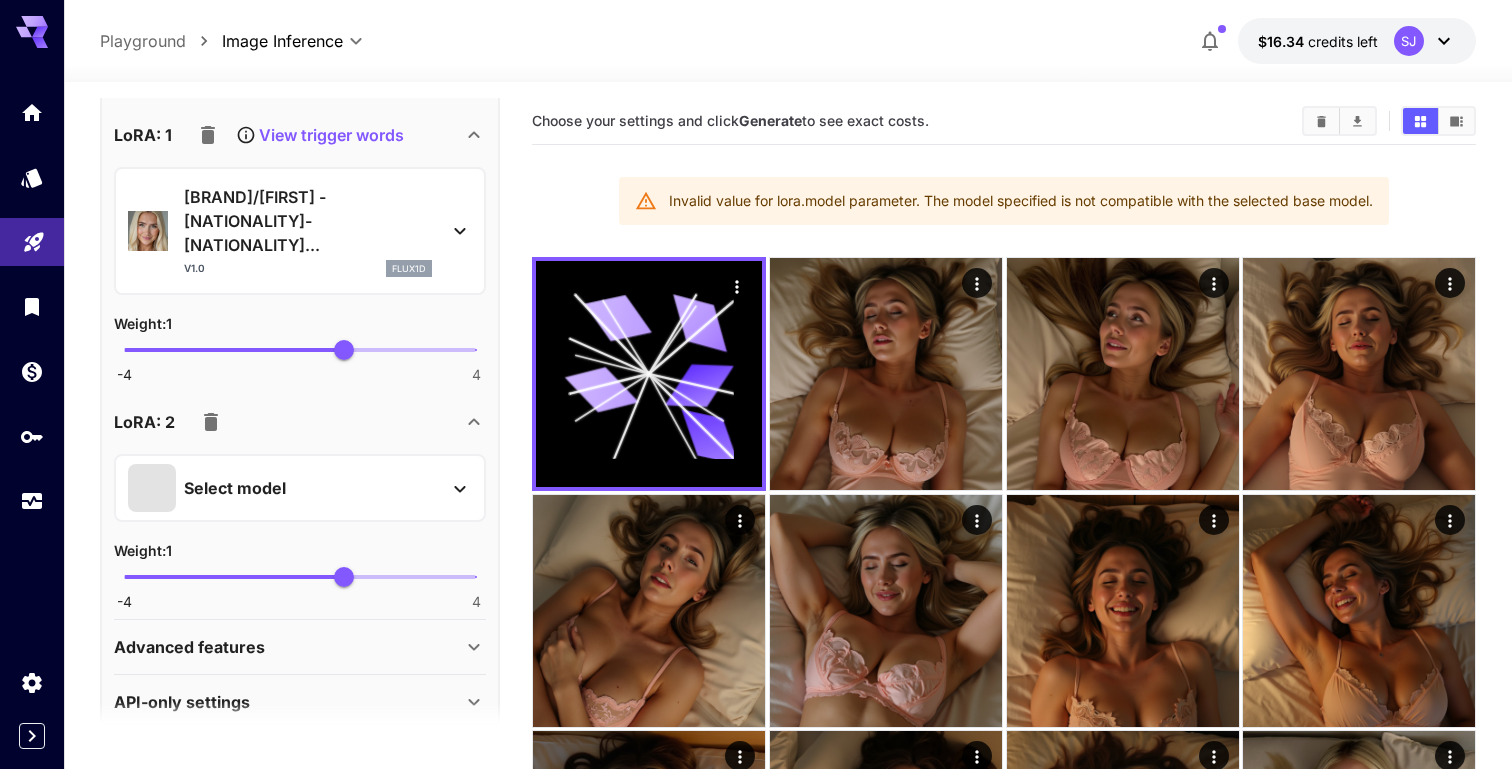 click 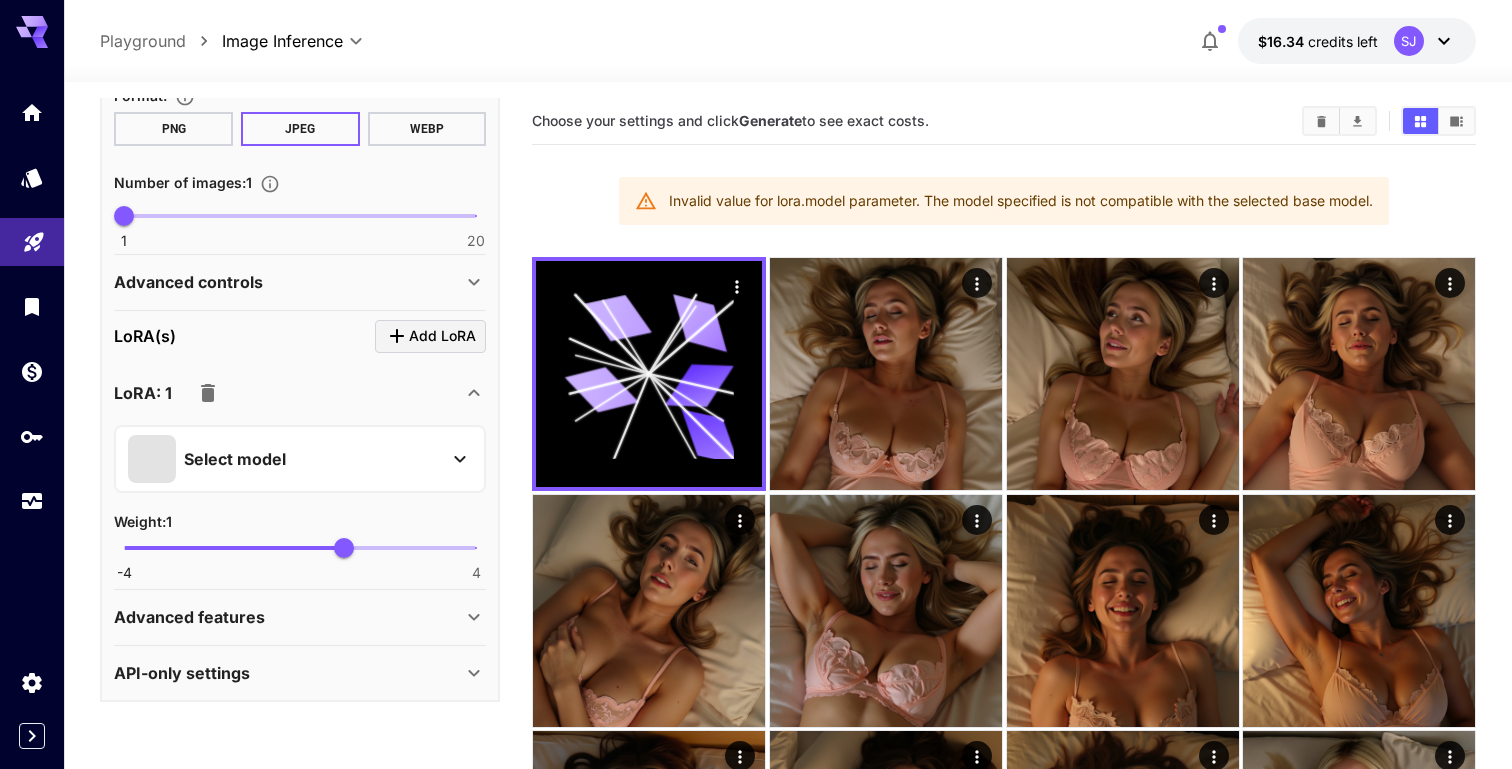 scroll, scrollTop: 1021, scrollLeft: 0, axis: vertical 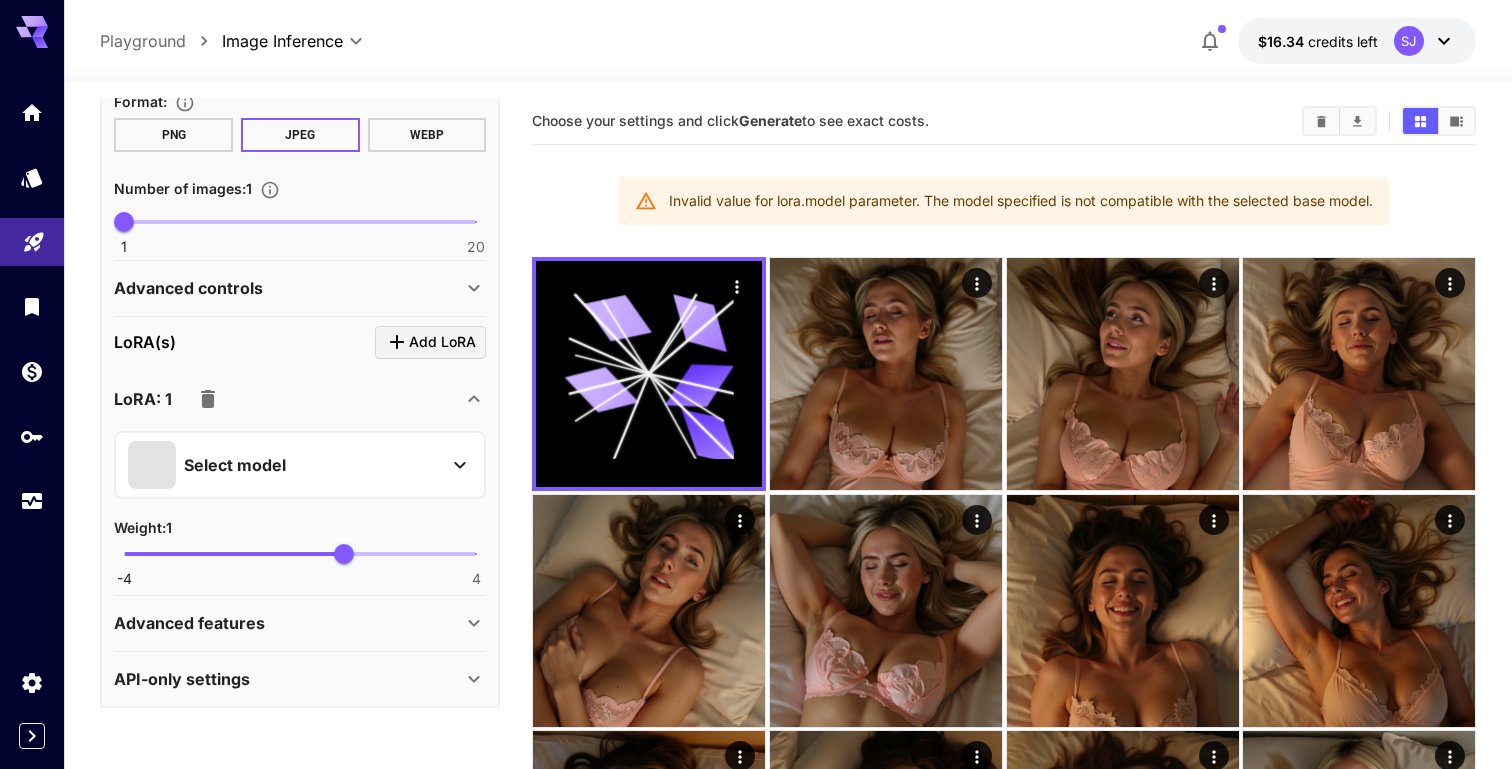 click 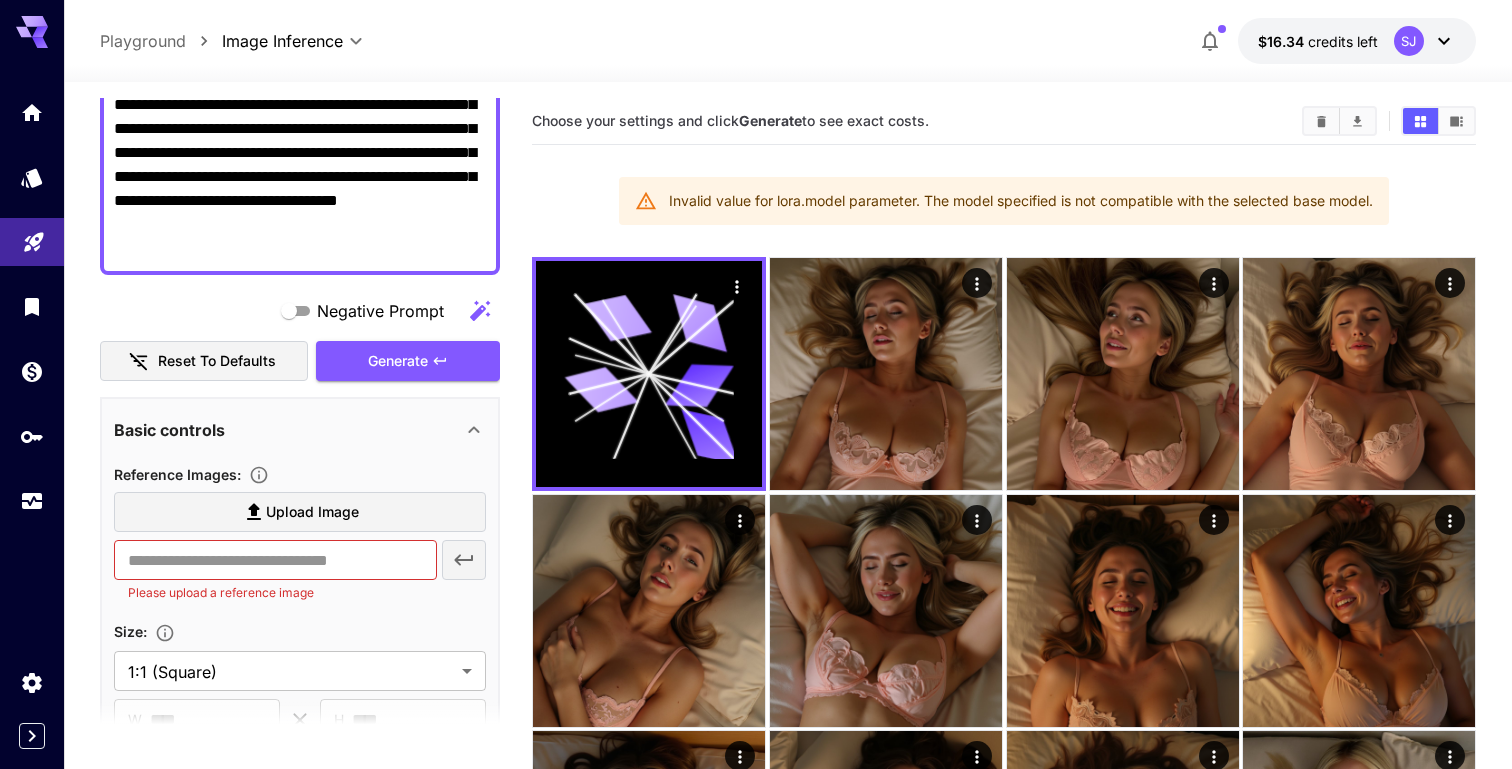 scroll, scrollTop: 343, scrollLeft: 0, axis: vertical 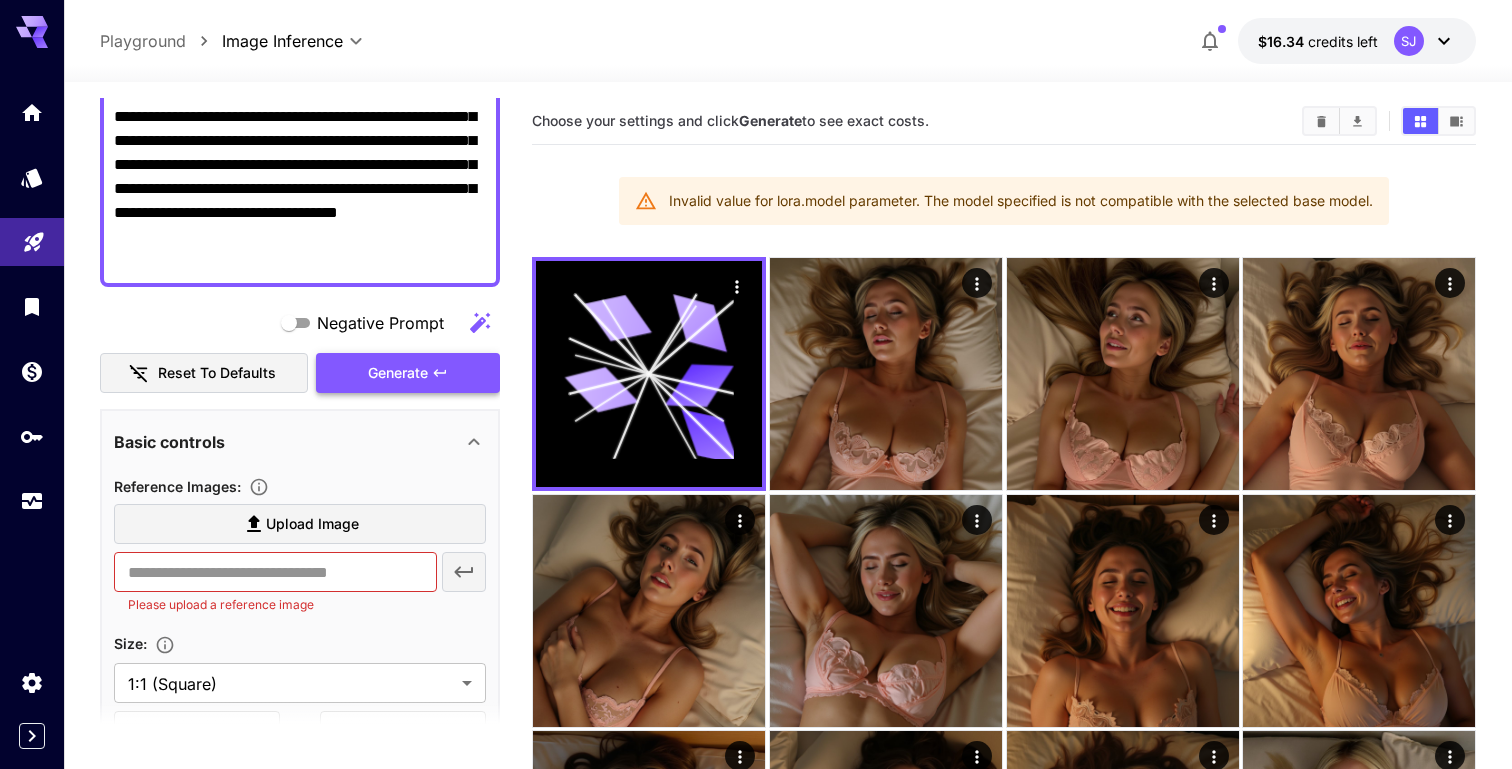 click on "Generate" at bounding box center (398, 373) 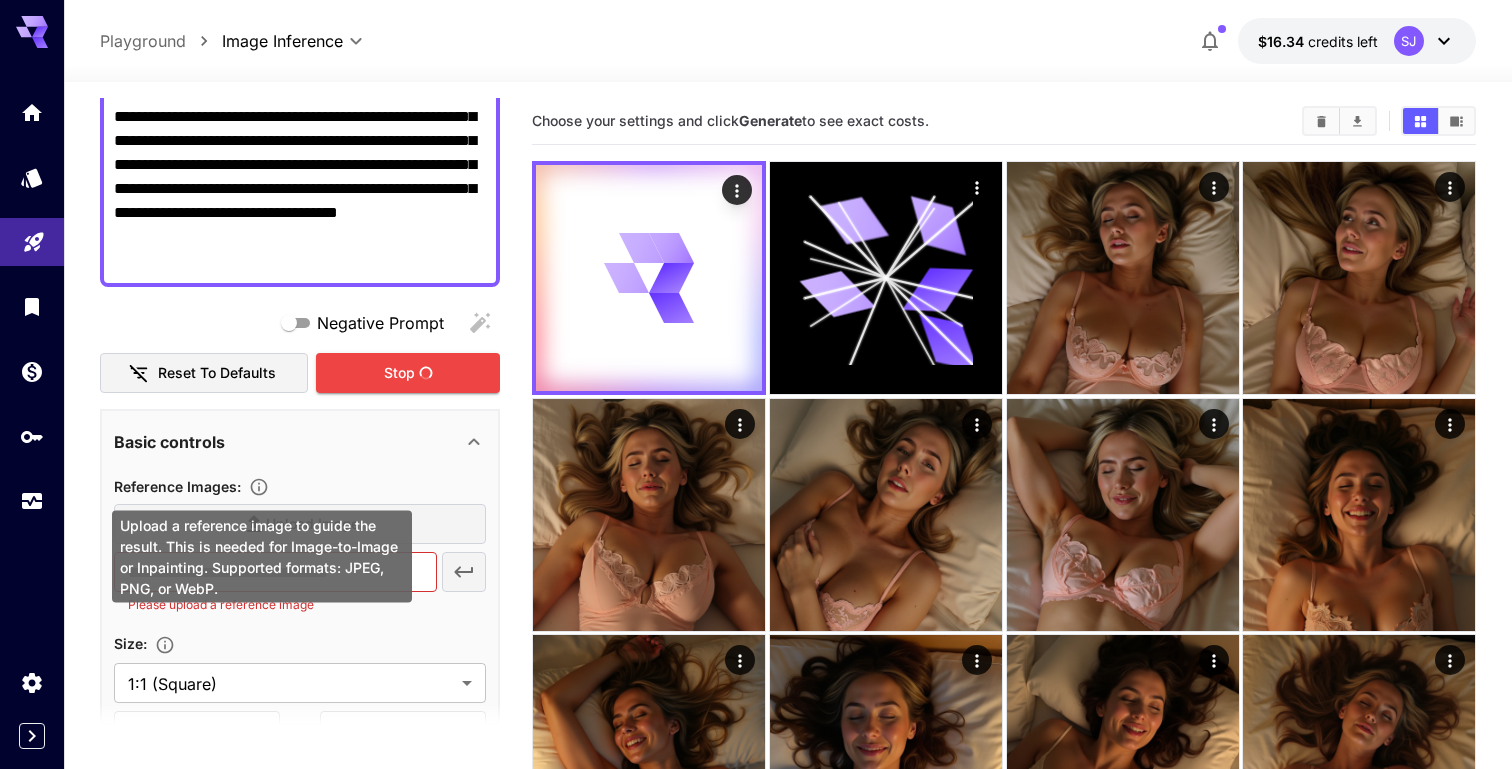 click 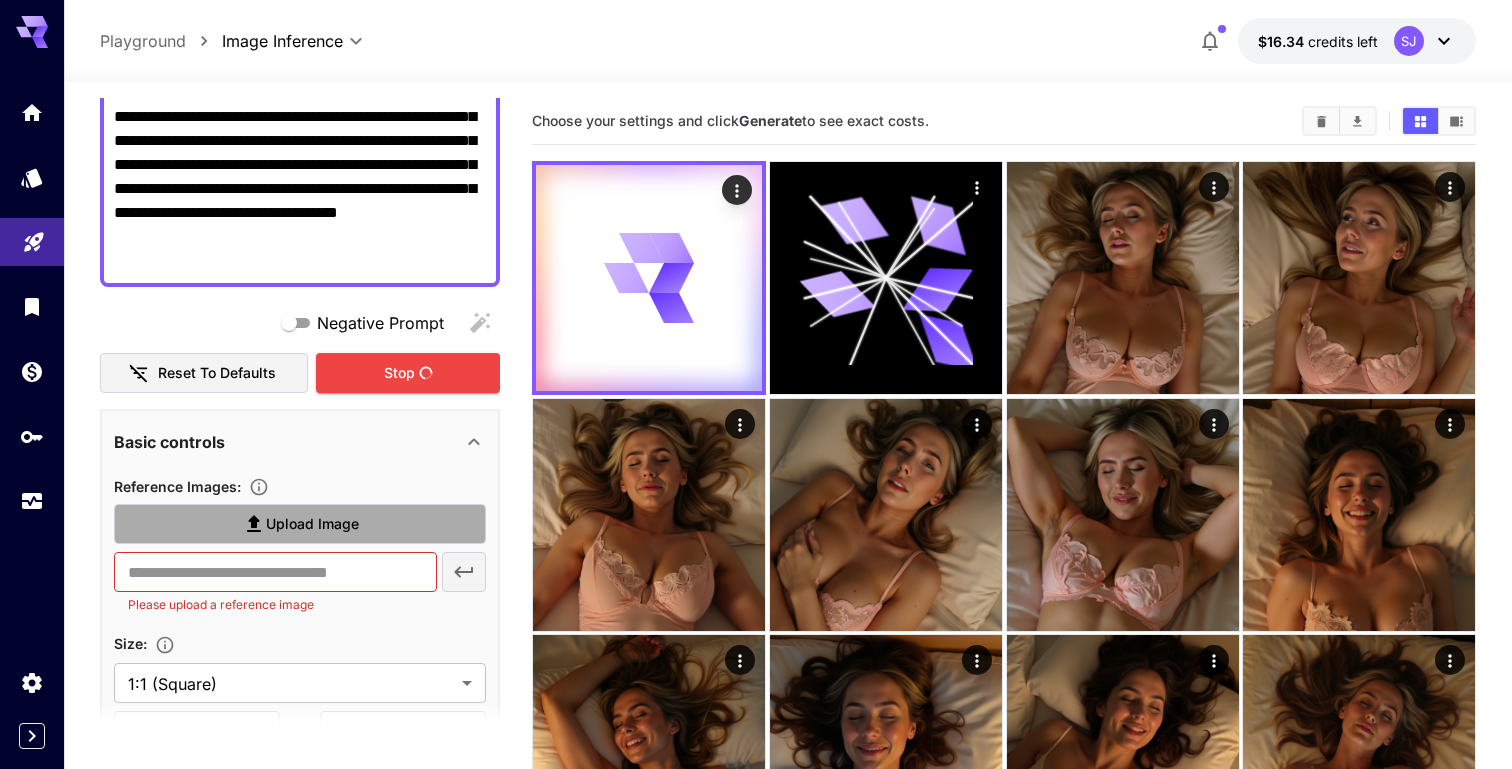 click on "Upload Image" at bounding box center [300, 524] 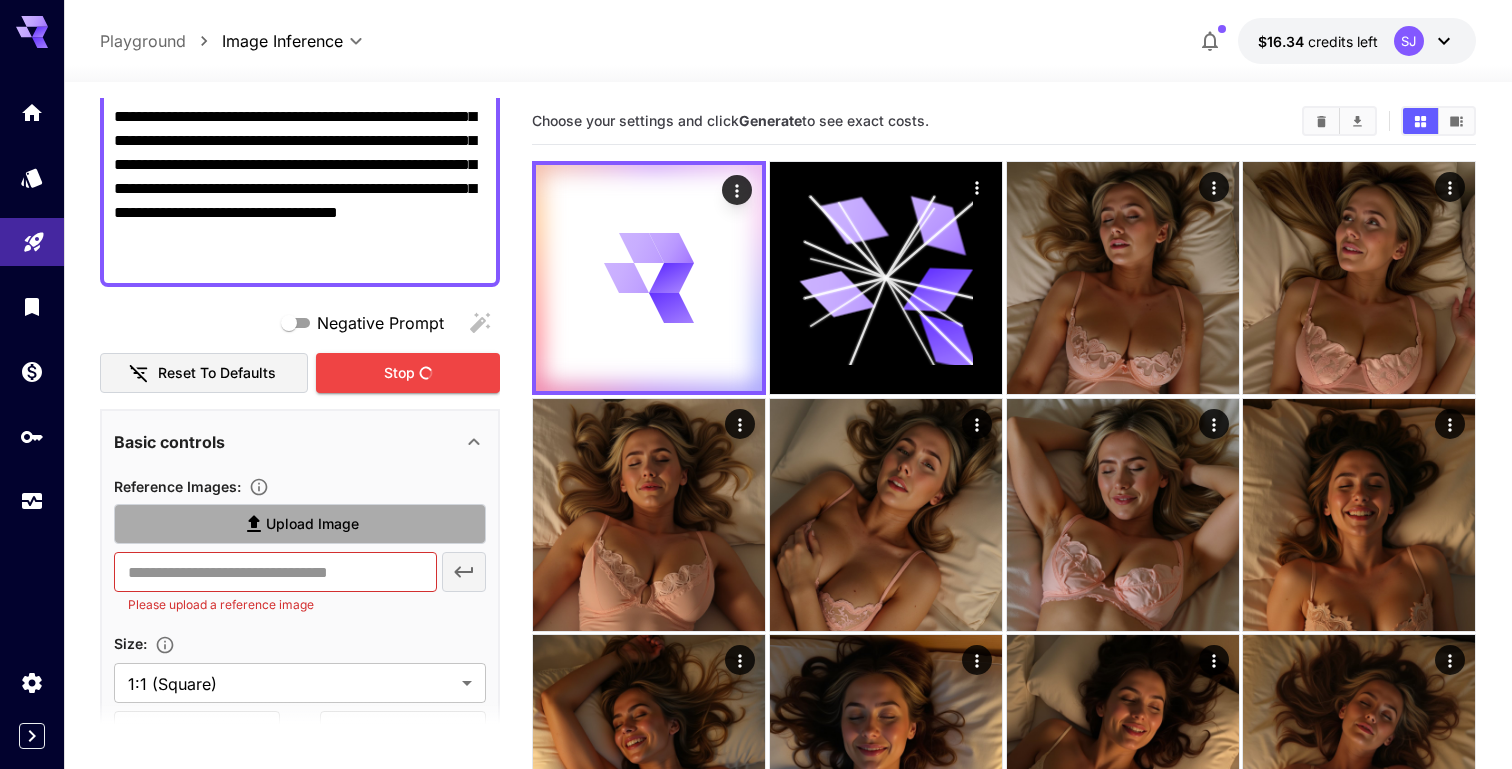 click on "Upload Image" at bounding box center [0, 0] 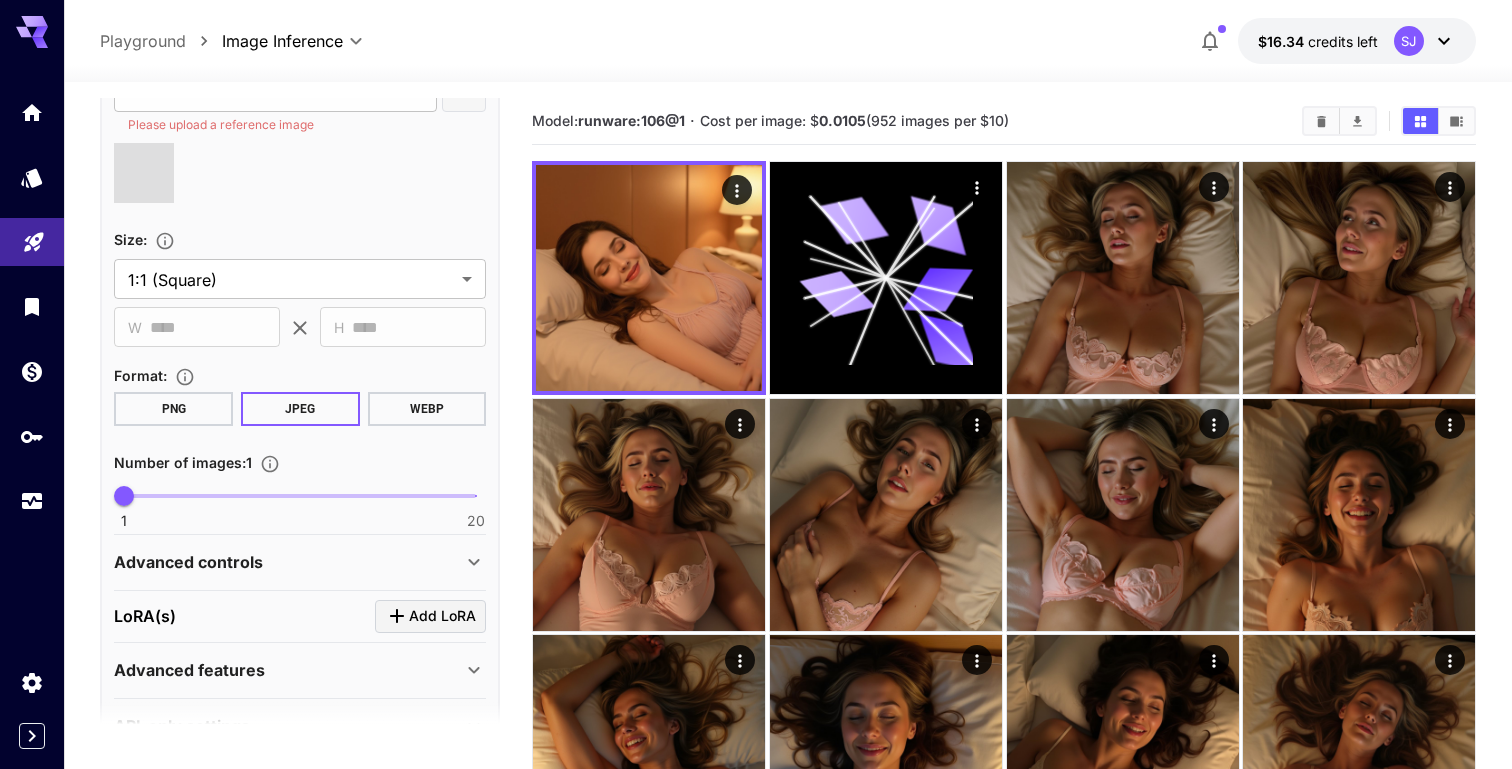 scroll, scrollTop: 796, scrollLeft: 0, axis: vertical 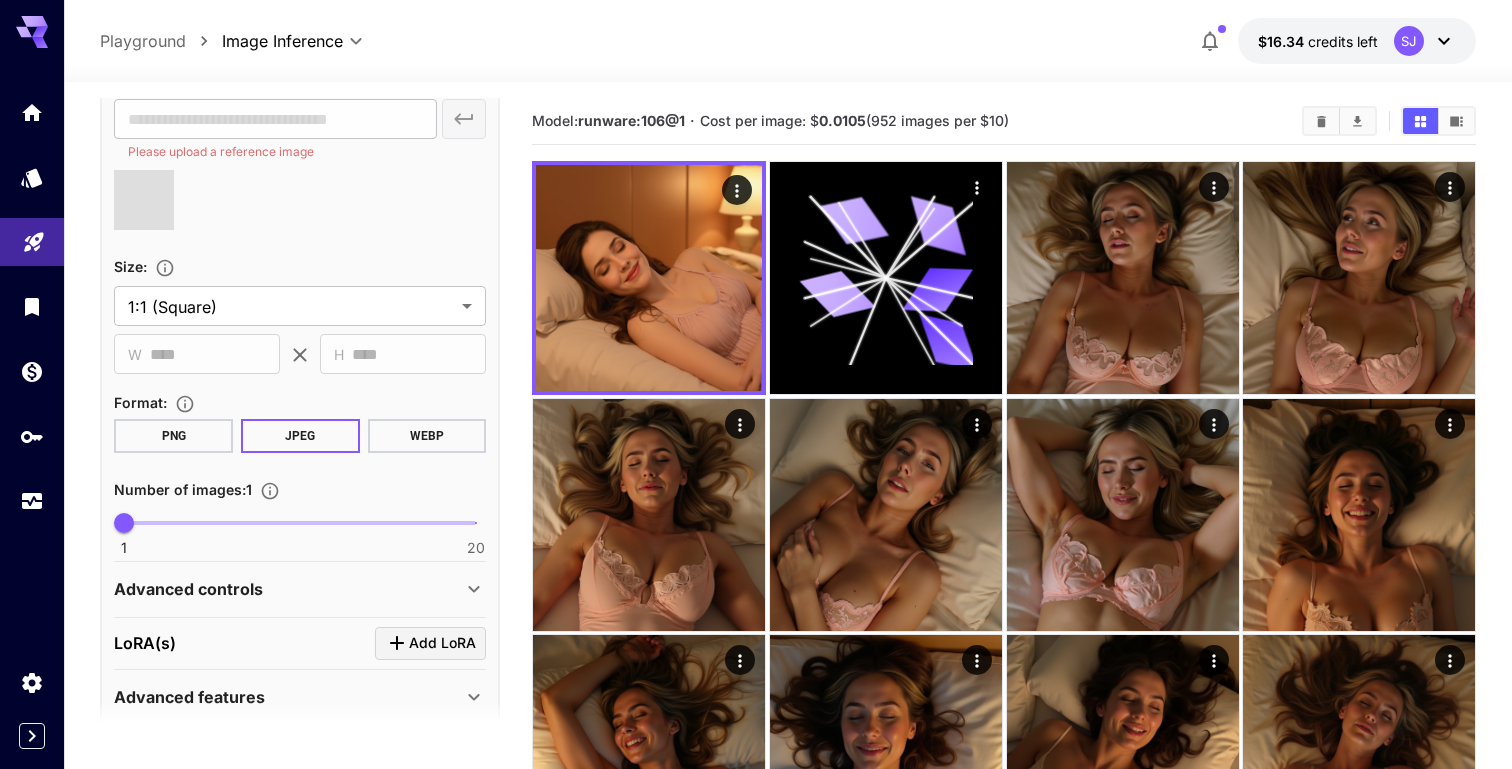 type on "**********" 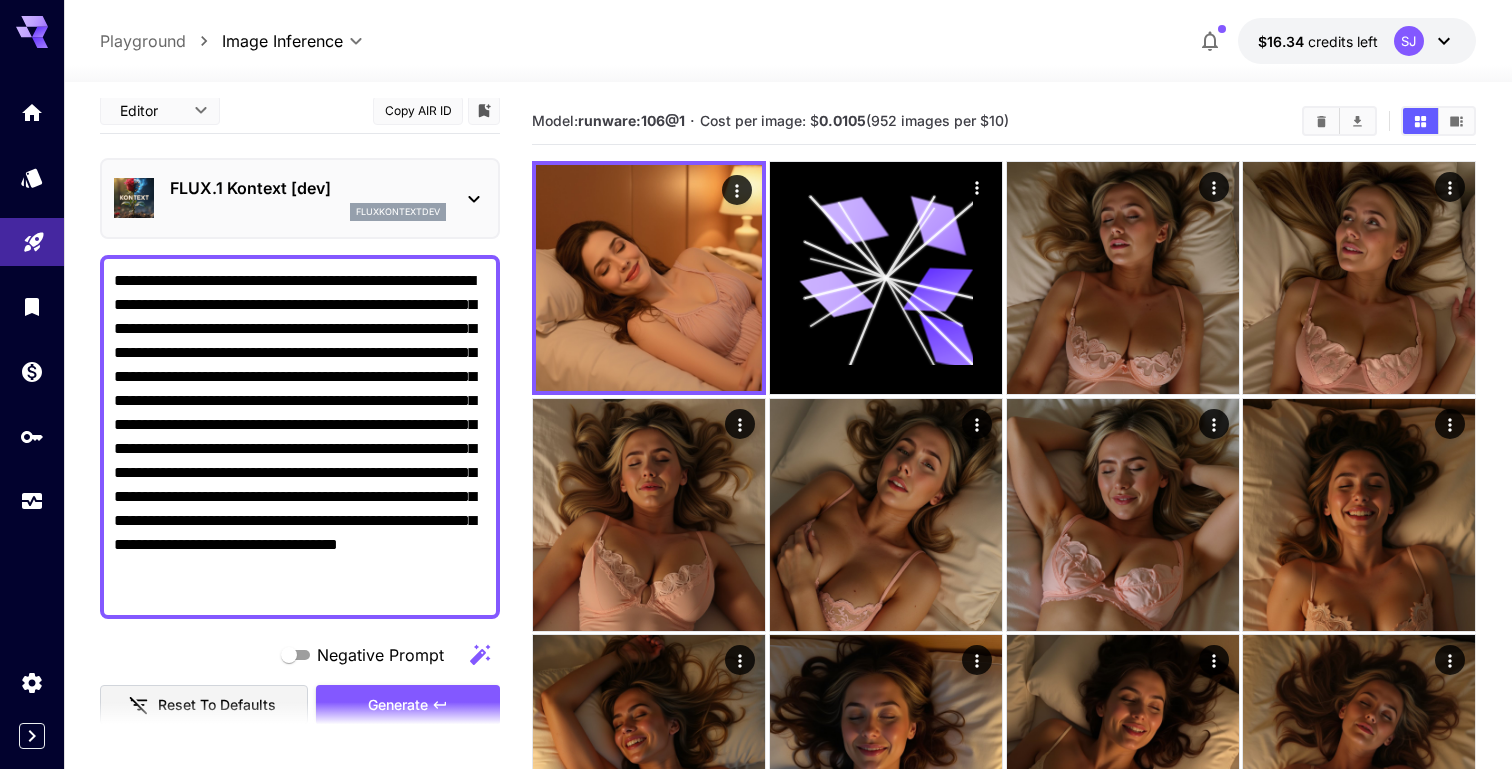 scroll, scrollTop: 0, scrollLeft: 0, axis: both 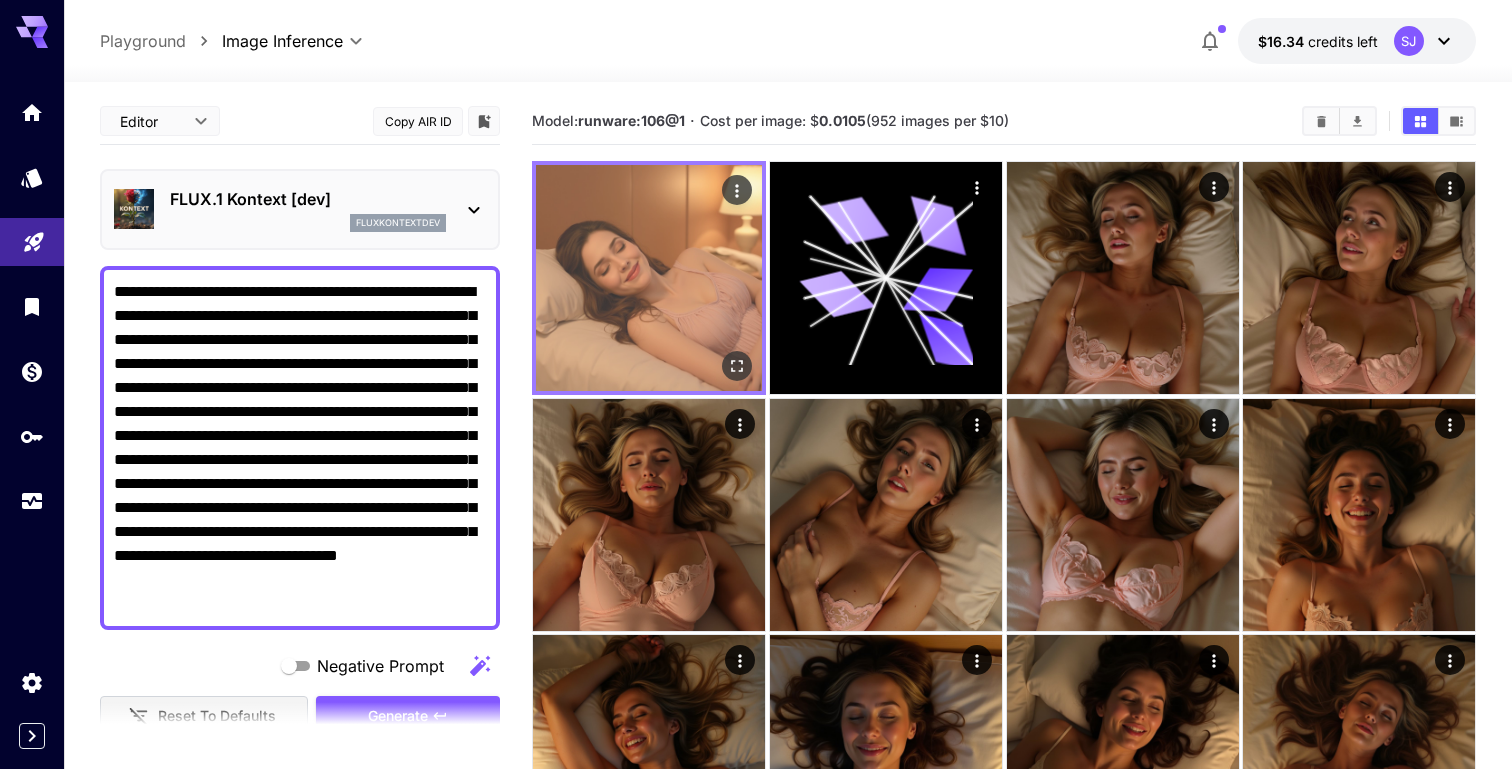 click at bounding box center (649, 278) 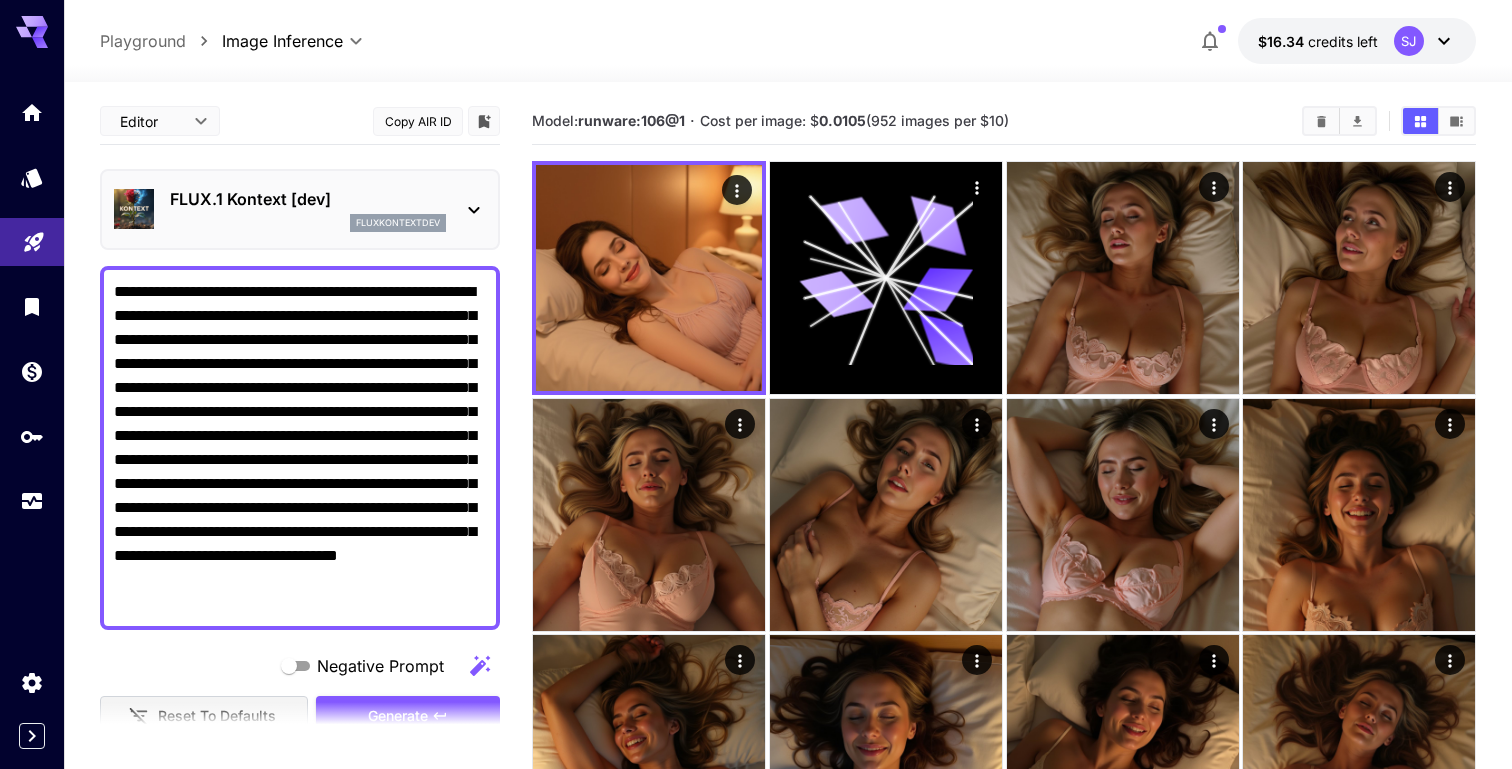 click on "**********" at bounding box center [300, 425] 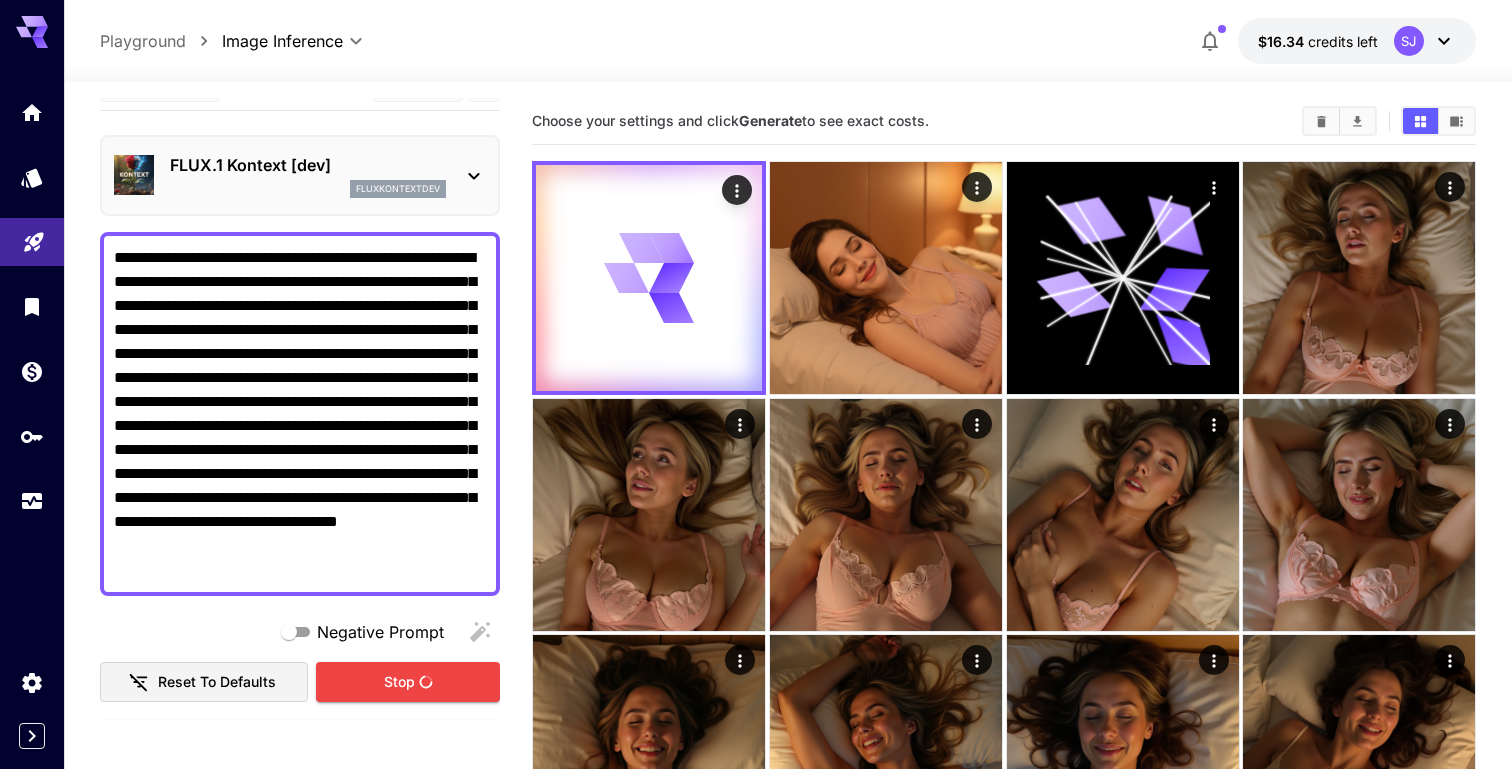 scroll, scrollTop: 0, scrollLeft: 0, axis: both 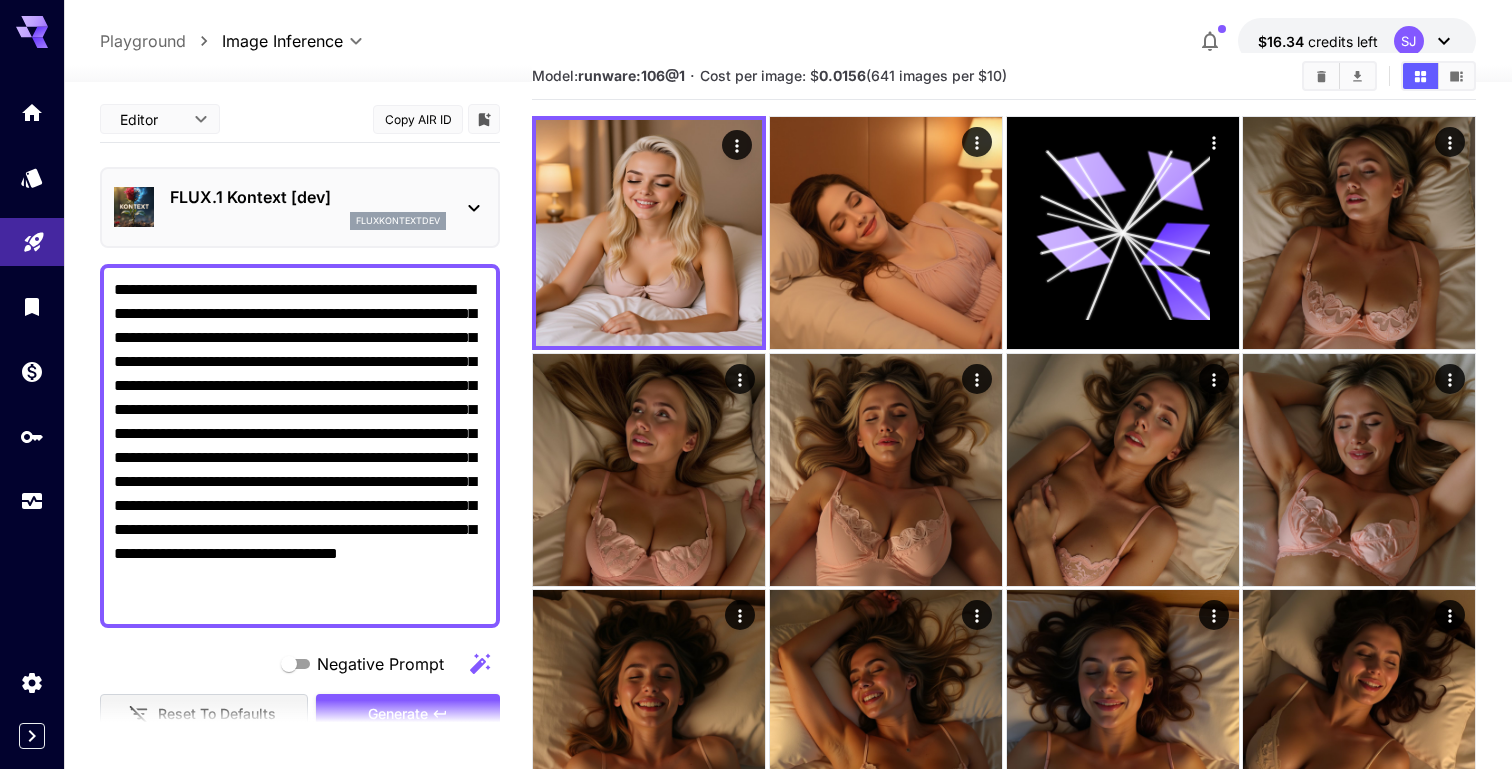 click on "**********" at bounding box center [300, 446] 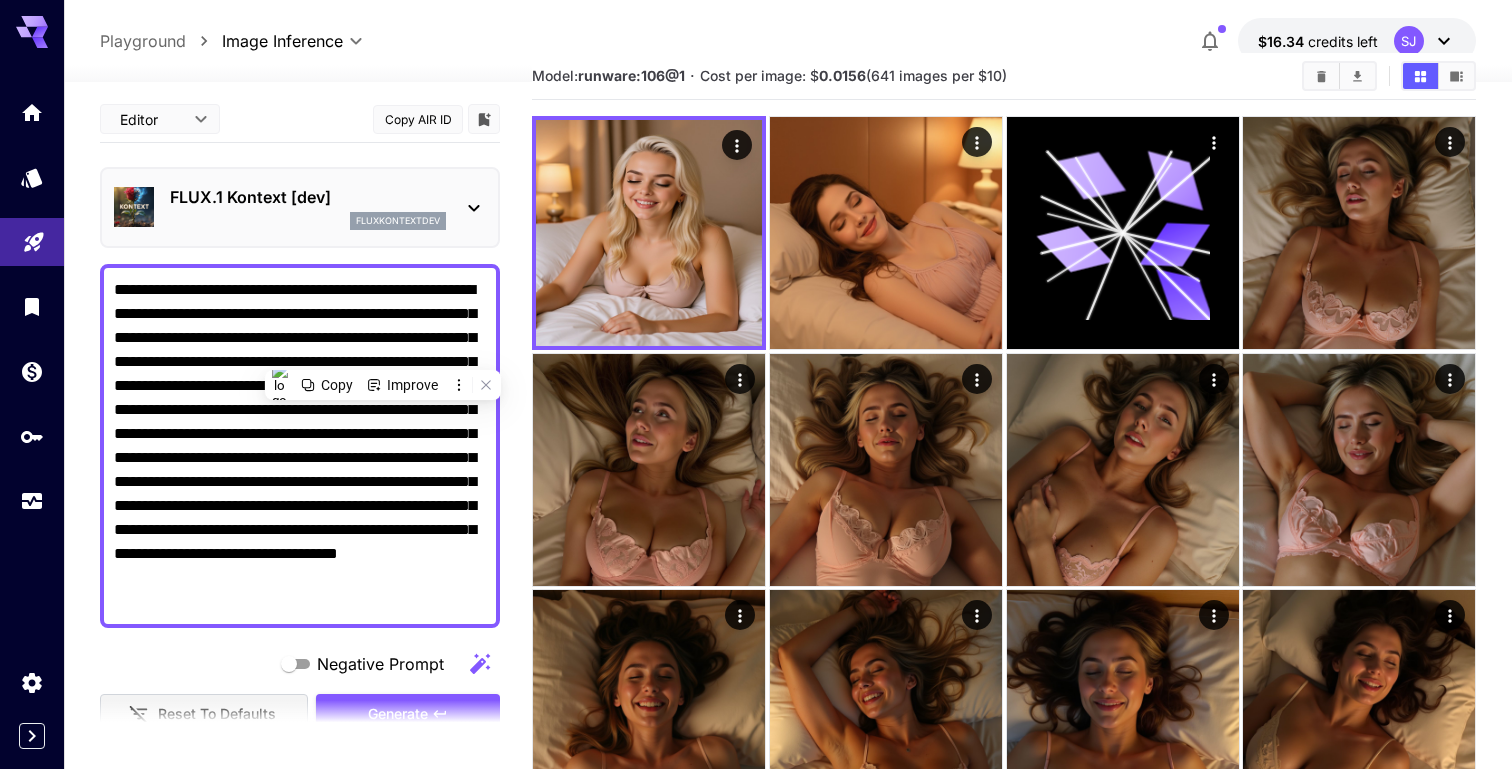 paste 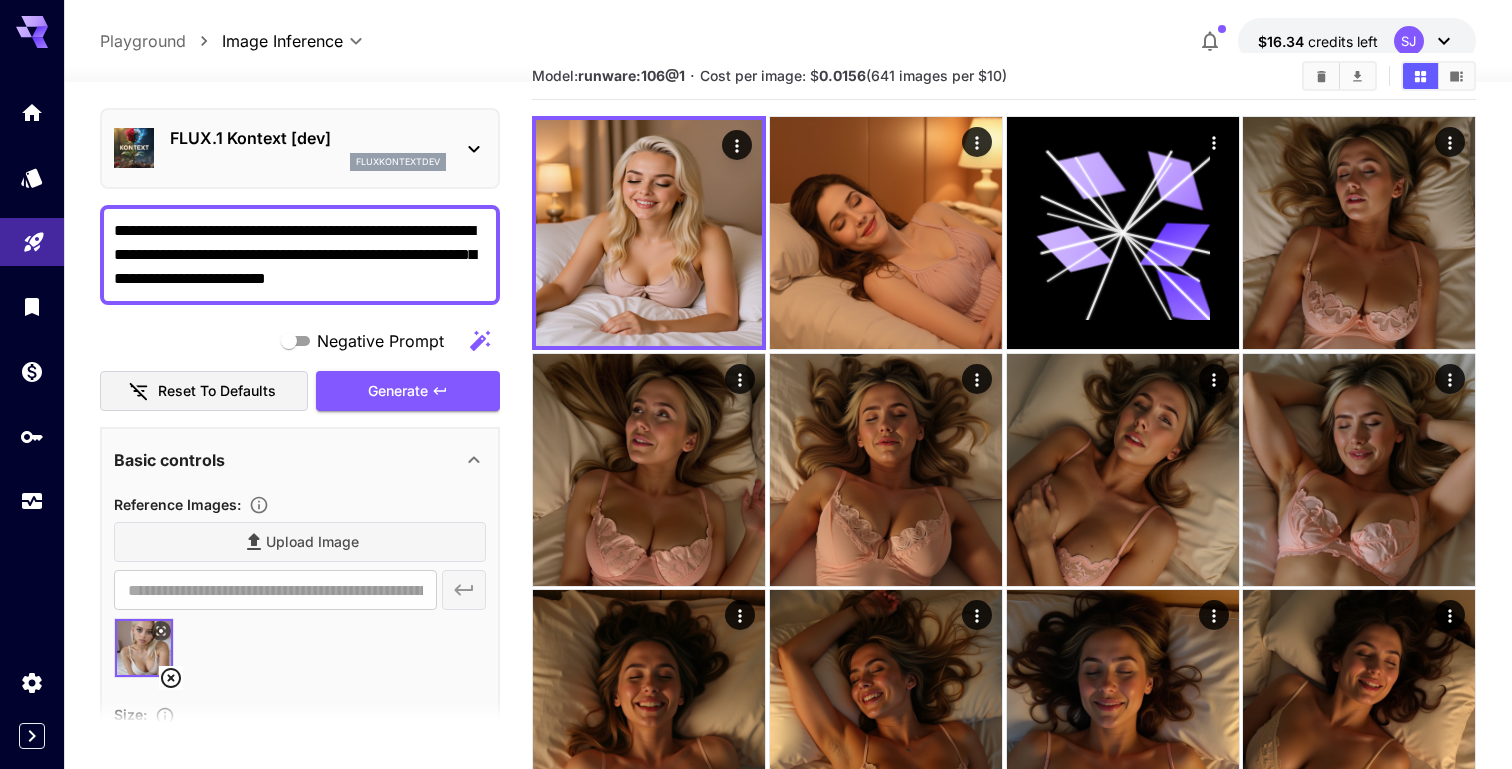 scroll, scrollTop: 60, scrollLeft: 0, axis: vertical 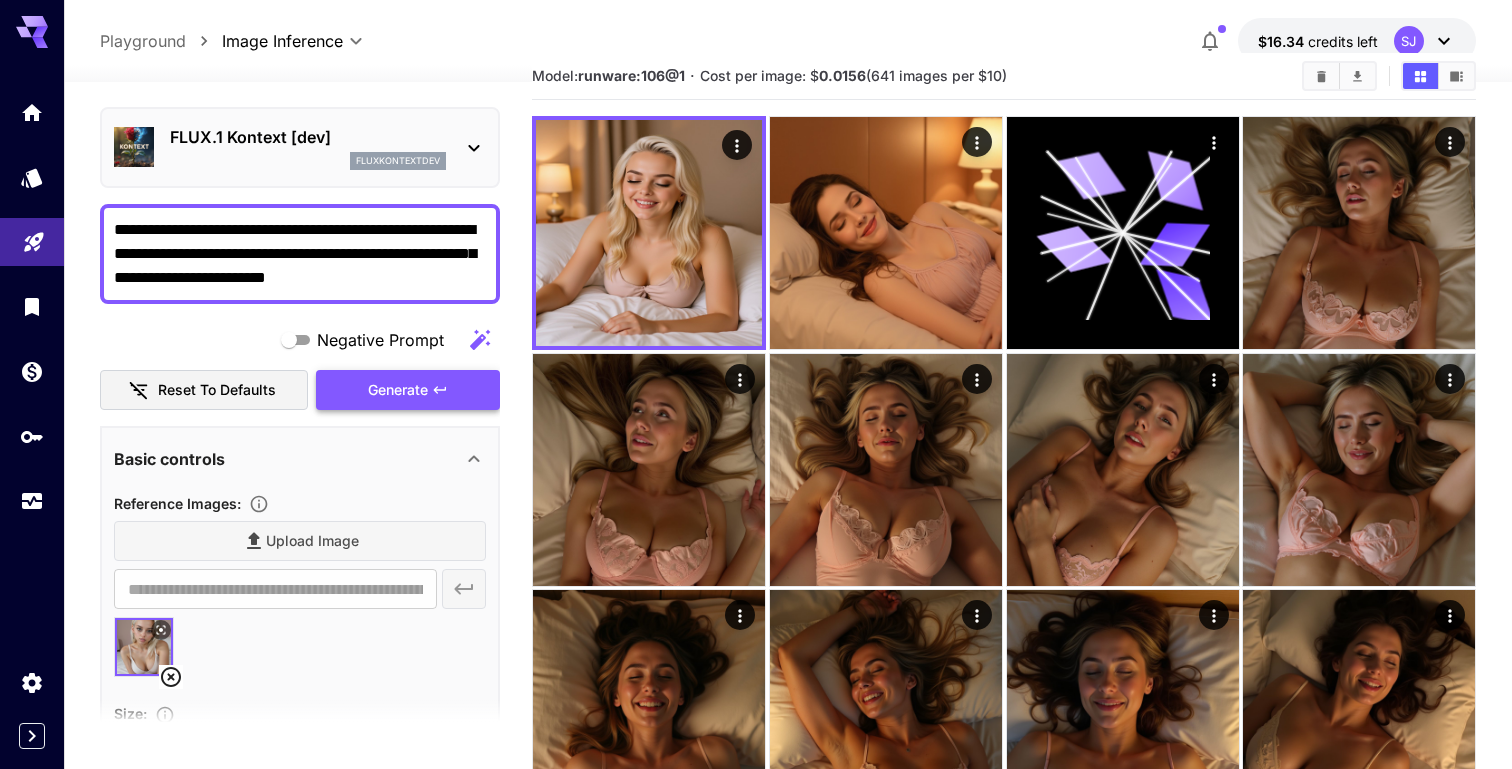 click on "Generate" at bounding box center (408, 390) 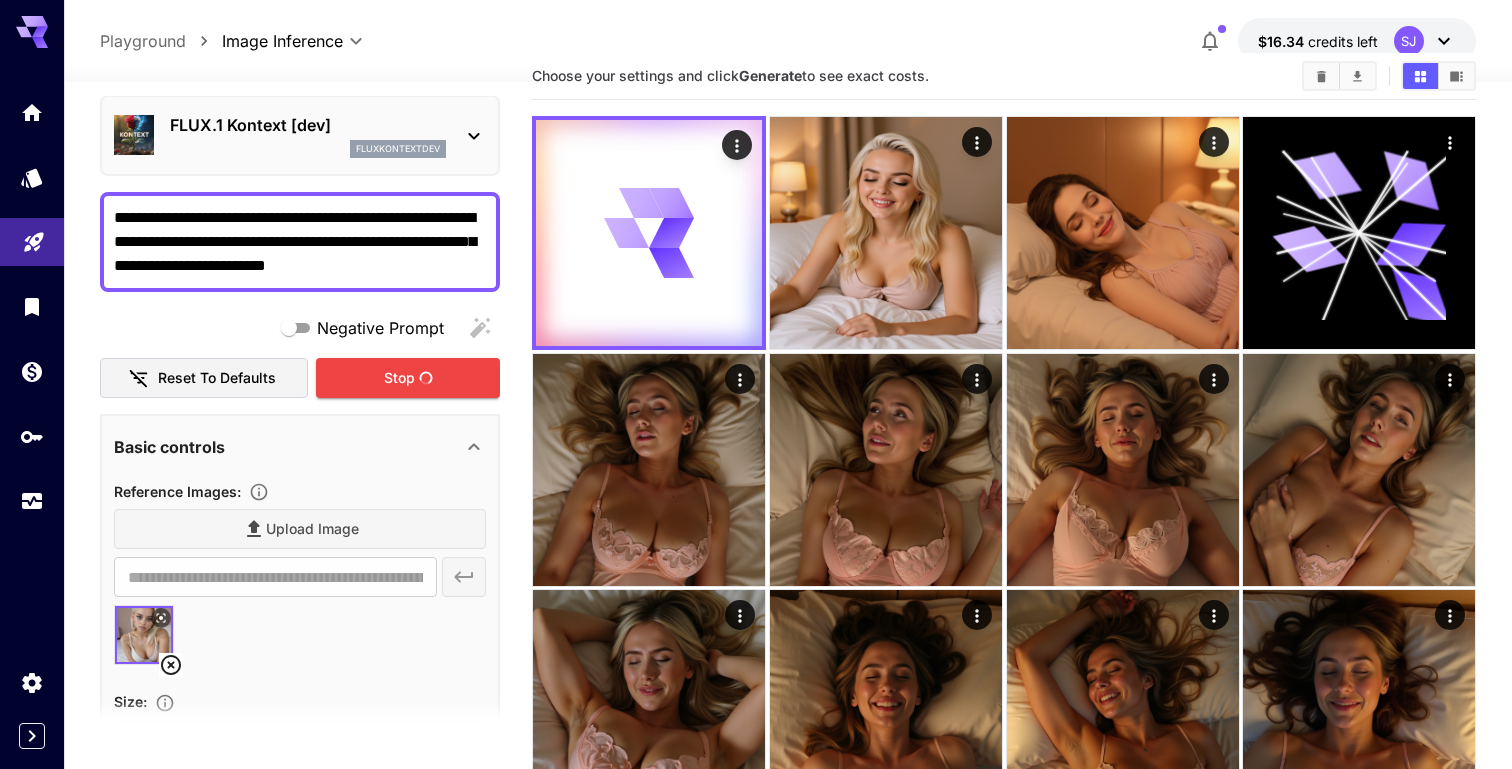 scroll, scrollTop: 70, scrollLeft: 0, axis: vertical 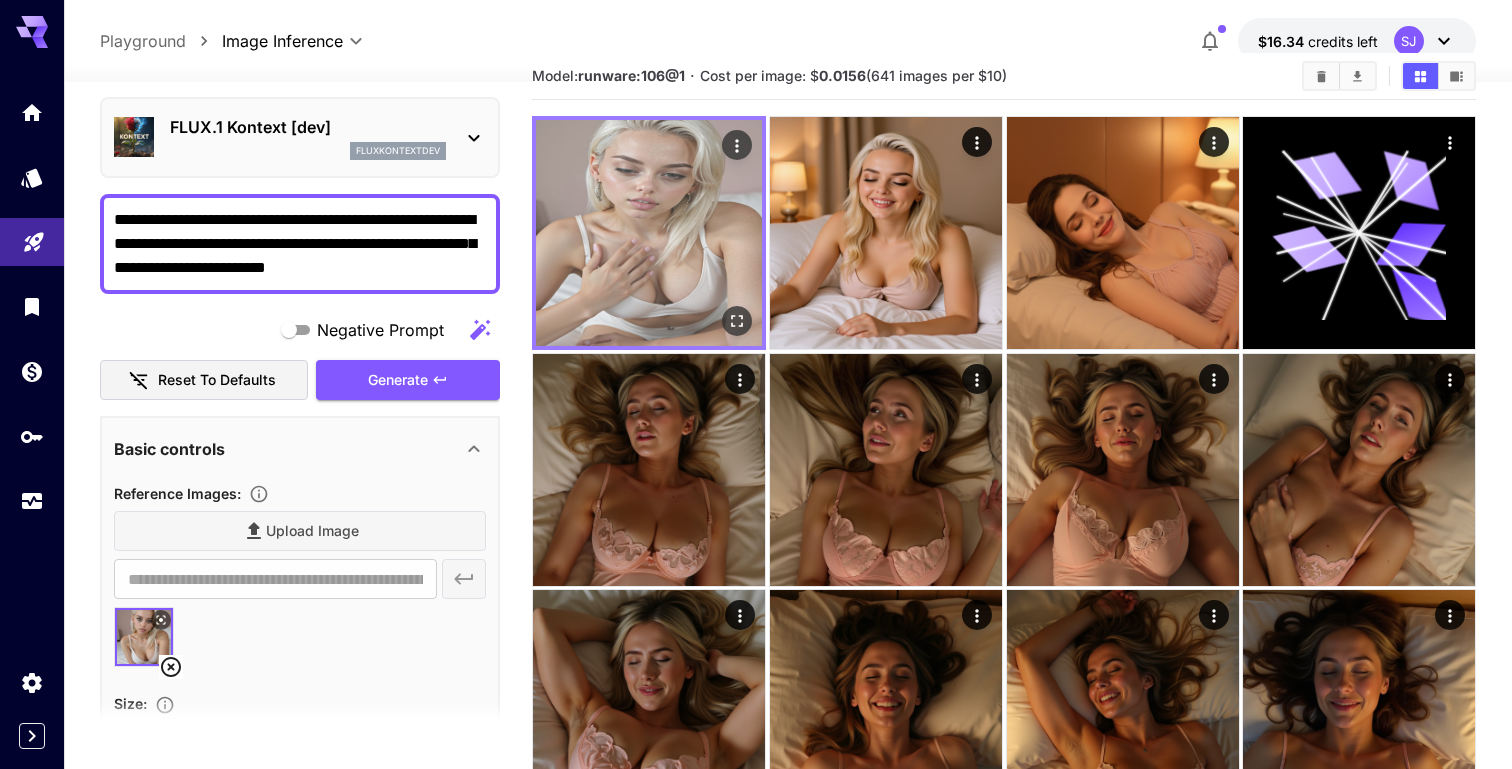 click at bounding box center (649, 233) 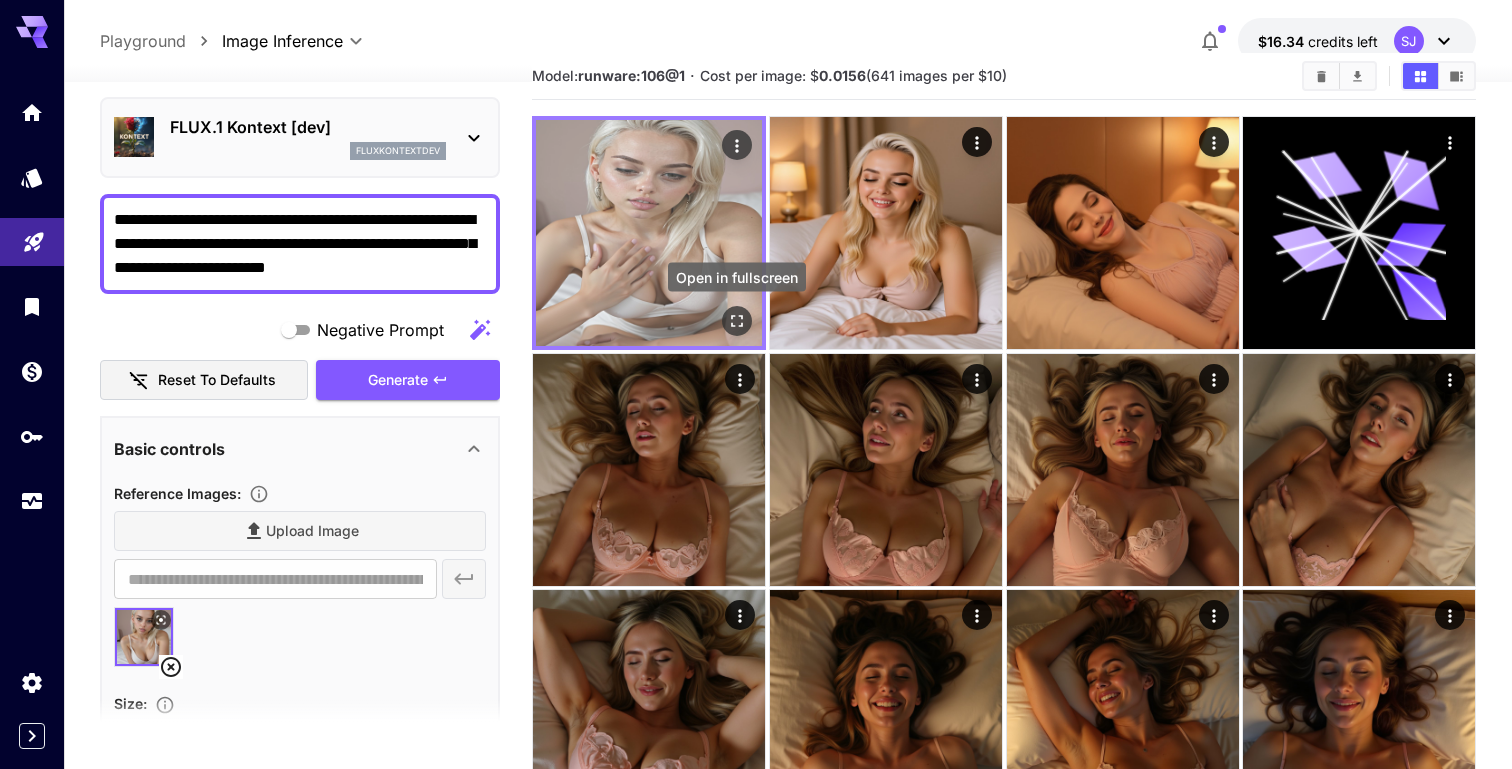 click 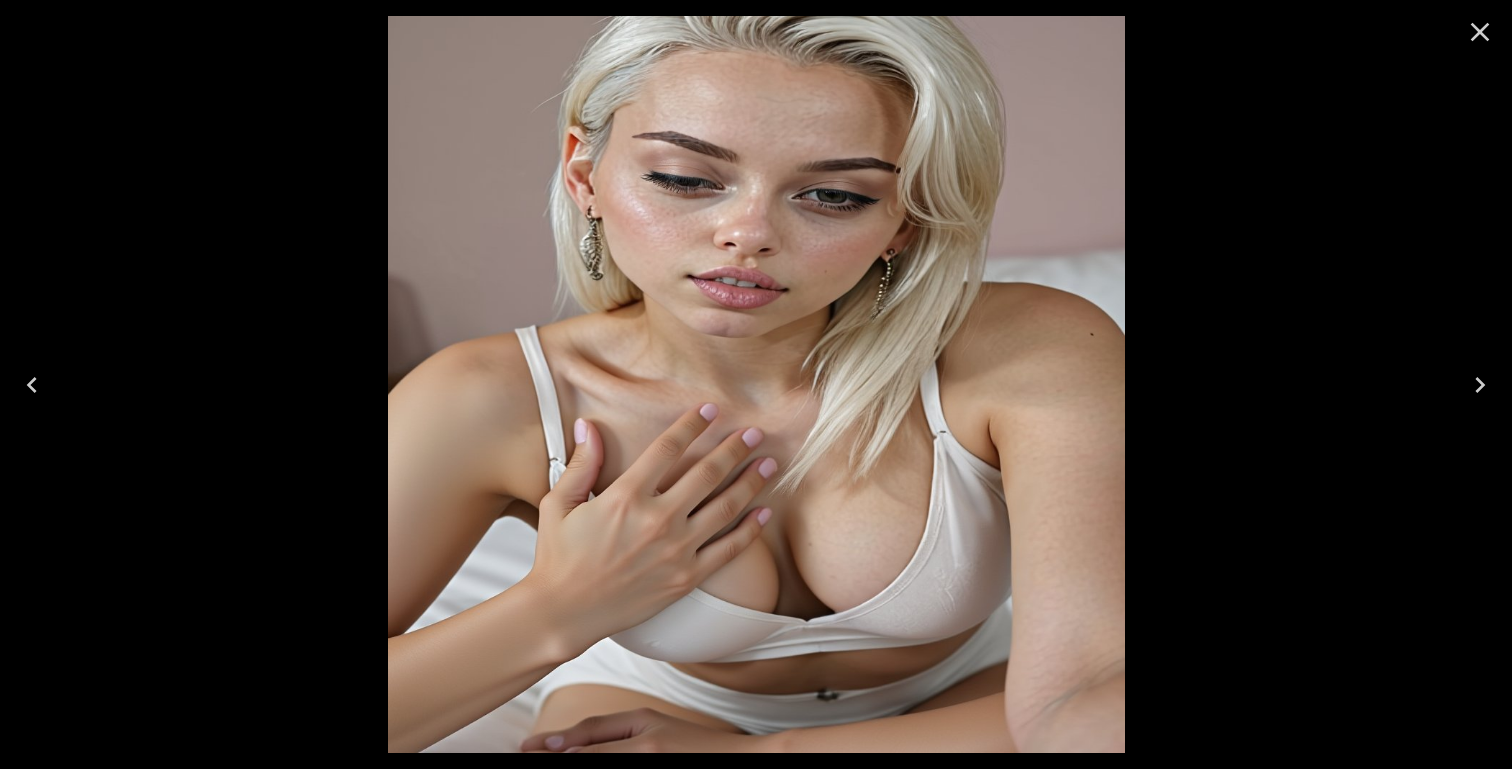 click 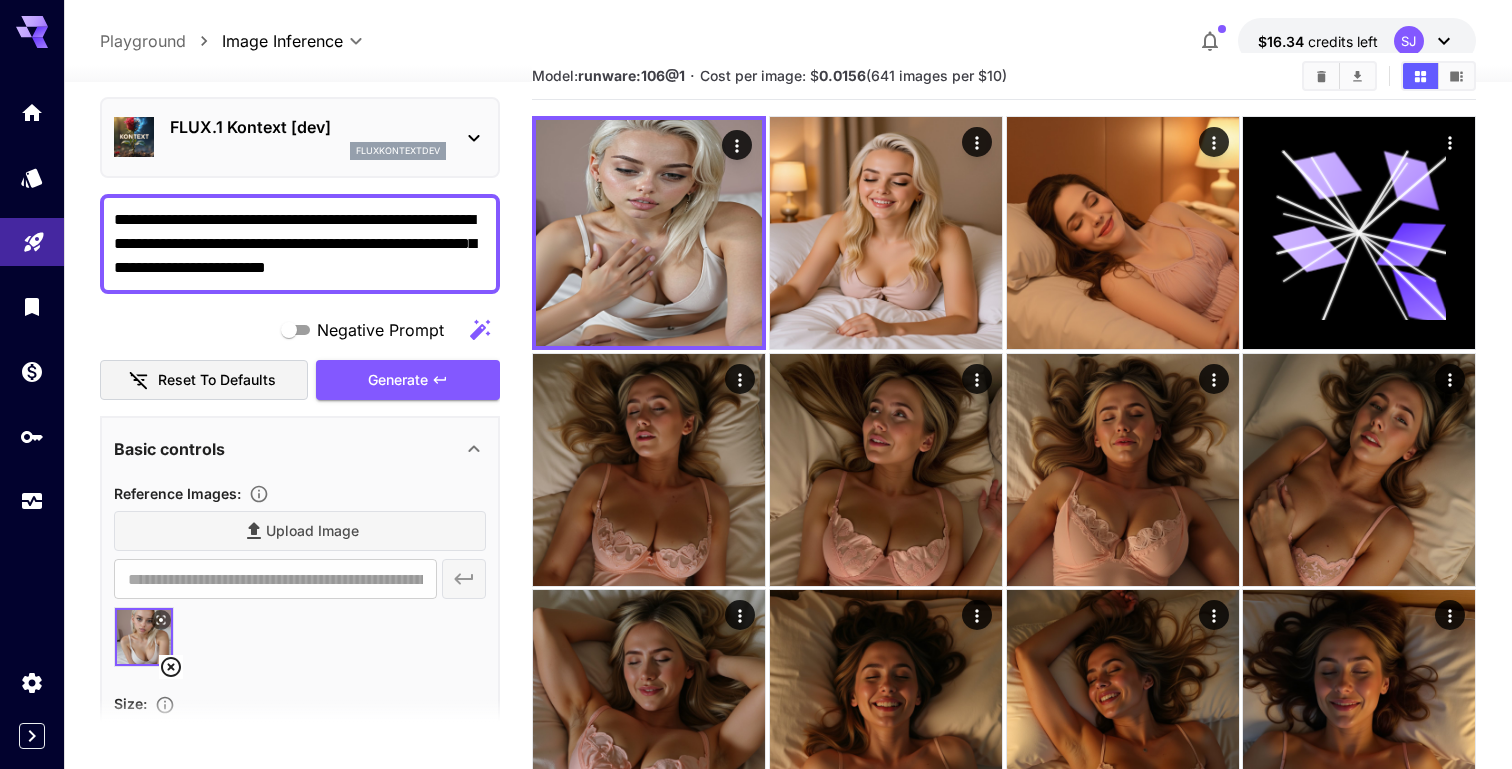 click on "**********" at bounding box center [300, 244] 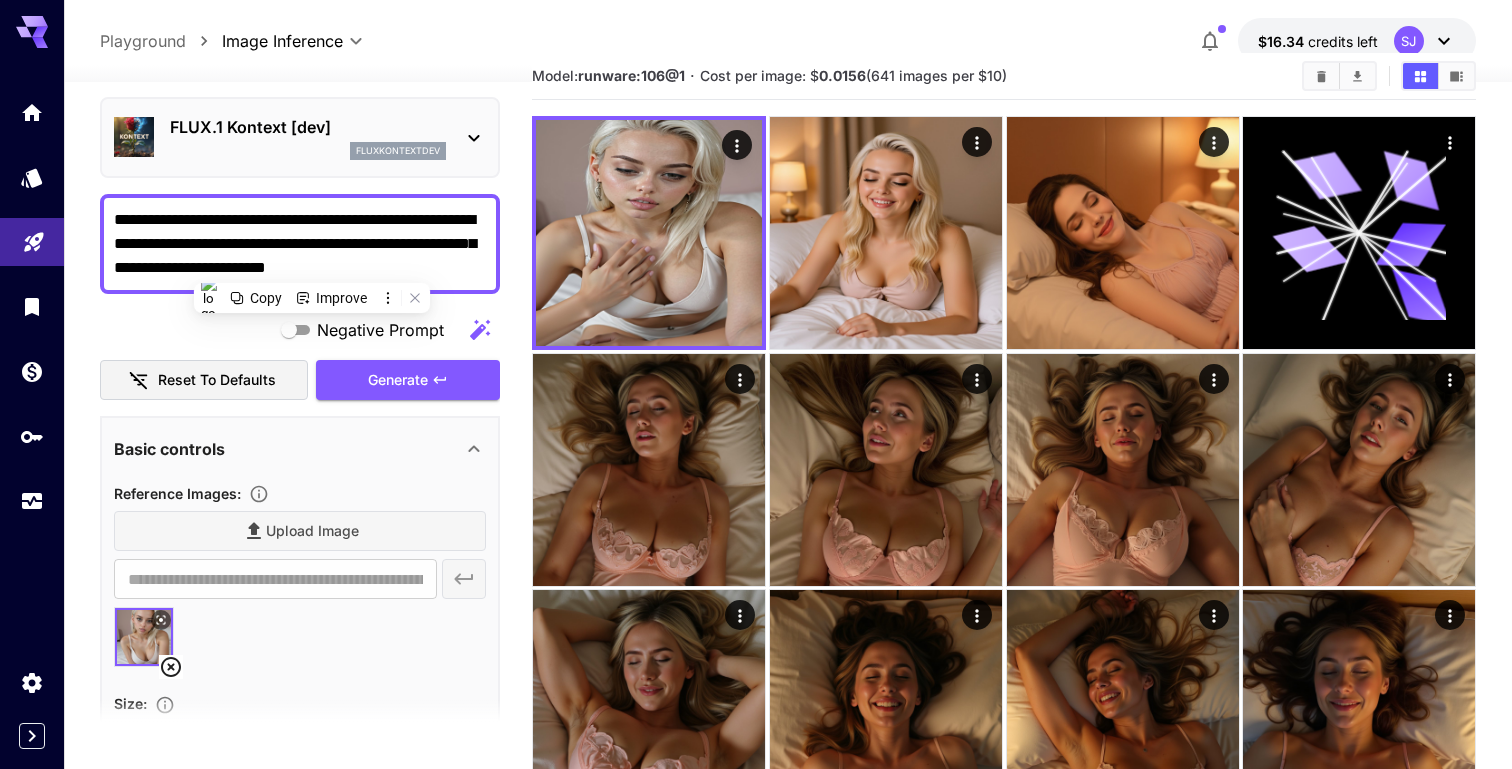 click on "**********" at bounding box center [300, 244] 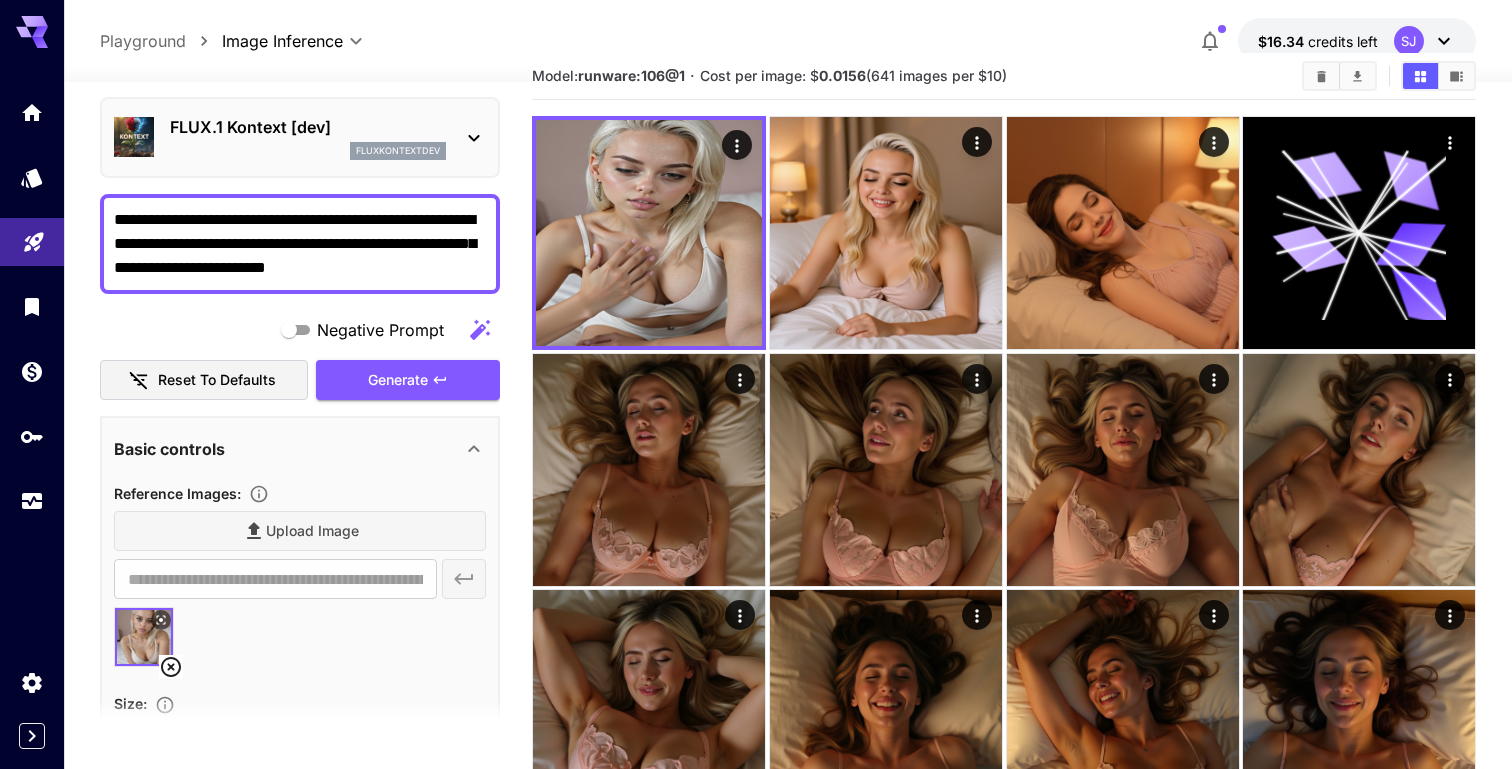 click on "**********" at bounding box center (300, 244) 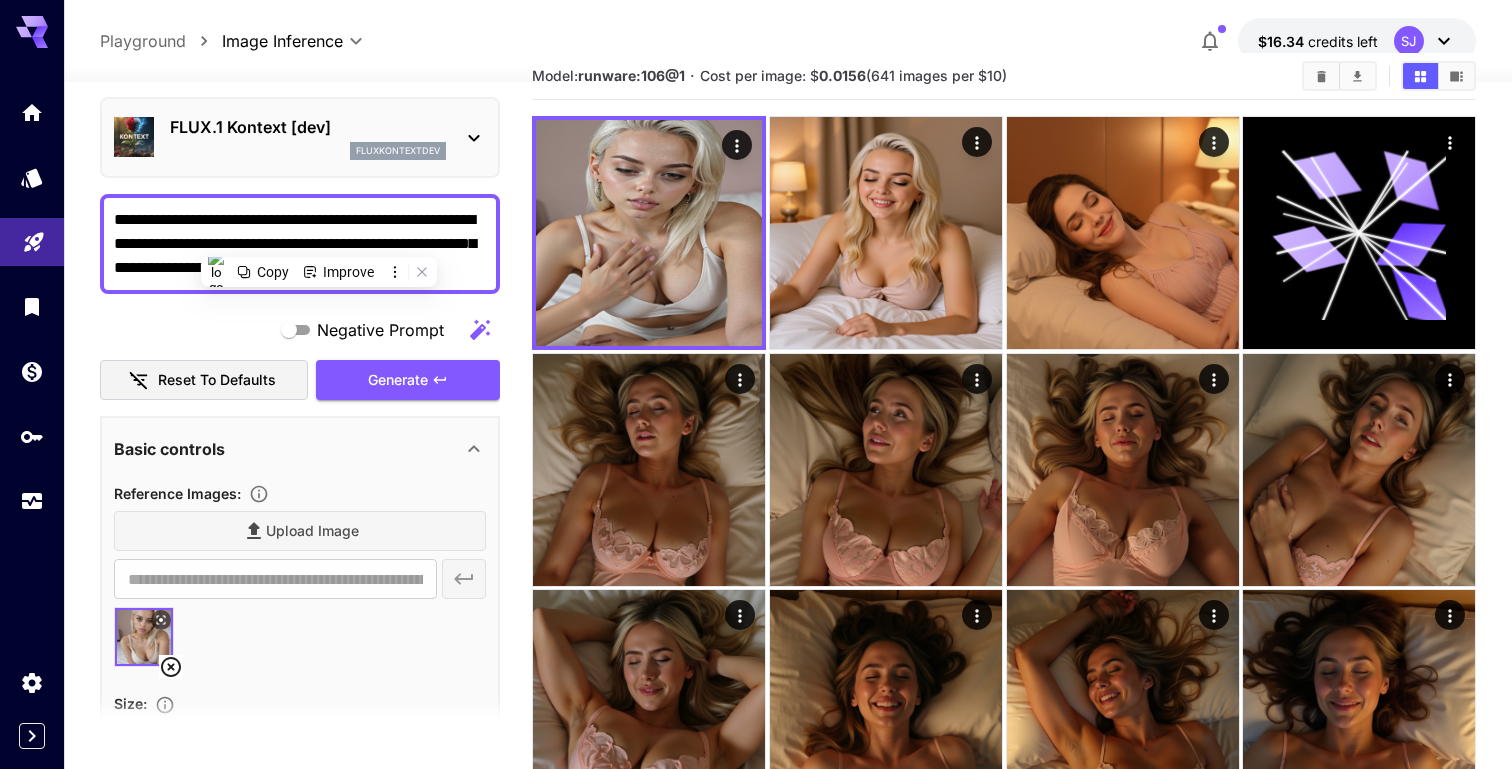 paste on "**********" 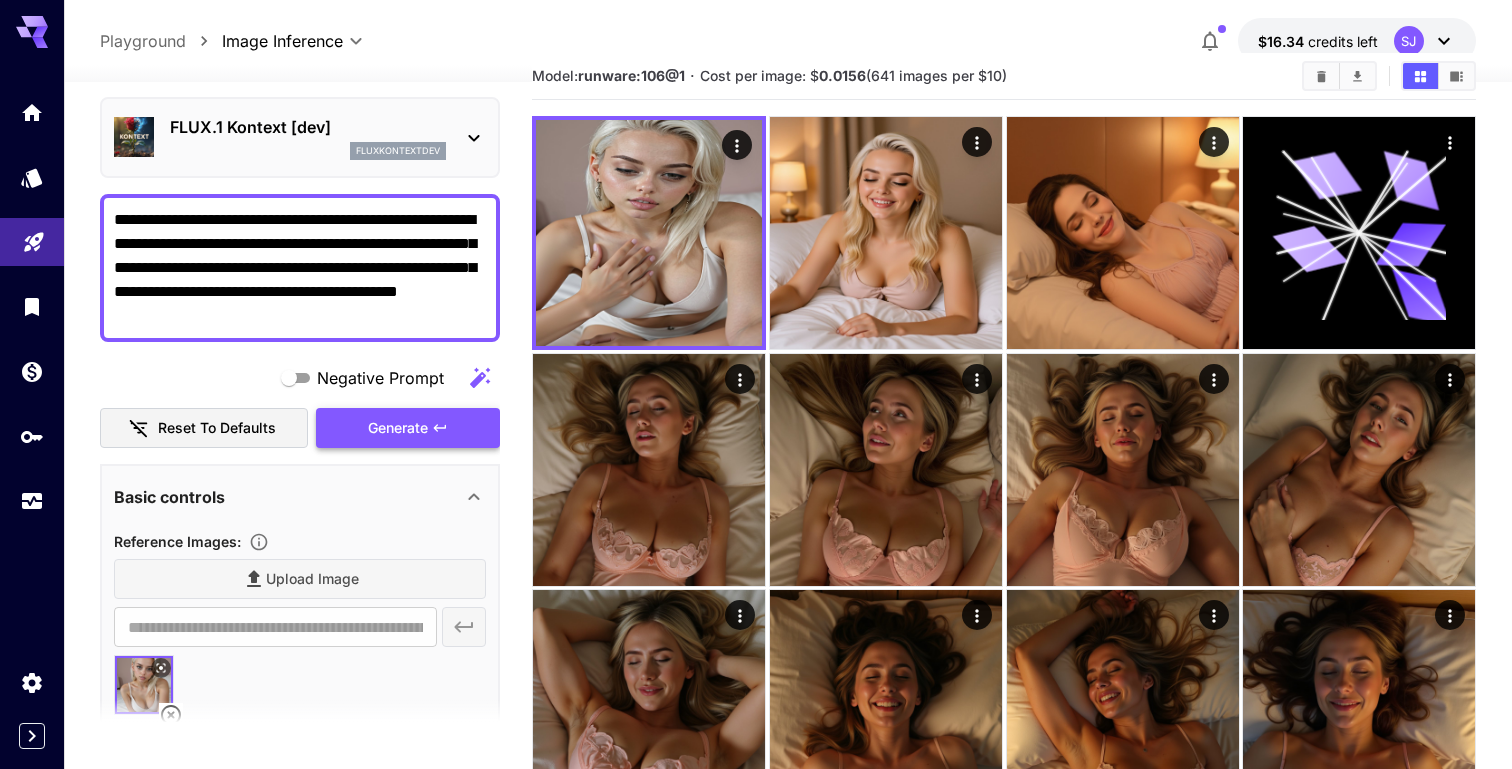 type on "**********" 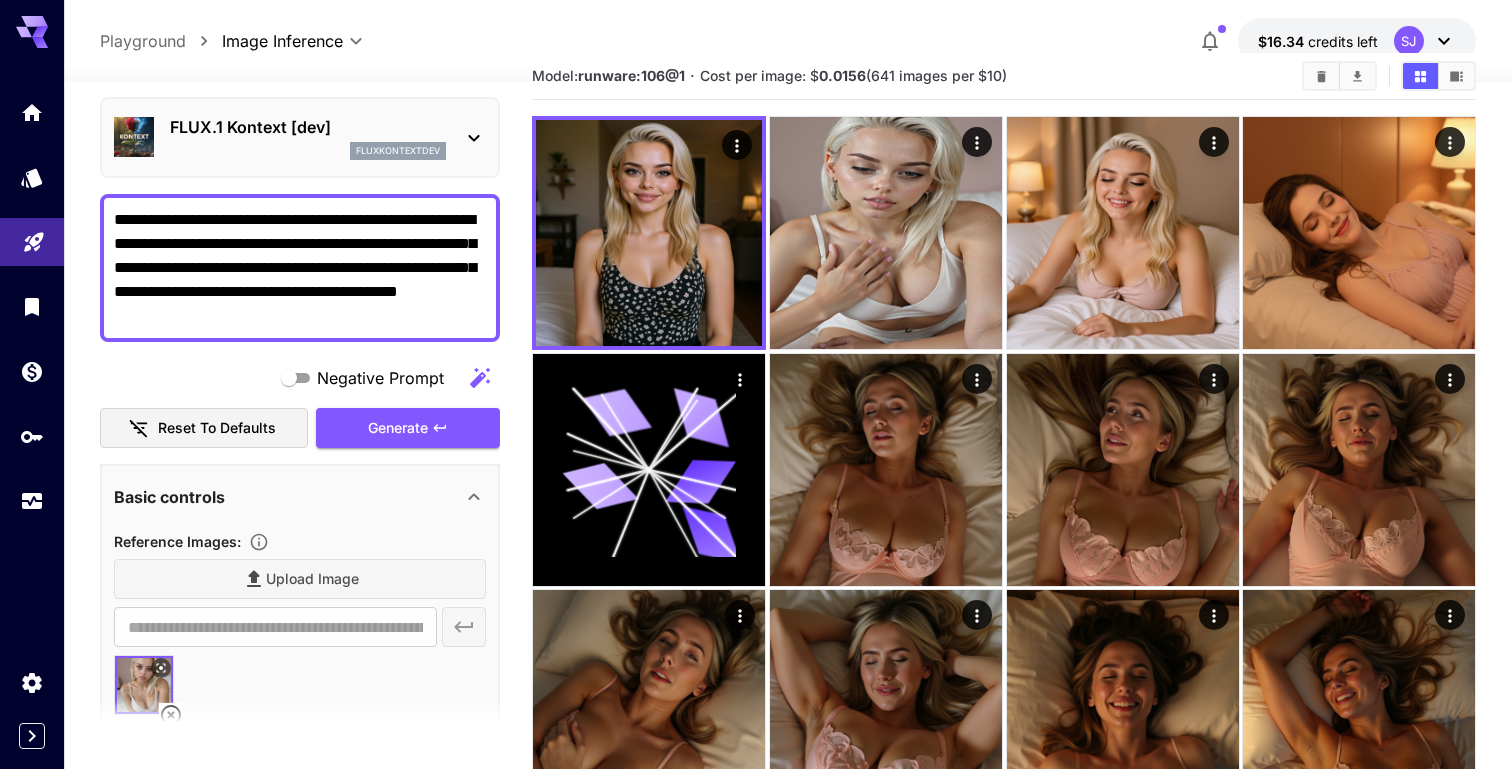 scroll, scrollTop: 95, scrollLeft: 0, axis: vertical 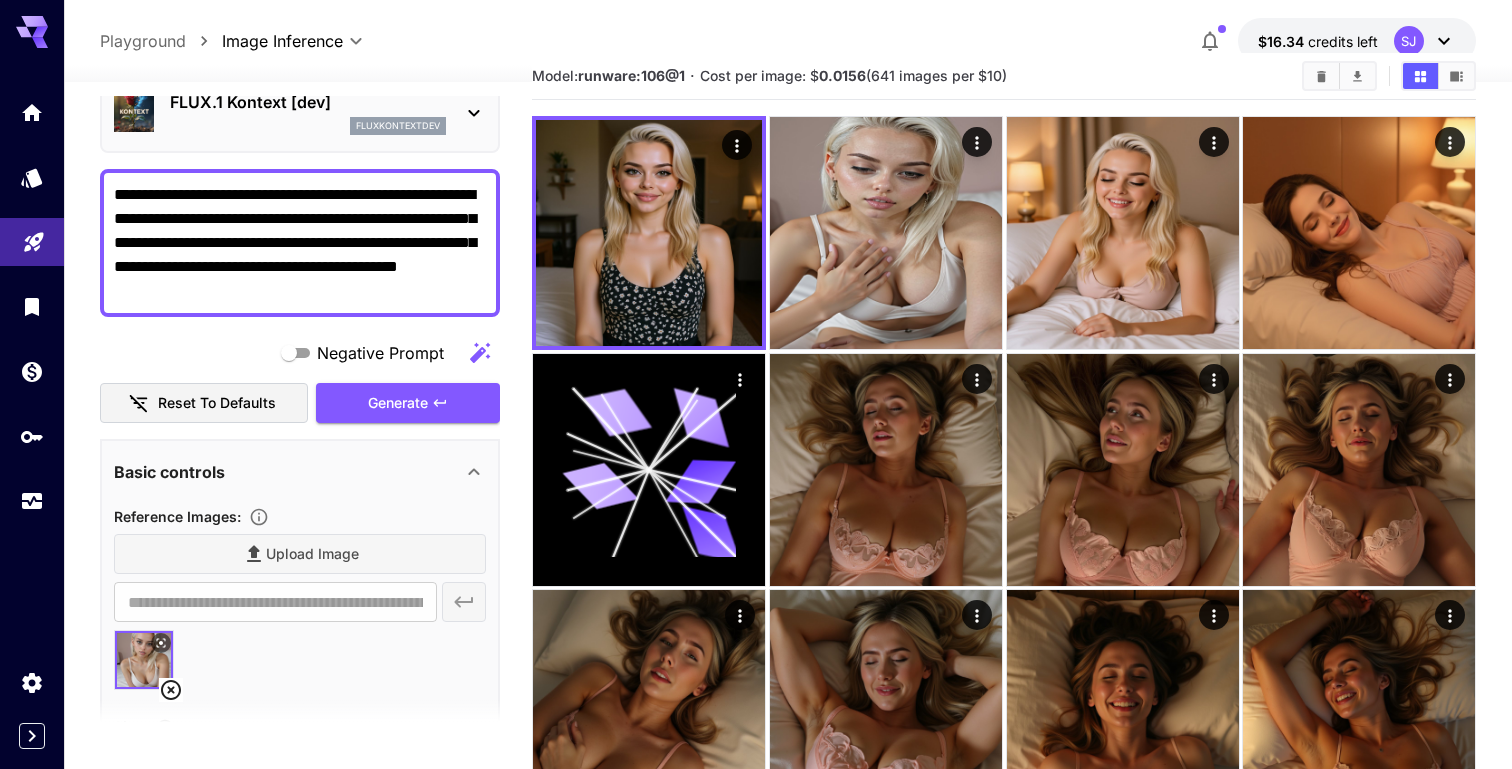 click on "FLUX.1 Kontext [dev] fluxkontextdev" at bounding box center [300, 112] 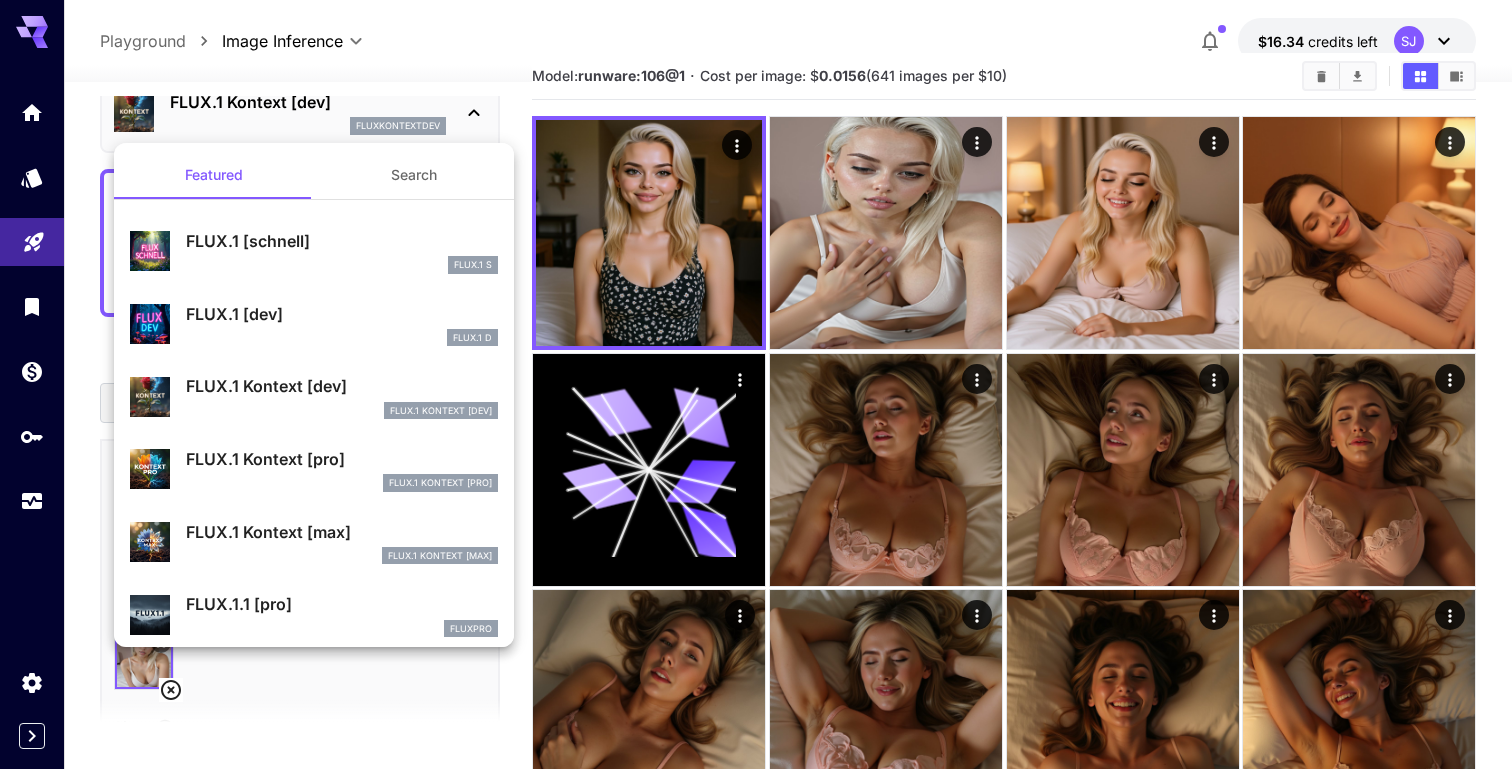click on "FlUX.1 Kontext [pro]" at bounding box center [440, 483] 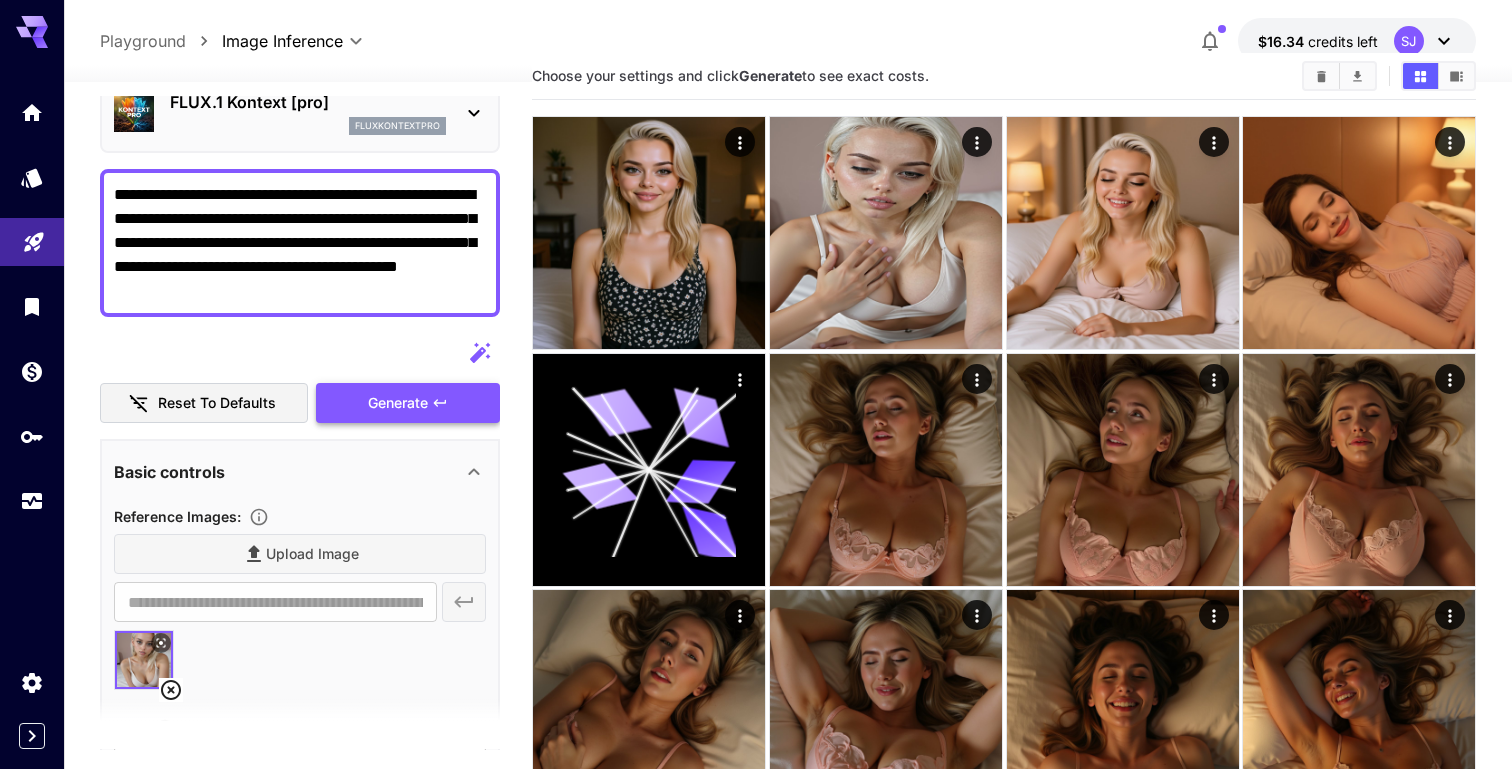 click on "Generate" at bounding box center (408, 403) 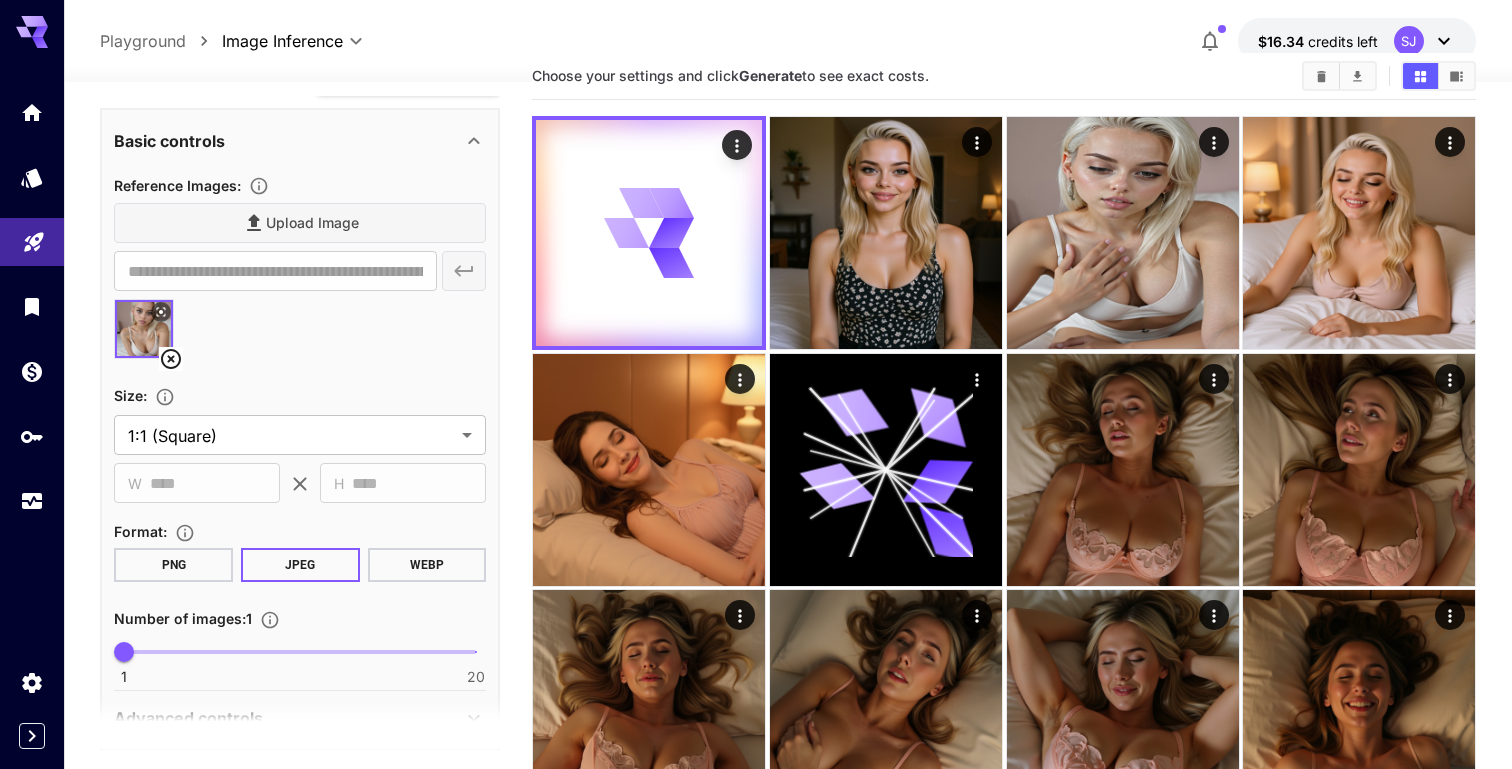 scroll, scrollTop: 584, scrollLeft: 0, axis: vertical 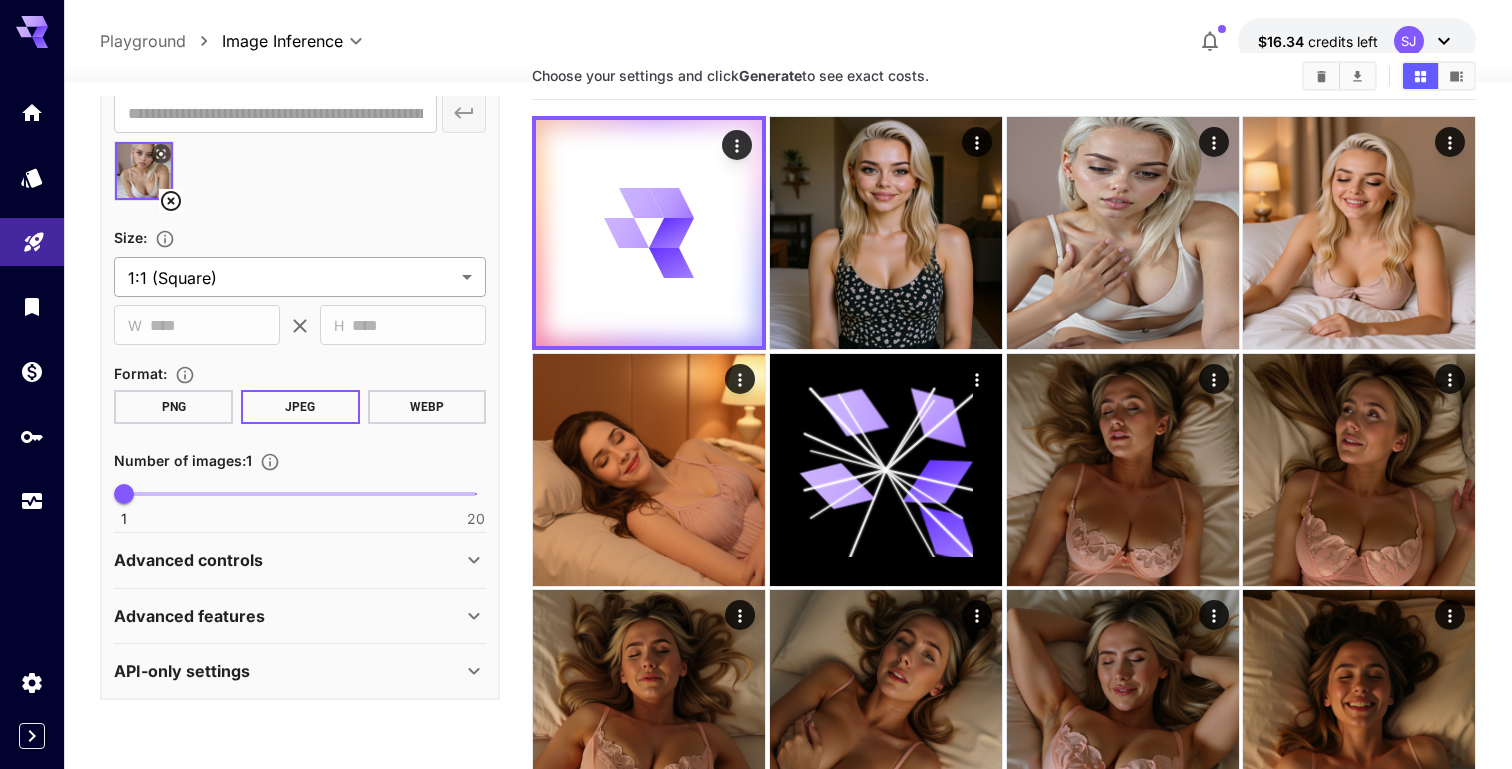 click on "**********" at bounding box center (756, 1721) 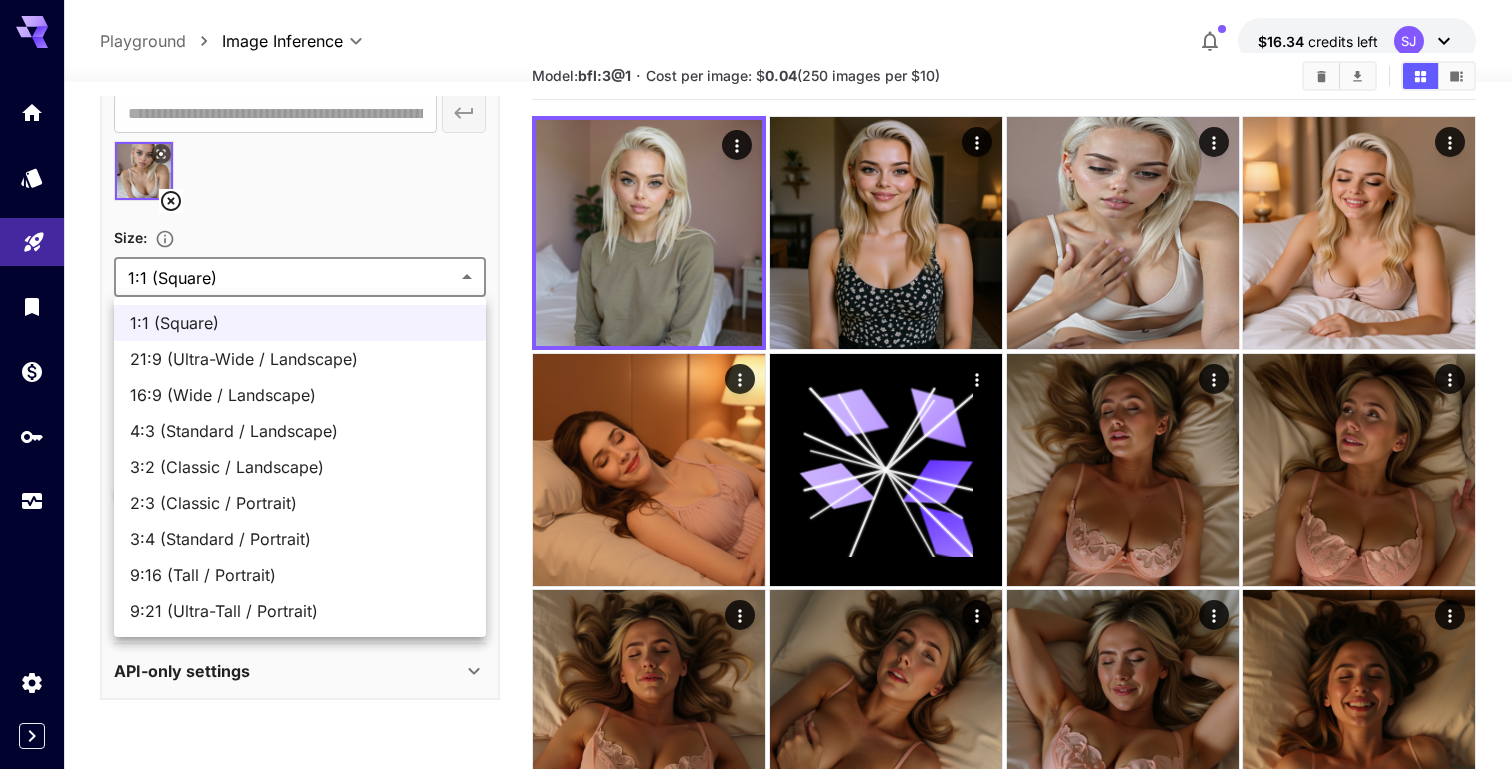 click at bounding box center [756, 384] 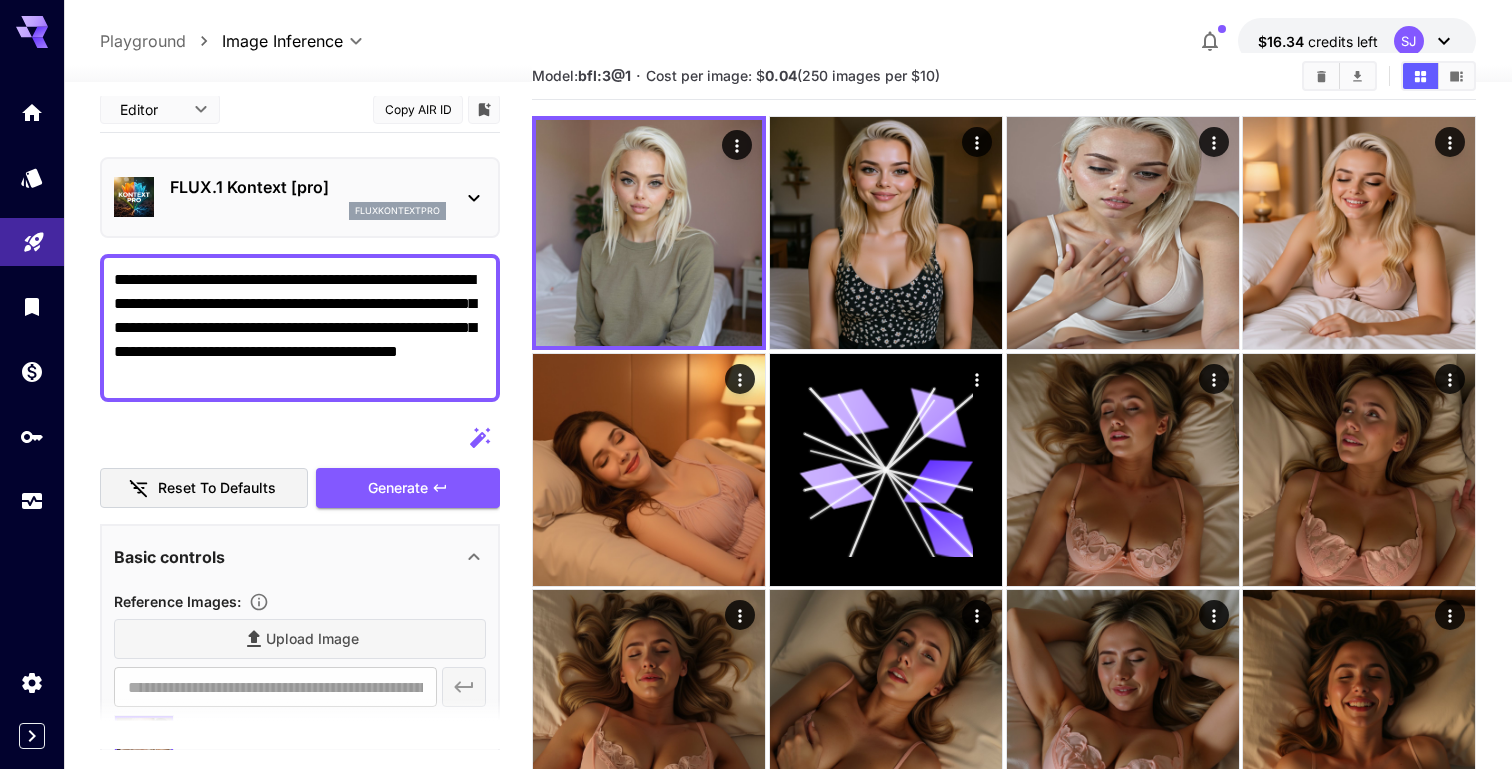 scroll, scrollTop: 0, scrollLeft: 0, axis: both 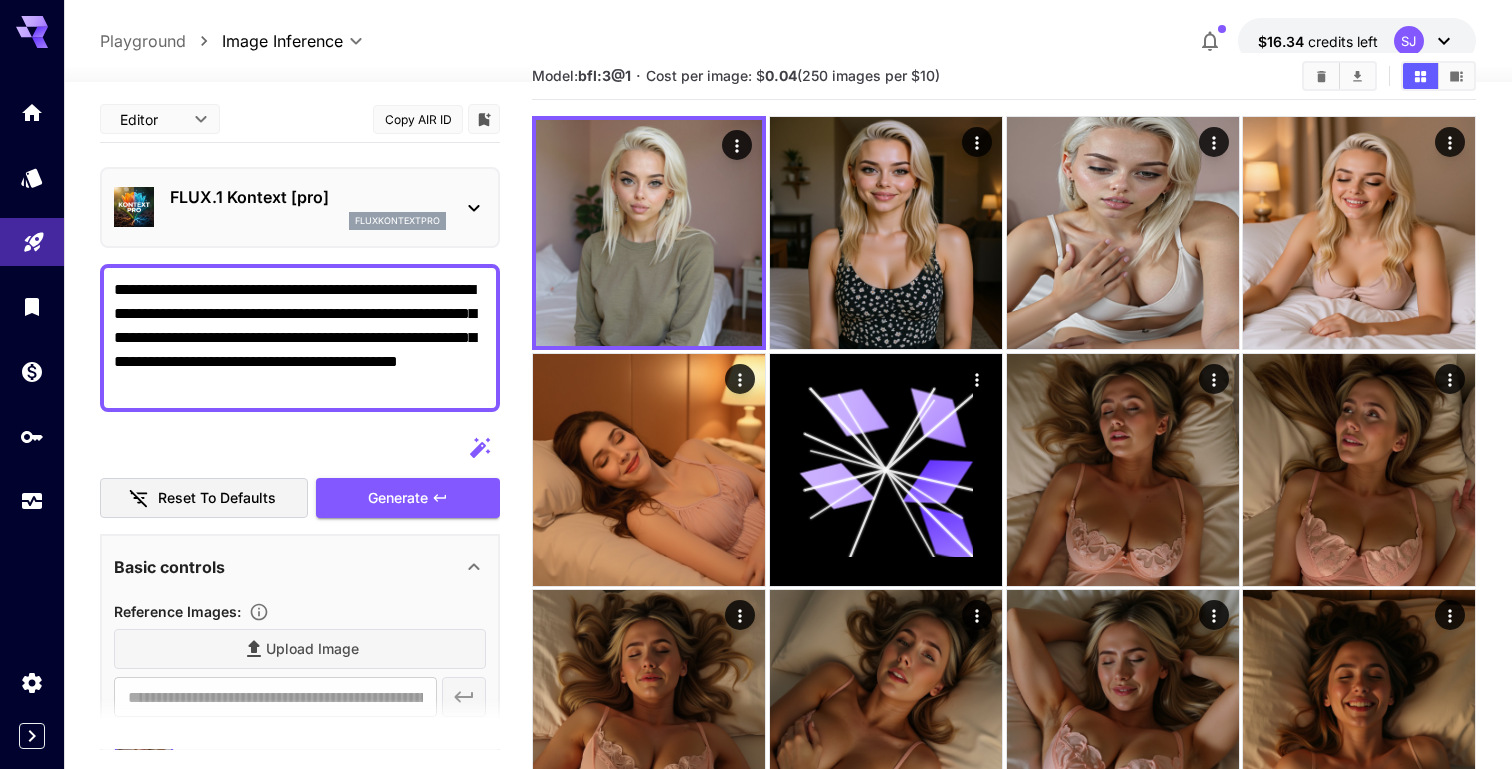 click on "FLUX.1 Kontext [pro]" at bounding box center (308, 197) 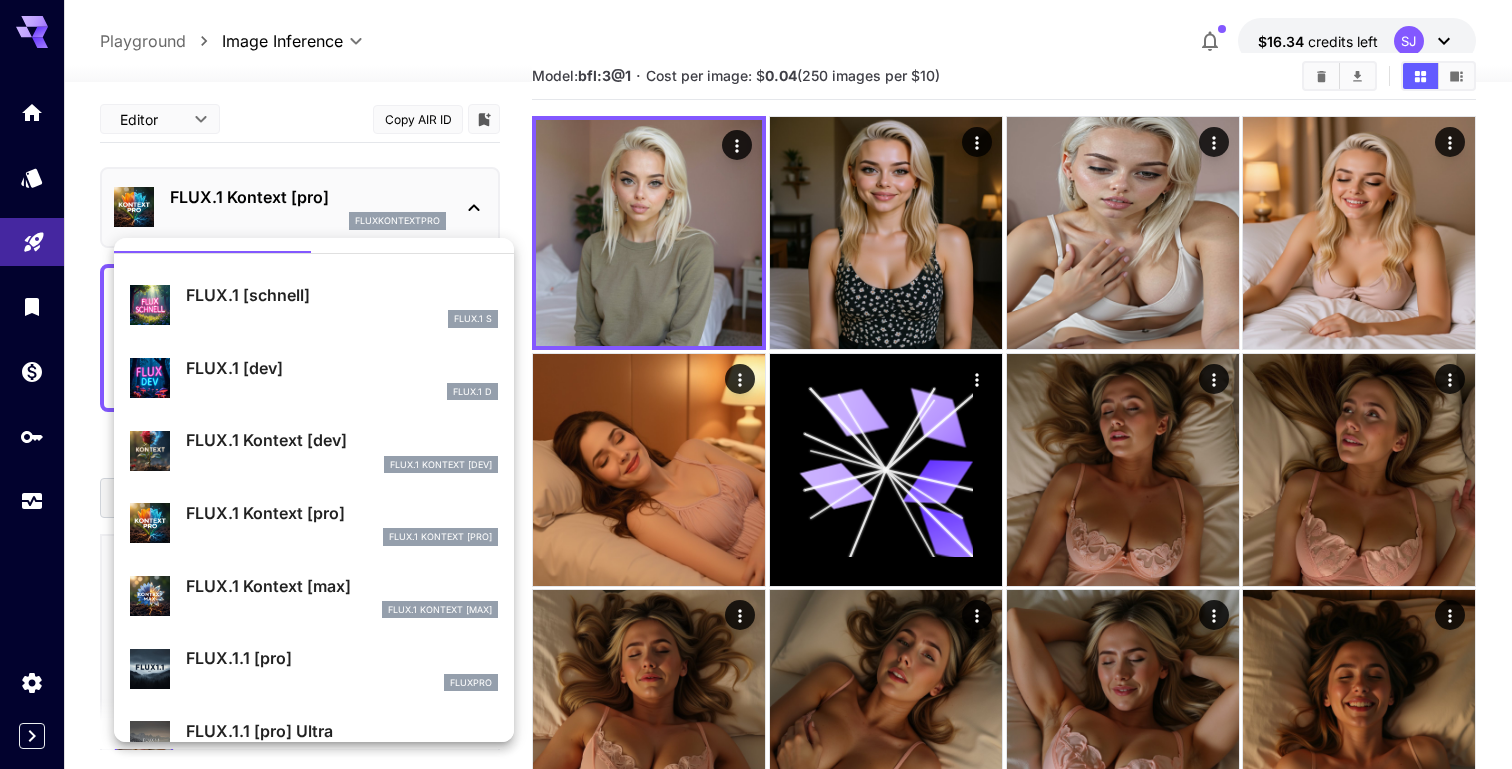 scroll, scrollTop: 43, scrollLeft: 0, axis: vertical 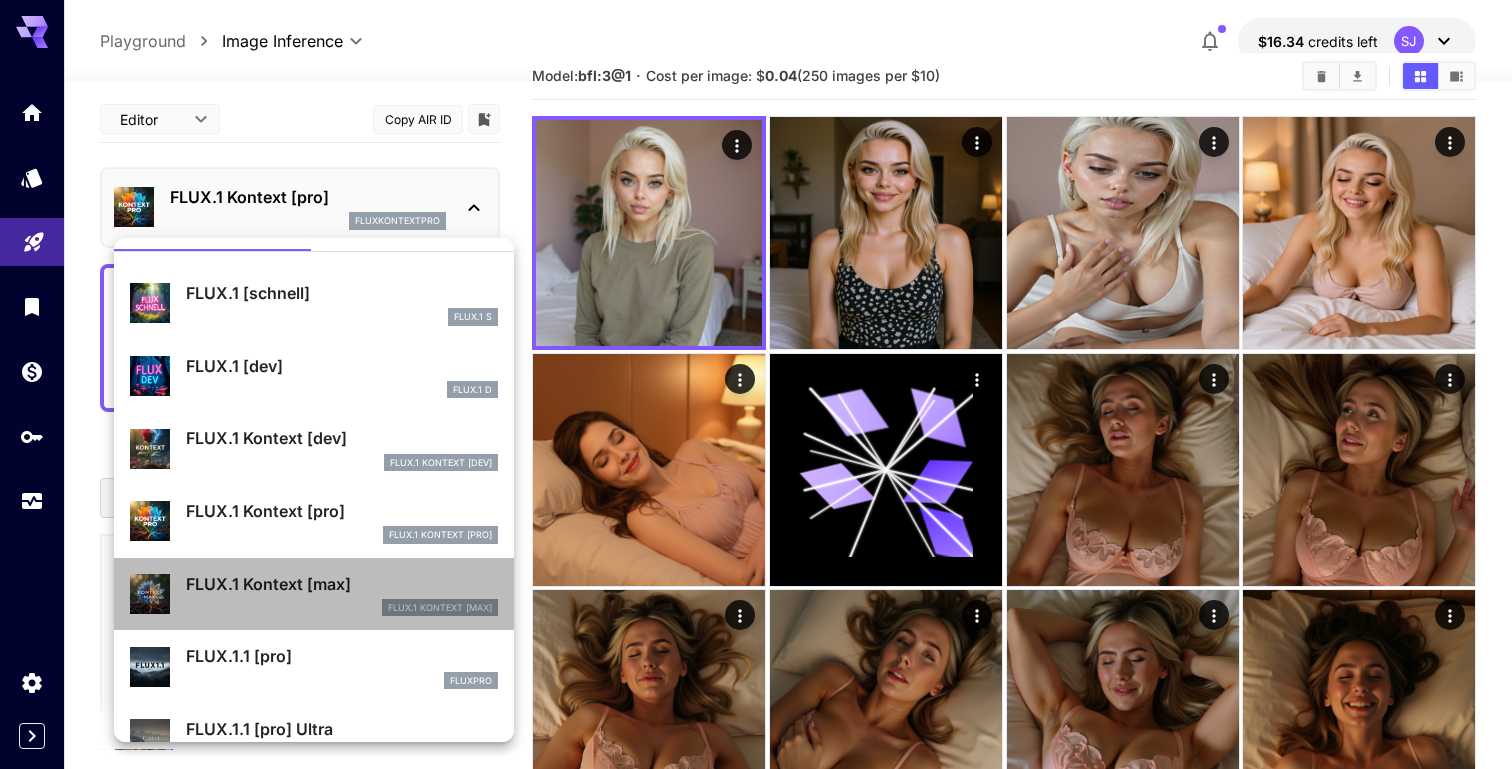 click on "FlUX.1 Kontext [max]" at bounding box center (342, 608) 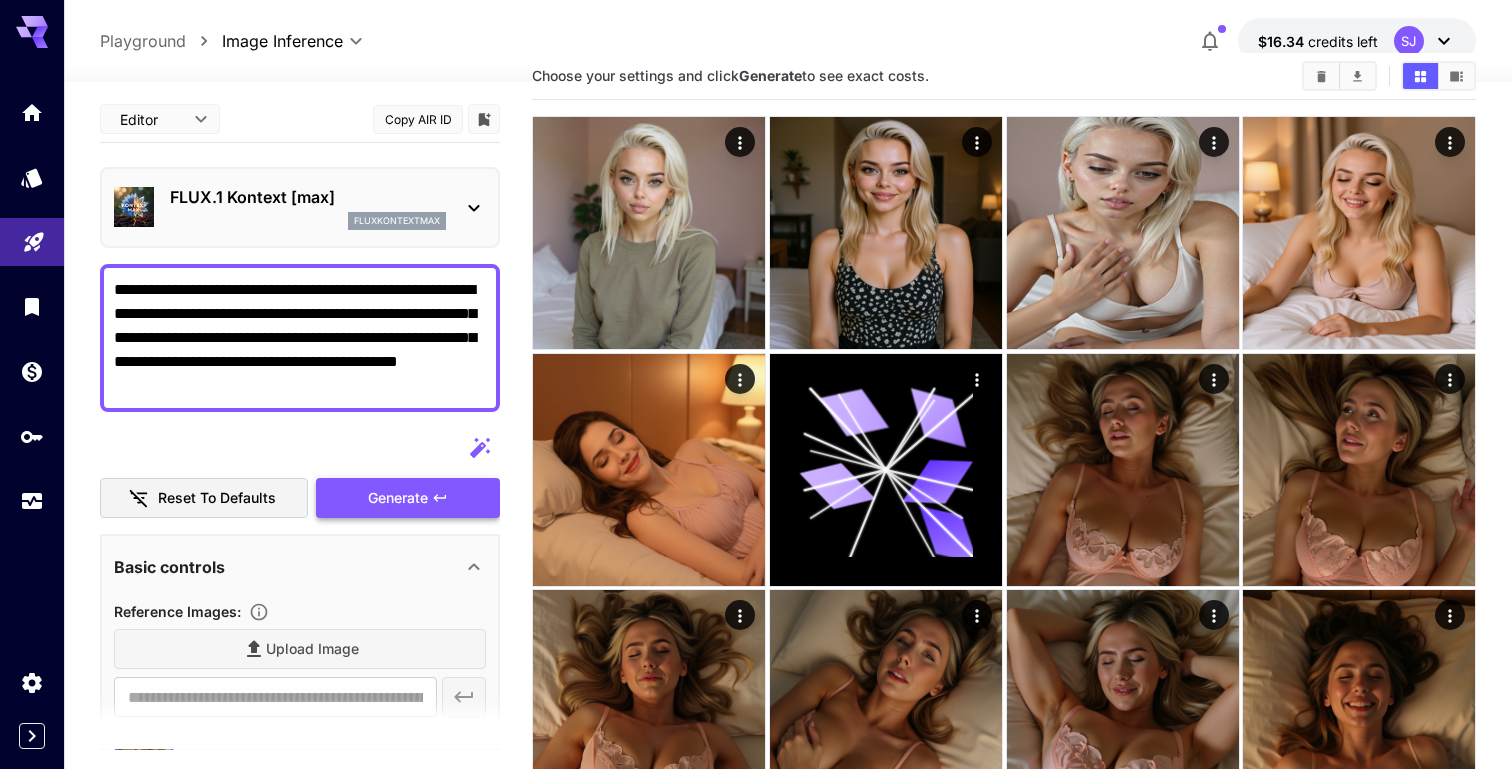 click on "Generate" at bounding box center [408, 498] 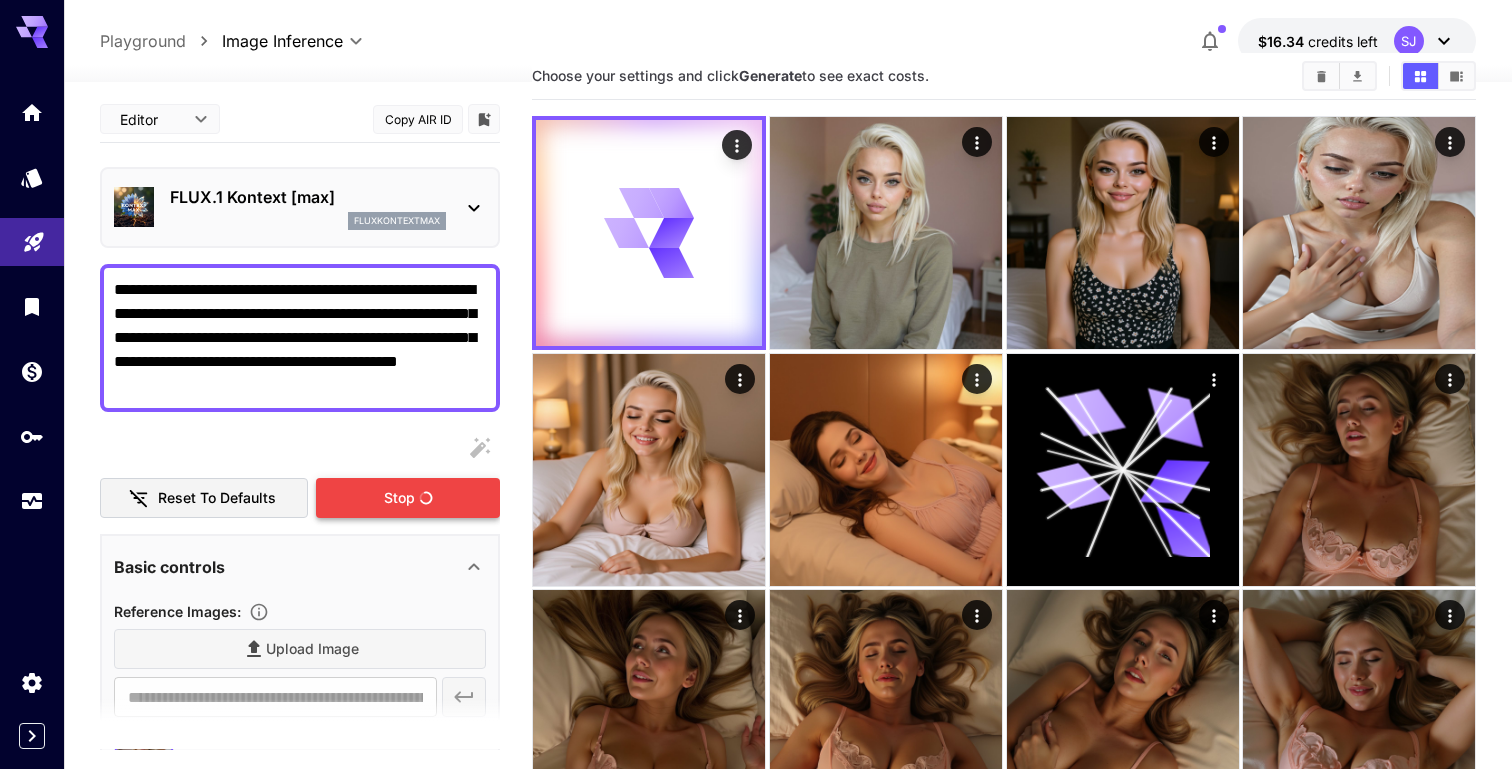 scroll, scrollTop: 40, scrollLeft: 0, axis: vertical 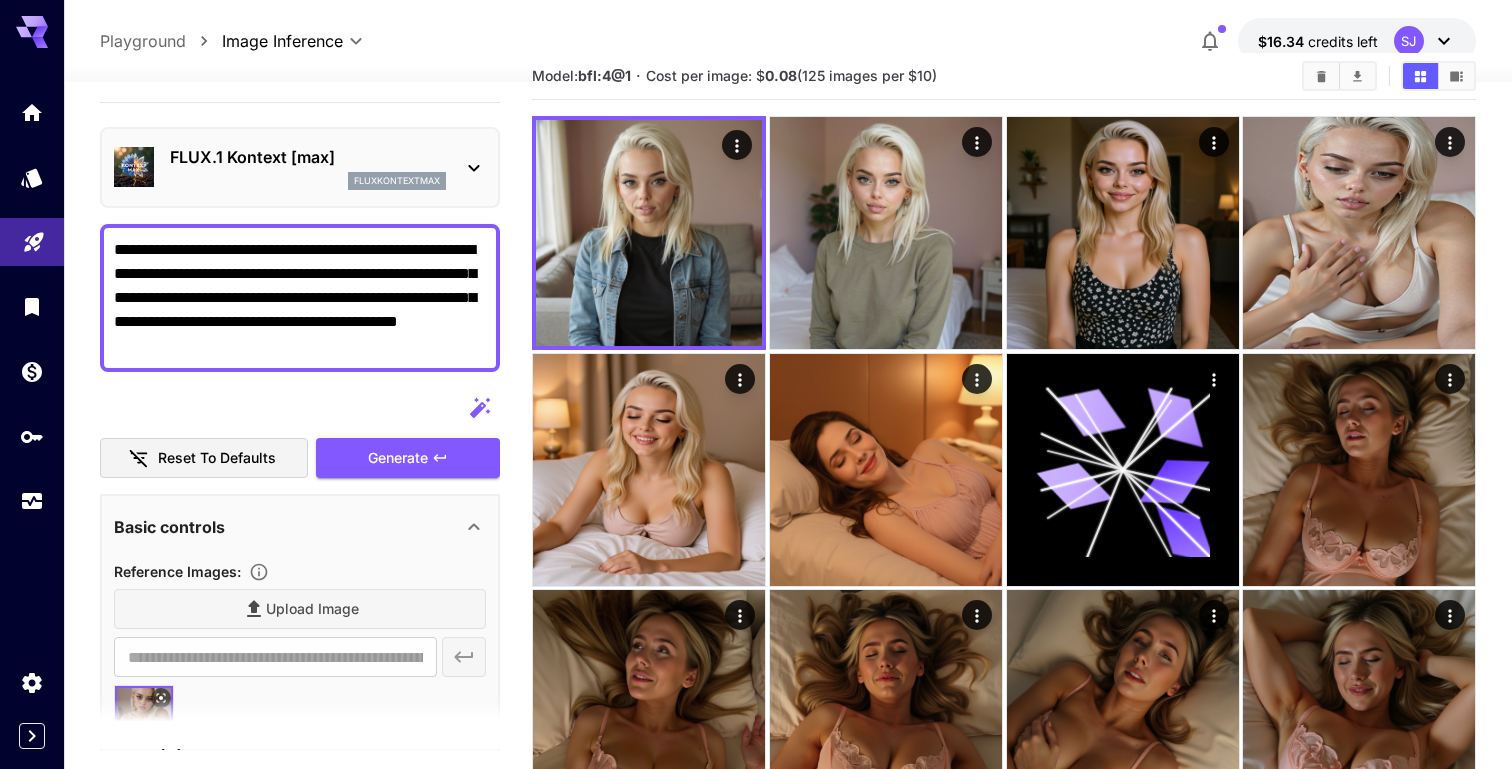 click on "FLUX.1 Kontext [max] fluxkontextmax" at bounding box center (300, 167) 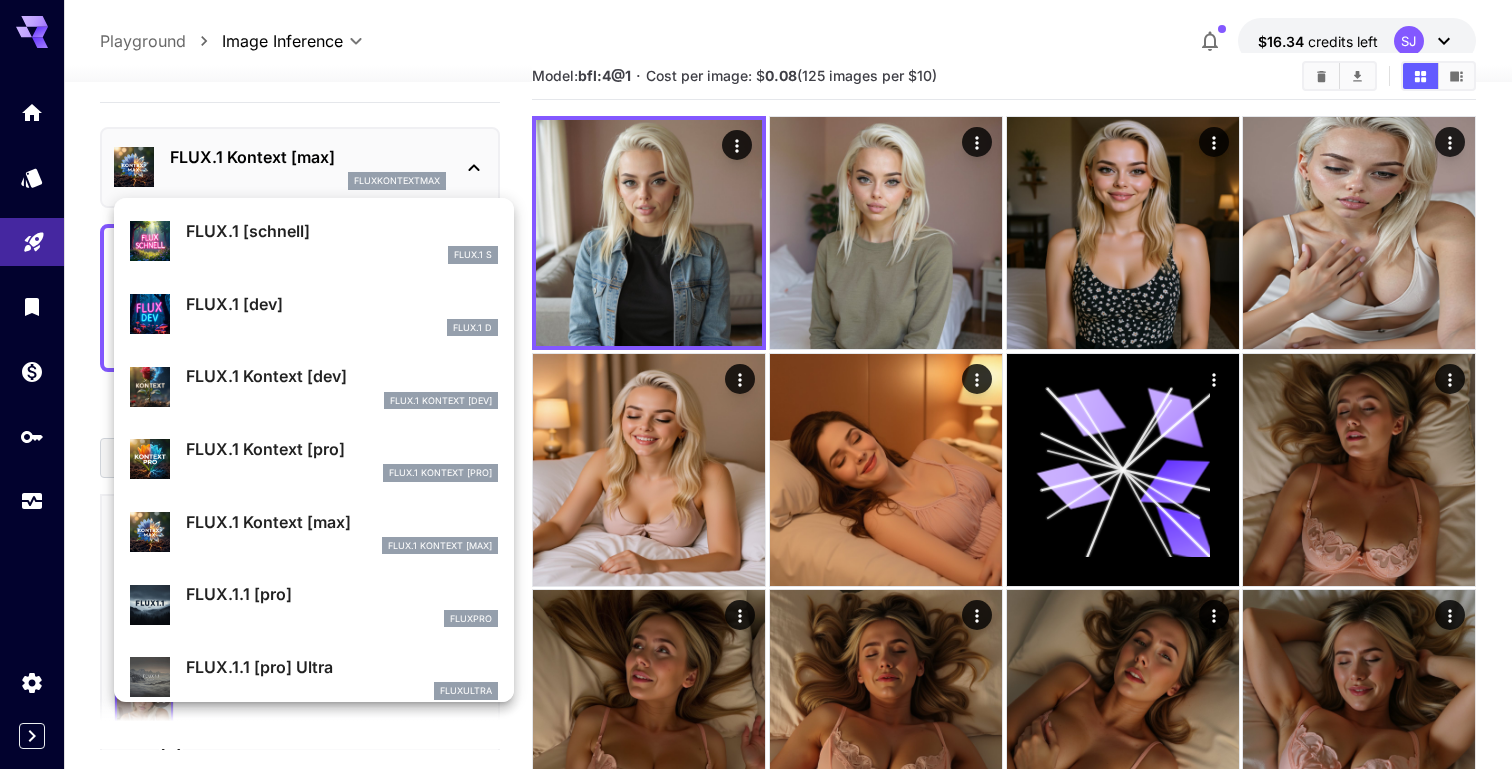 scroll, scrollTop: 68, scrollLeft: 0, axis: vertical 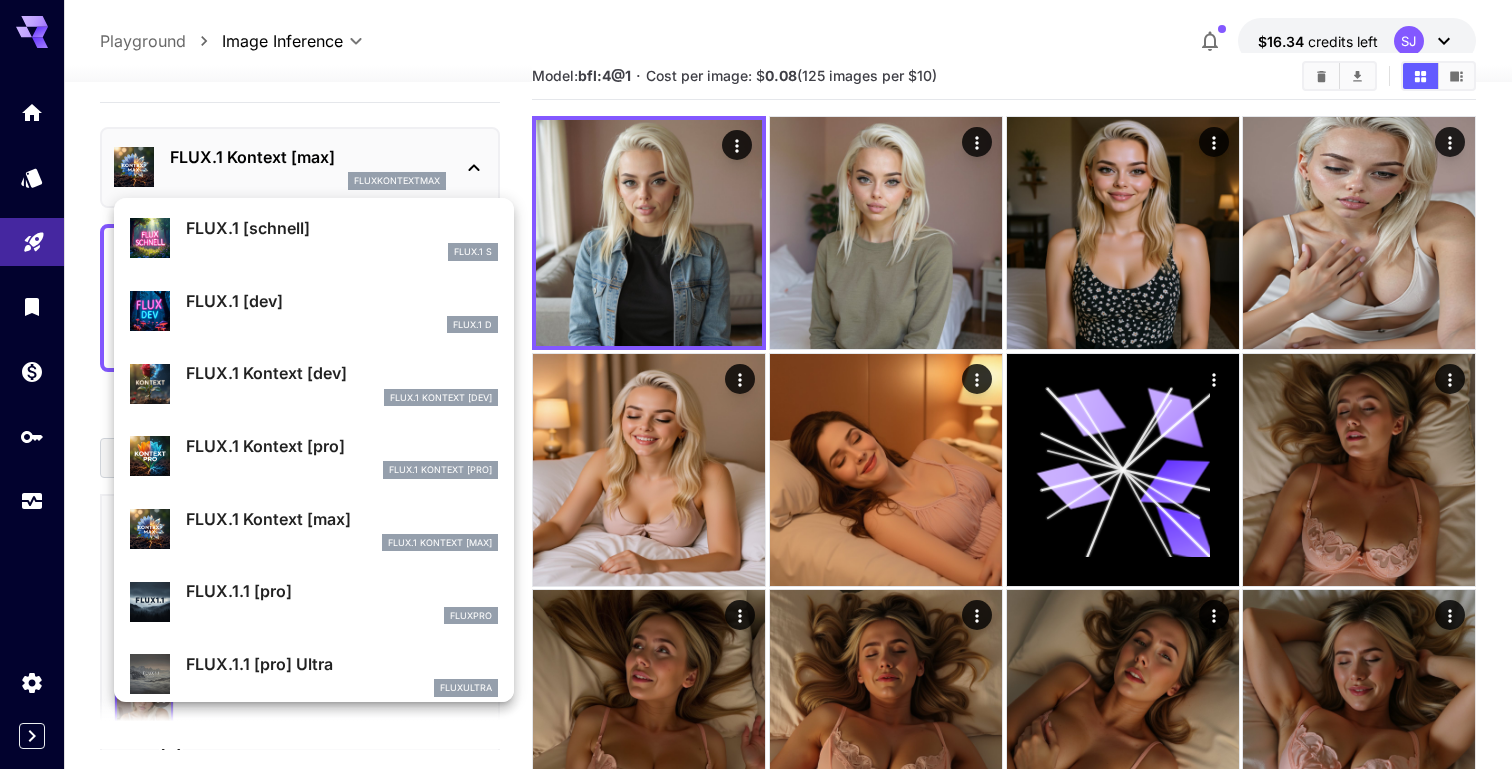 click on "fluxpro" at bounding box center (342, 616) 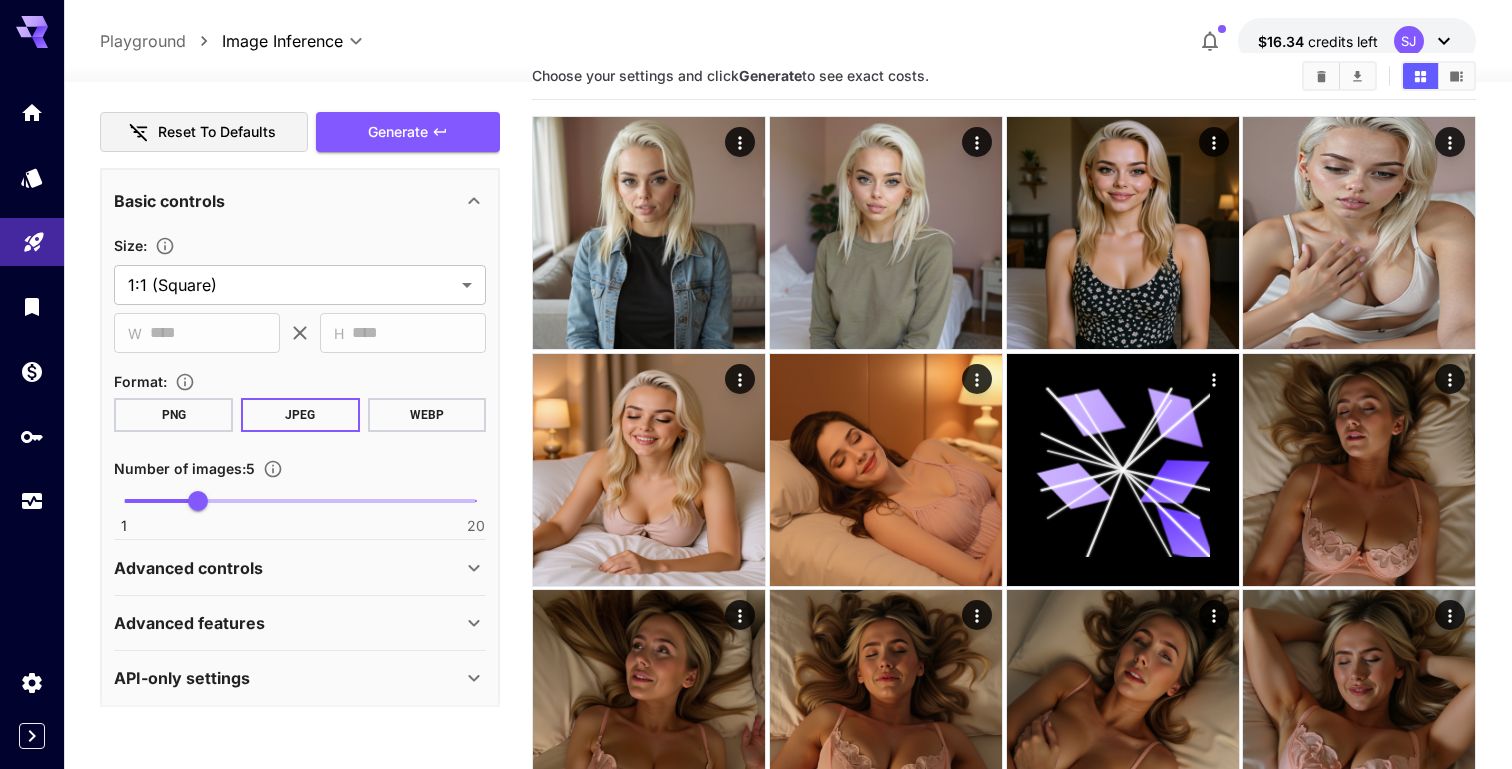 scroll, scrollTop: 373, scrollLeft: 0, axis: vertical 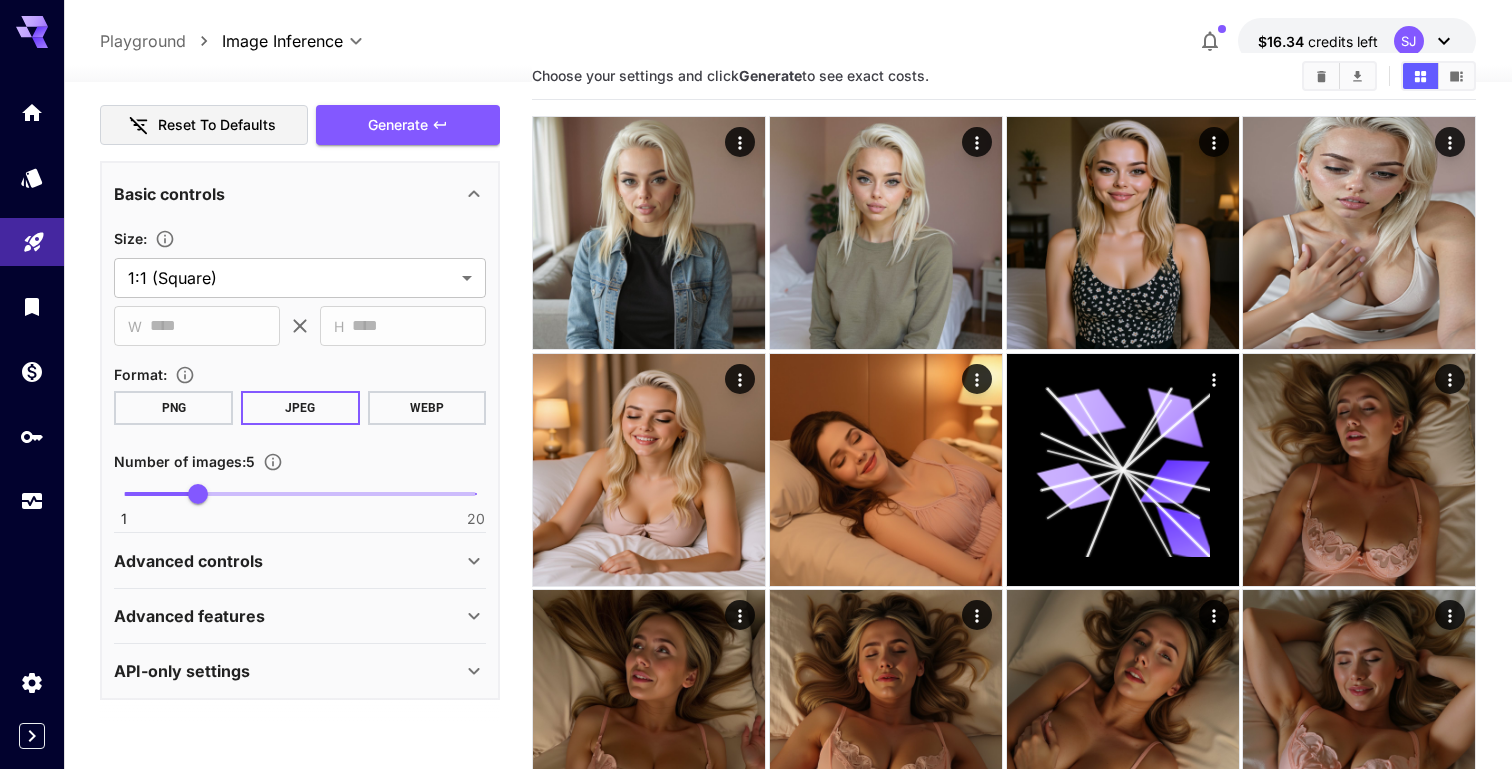 click on "Advanced features" at bounding box center [288, 616] 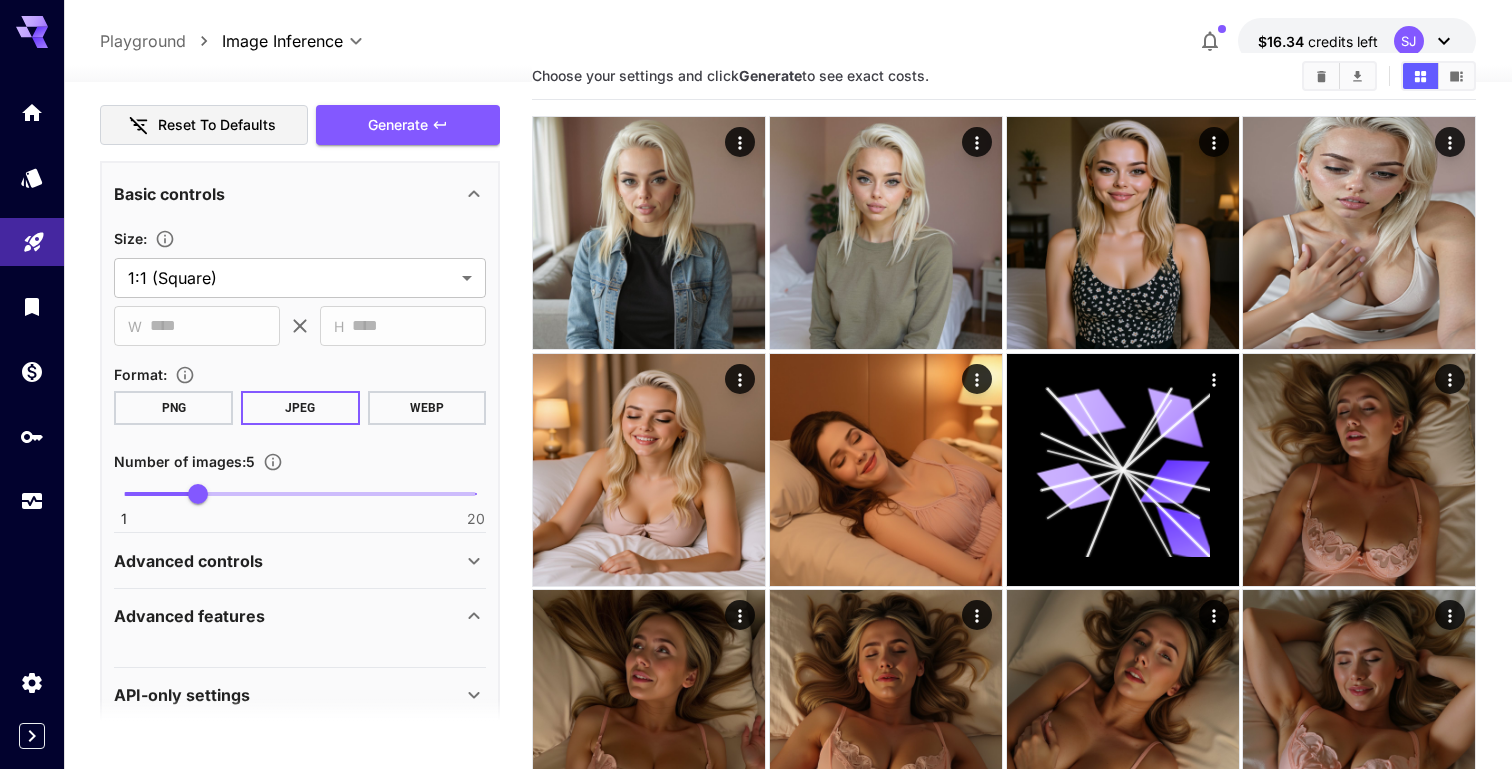 click on "Advanced controls" at bounding box center (300, 561) 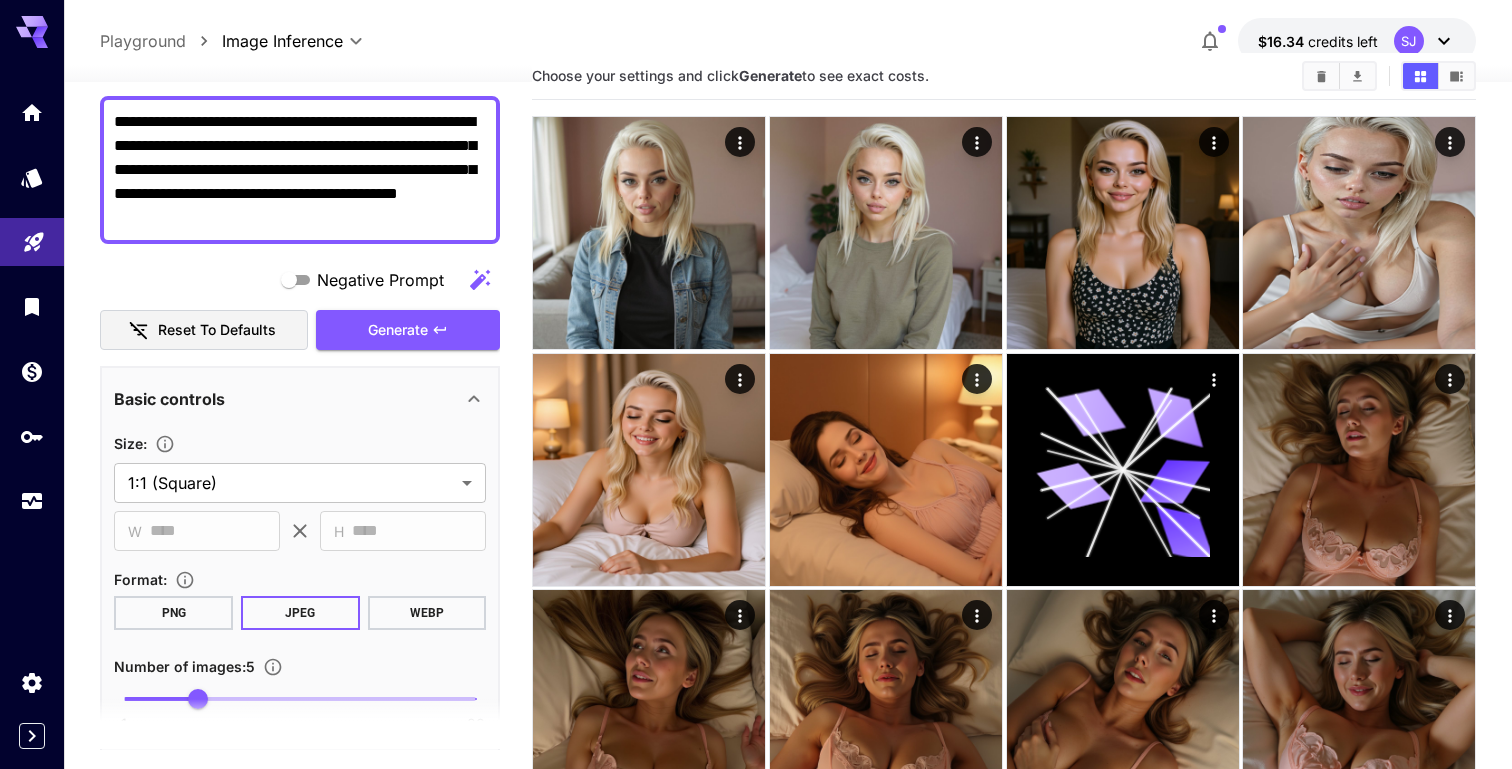 scroll, scrollTop: 0, scrollLeft: 0, axis: both 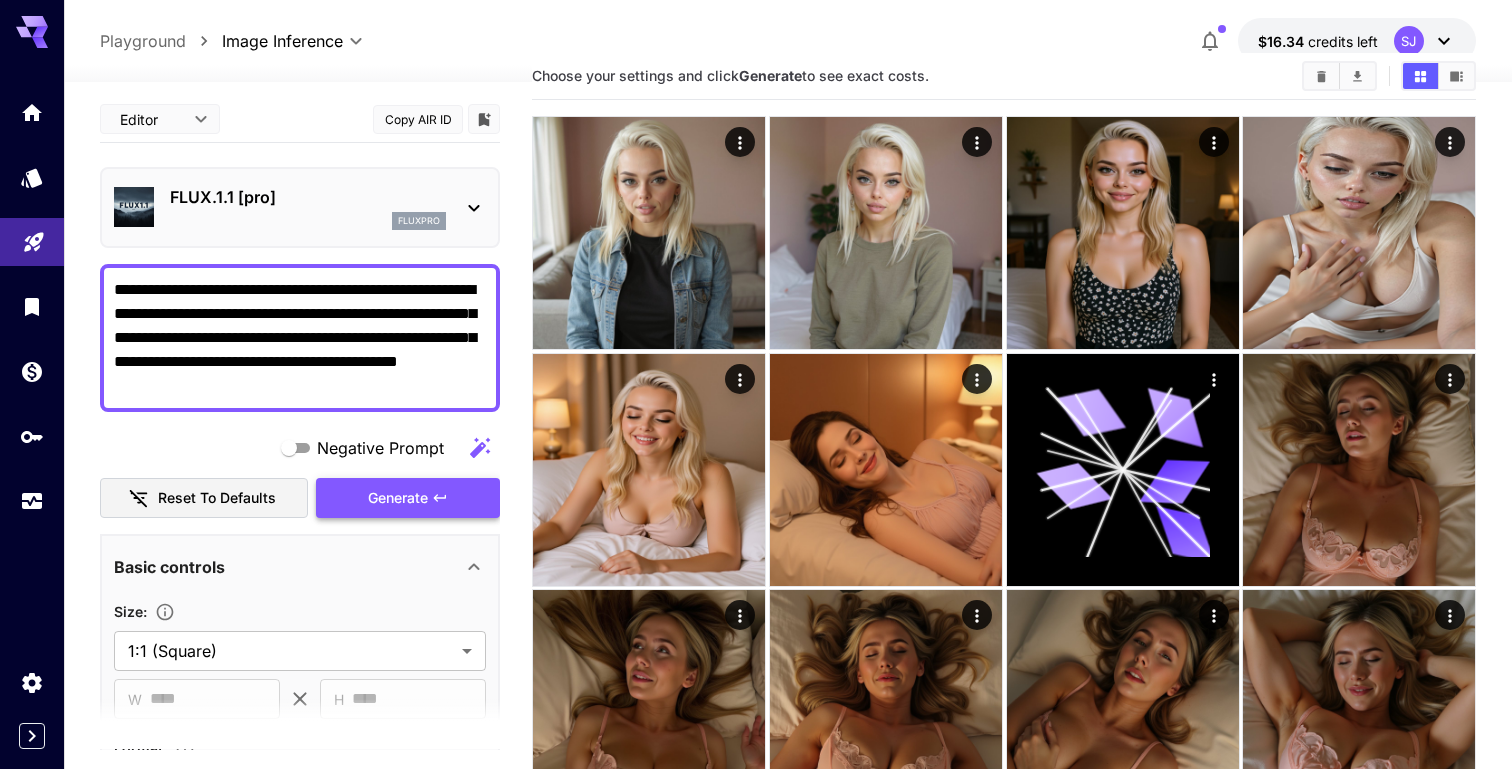 click on "Generate" at bounding box center (398, 498) 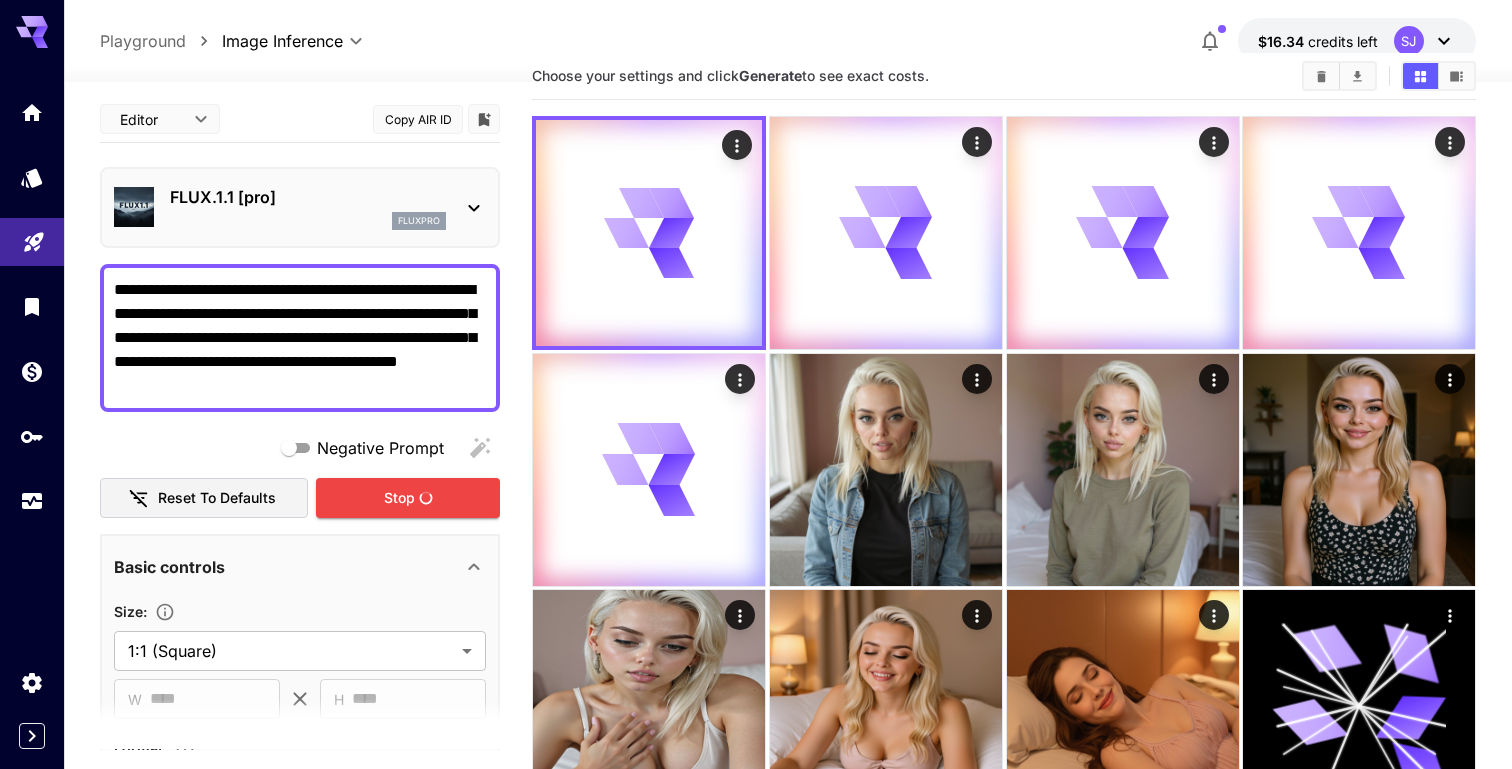 click on "FLUX.1.1 [pro] fluxpro" at bounding box center [300, 207] 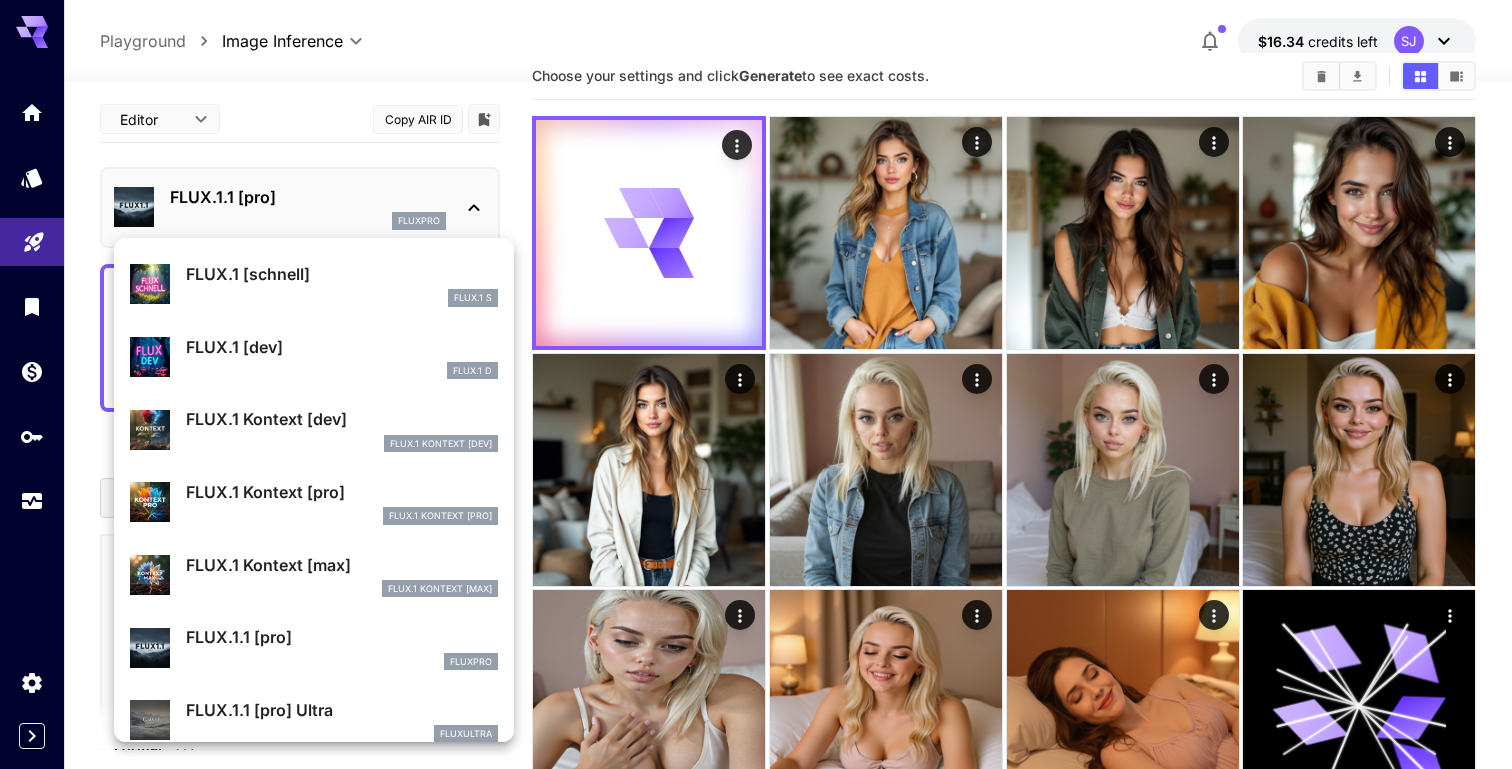 scroll, scrollTop: 94, scrollLeft: 0, axis: vertical 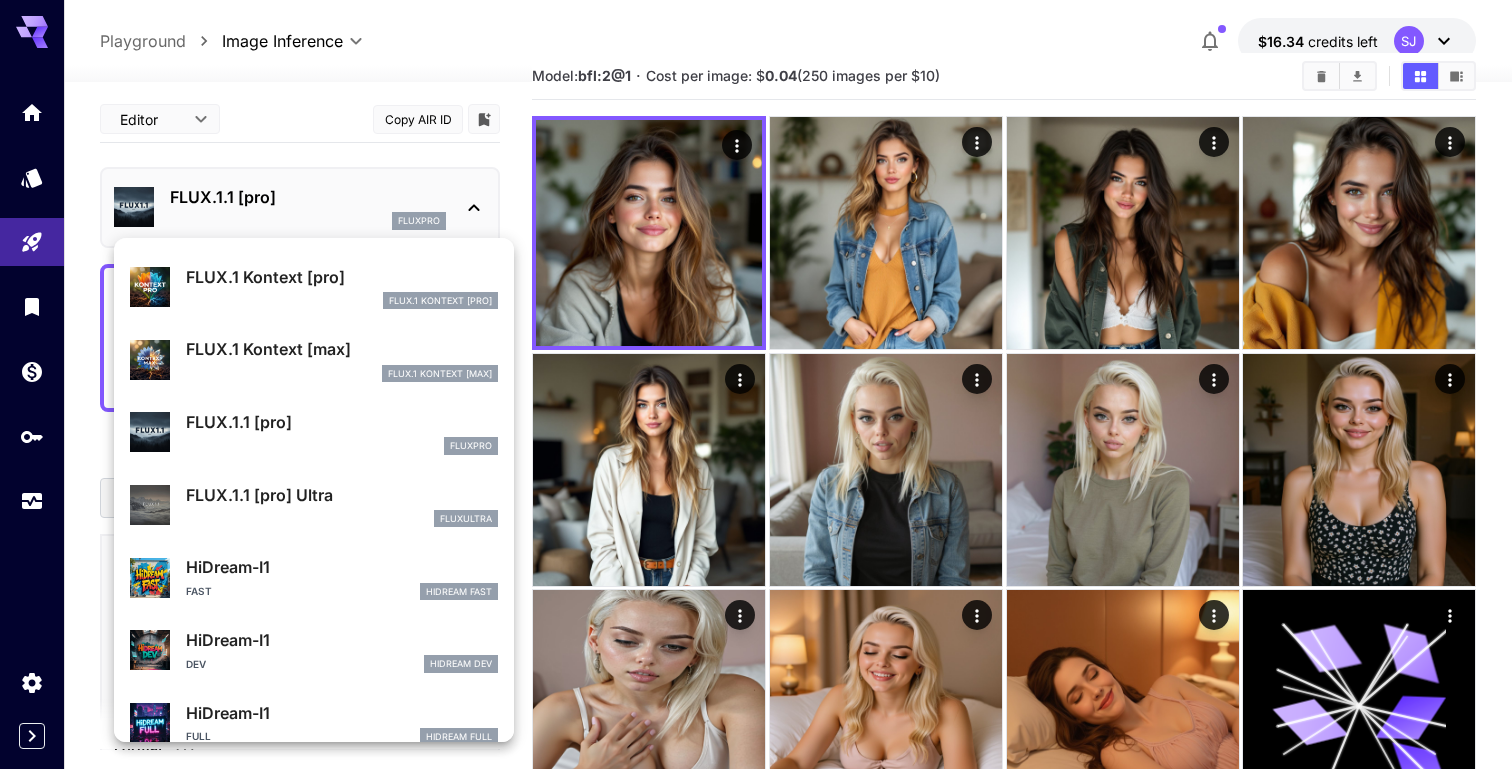 click on "fluxultra" at bounding box center [342, 519] 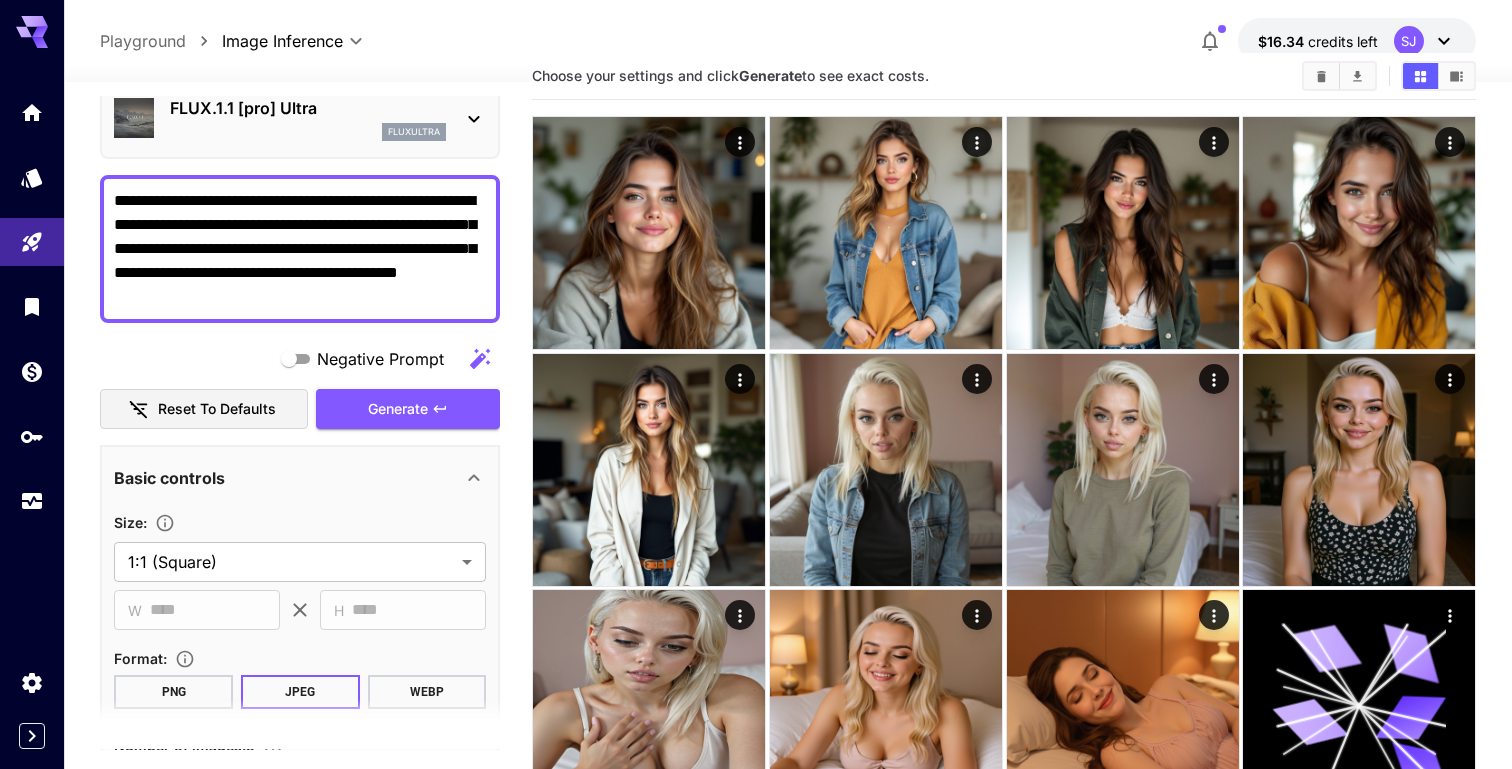 scroll, scrollTop: 0, scrollLeft: 0, axis: both 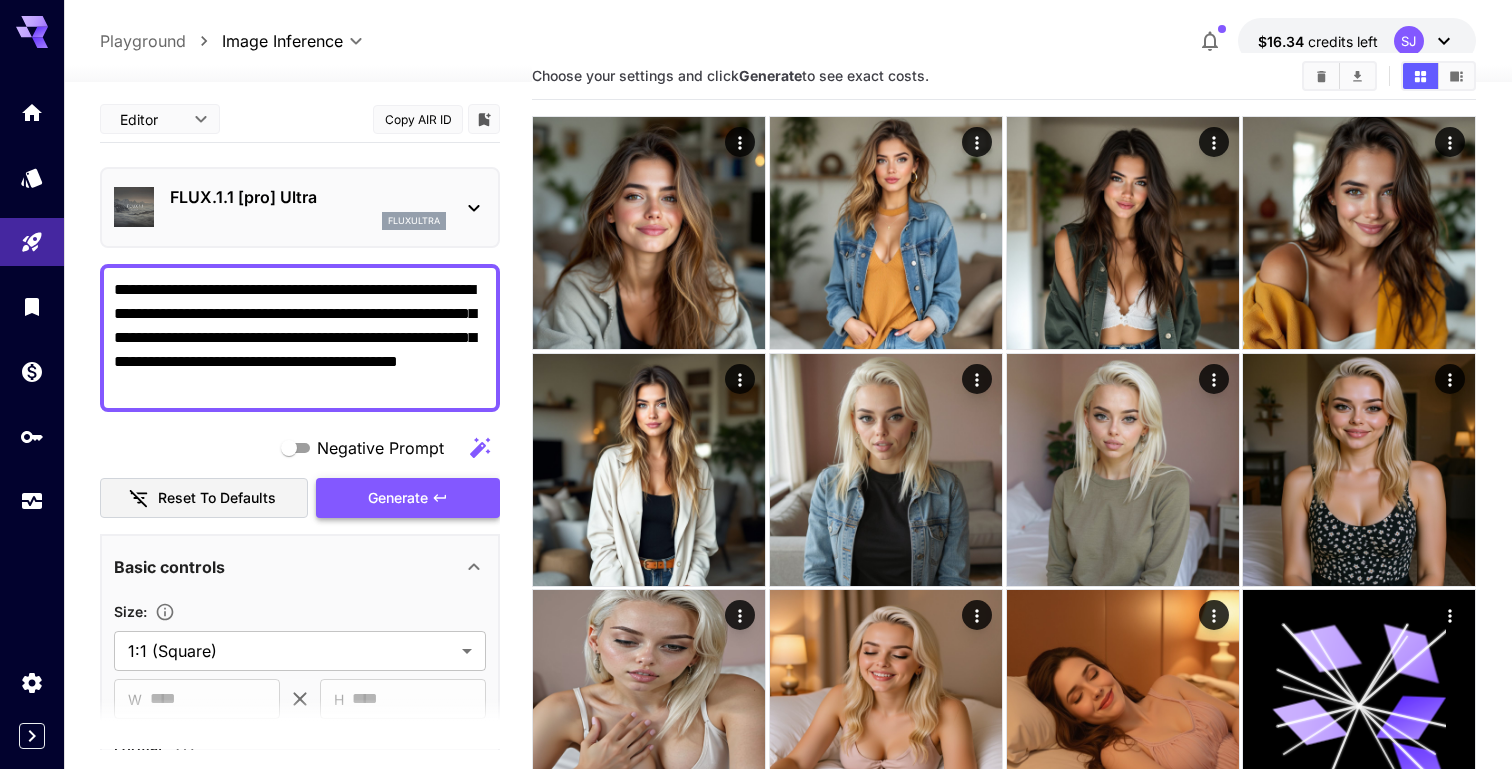 click on "Generate" at bounding box center (398, 498) 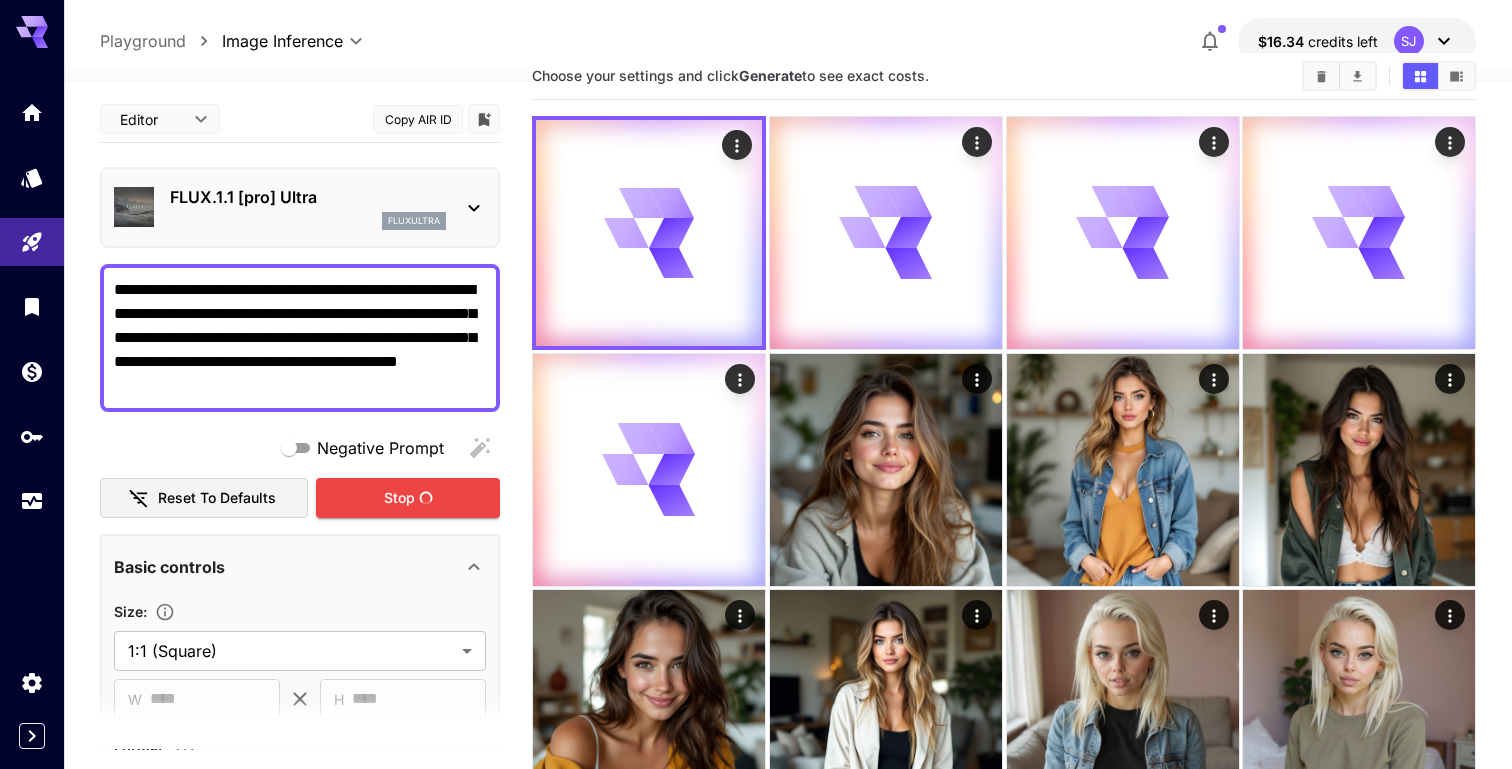 click on "FLUX.1.1 [pro] Ultra fluxultra" at bounding box center (300, 207) 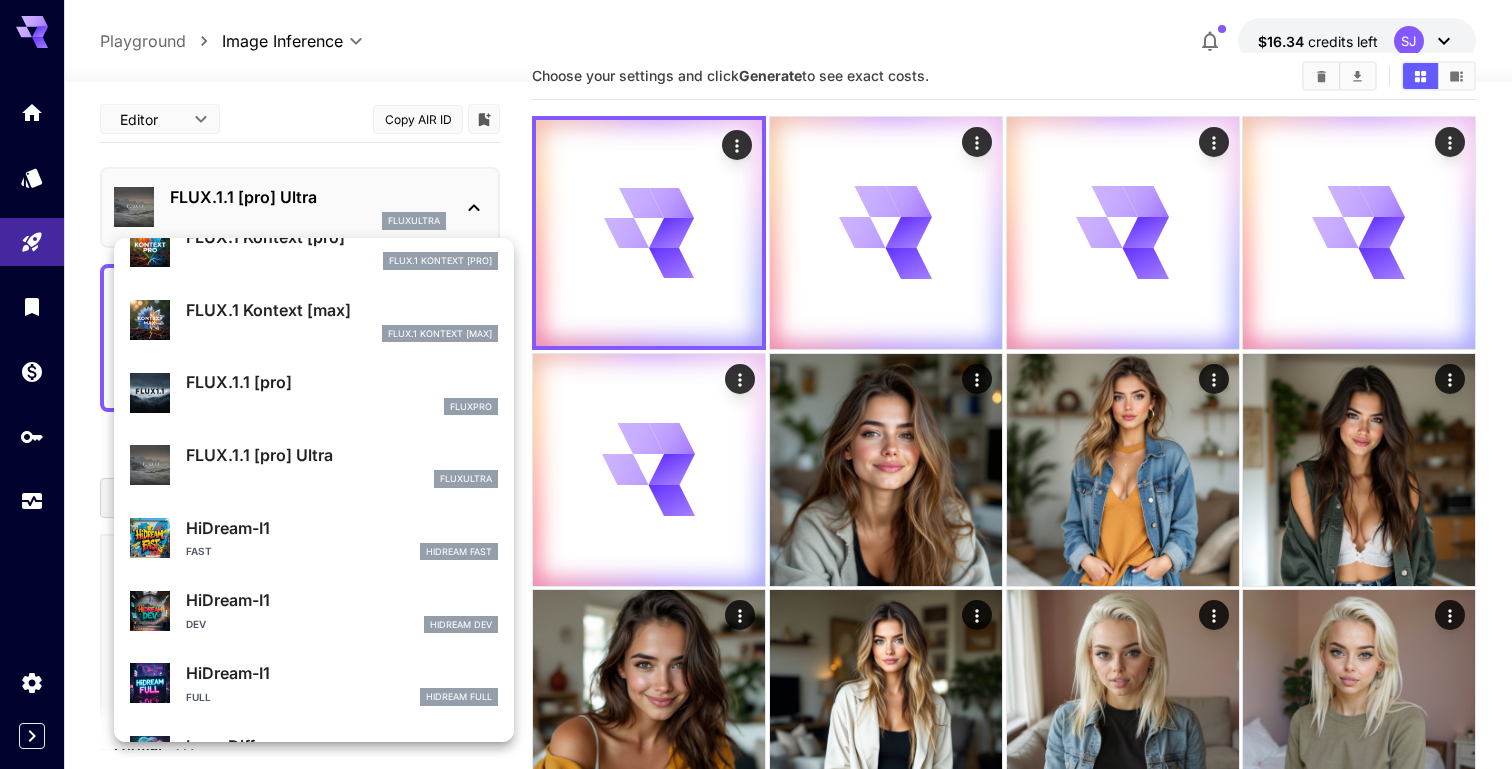 scroll, scrollTop: 377, scrollLeft: 0, axis: vertical 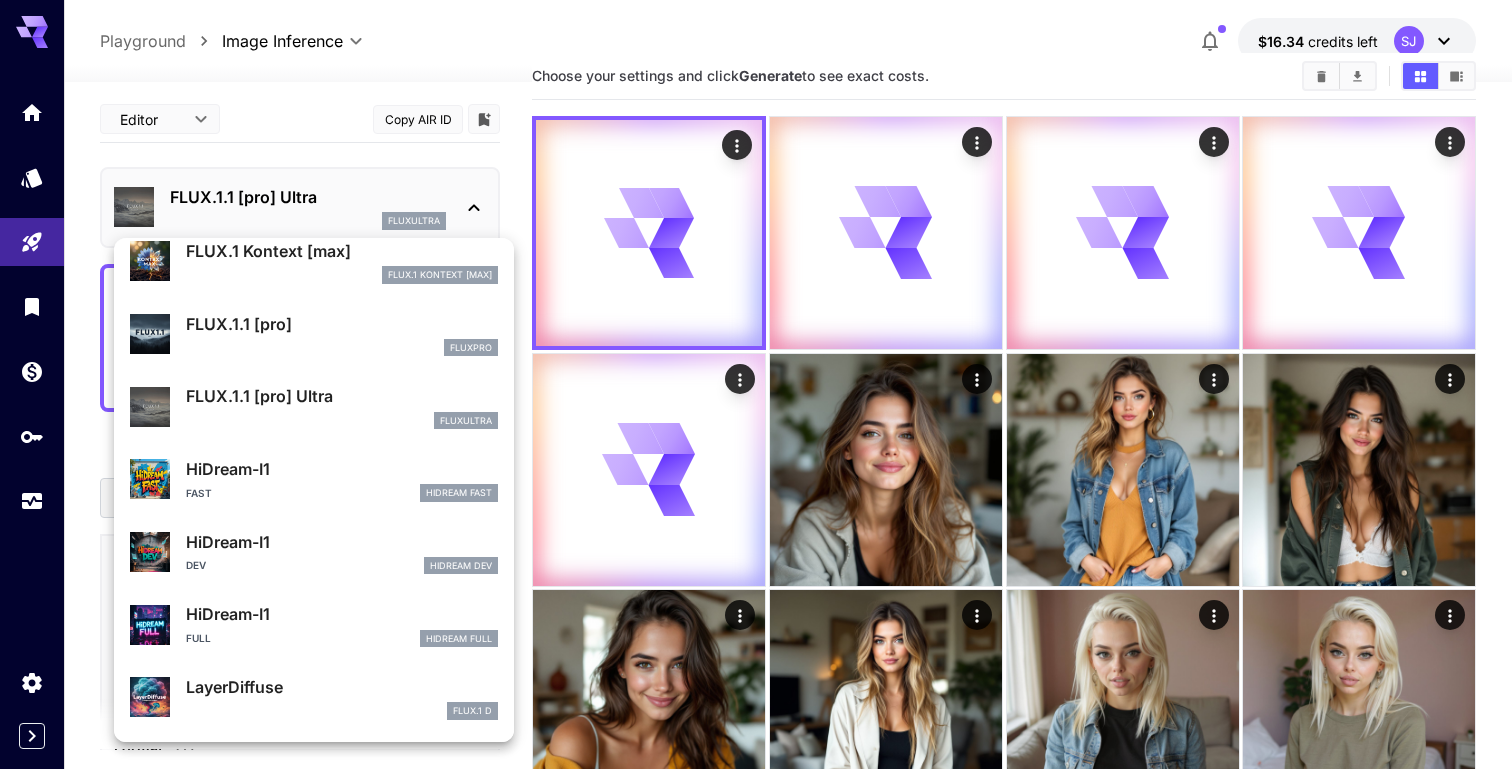 click on "HiDream-I1 Fast HiDream Fast" at bounding box center (314, 479) 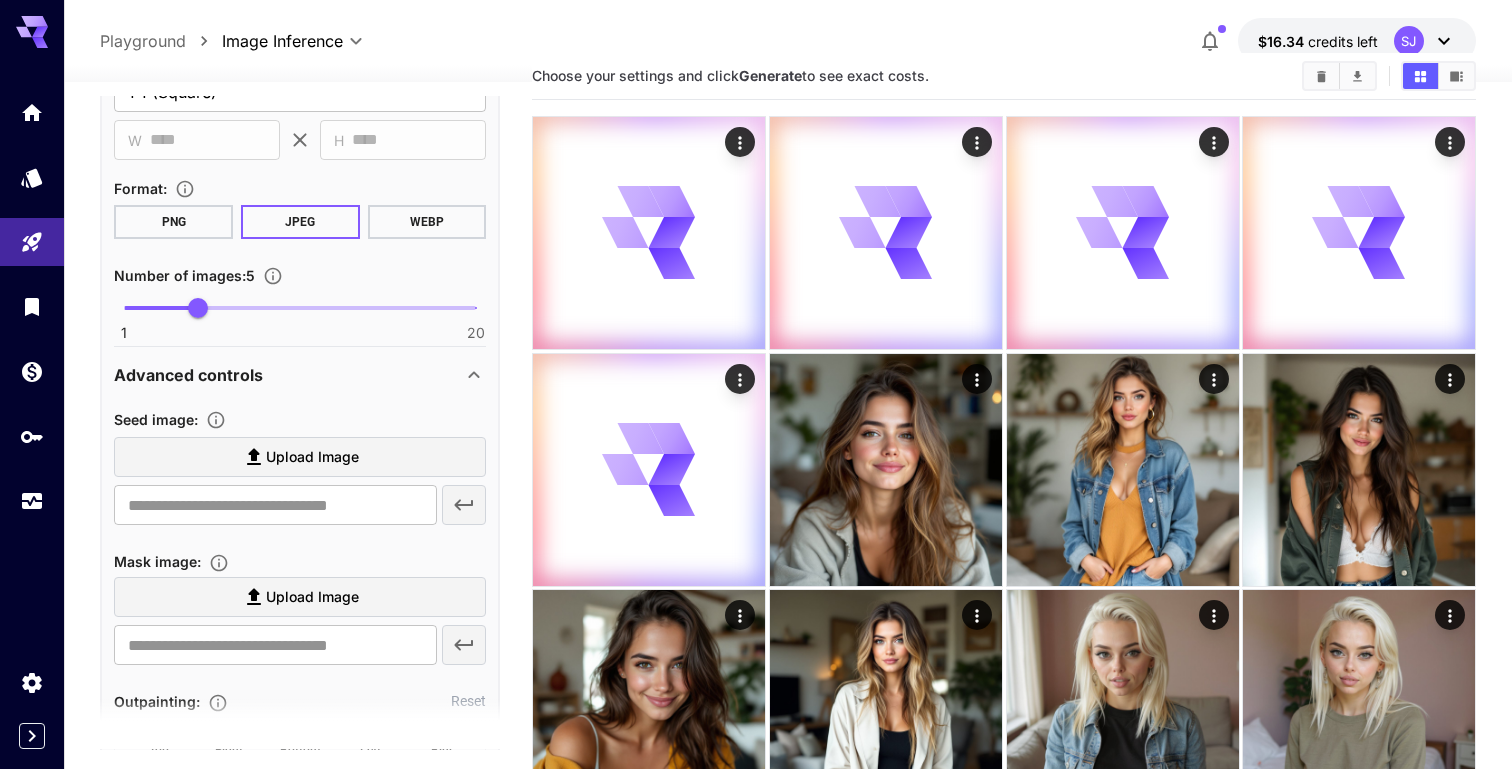 scroll, scrollTop: 770, scrollLeft: 0, axis: vertical 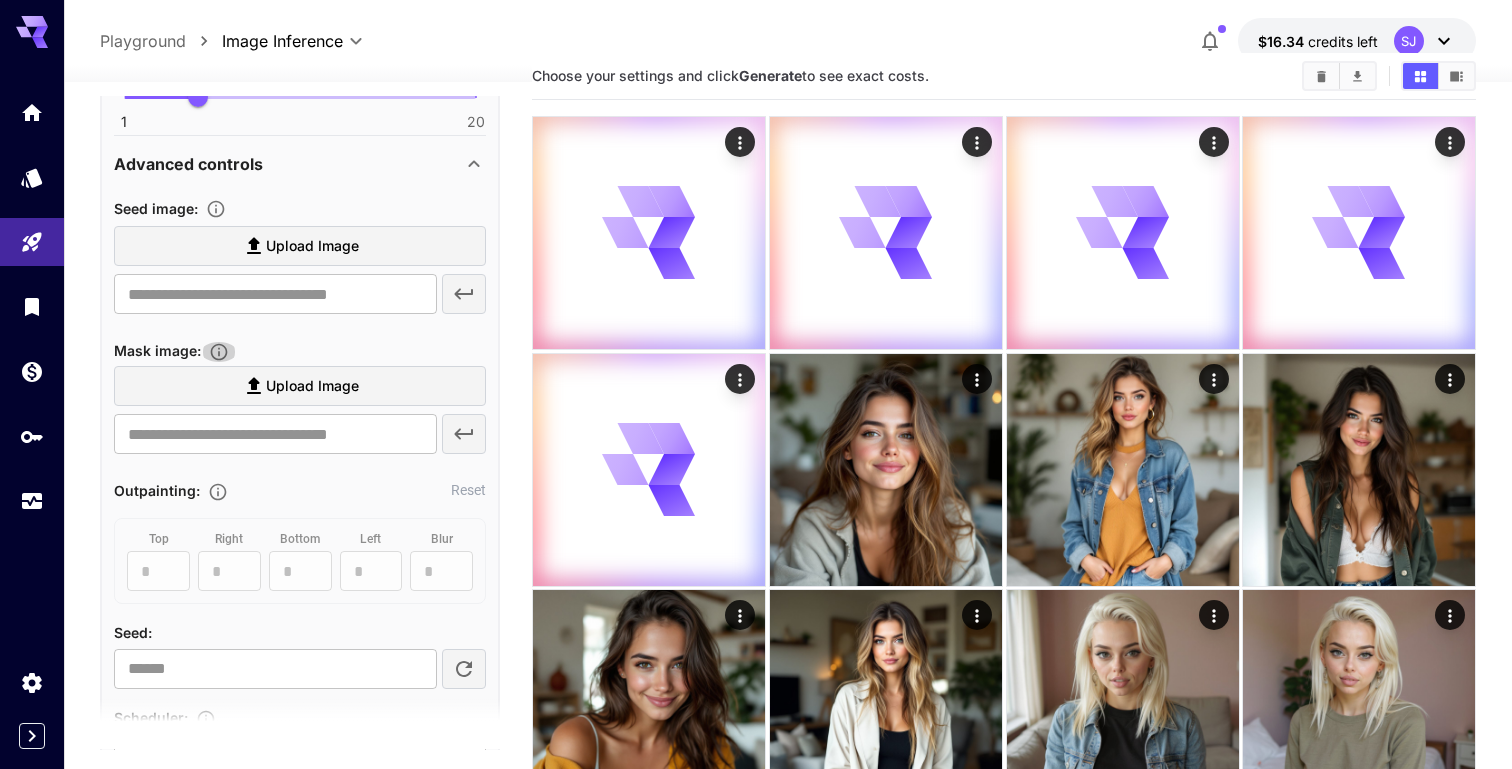 click 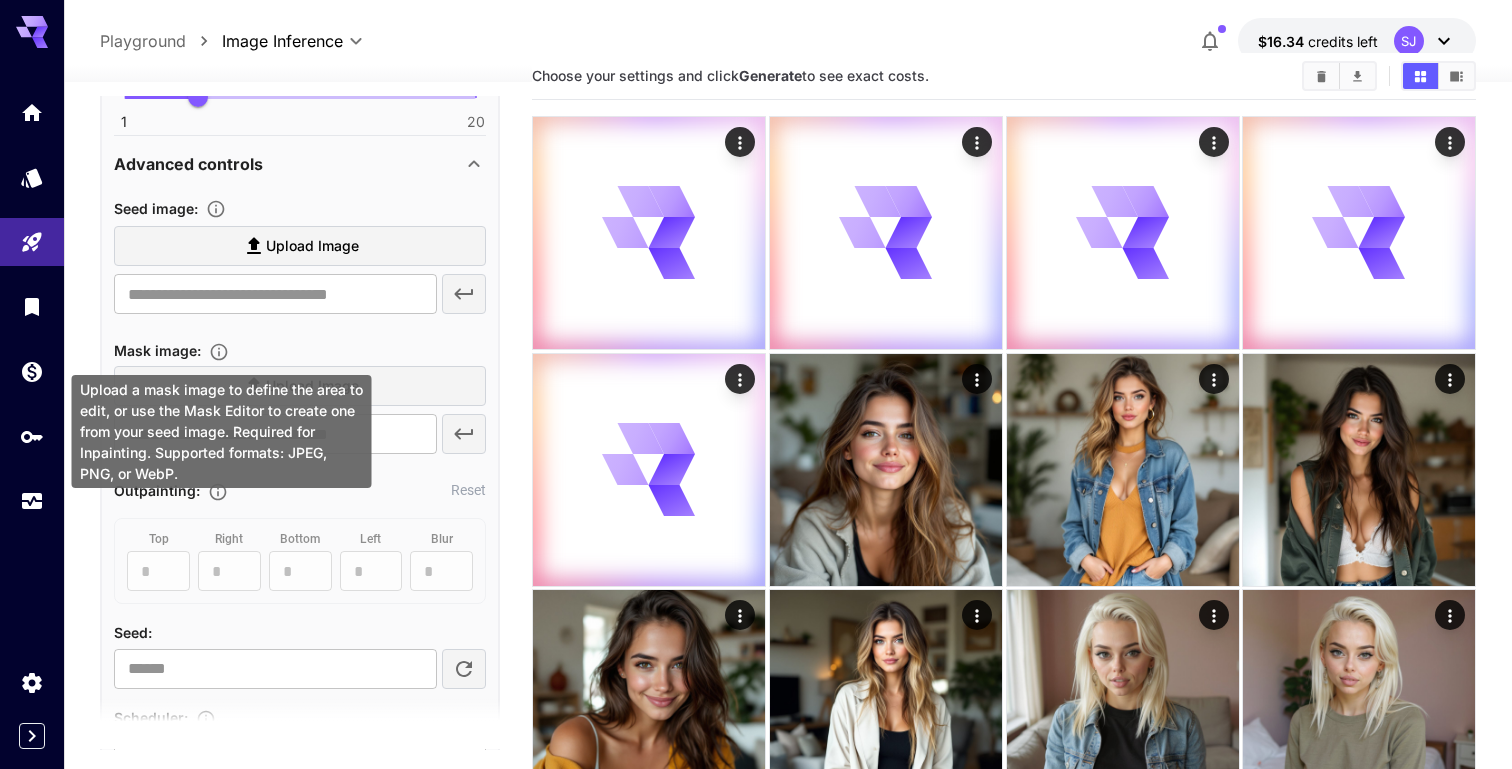 click 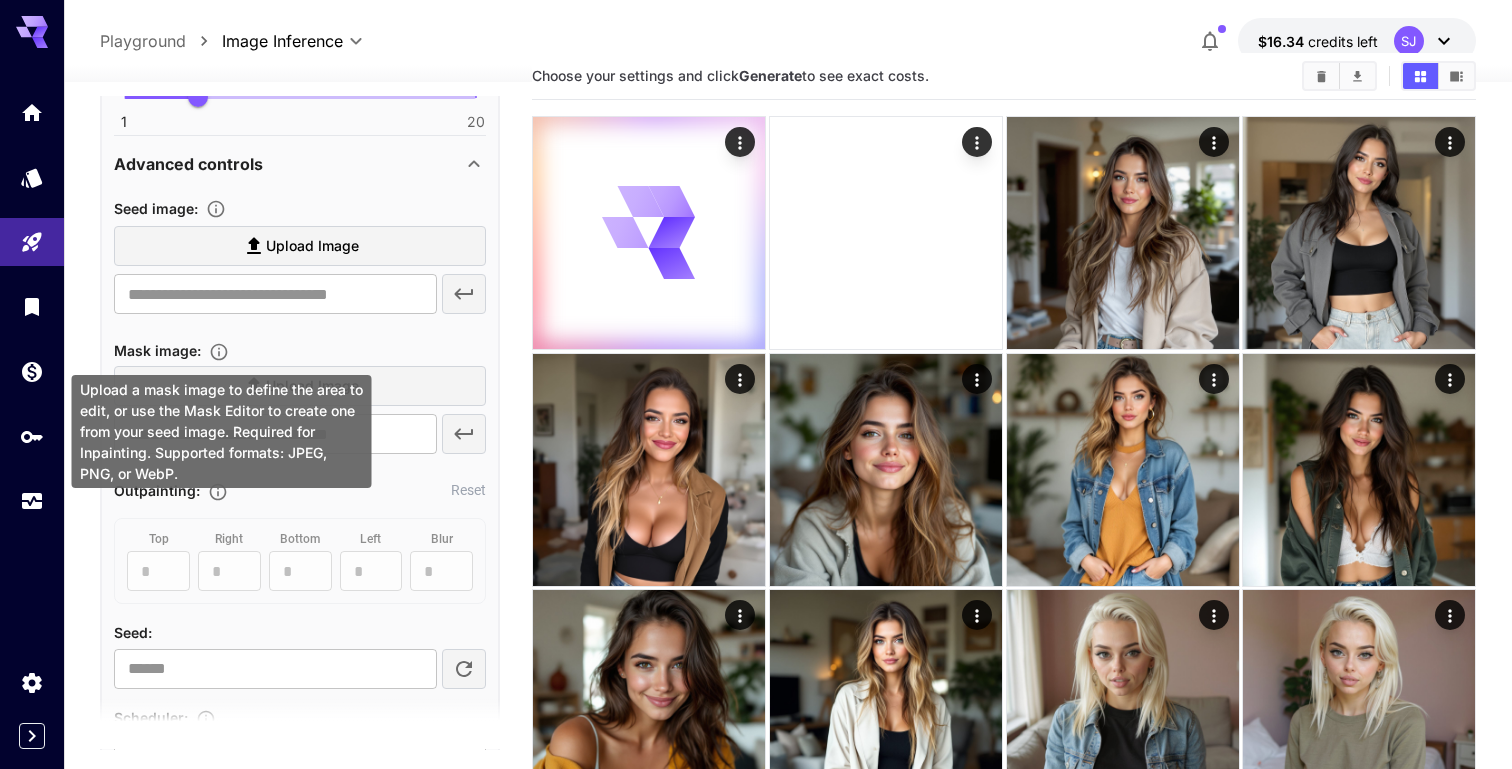 click 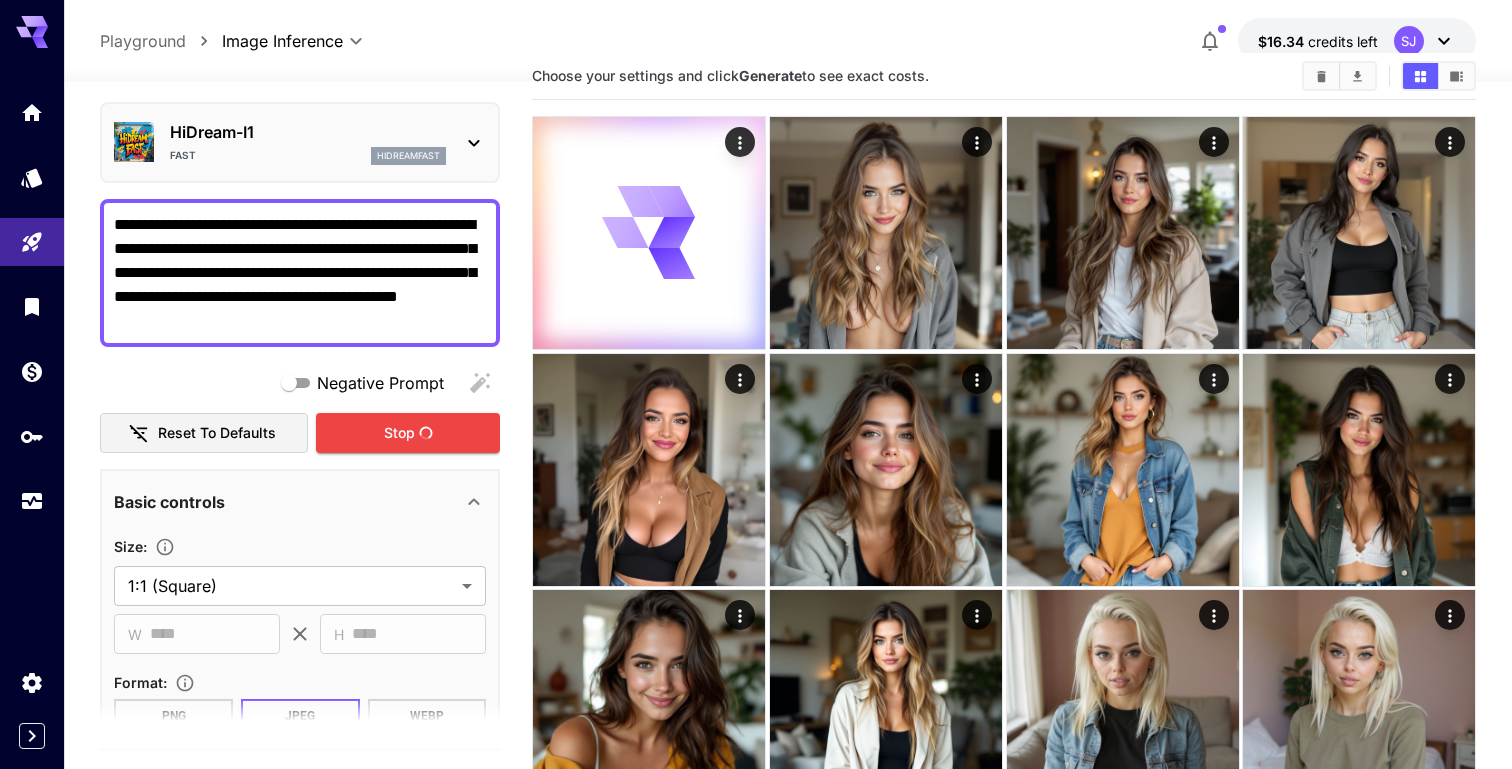 scroll, scrollTop: 0, scrollLeft: 0, axis: both 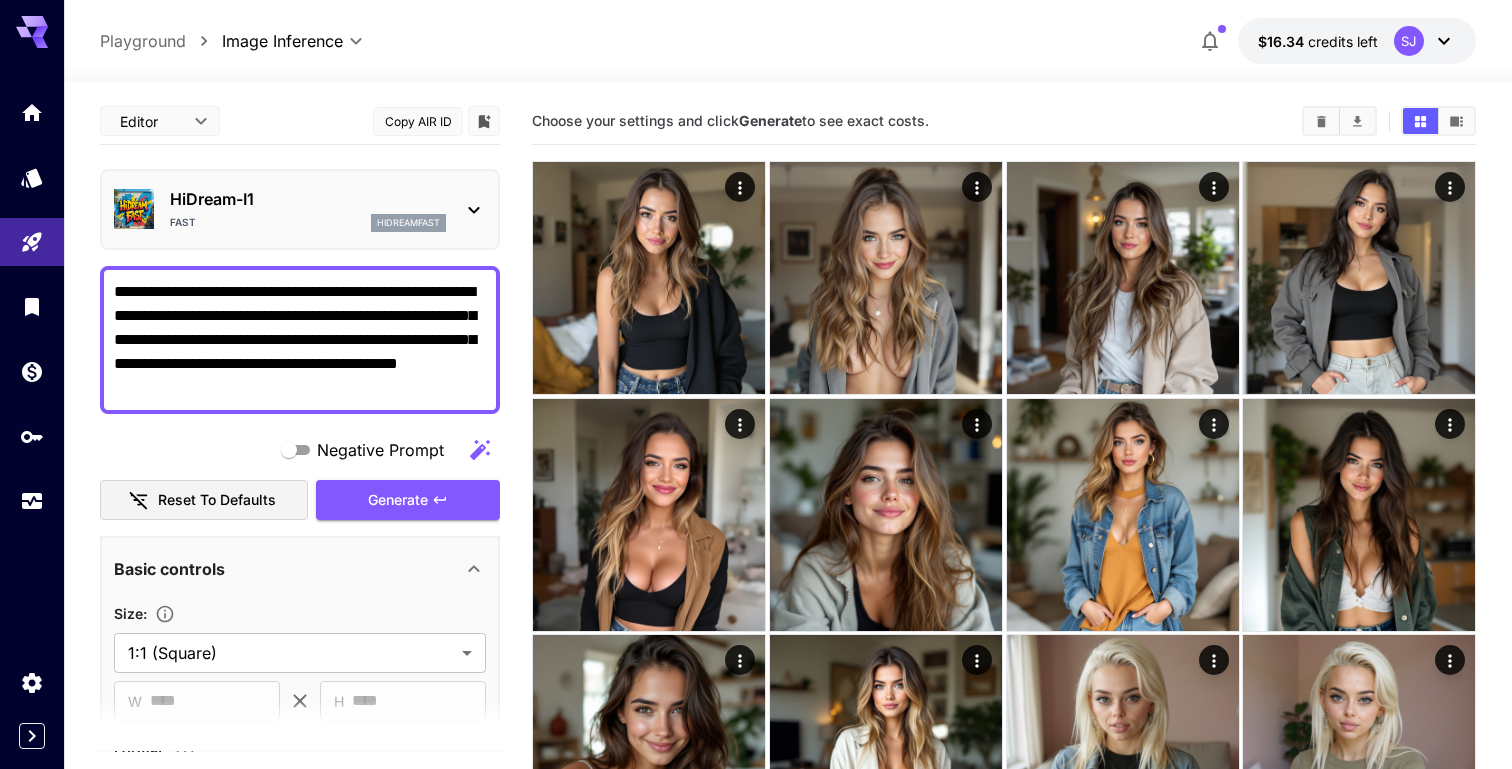 click on "HiDream-I1 Fast hidreamfast" at bounding box center (300, 209) 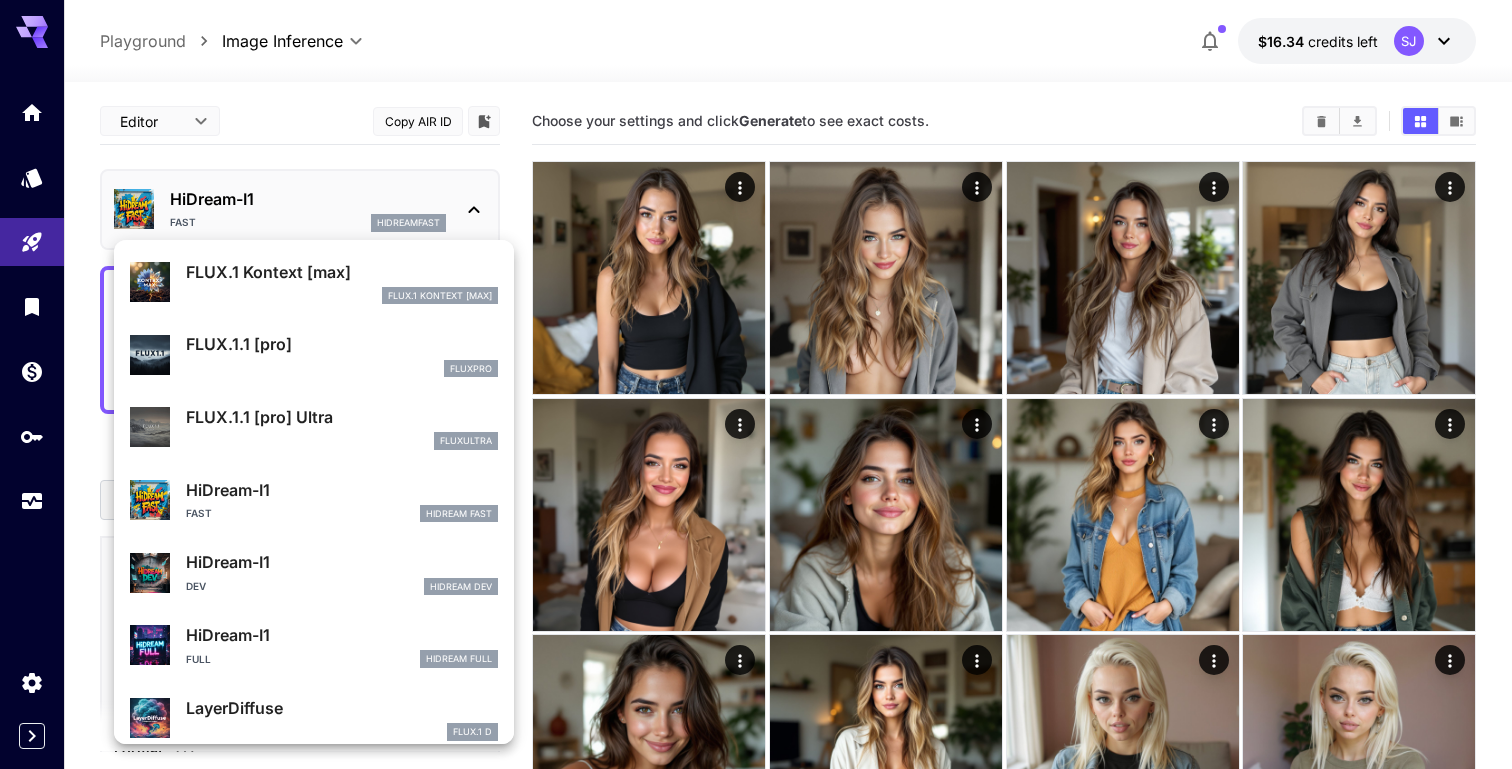 scroll, scrollTop: 377, scrollLeft: 0, axis: vertical 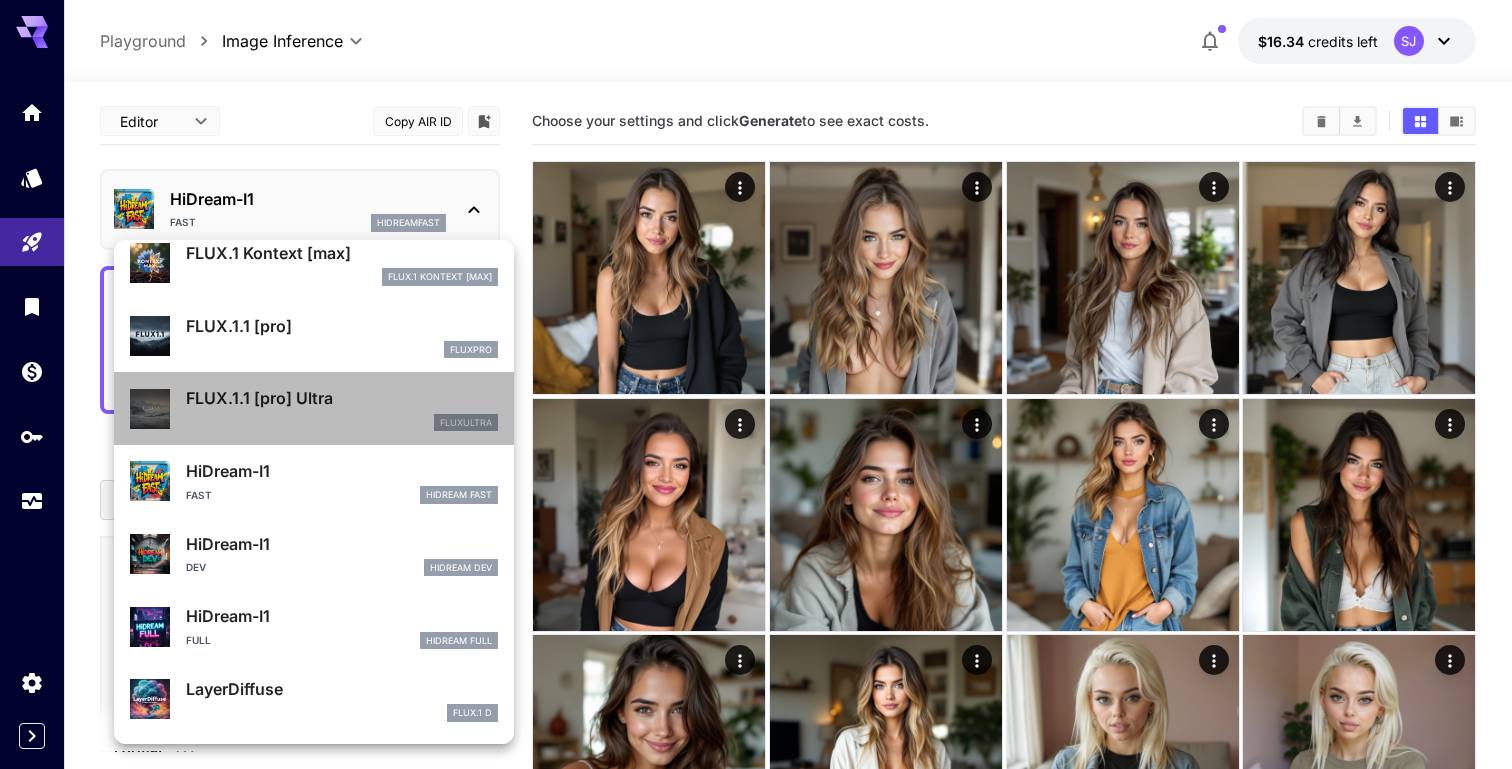 click on "FLUX.1.1 [pro] Ultra fluxultra" at bounding box center (342, 408) 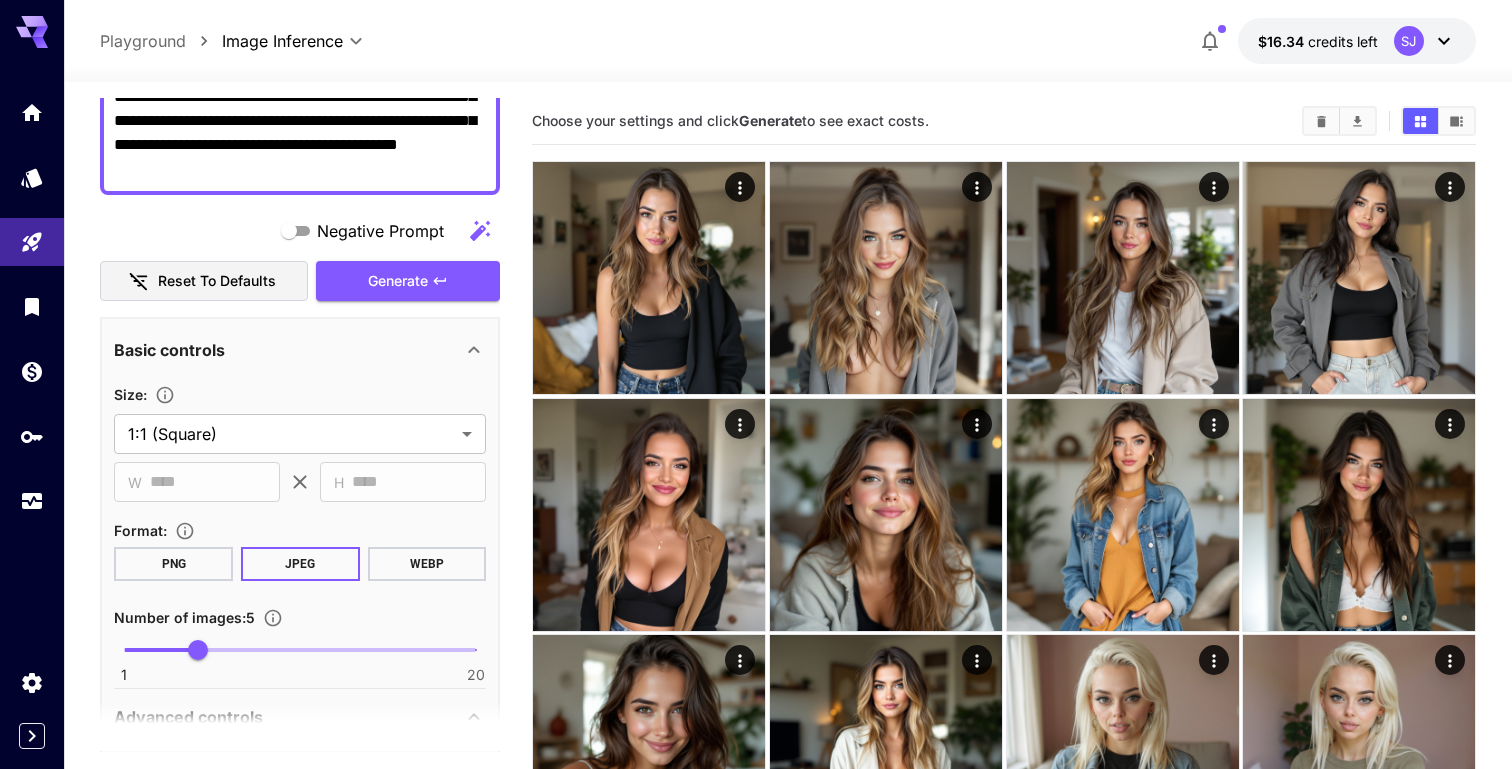 scroll, scrollTop: 385, scrollLeft: 0, axis: vertical 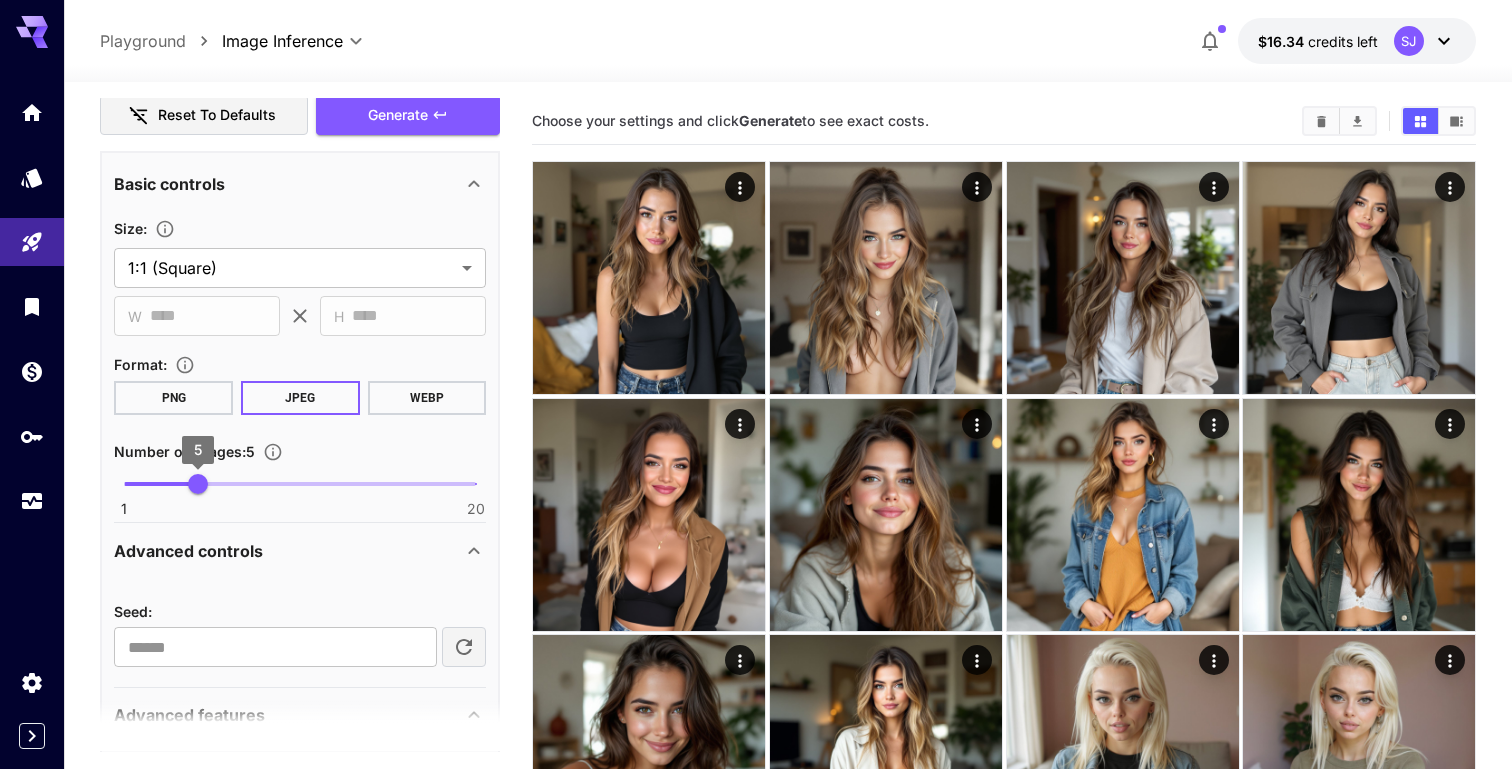 type on "*" 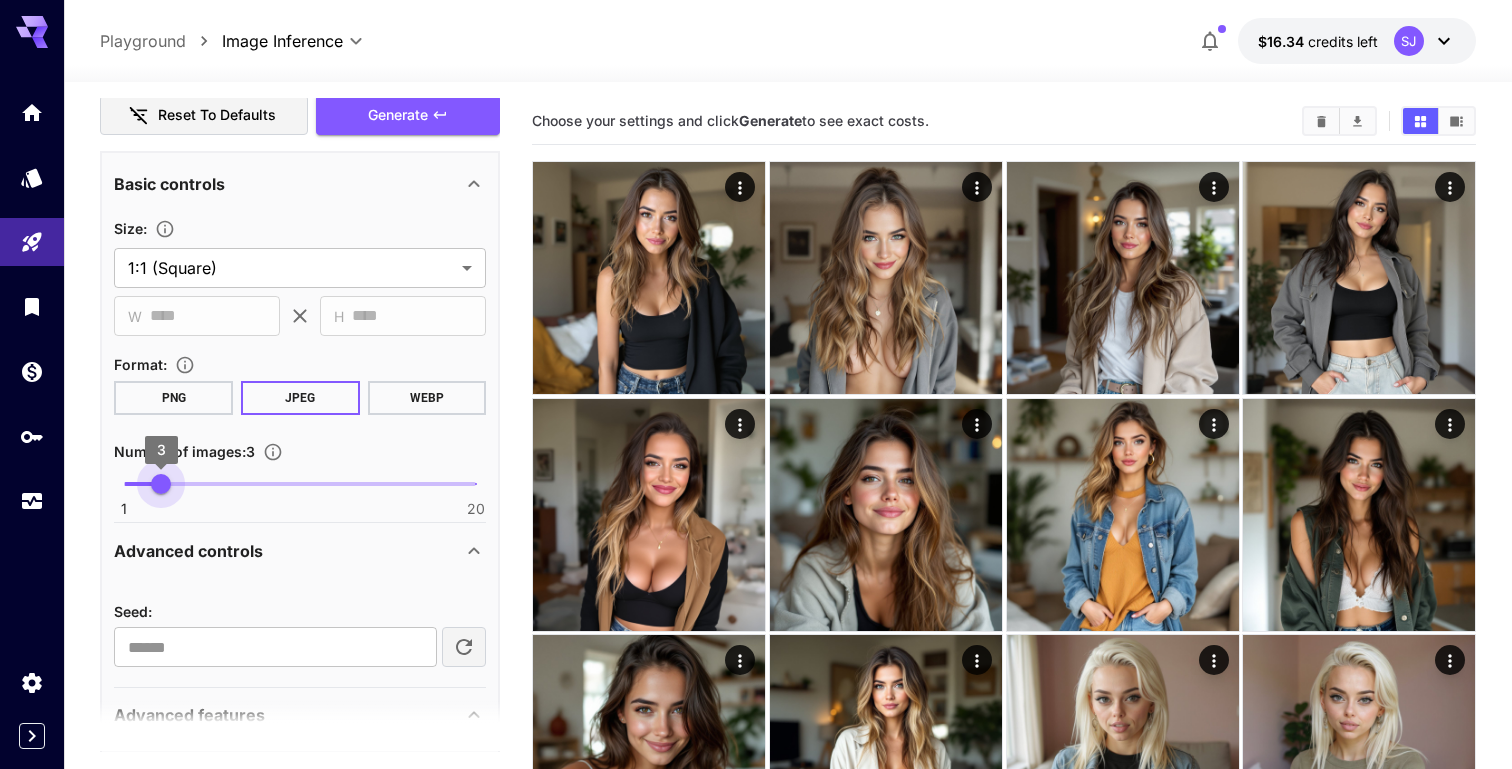 click on "1 20 3" at bounding box center (300, 484) 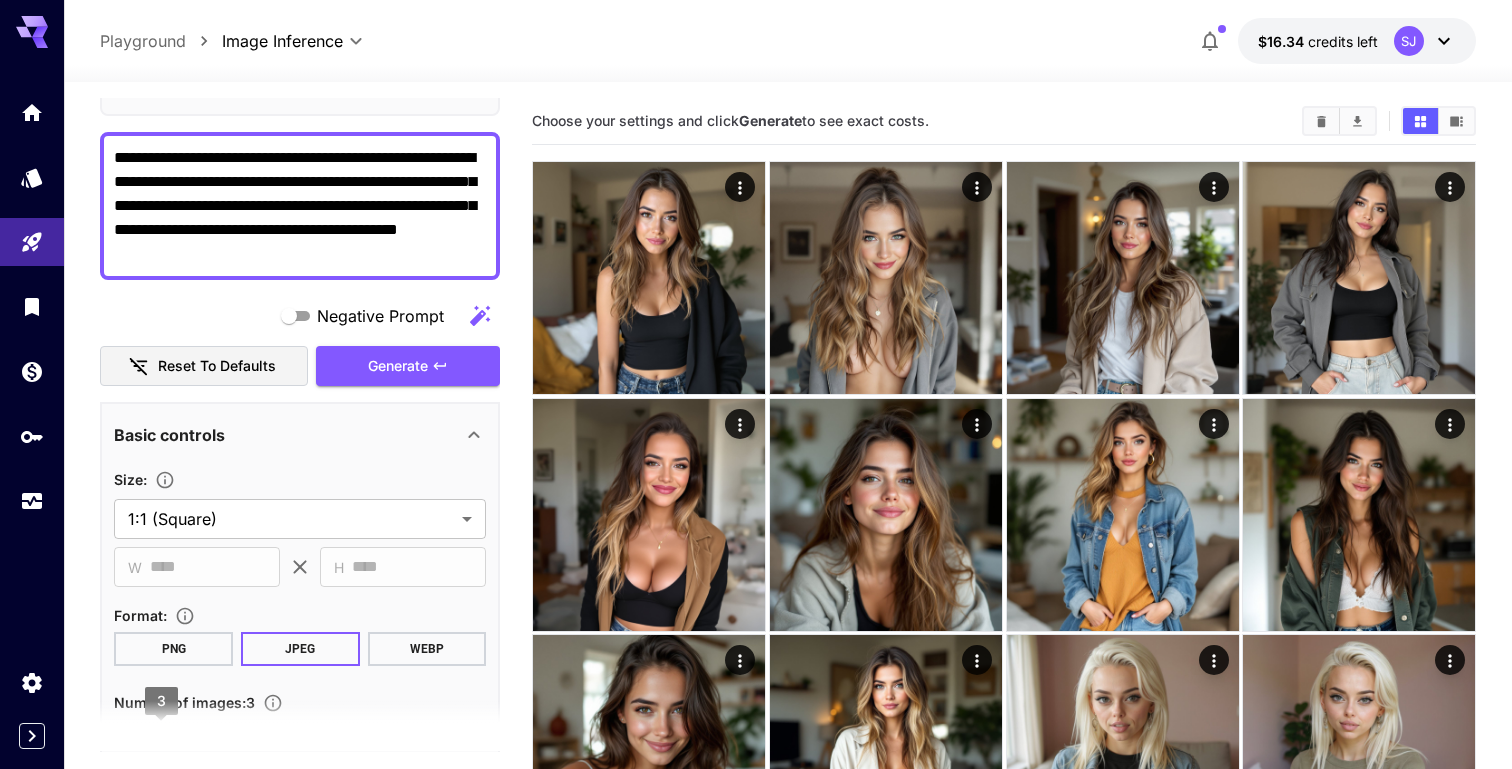 scroll, scrollTop: 41, scrollLeft: 0, axis: vertical 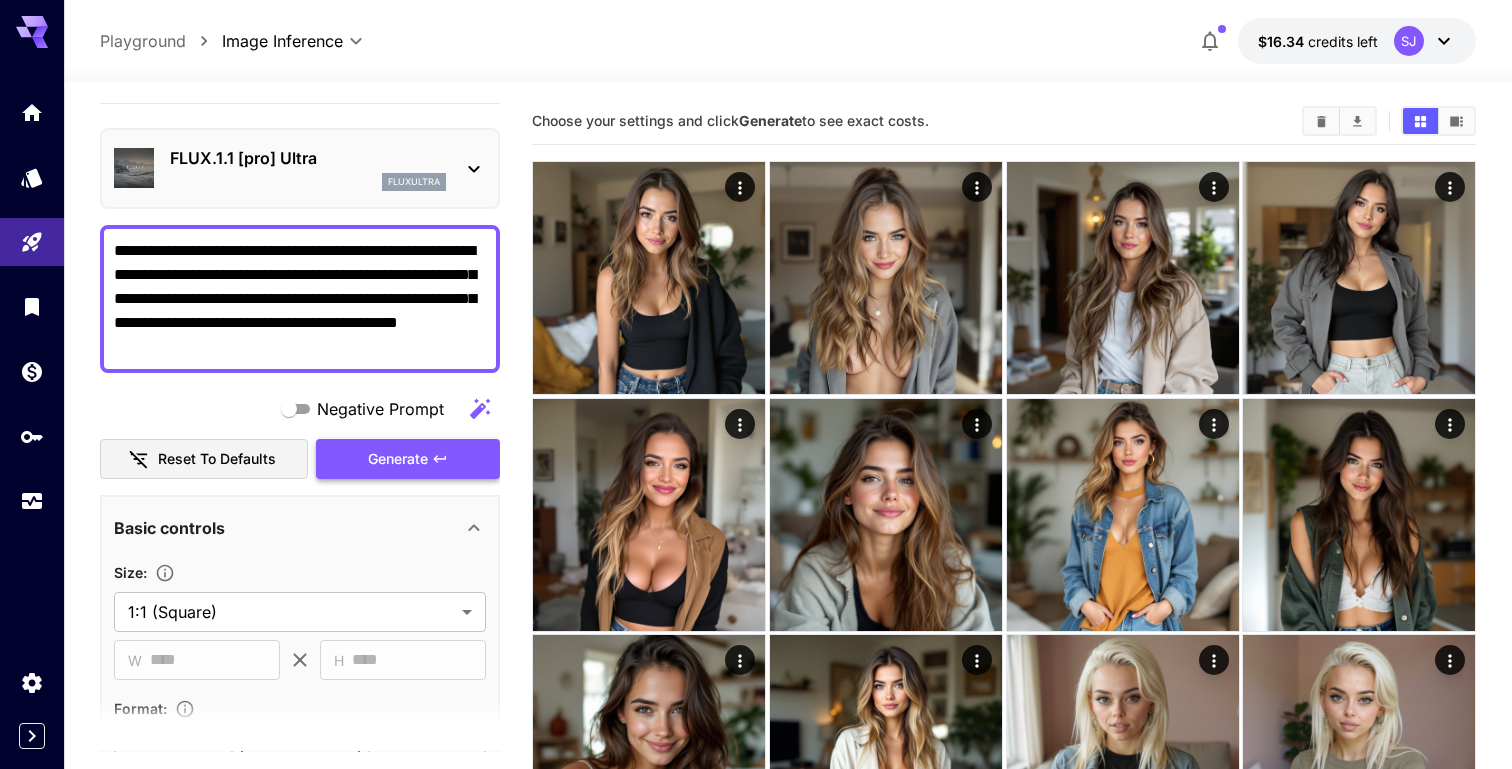 click on "Generate" at bounding box center [408, 459] 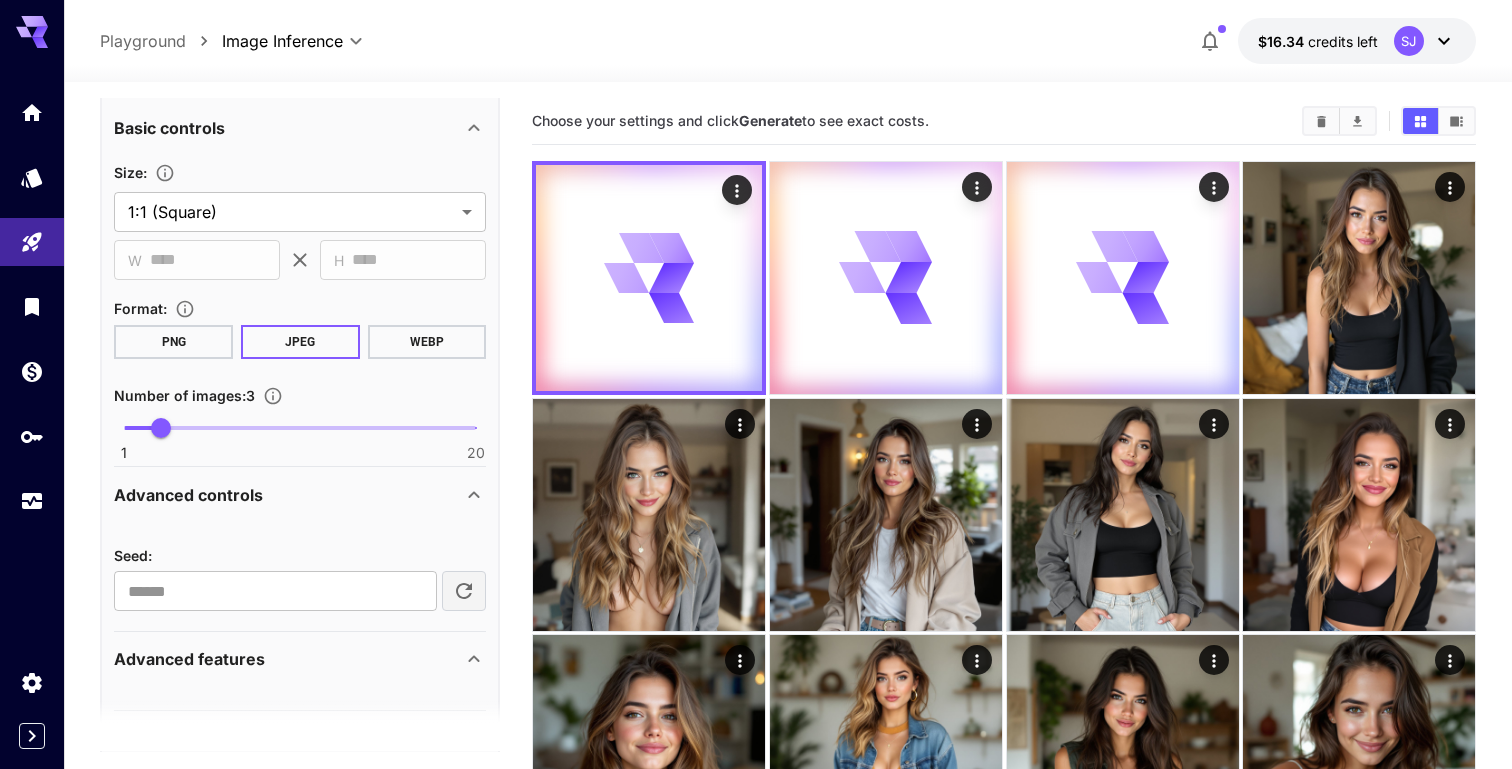 scroll, scrollTop: 506, scrollLeft: 0, axis: vertical 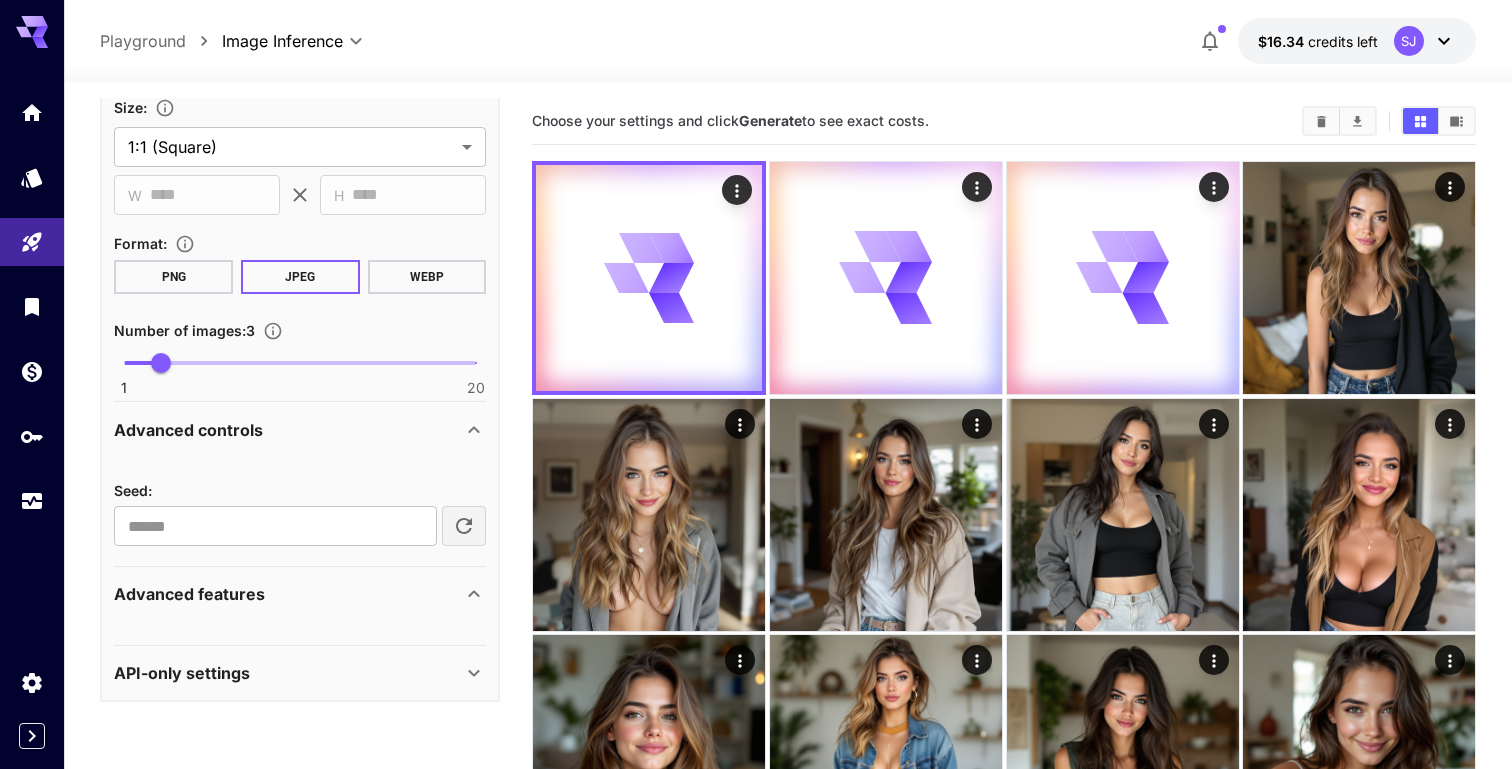 click on "API-only settings" at bounding box center [288, 673] 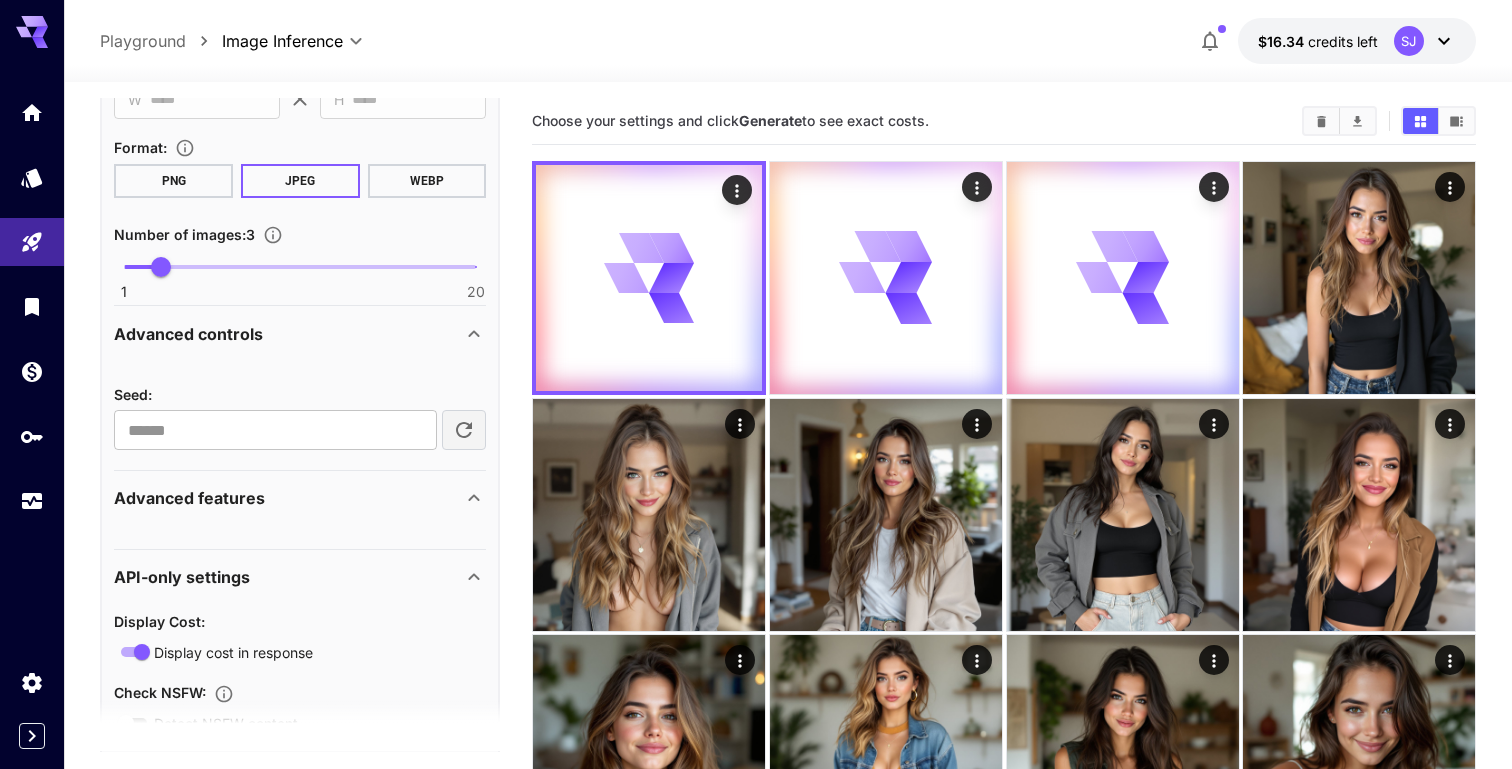 scroll, scrollTop: 598, scrollLeft: 0, axis: vertical 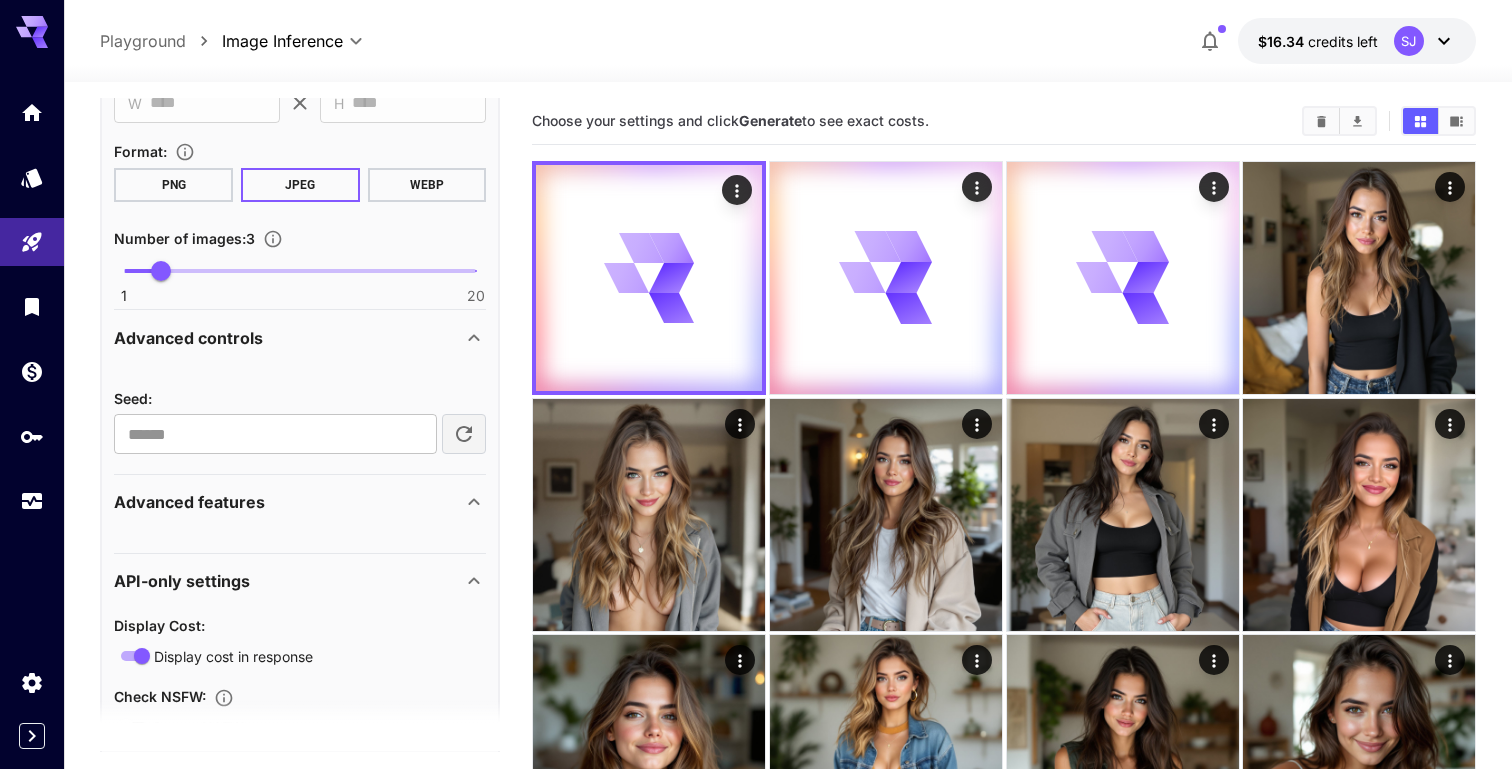 click 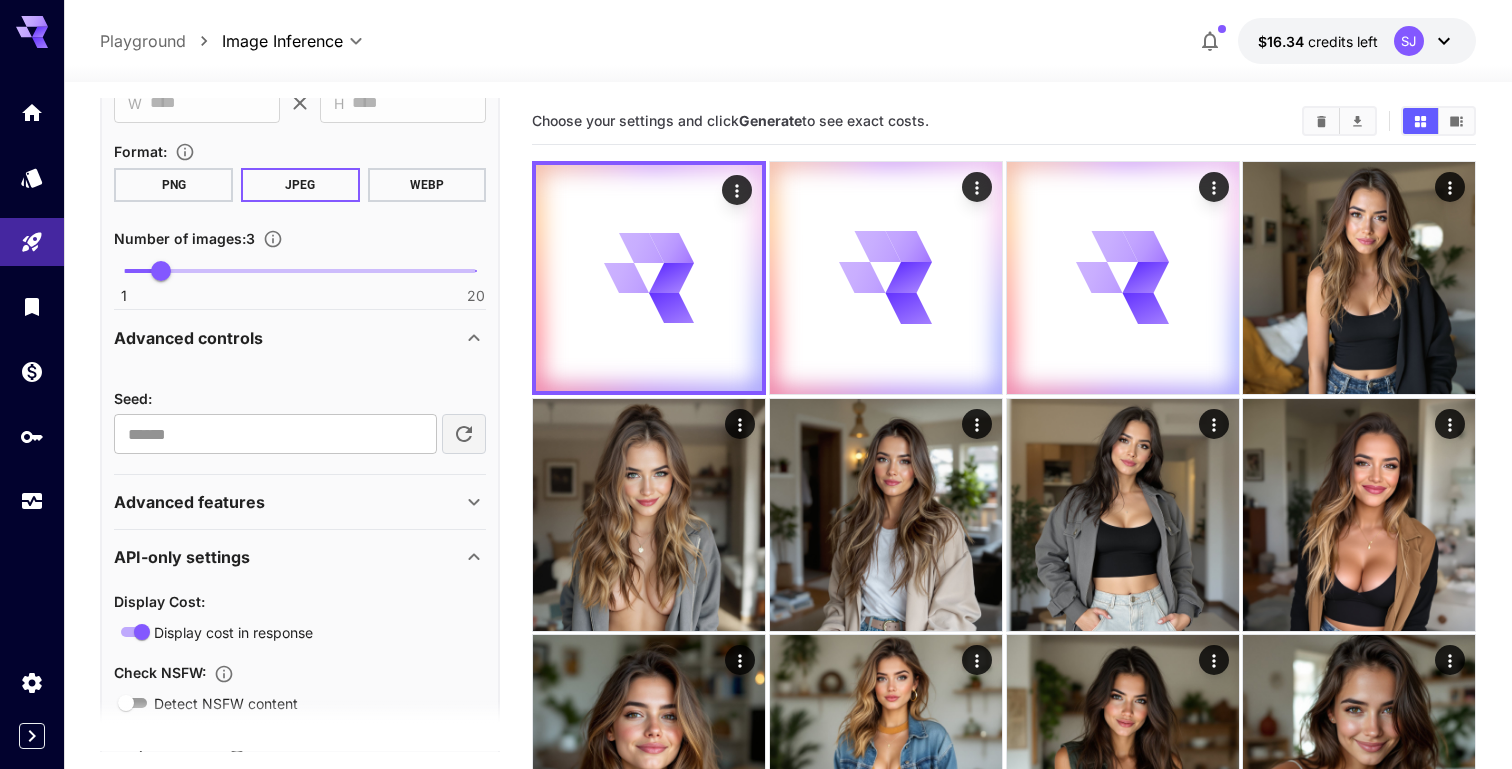 click 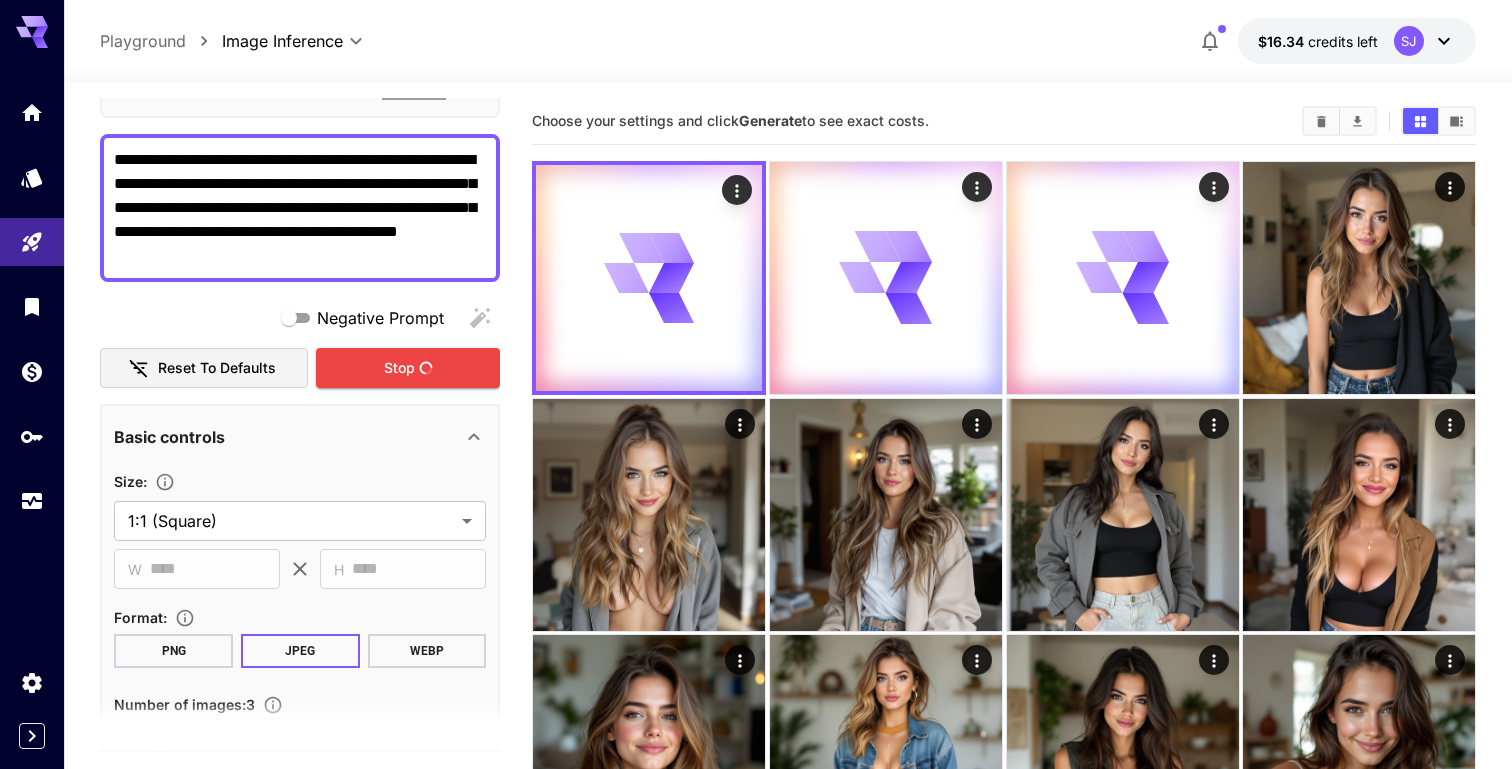 scroll, scrollTop: 0, scrollLeft: 0, axis: both 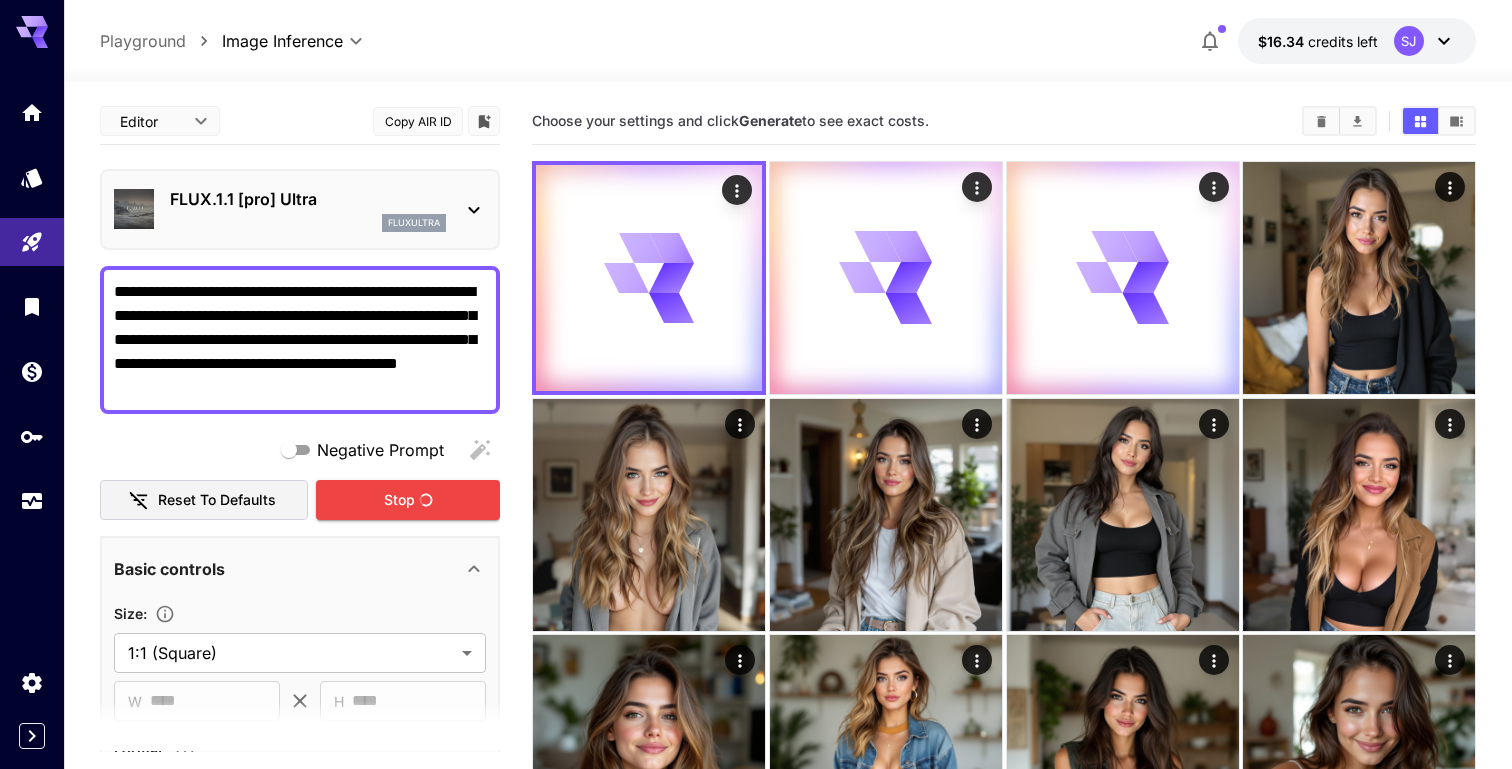 click 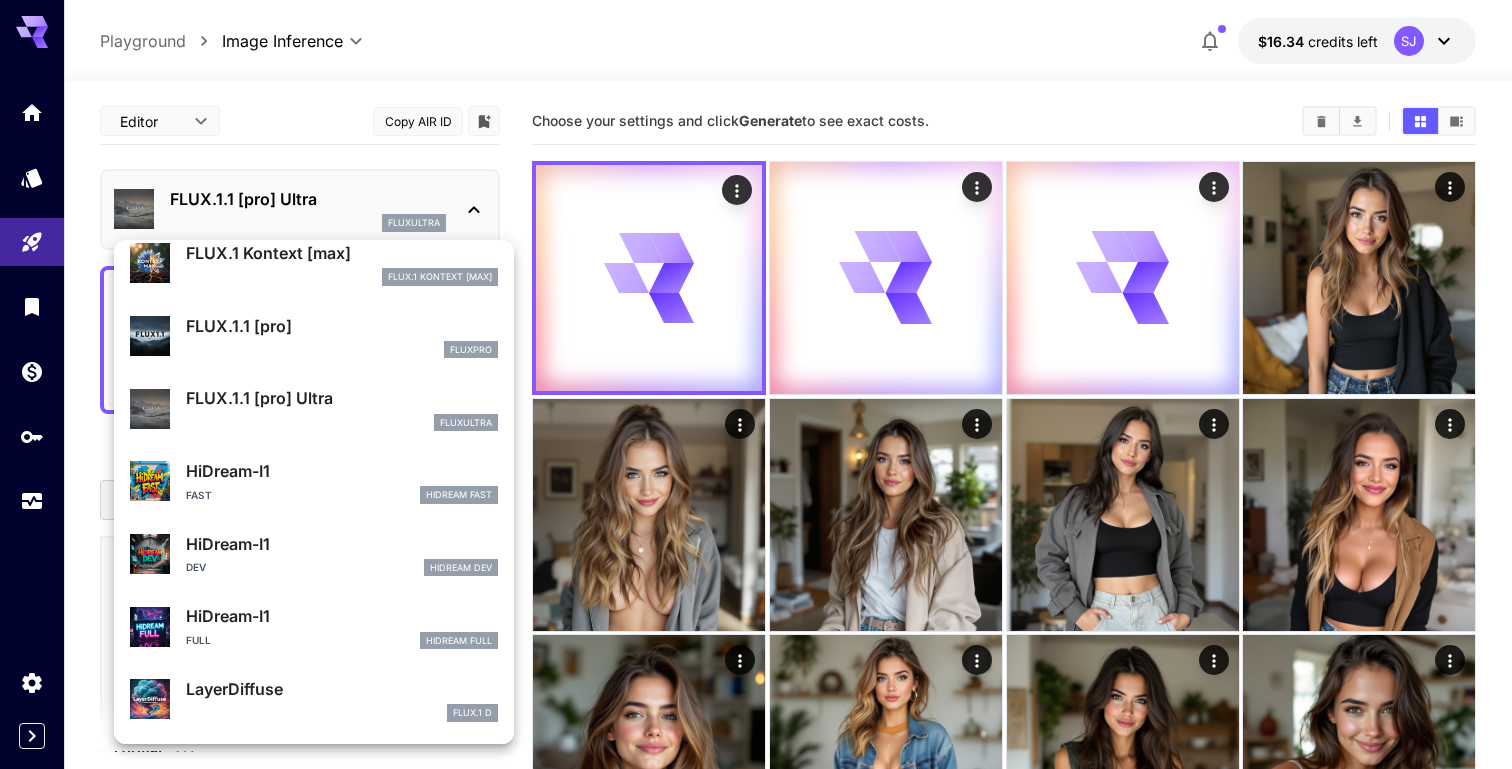 scroll, scrollTop: 0, scrollLeft: 0, axis: both 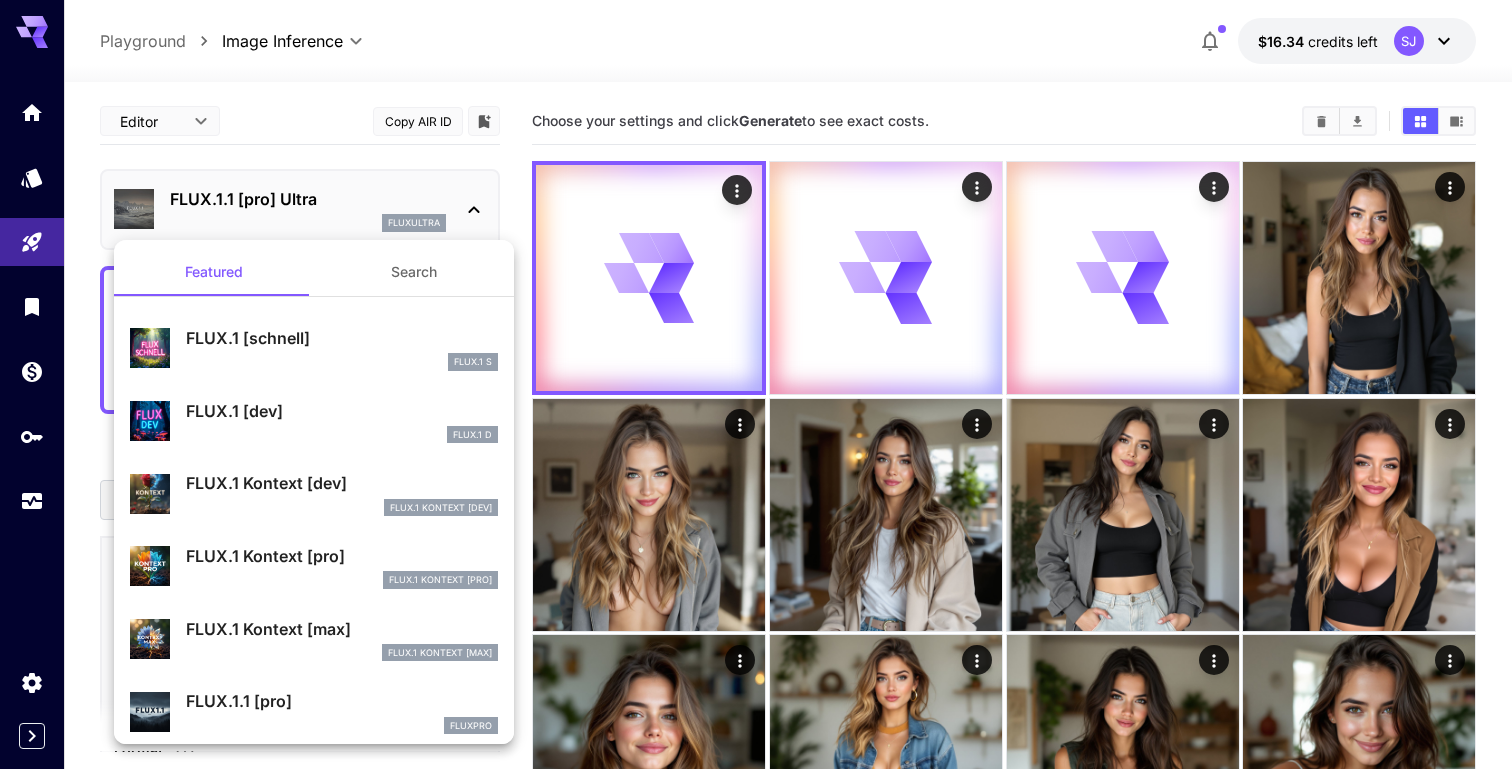 click on "Search" at bounding box center [414, 272] 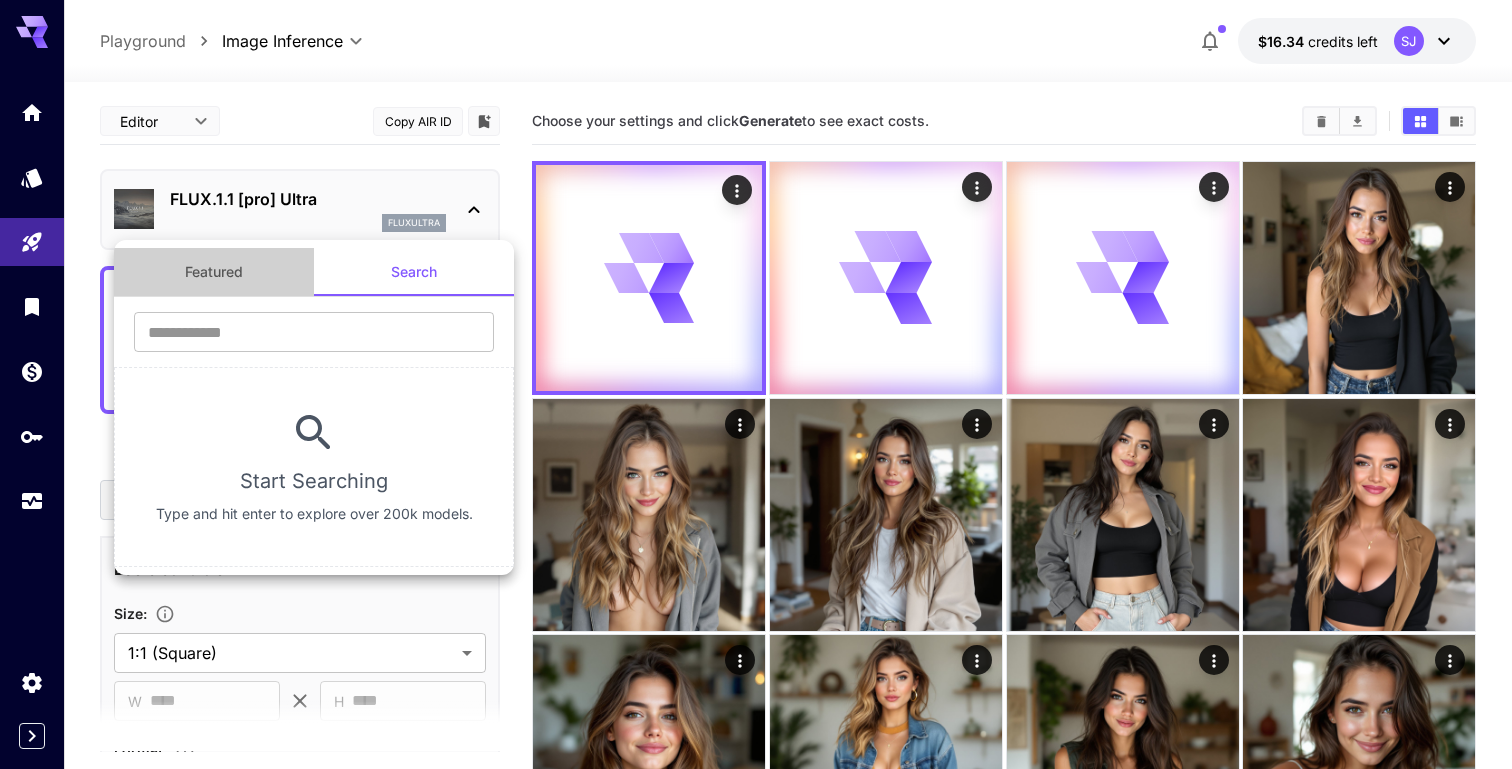 click on "Featured" at bounding box center (214, 272) 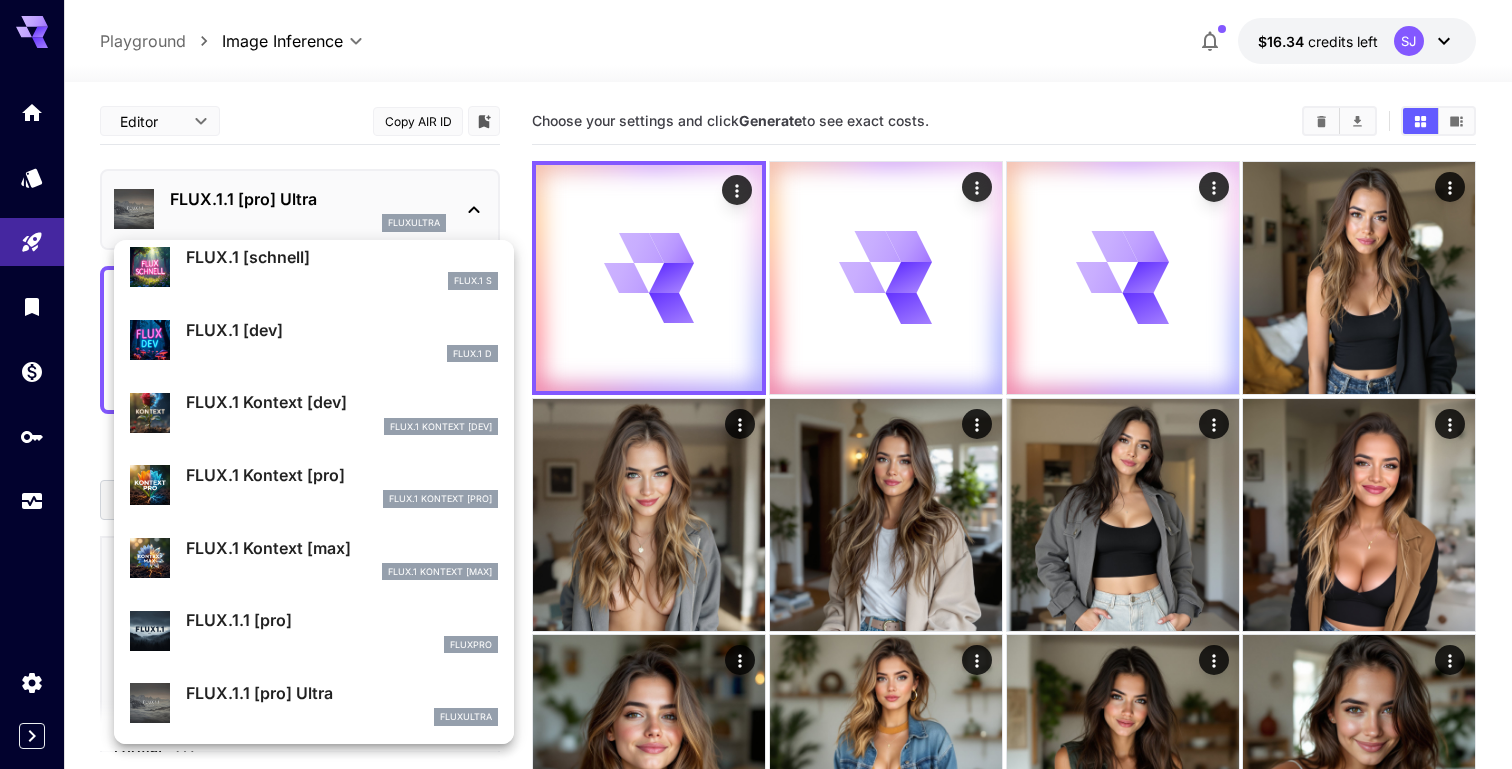 scroll, scrollTop: 92, scrollLeft: 0, axis: vertical 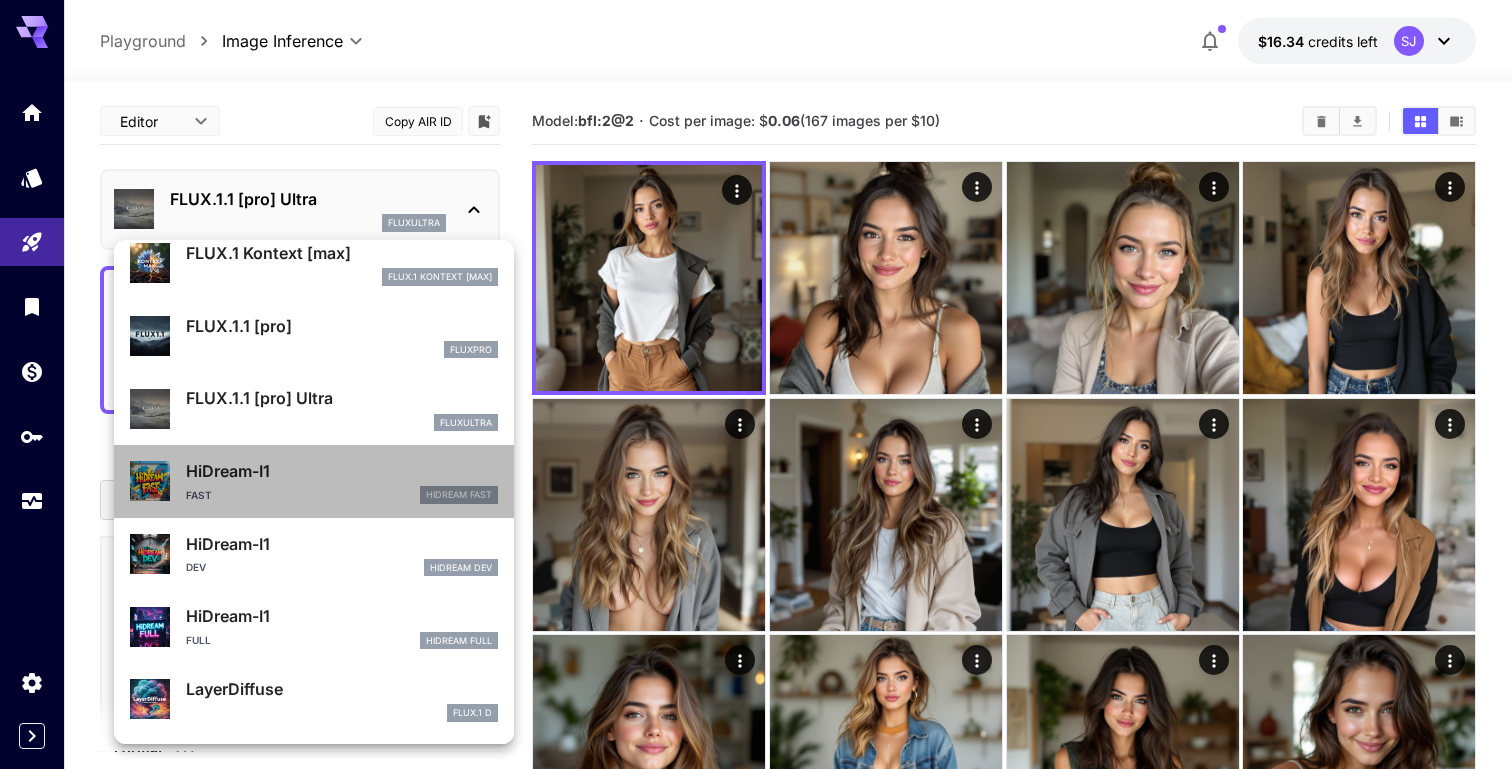 click on "HiDream-I1" at bounding box center (342, 471) 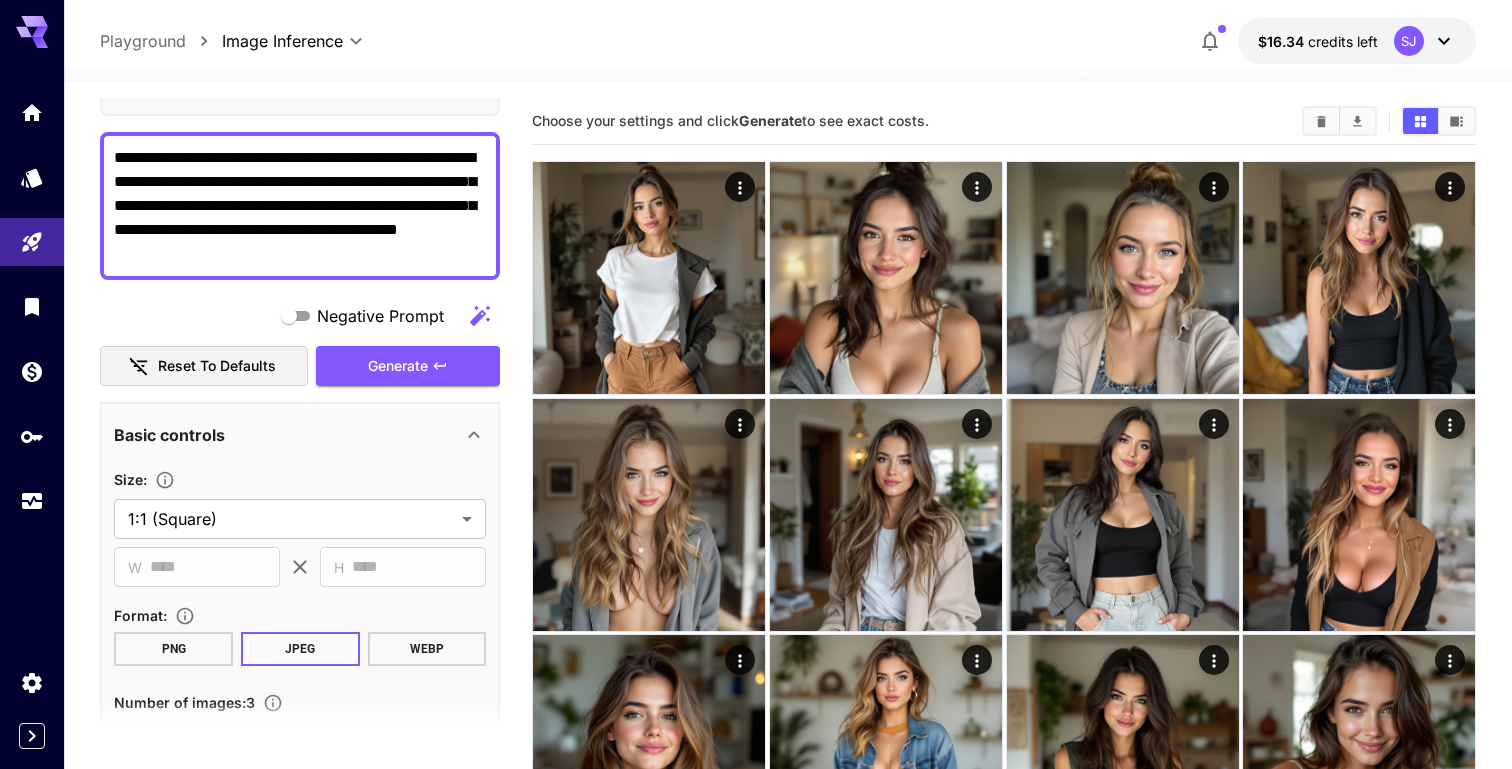 scroll, scrollTop: 0, scrollLeft: 0, axis: both 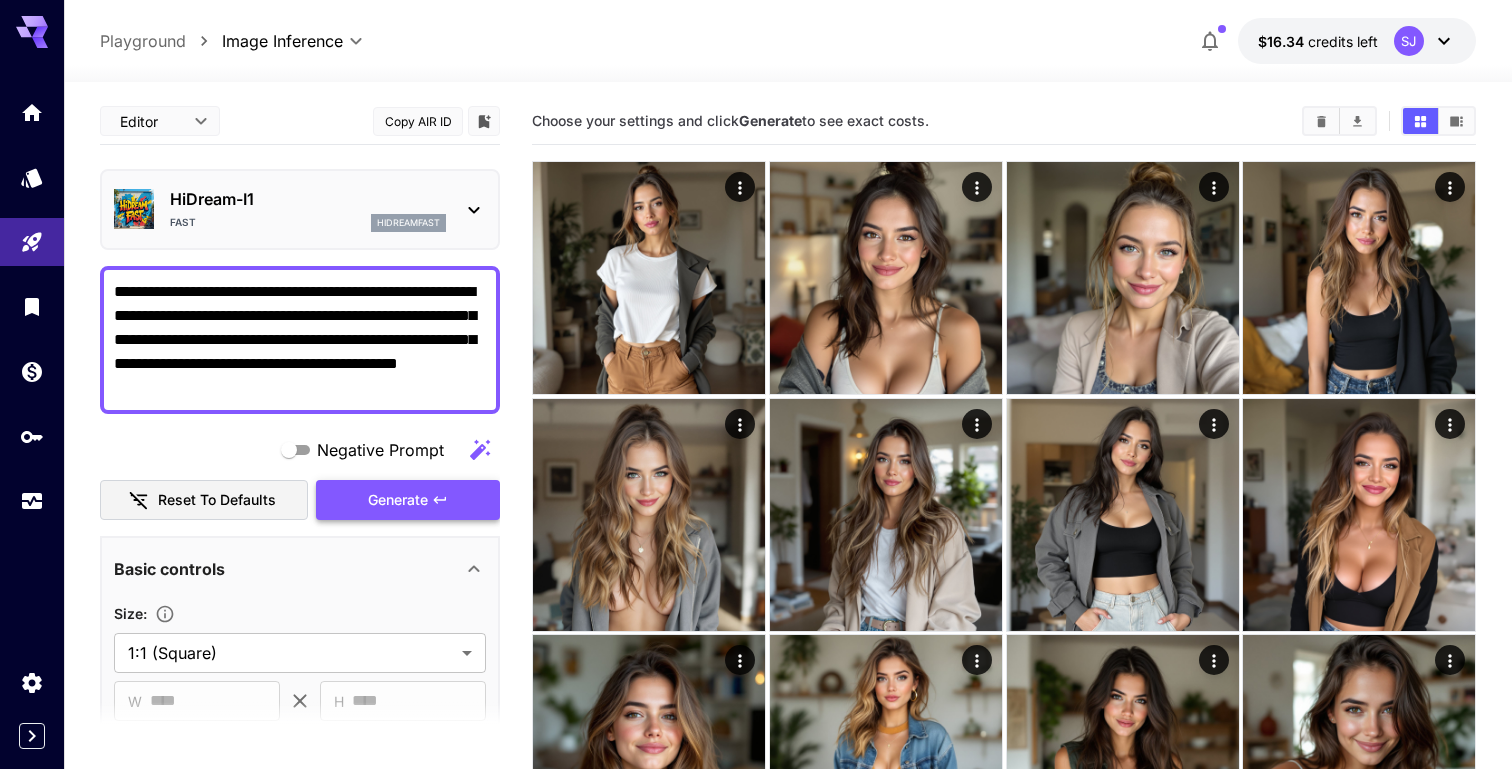 click on "Generate" at bounding box center [408, 500] 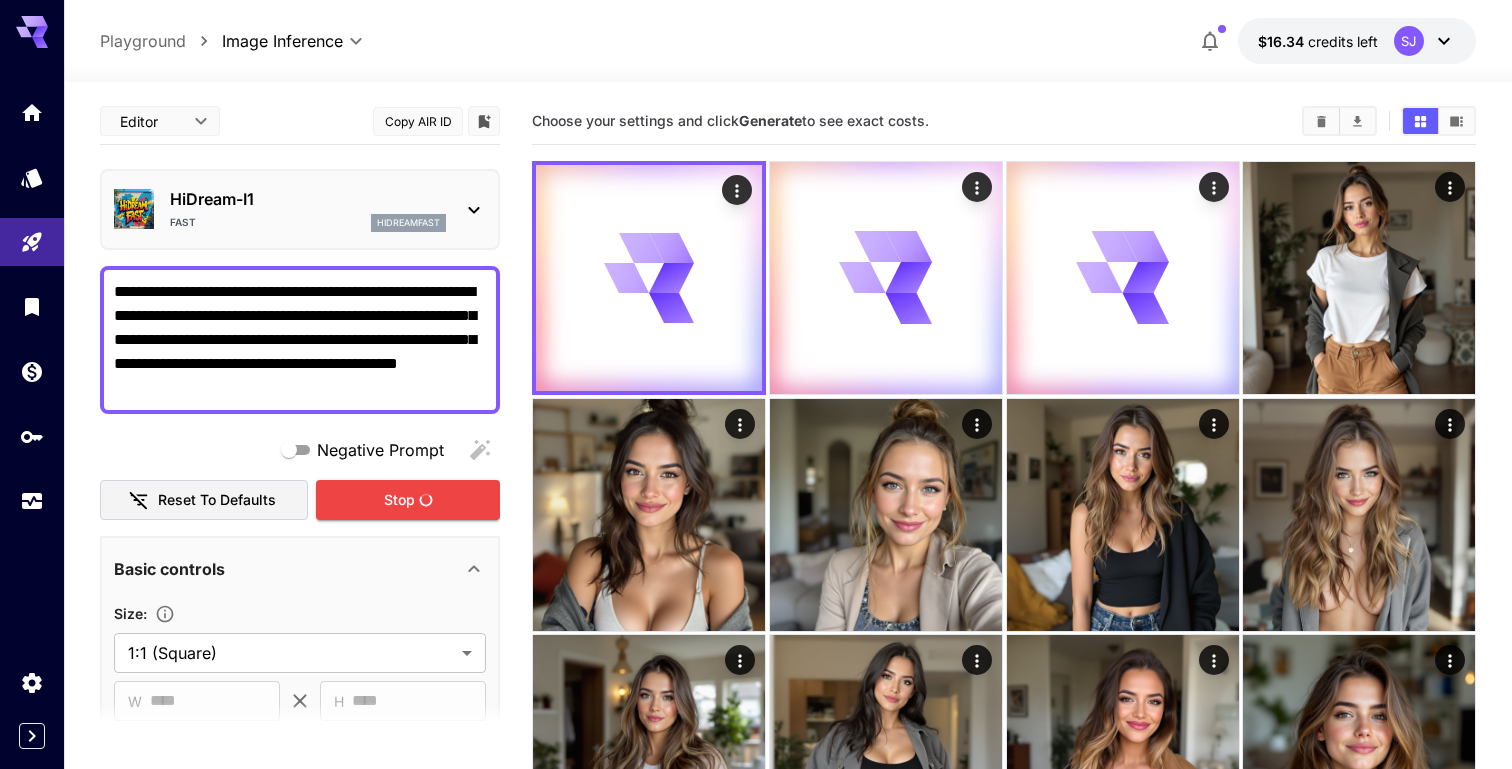 click on "HiDream-I1" at bounding box center [308, 199] 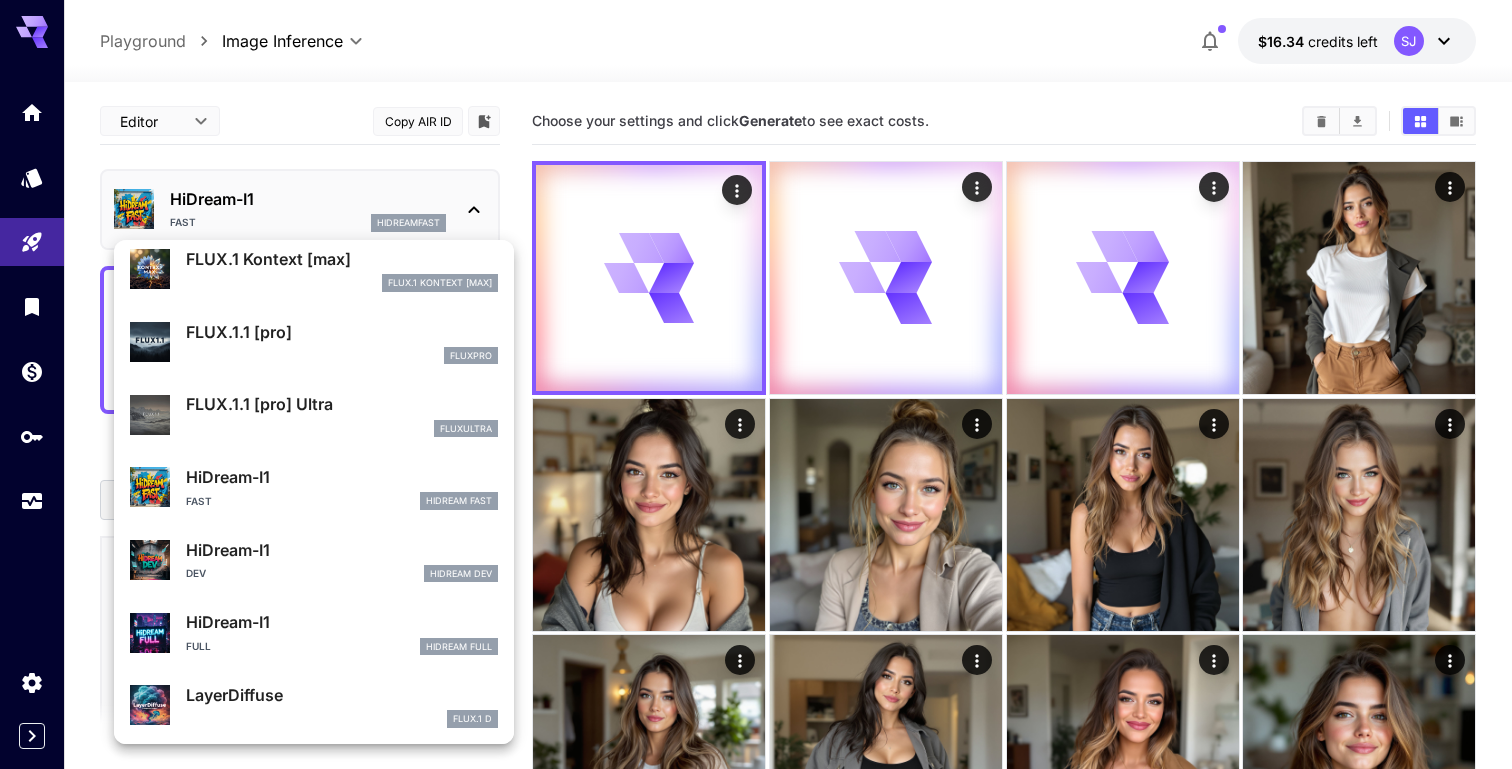 scroll, scrollTop: 377, scrollLeft: 0, axis: vertical 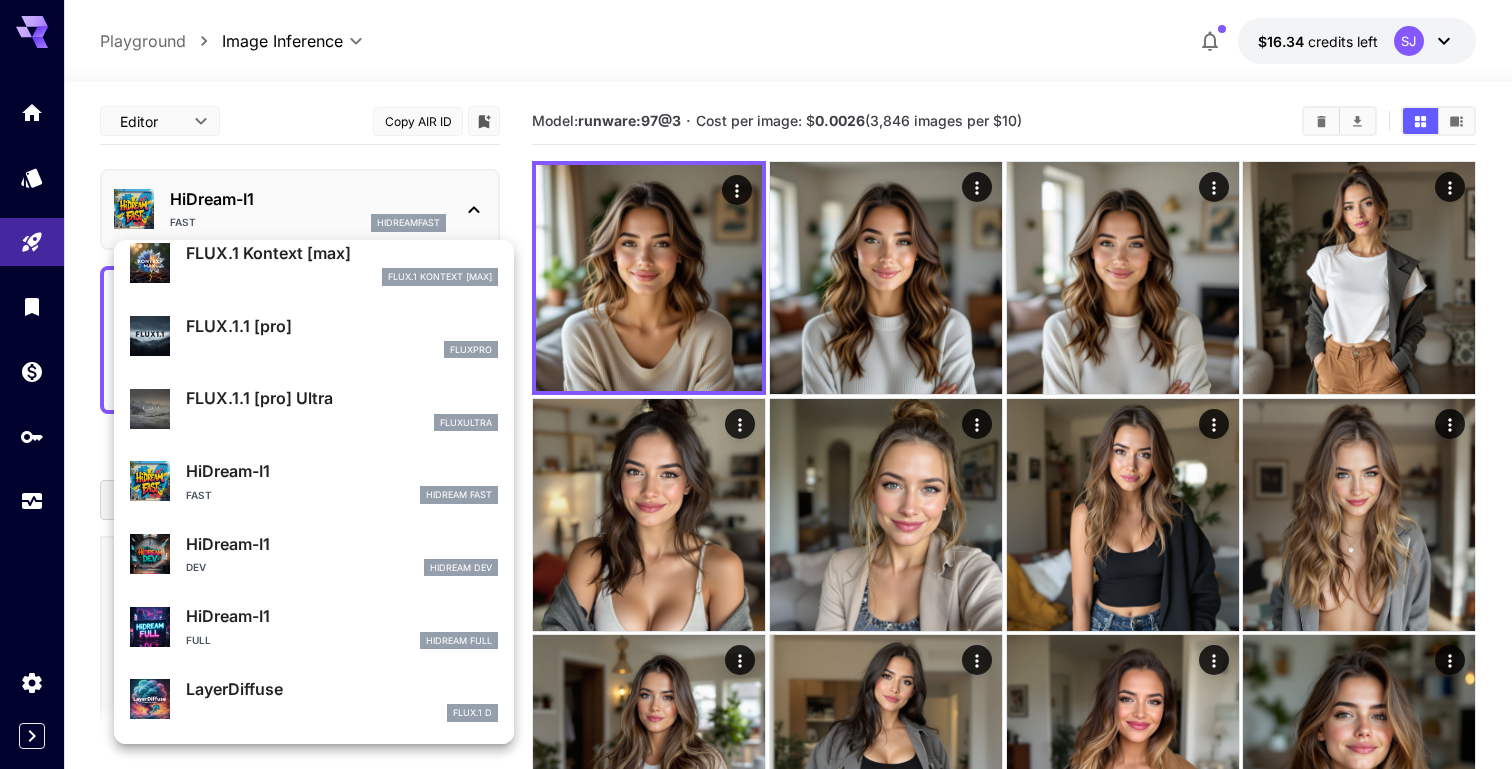 click at bounding box center [756, 384] 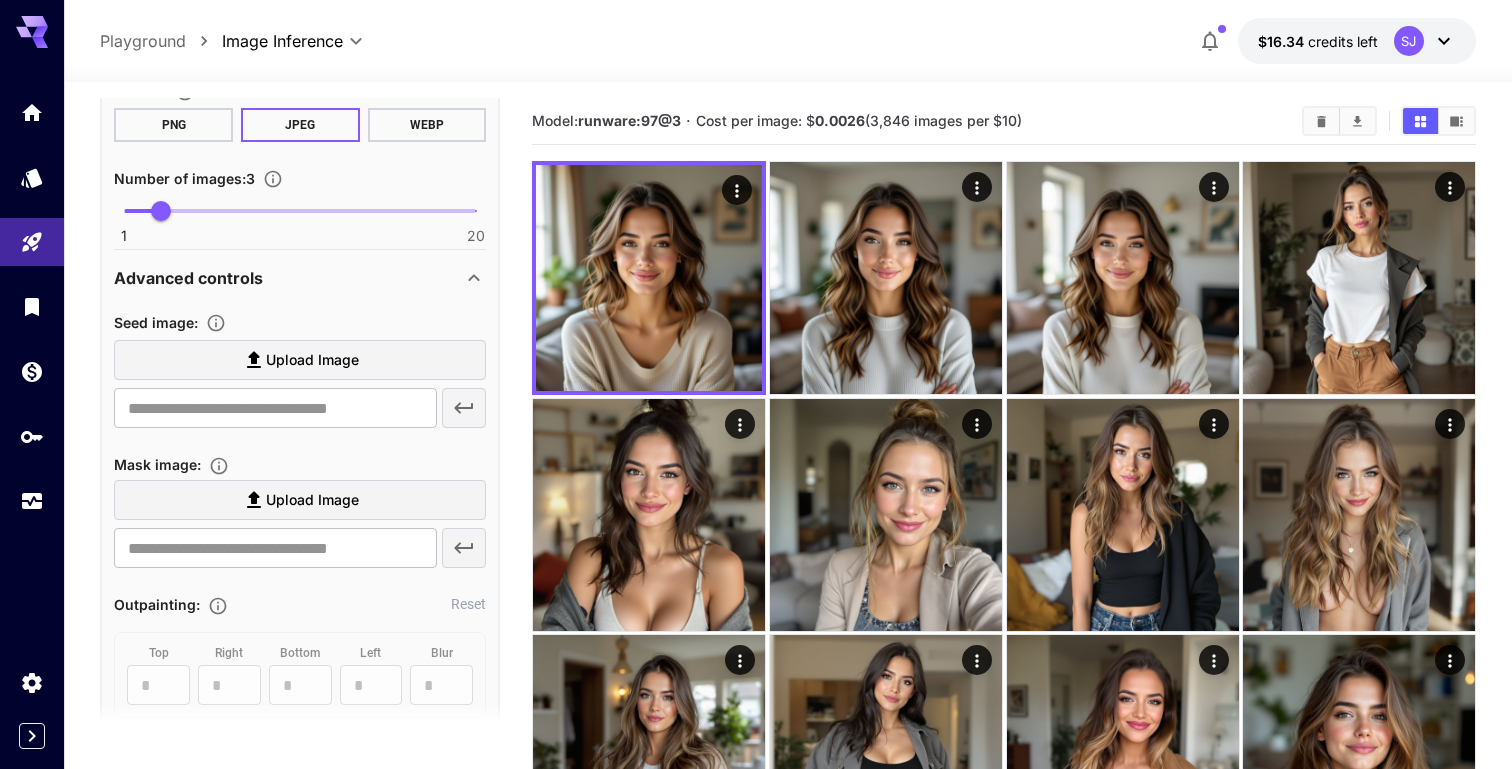scroll, scrollTop: 788, scrollLeft: 0, axis: vertical 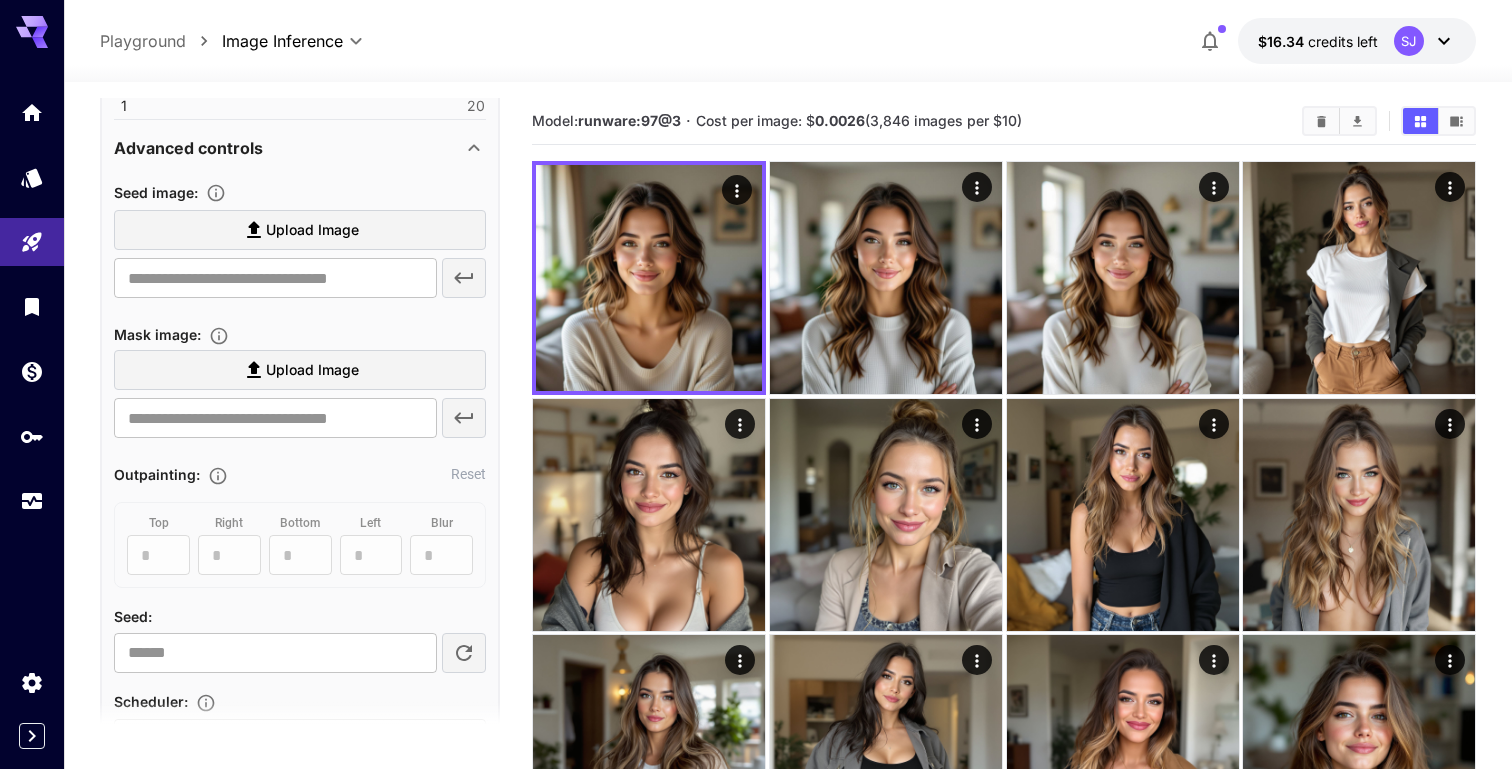 click on "Upload Image" at bounding box center (300, 230) 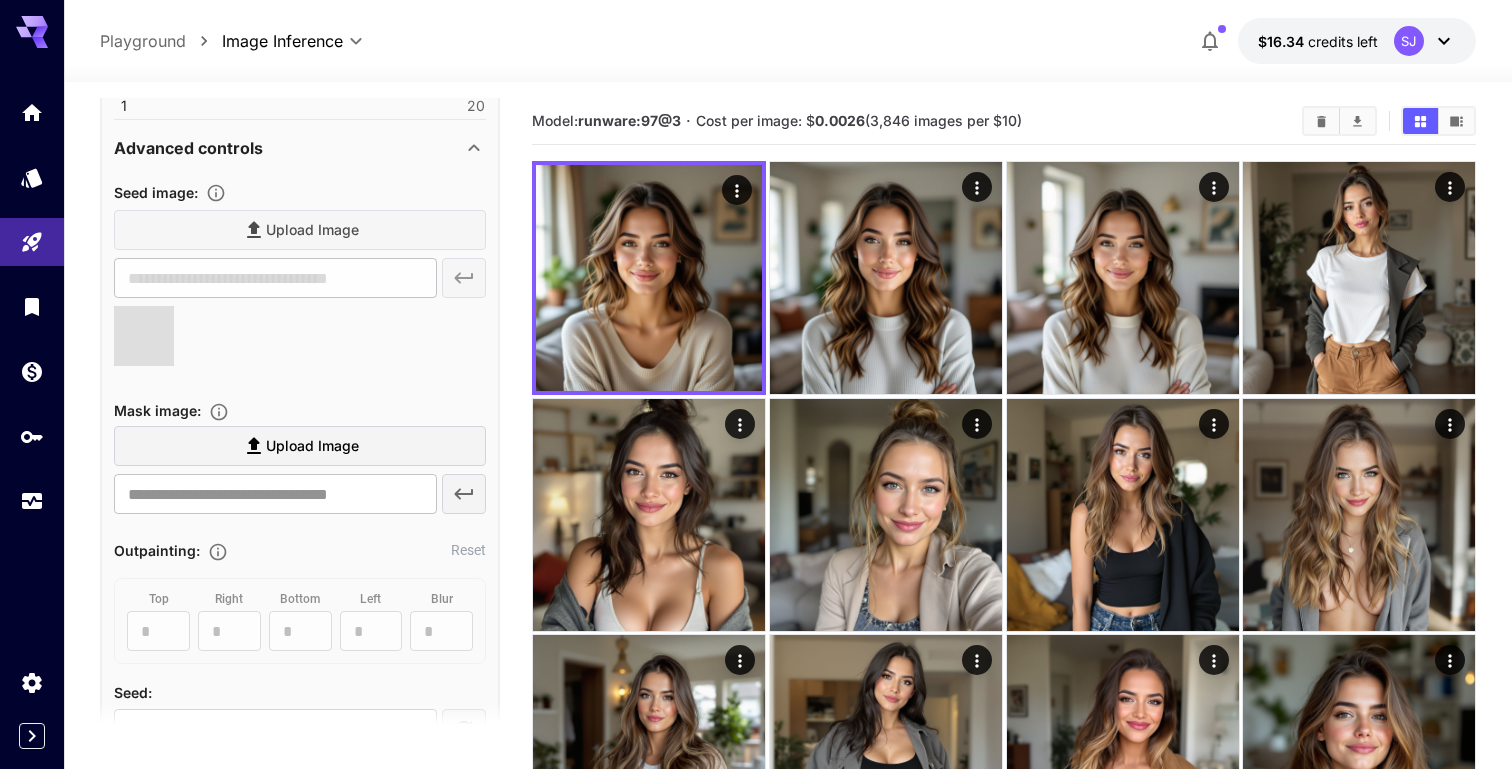 type on "**********" 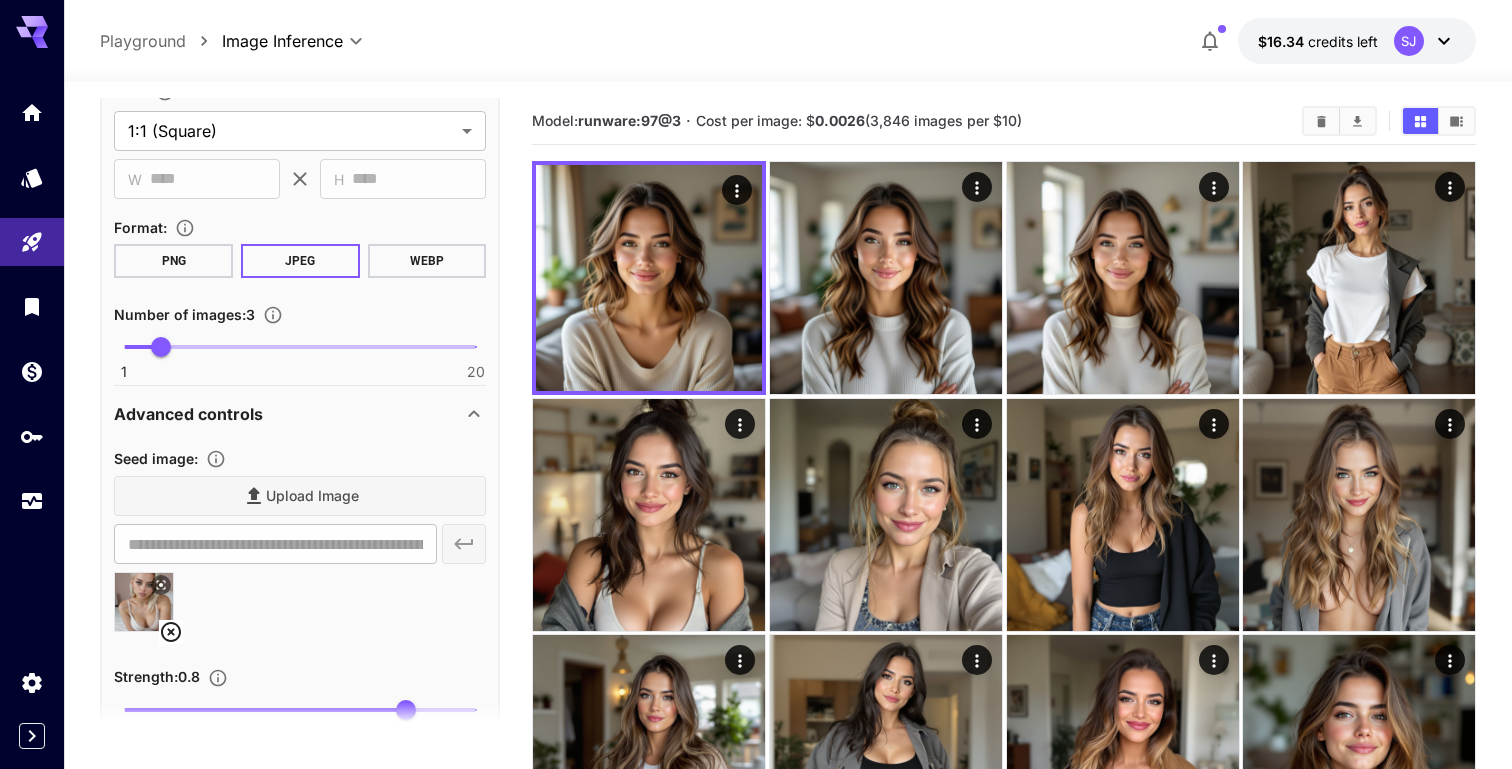 scroll, scrollTop: 368, scrollLeft: 0, axis: vertical 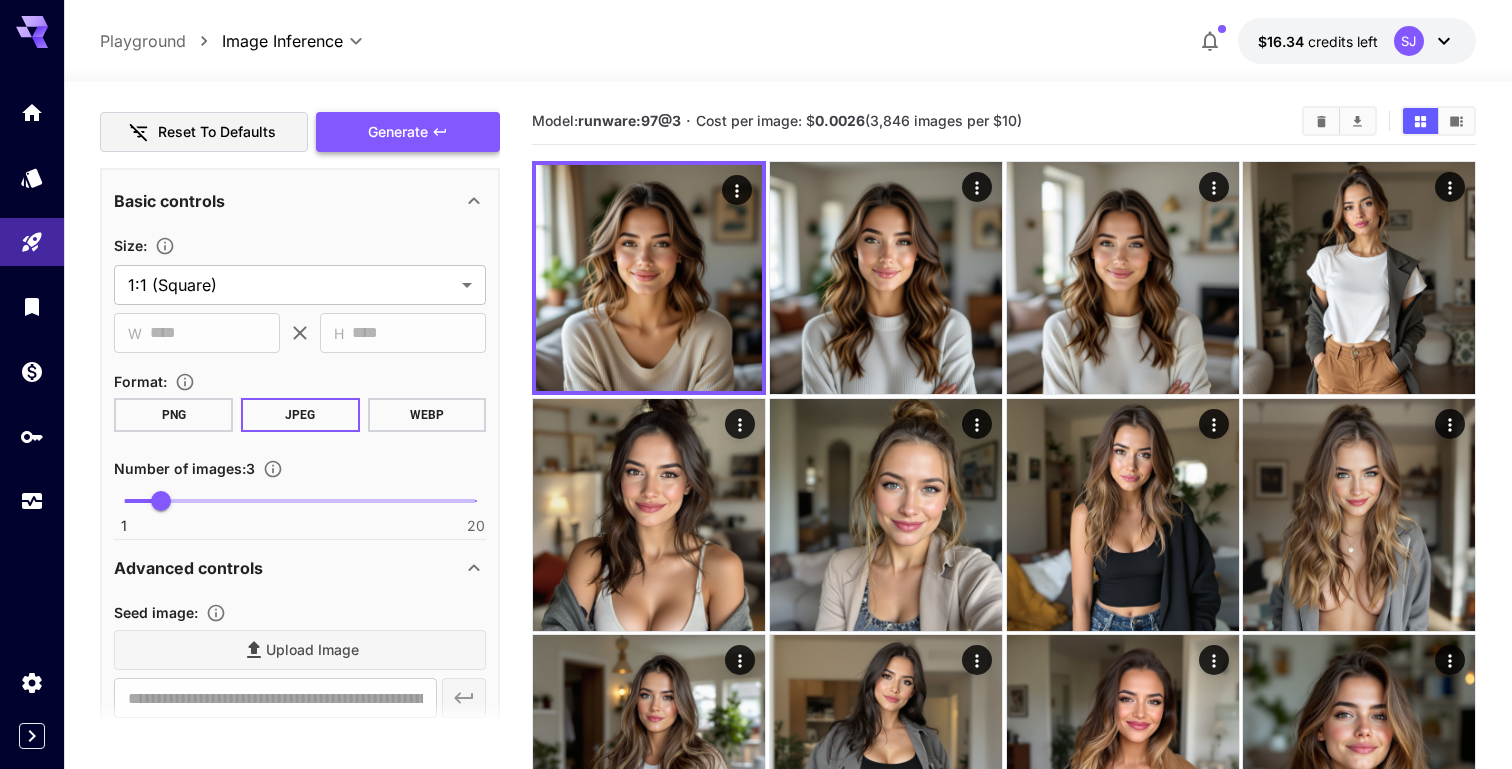 click on "Generate" at bounding box center [398, 132] 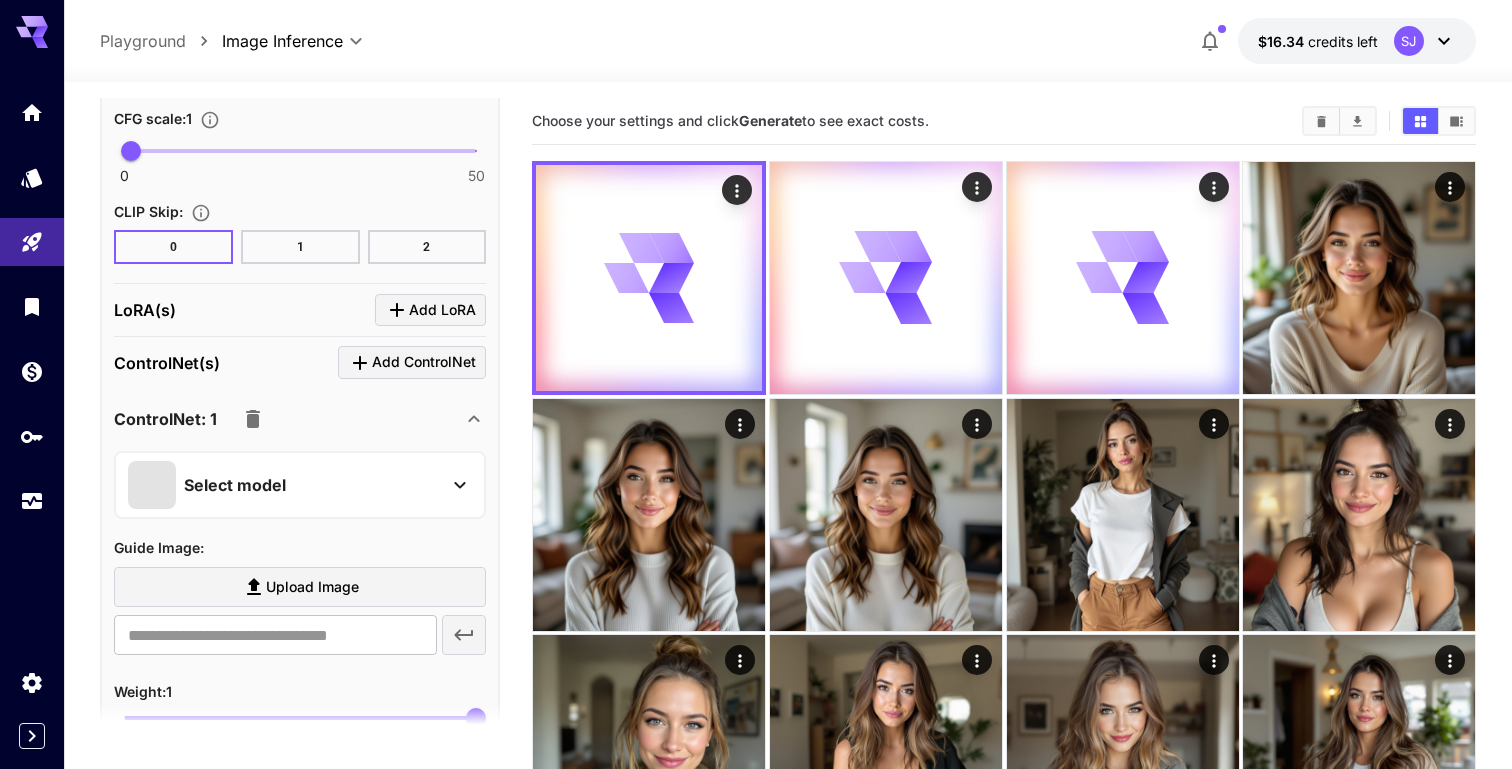 scroll, scrollTop: 1853, scrollLeft: 0, axis: vertical 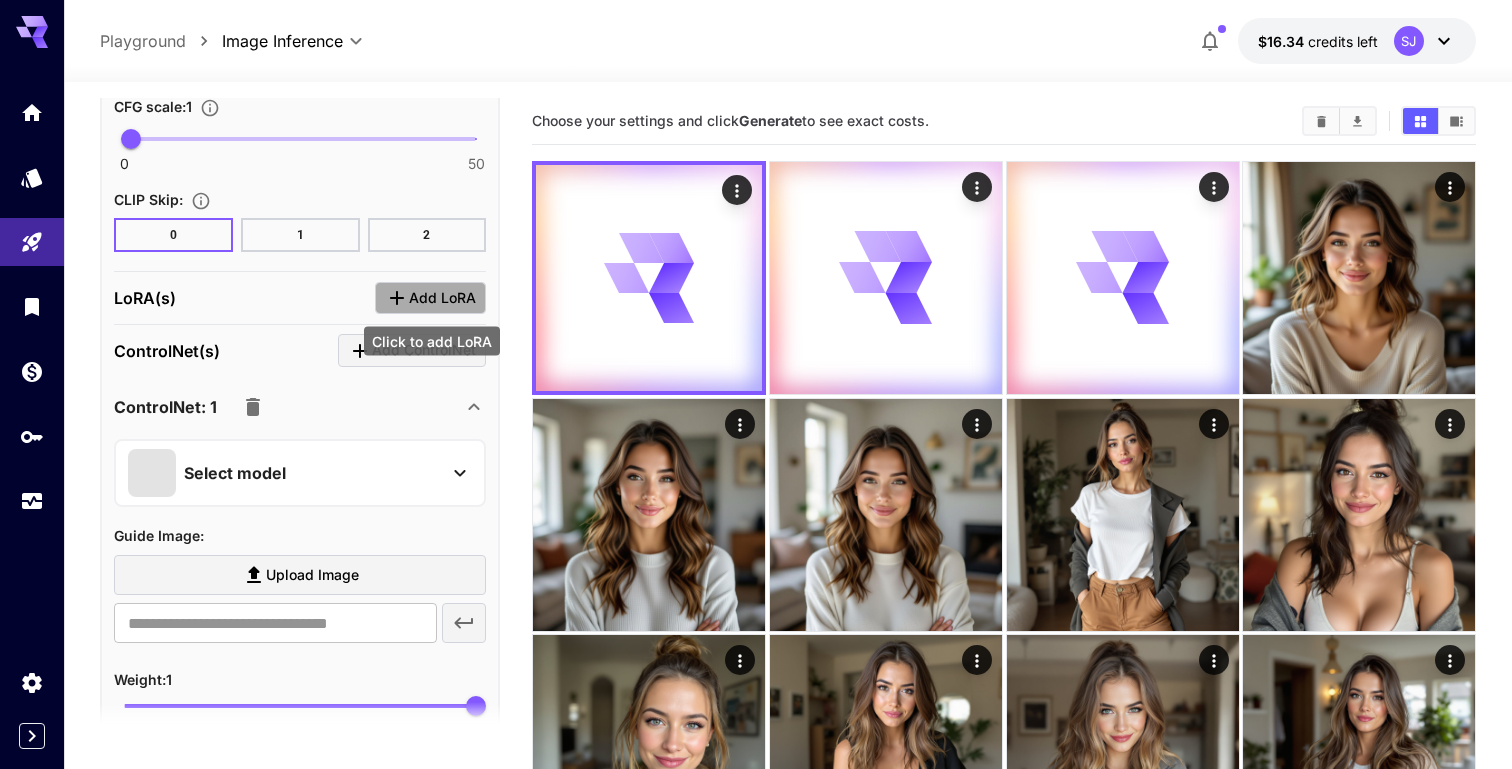 click on "Add LoRA" at bounding box center (442, 298) 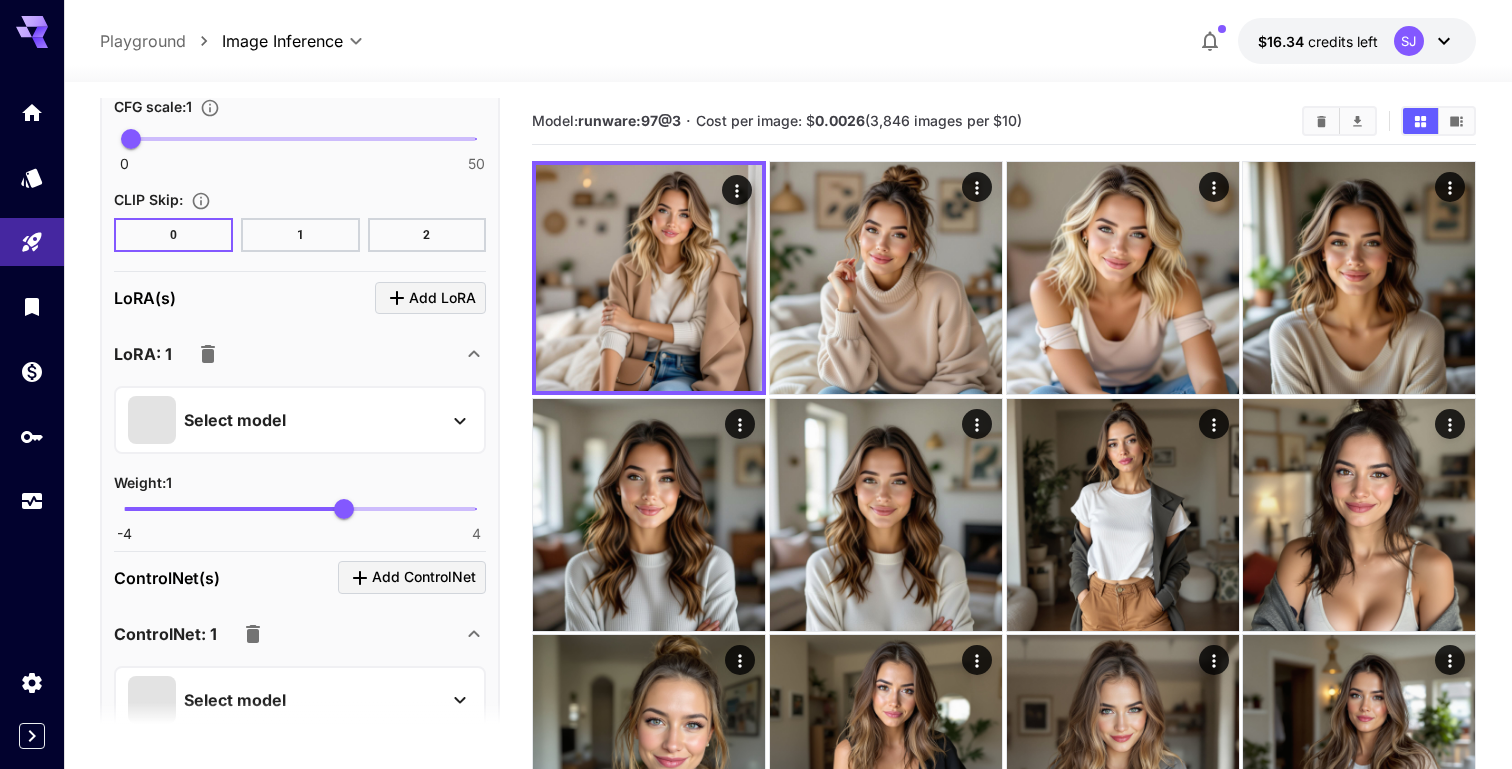 click on "Select model" at bounding box center (284, 420) 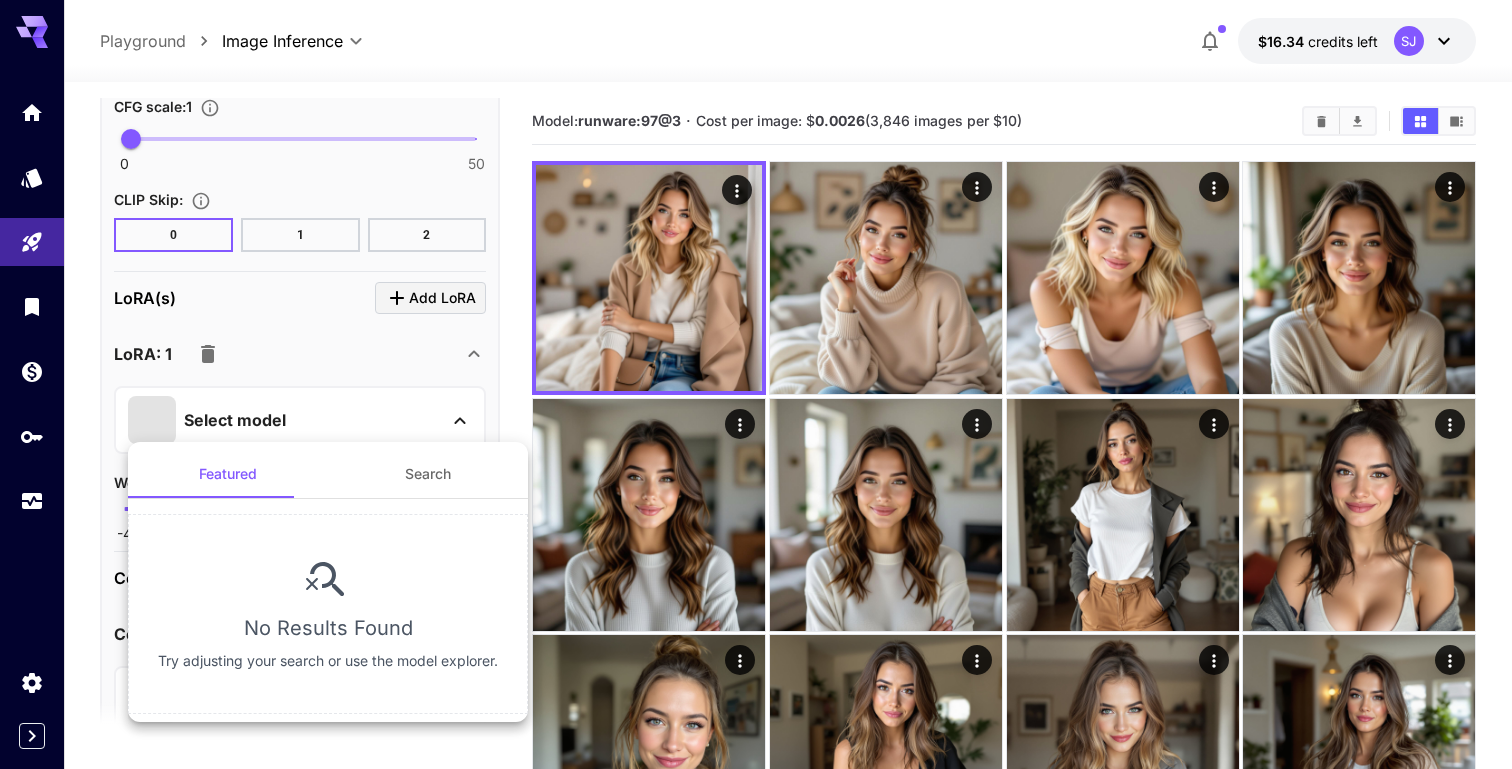 click at bounding box center (756, 384) 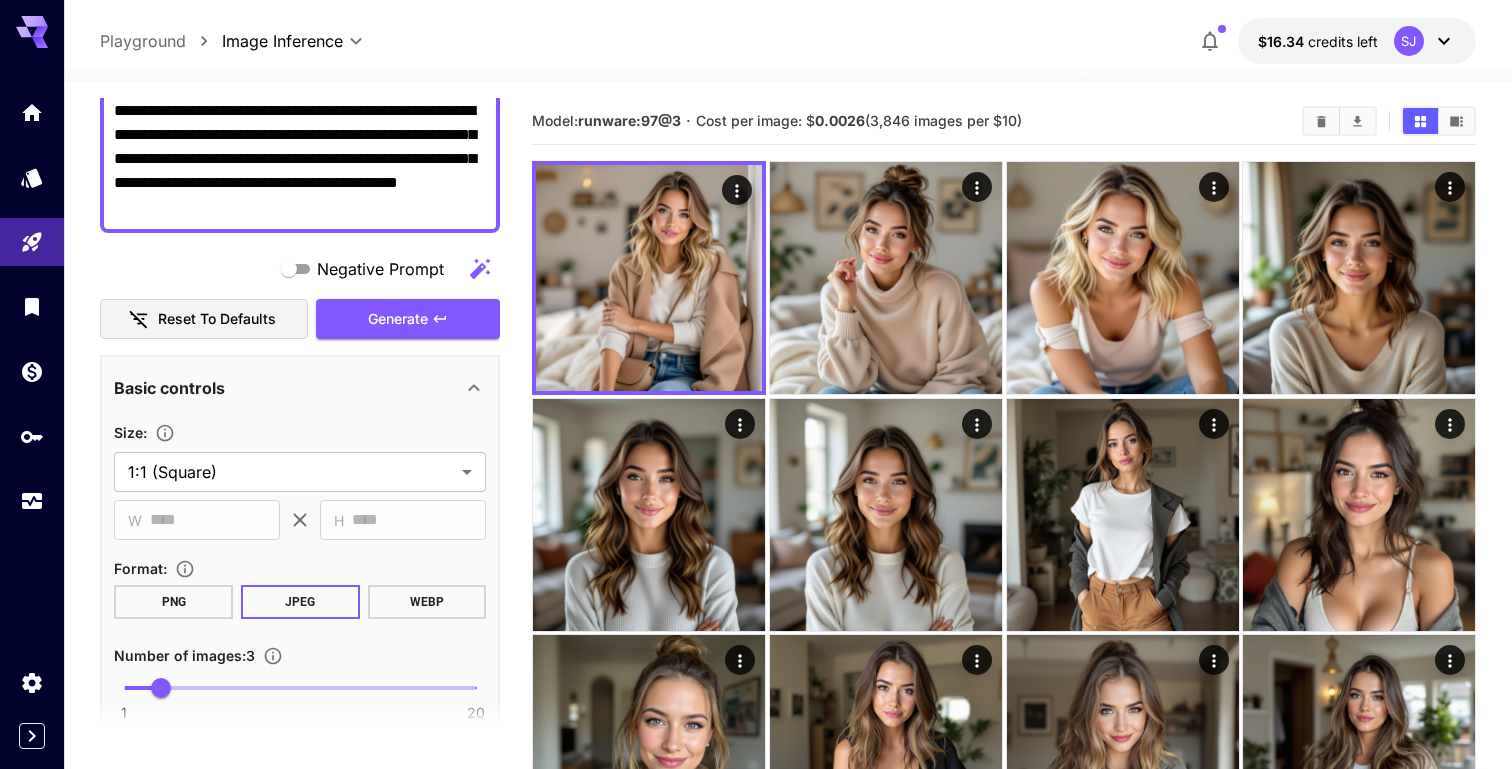 scroll, scrollTop: 0, scrollLeft: 0, axis: both 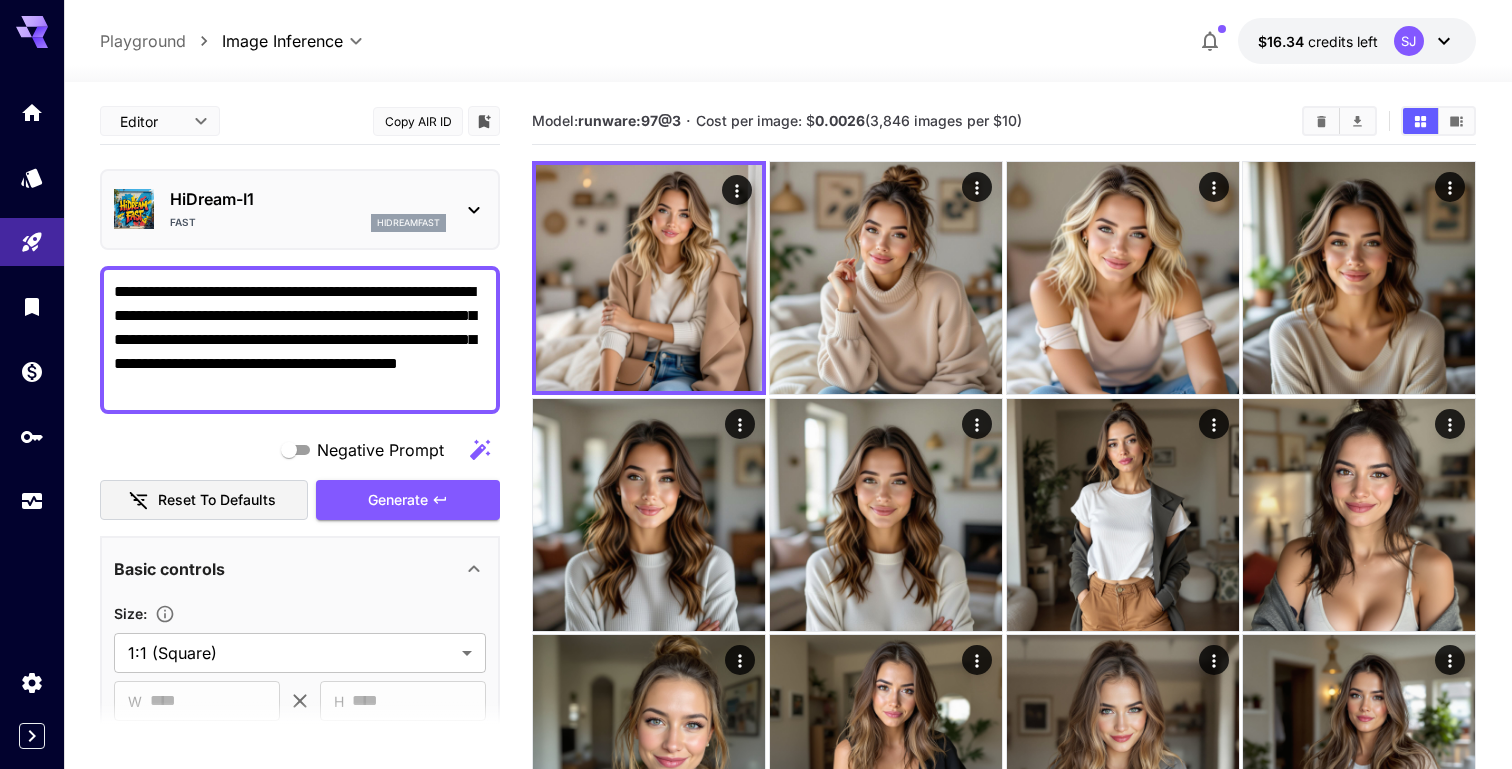 click on "**********" at bounding box center (300, 340) 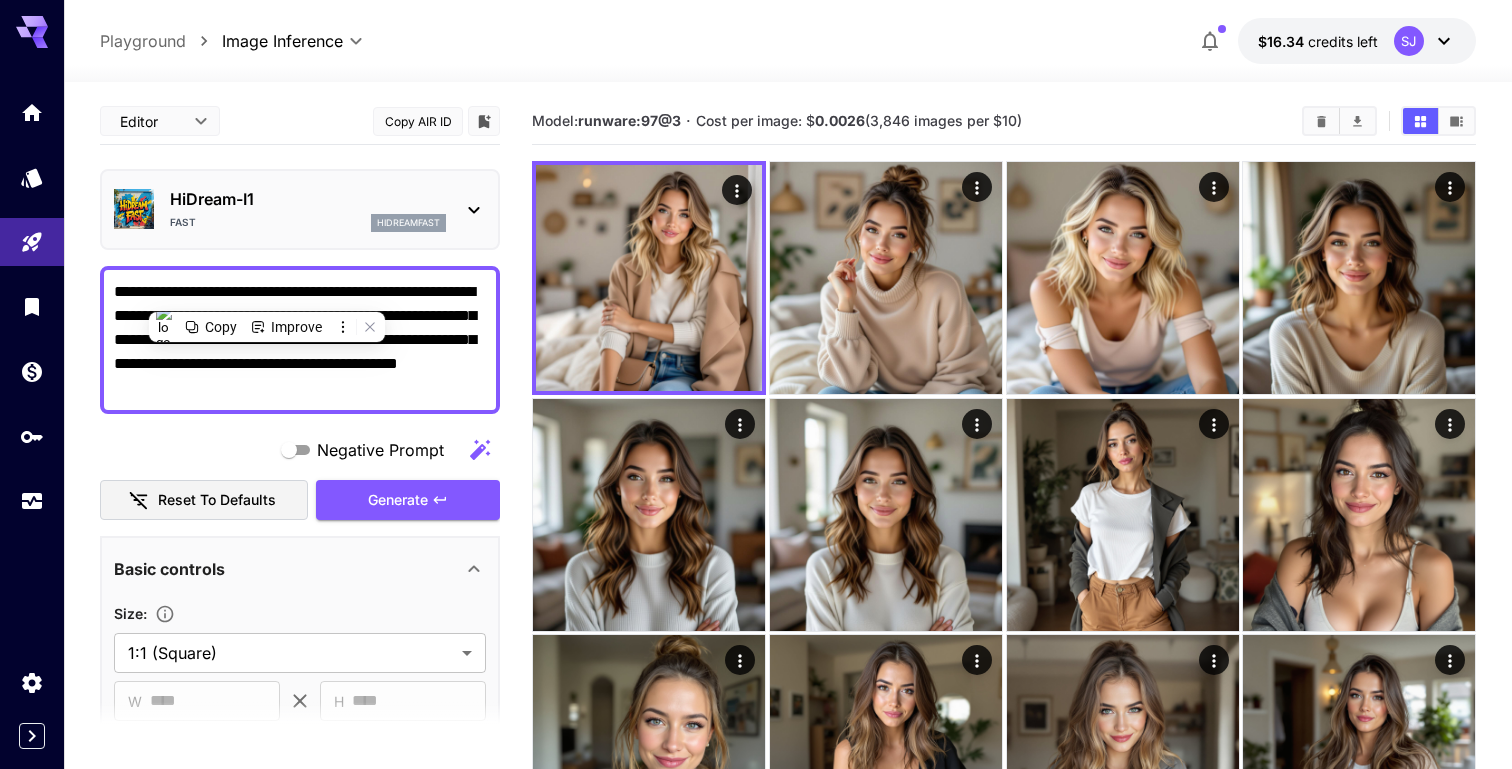 paste 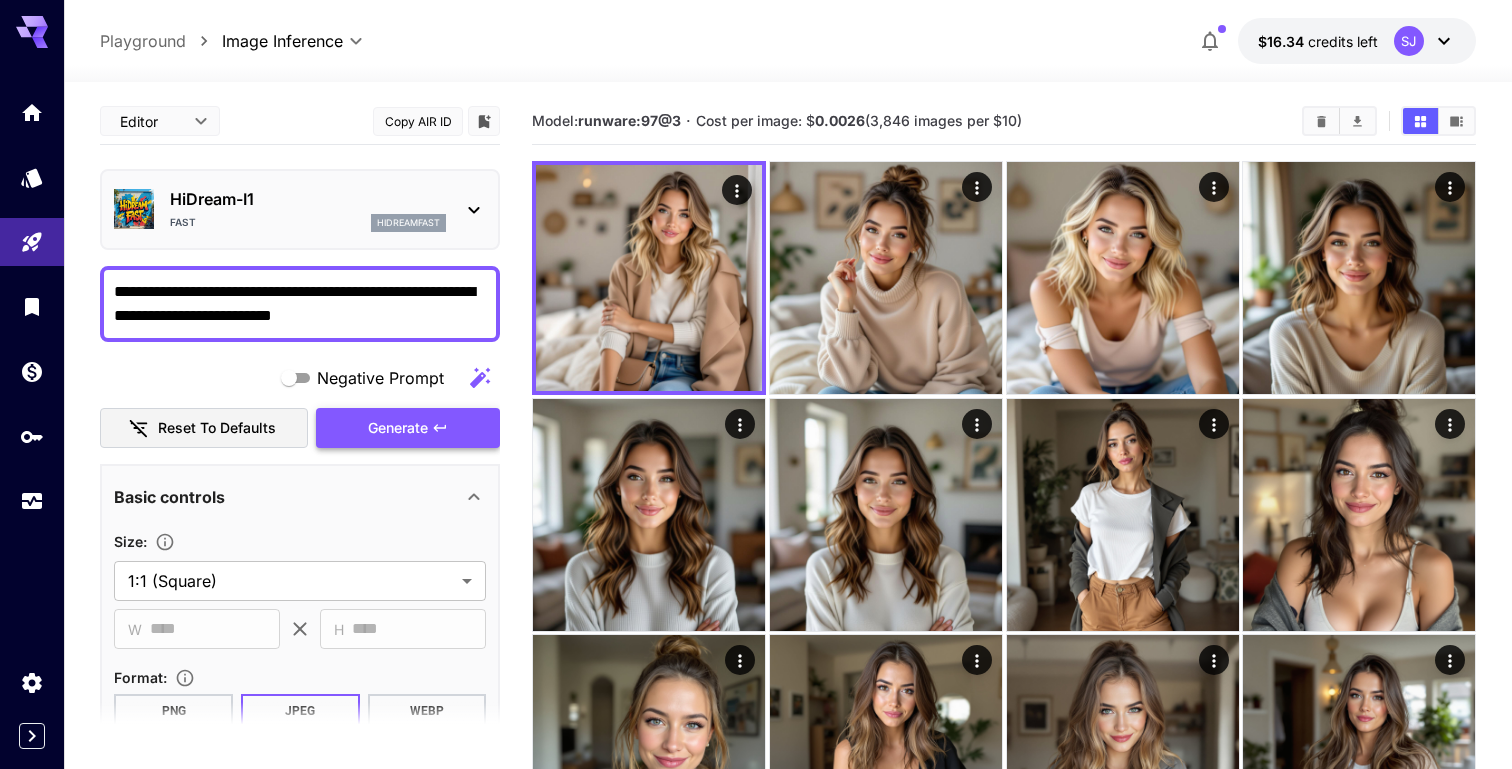 type on "**********" 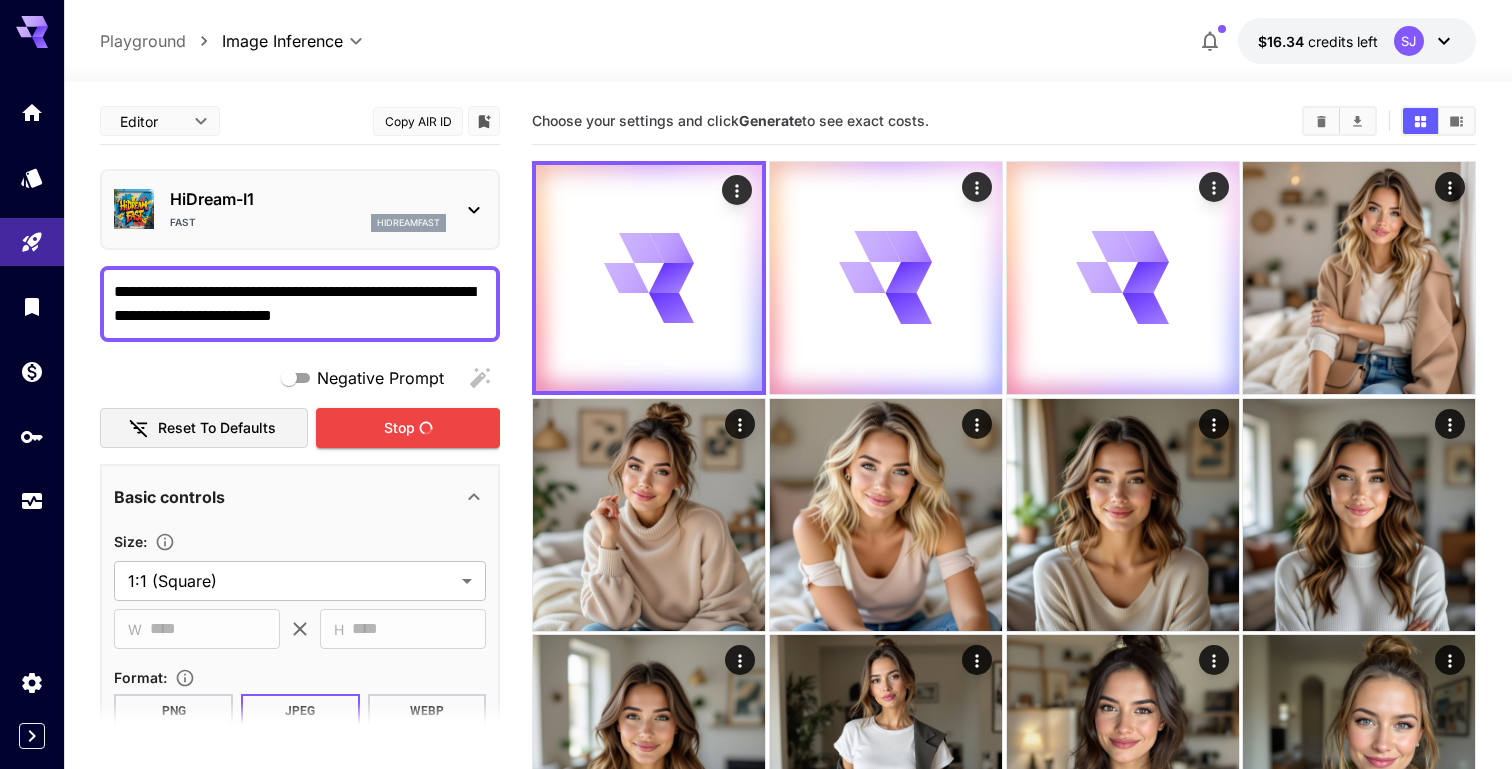 scroll, scrollTop: 0, scrollLeft: 0, axis: both 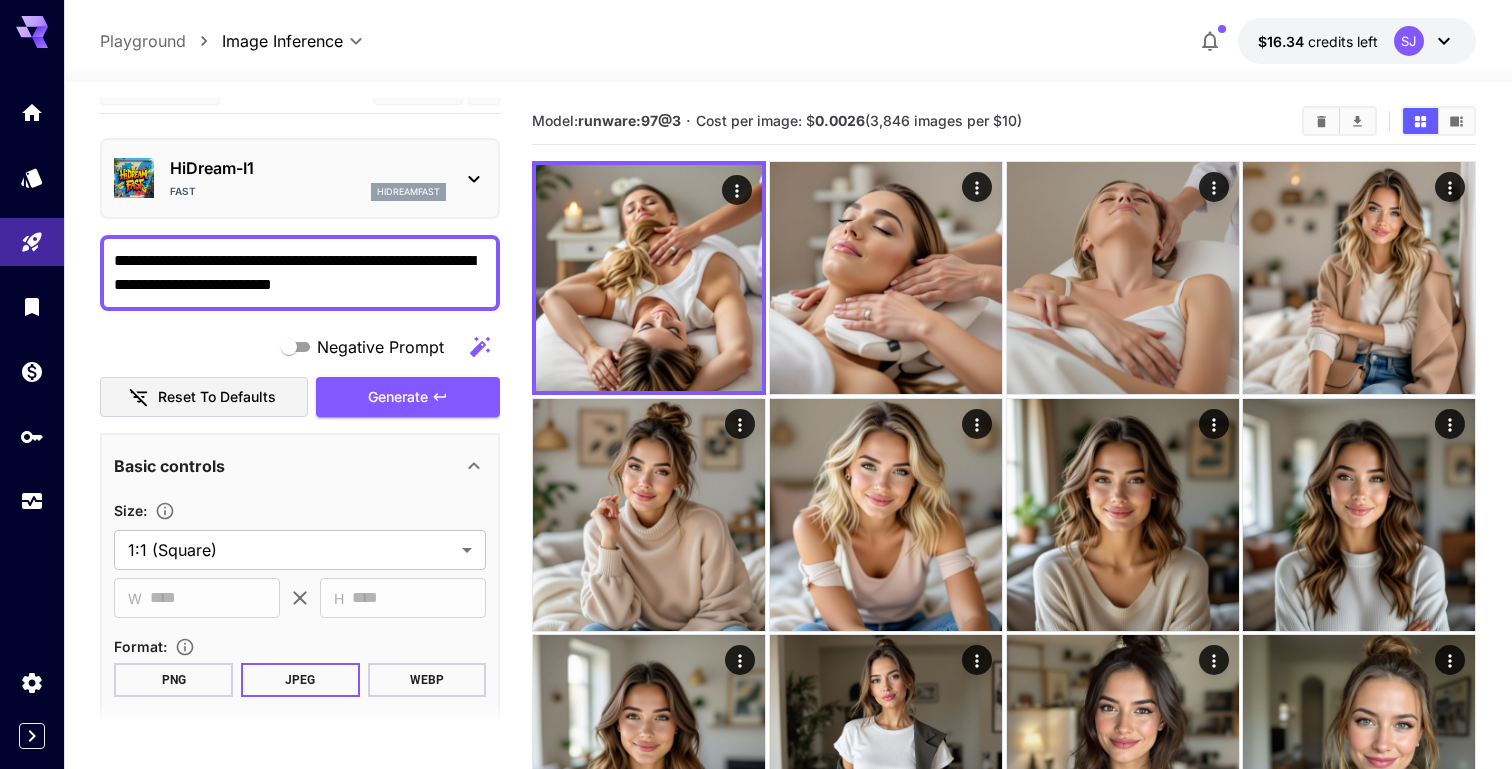 click on "HiDream-I1 Fast hidreamfast" at bounding box center (300, 178) 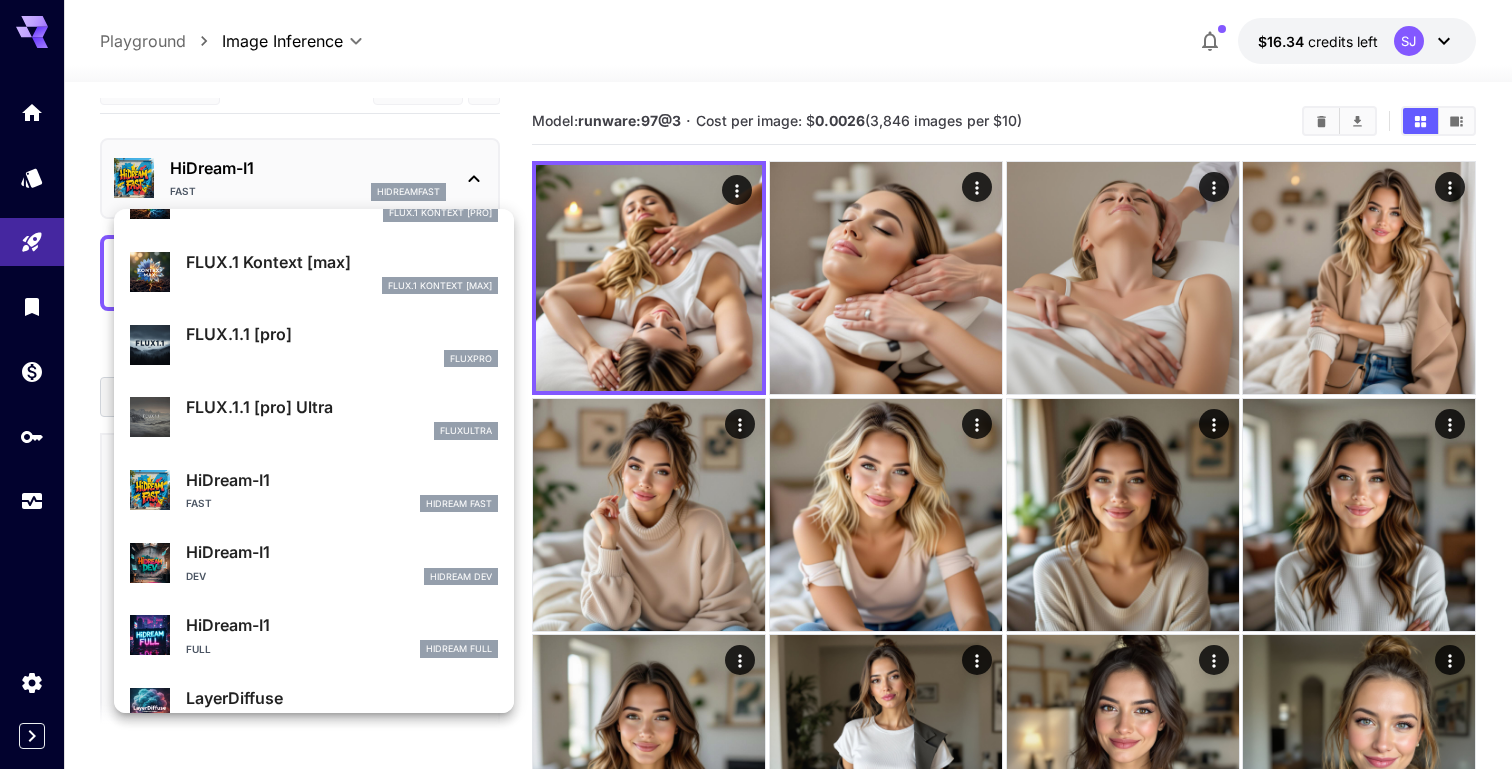 scroll, scrollTop: 341, scrollLeft: 0, axis: vertical 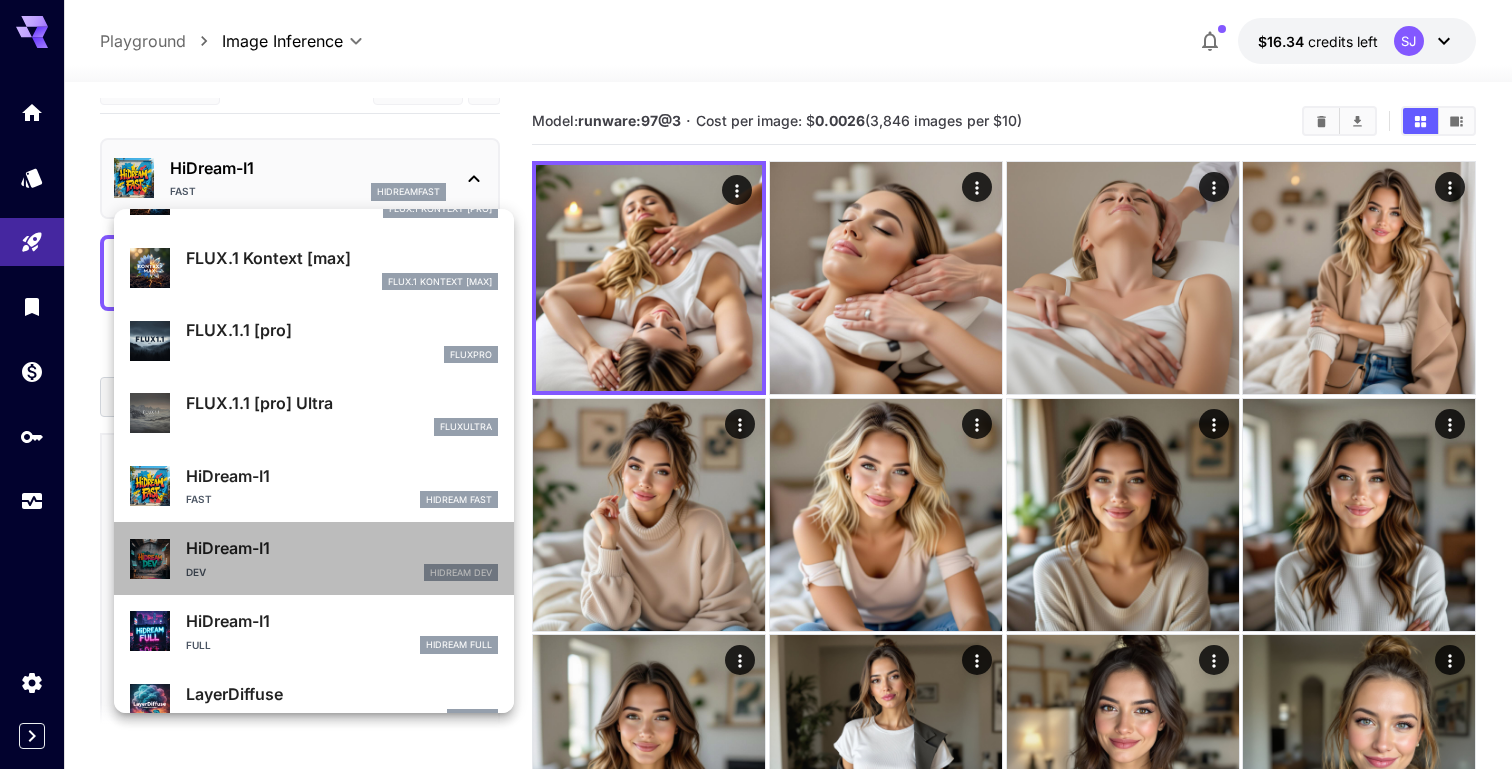 click on "Dev HiDream Dev" at bounding box center (342, 573) 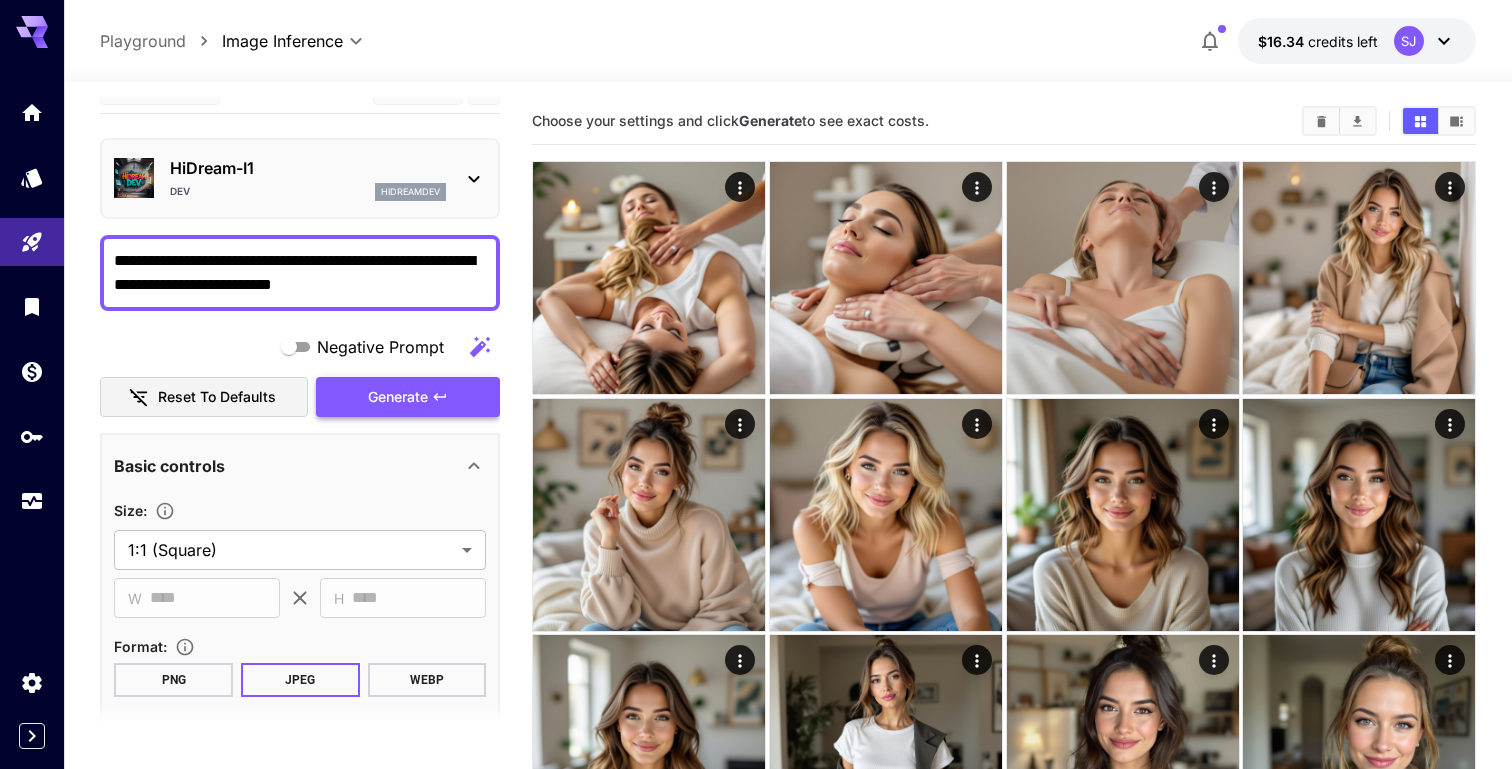 click on "Generate" at bounding box center (398, 397) 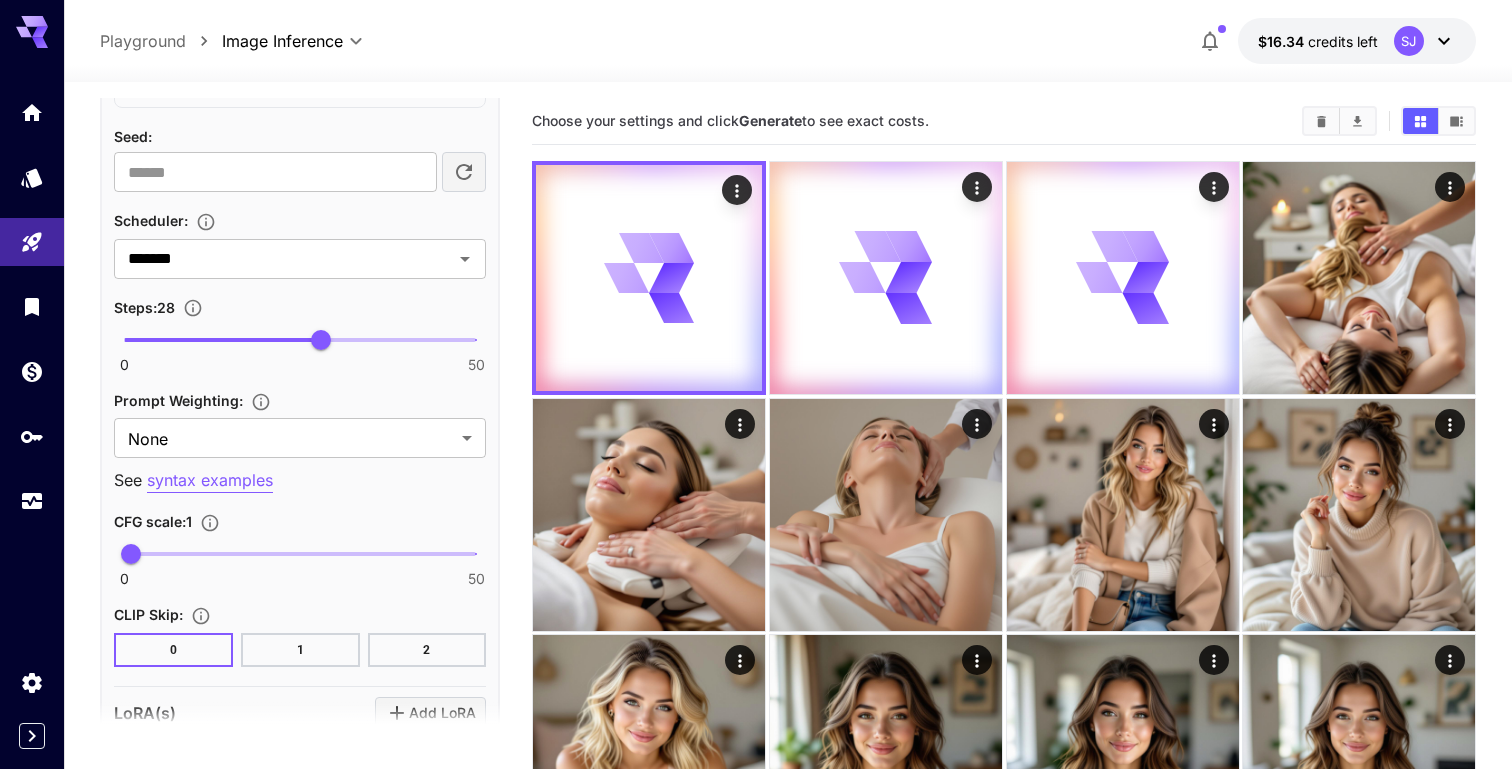 scroll, scrollTop: 1418, scrollLeft: 0, axis: vertical 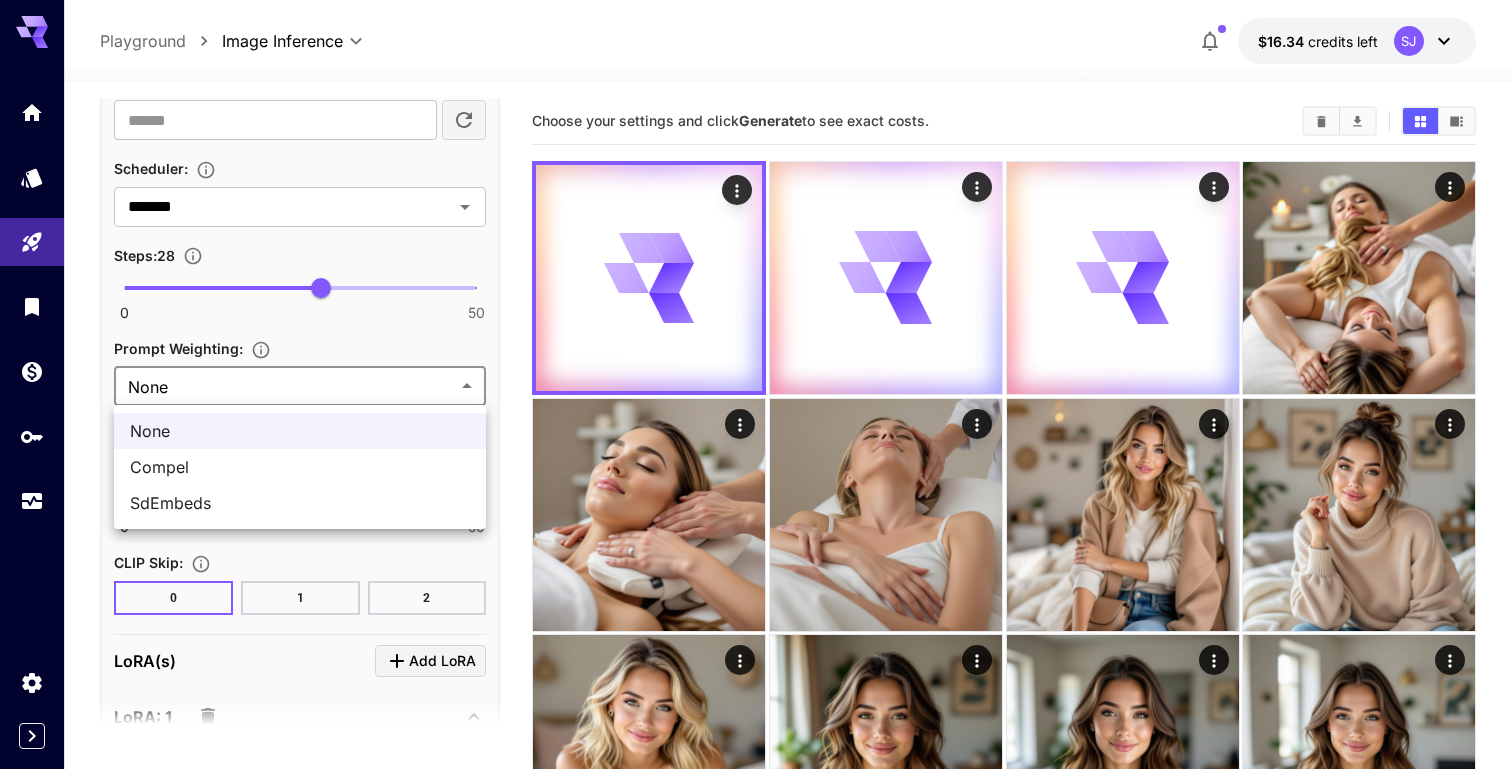 click on "**********" at bounding box center (756, 2594) 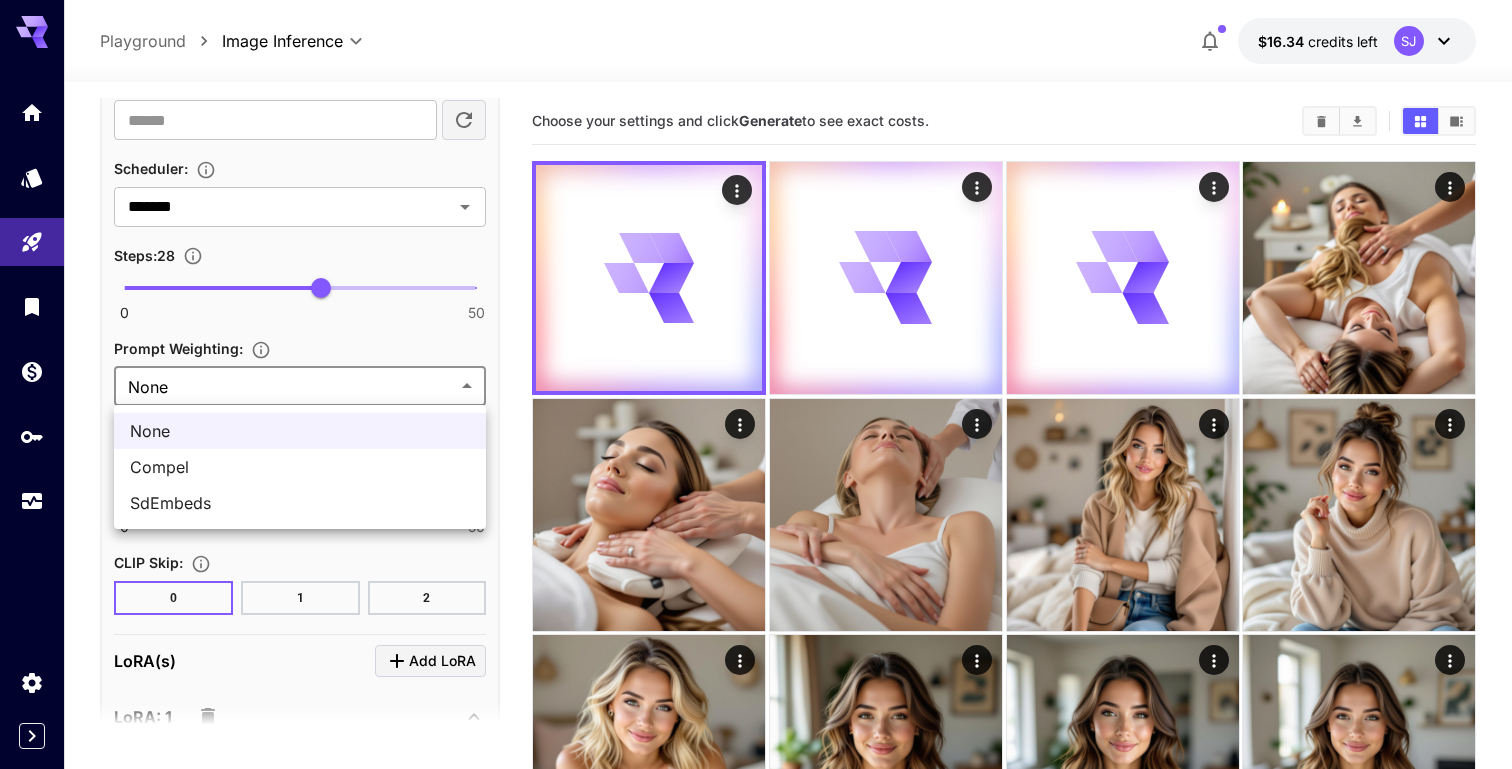 click at bounding box center (756, 384) 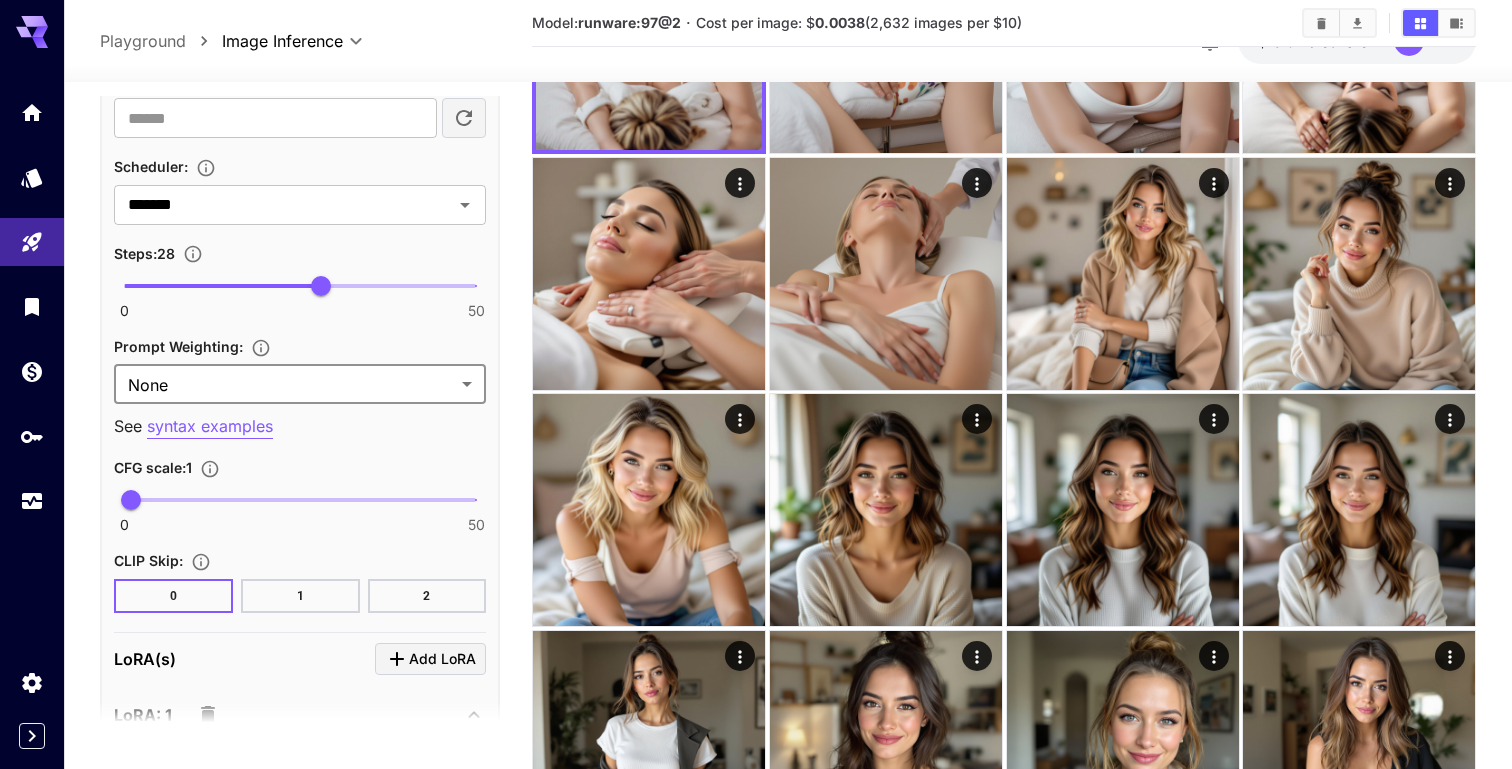 scroll, scrollTop: 0, scrollLeft: 0, axis: both 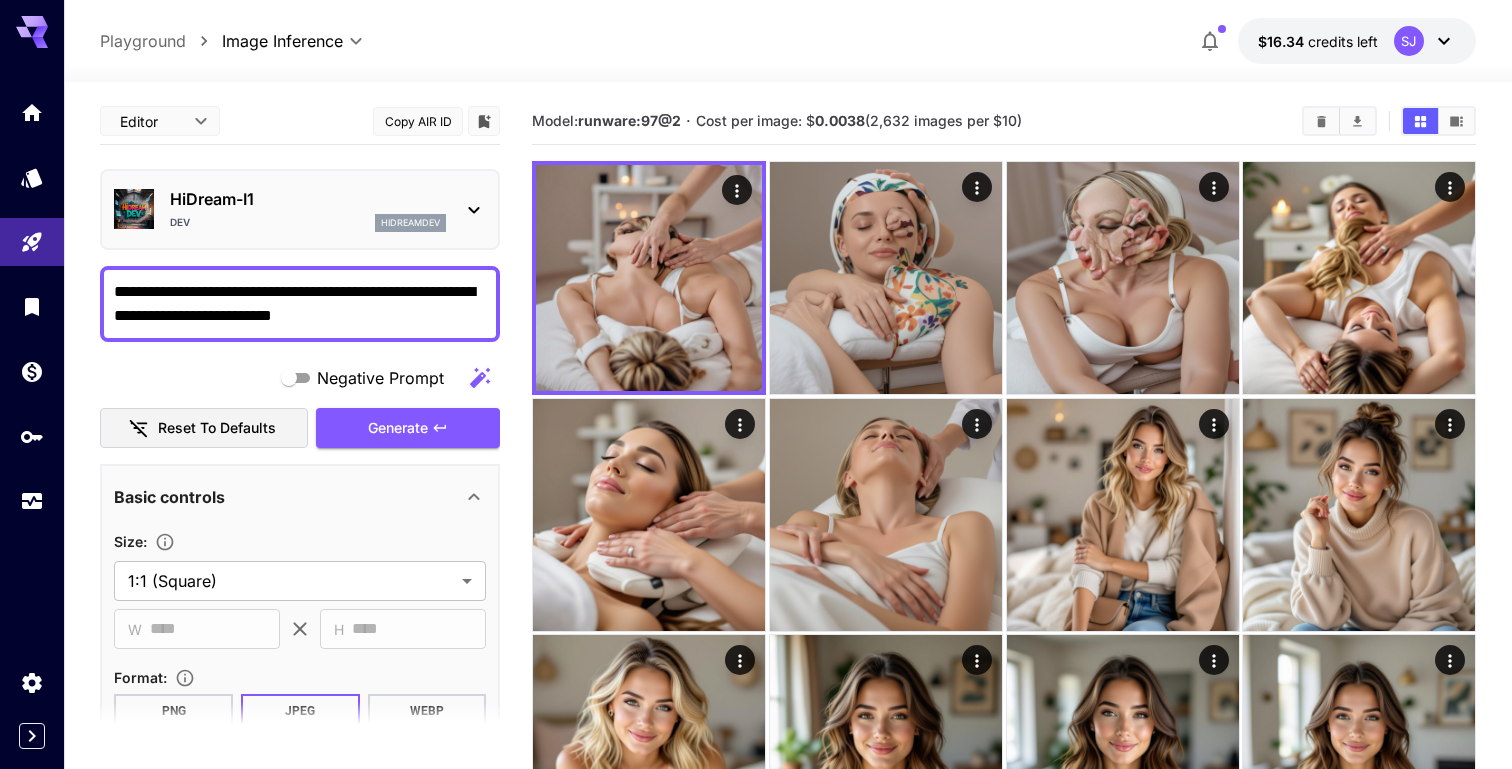 click on "HiDream-I1 Dev hidreamdev" at bounding box center (300, 209) 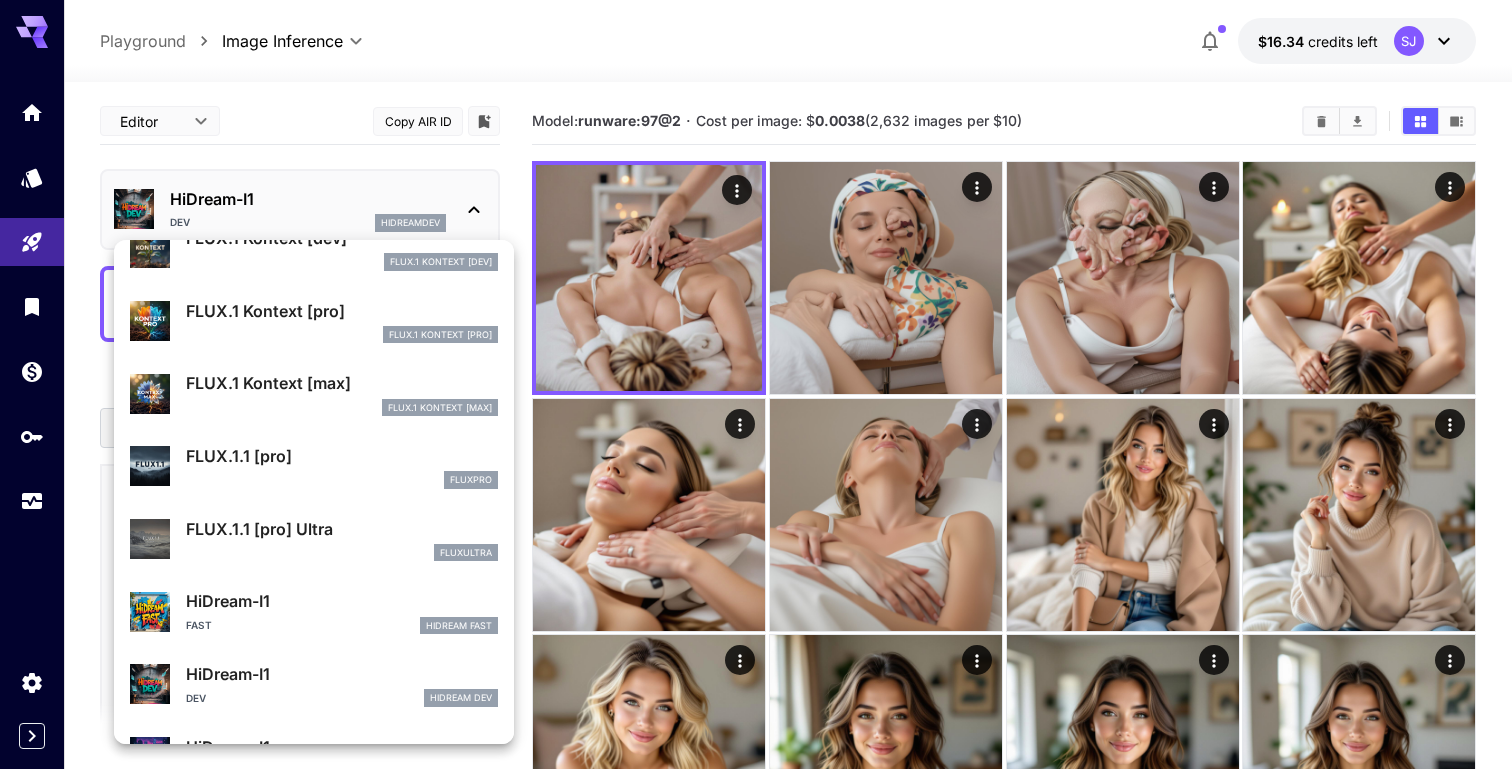 scroll, scrollTop: 377, scrollLeft: 0, axis: vertical 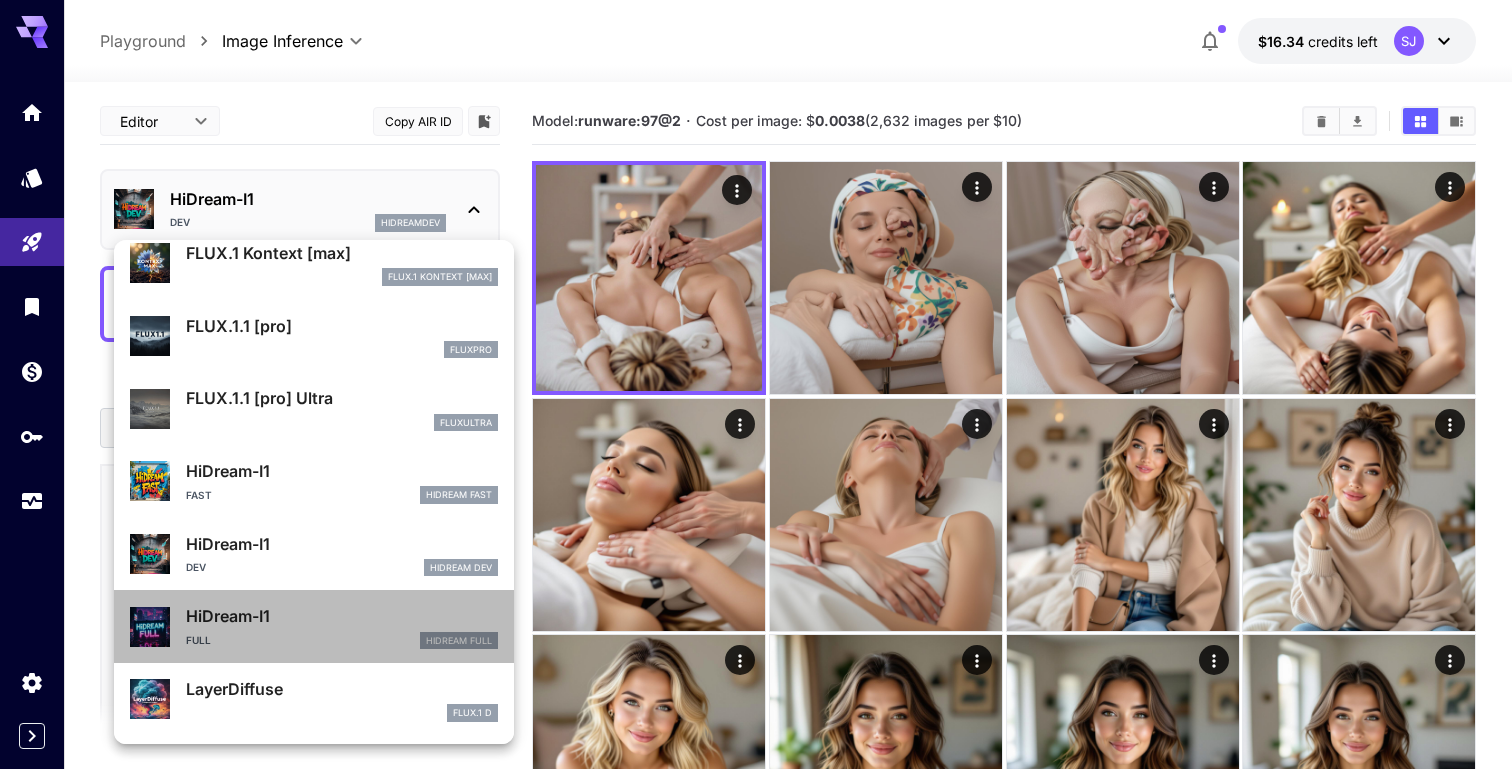 click on "Full HiDream Full" at bounding box center (342, 641) 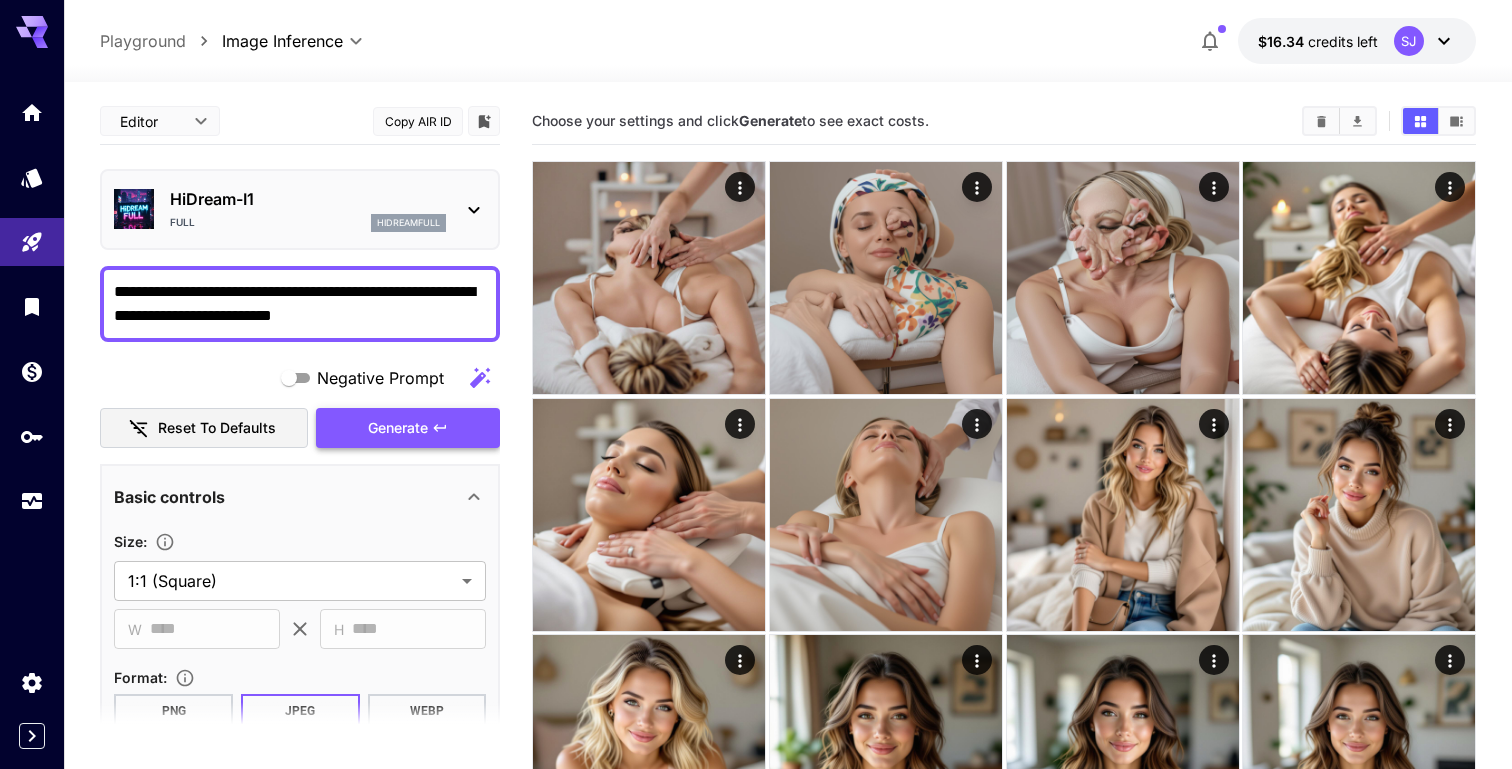 click on "Generate" at bounding box center (408, 428) 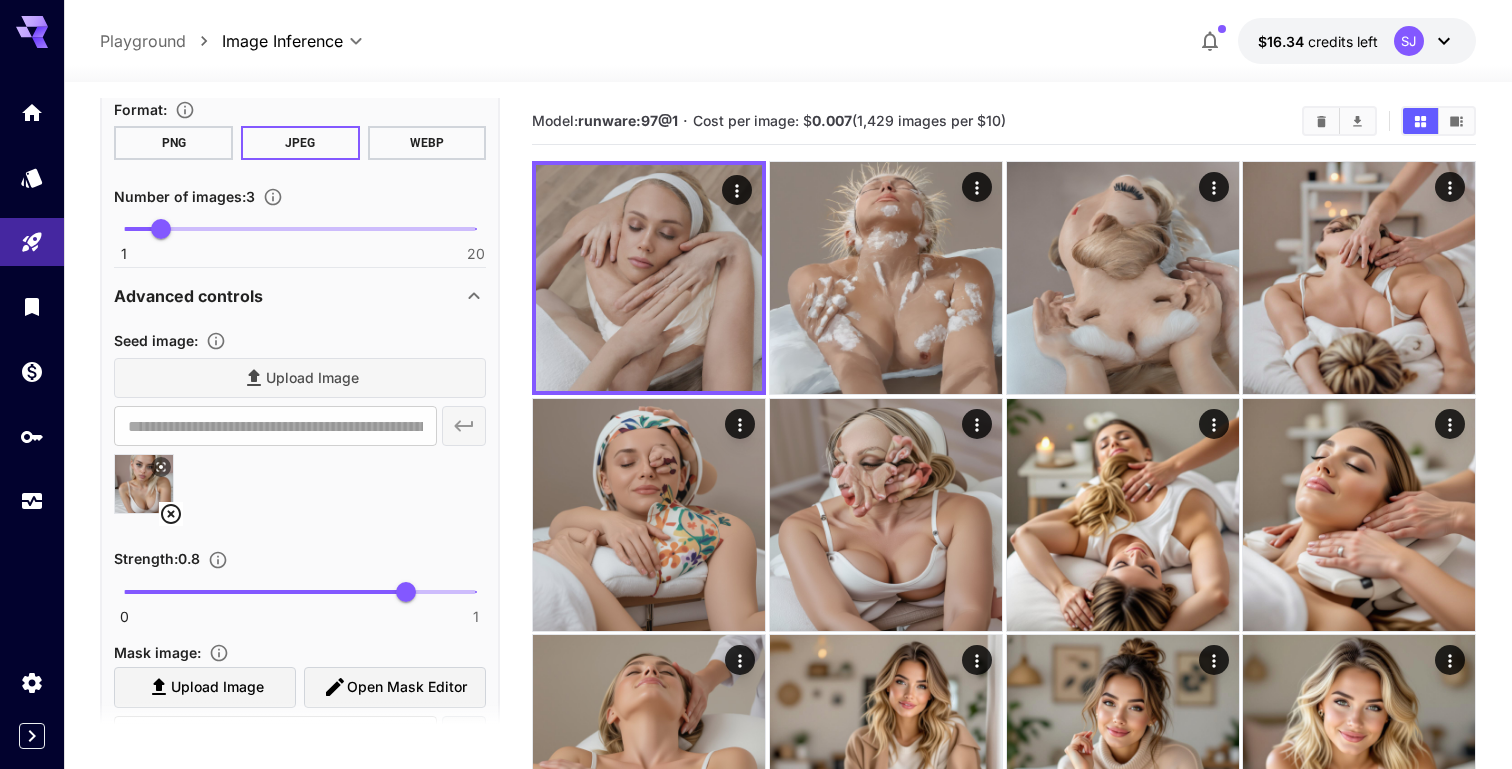 scroll, scrollTop: 651, scrollLeft: 0, axis: vertical 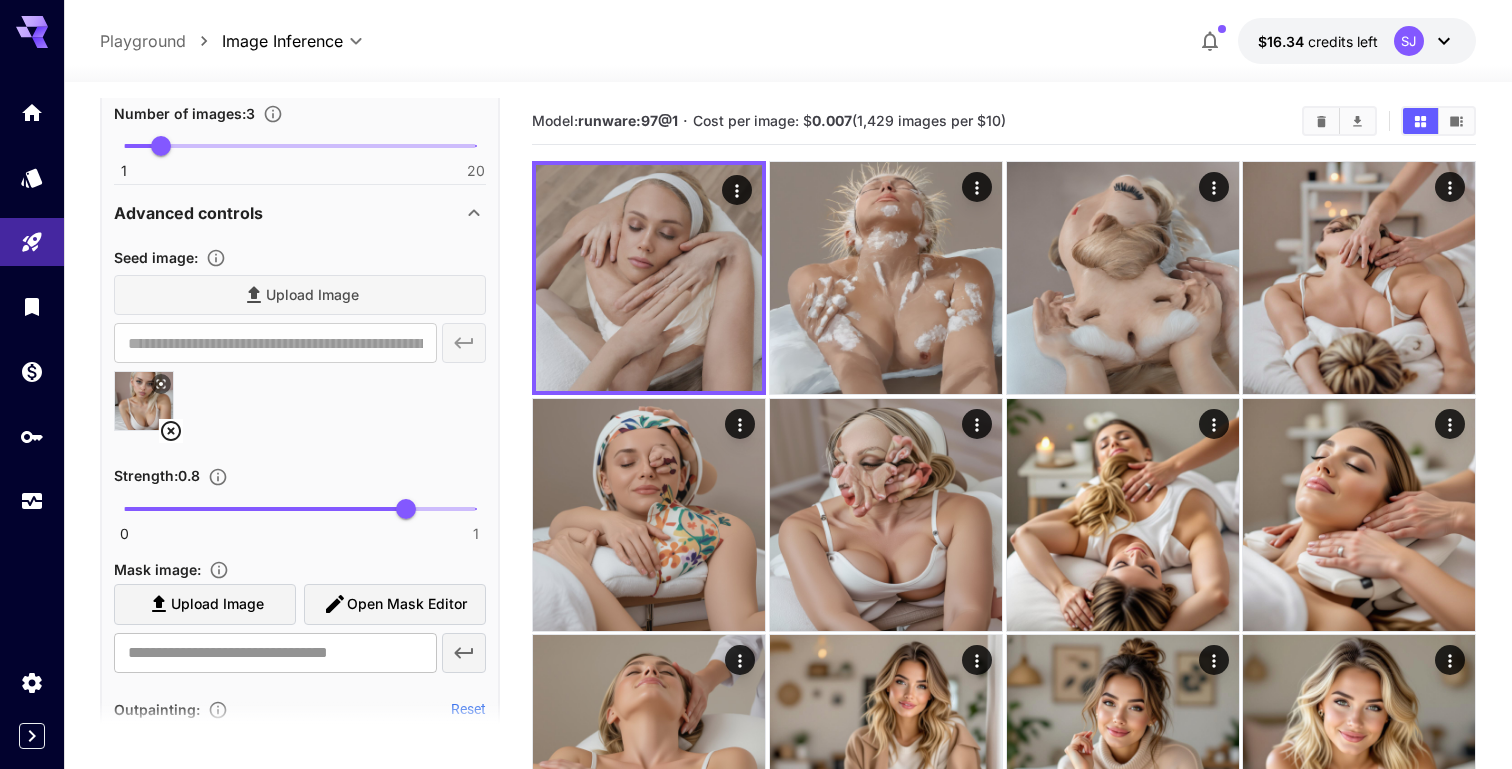 click 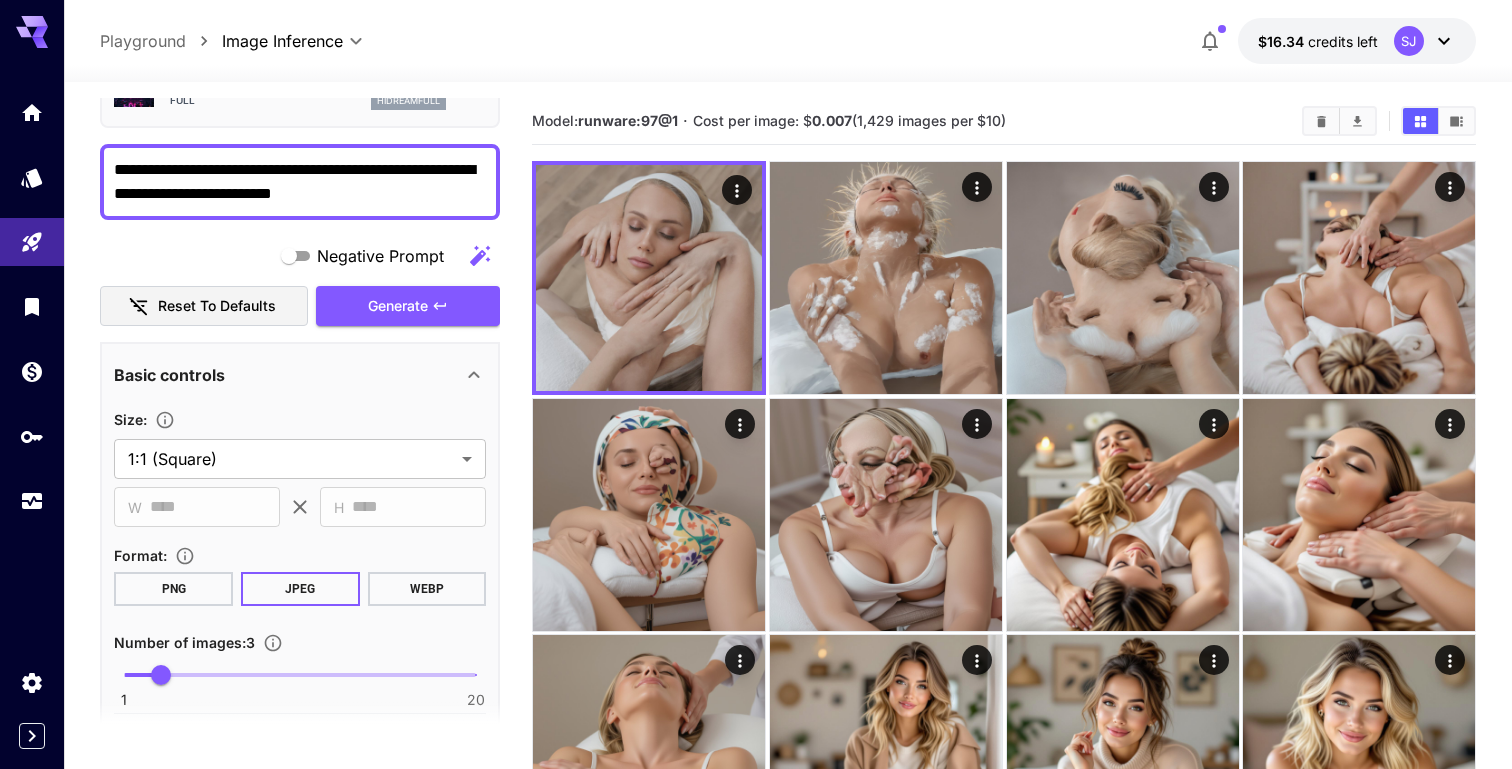 scroll, scrollTop: 20, scrollLeft: 0, axis: vertical 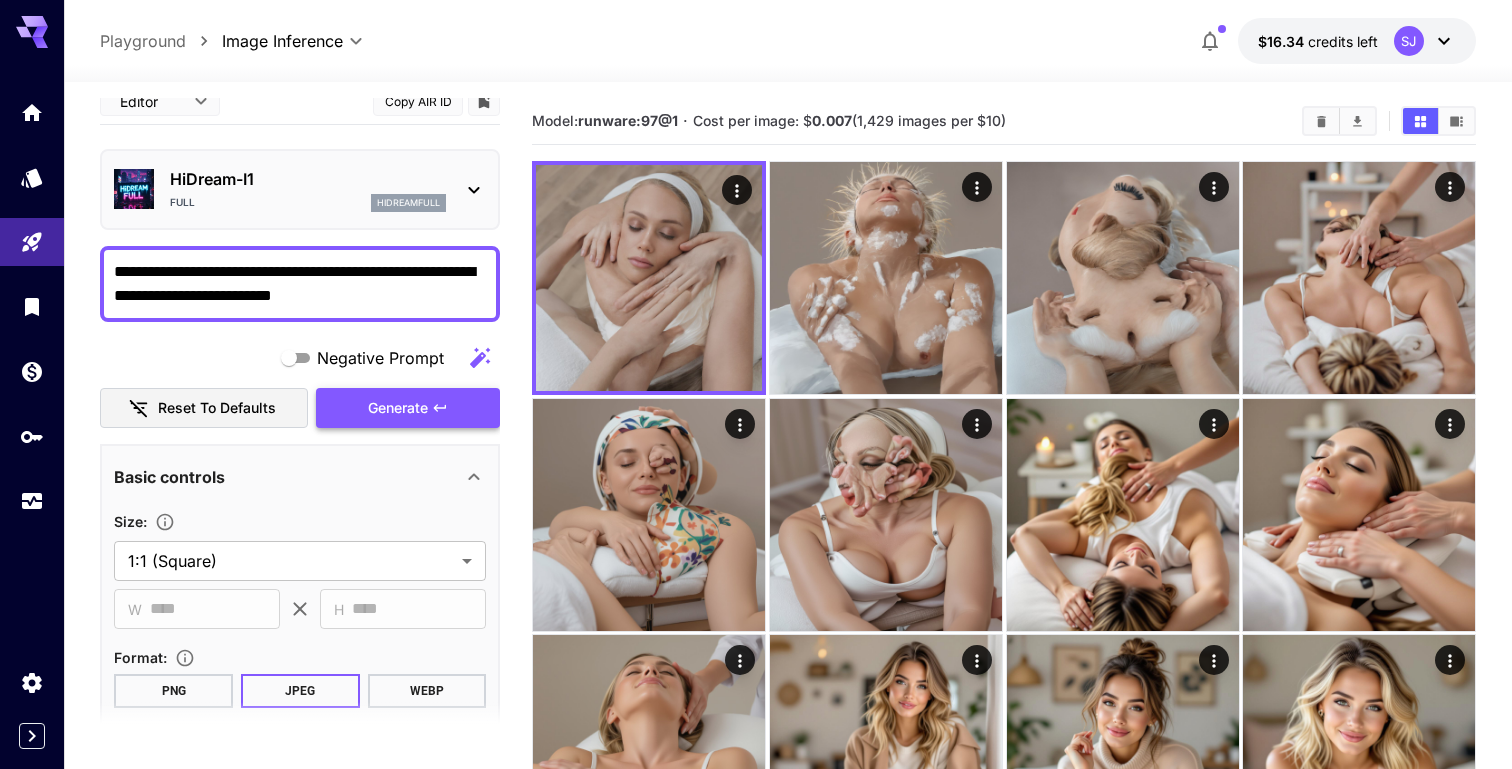 click on "Generate" at bounding box center (398, 408) 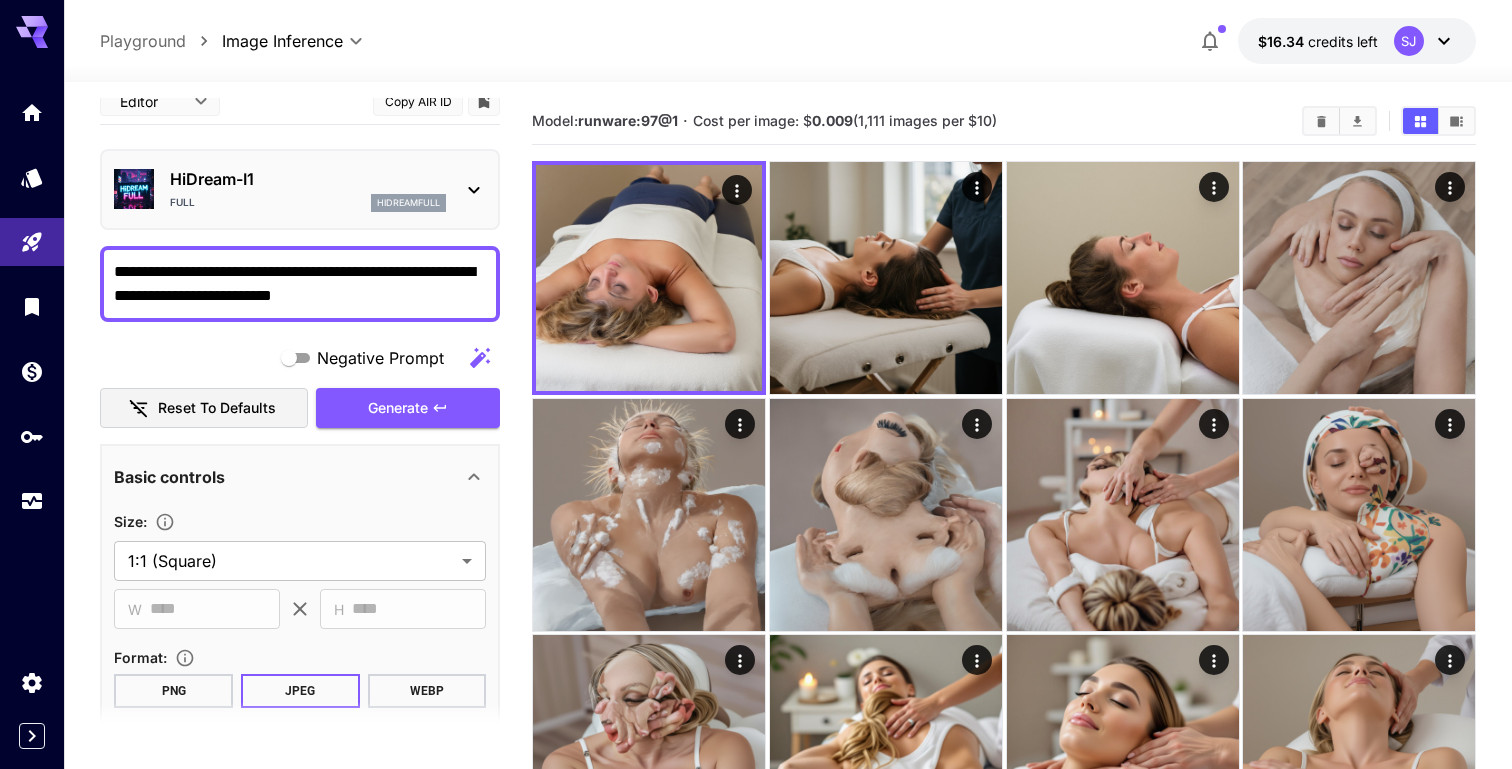 click on "HiDream-I1" at bounding box center (308, 179) 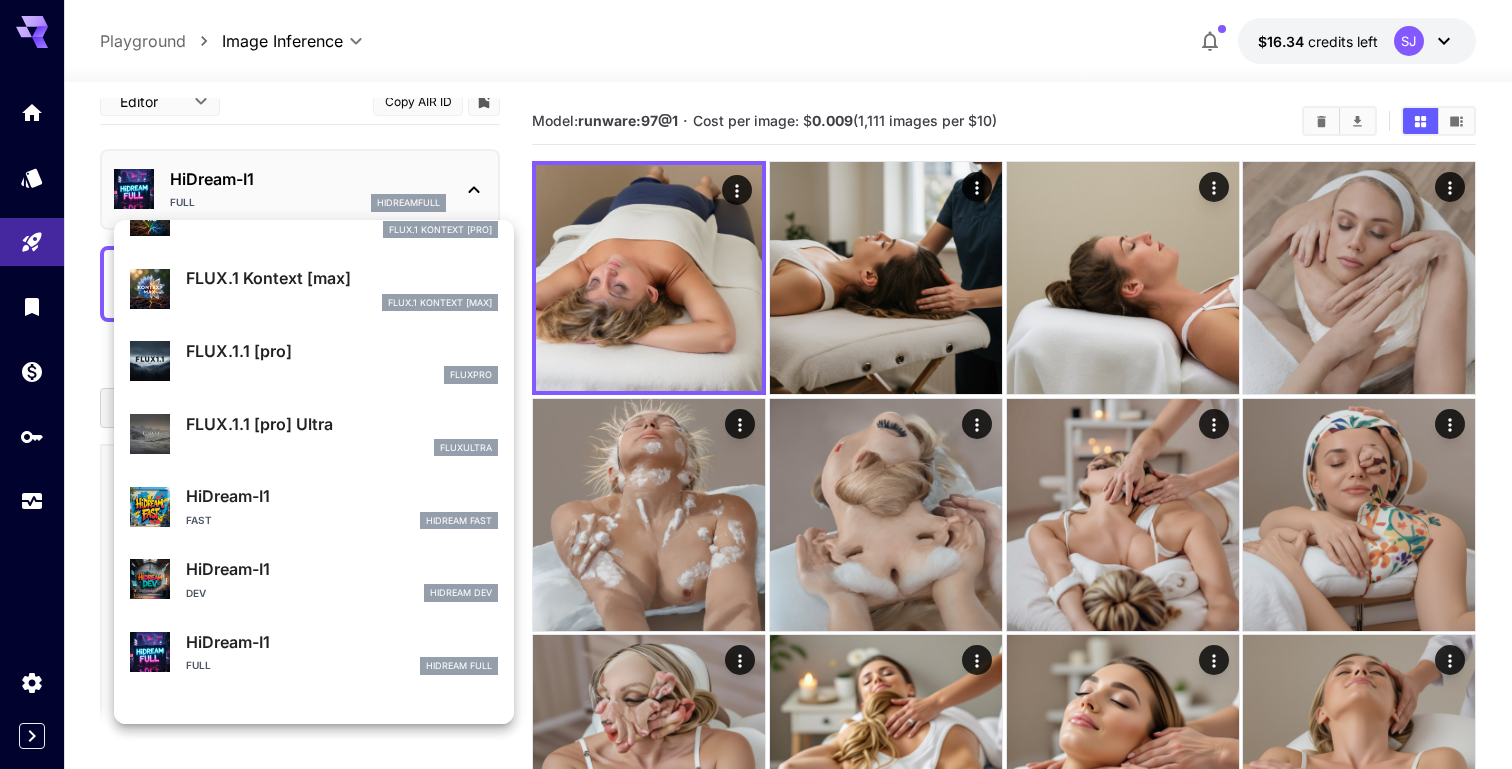 scroll, scrollTop: 377, scrollLeft: 0, axis: vertical 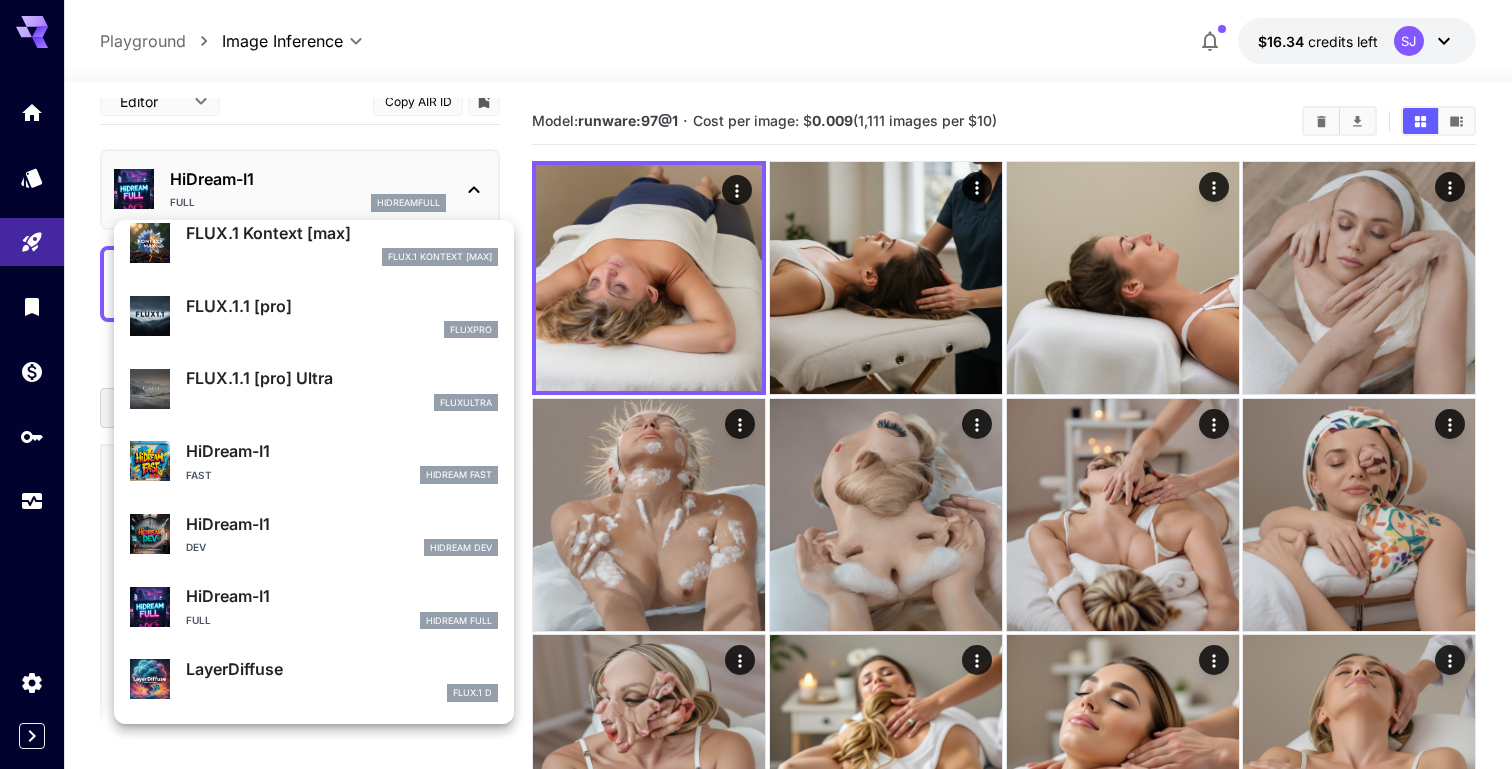 click on "LayerDiffuse" at bounding box center [342, 669] 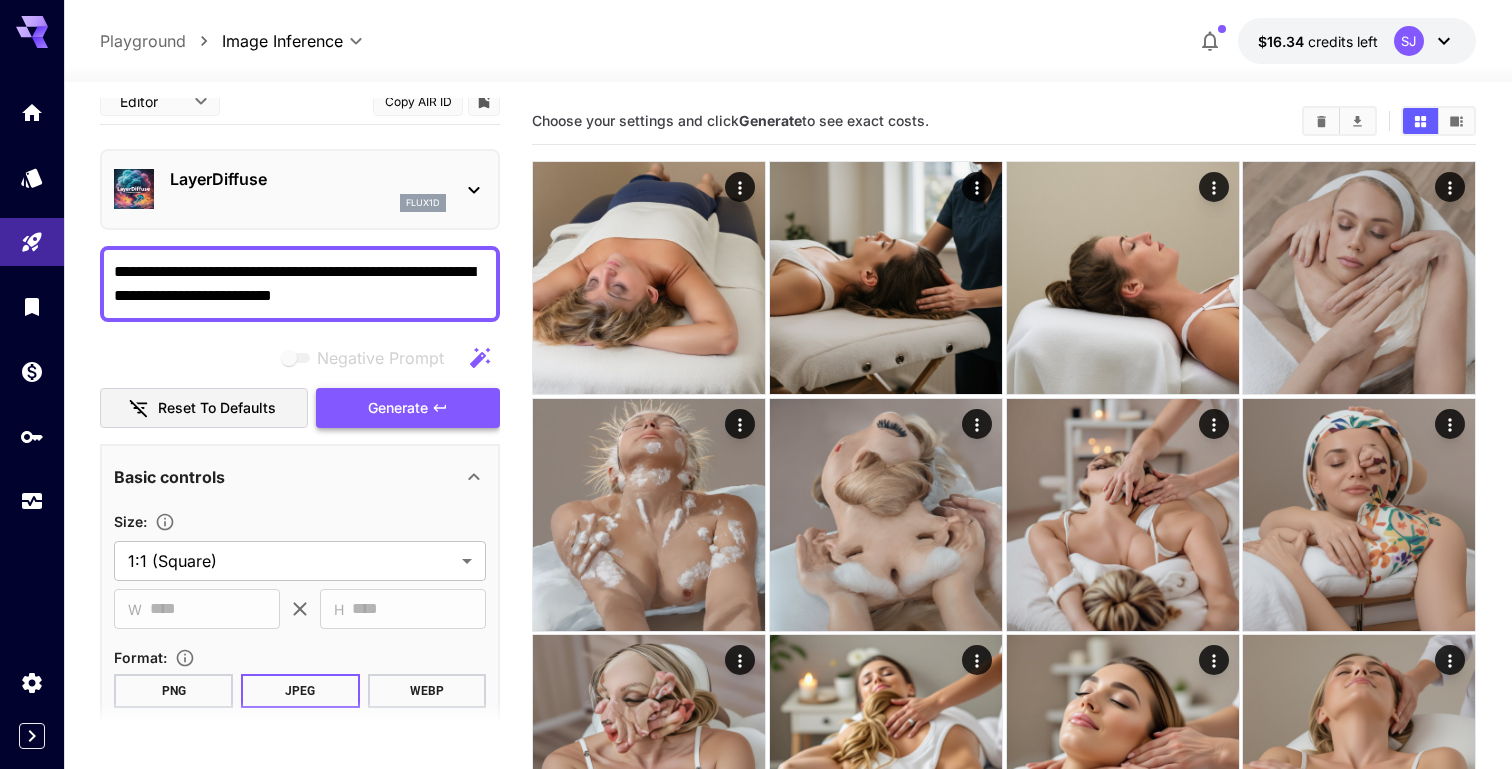 click on "Generate" at bounding box center (398, 408) 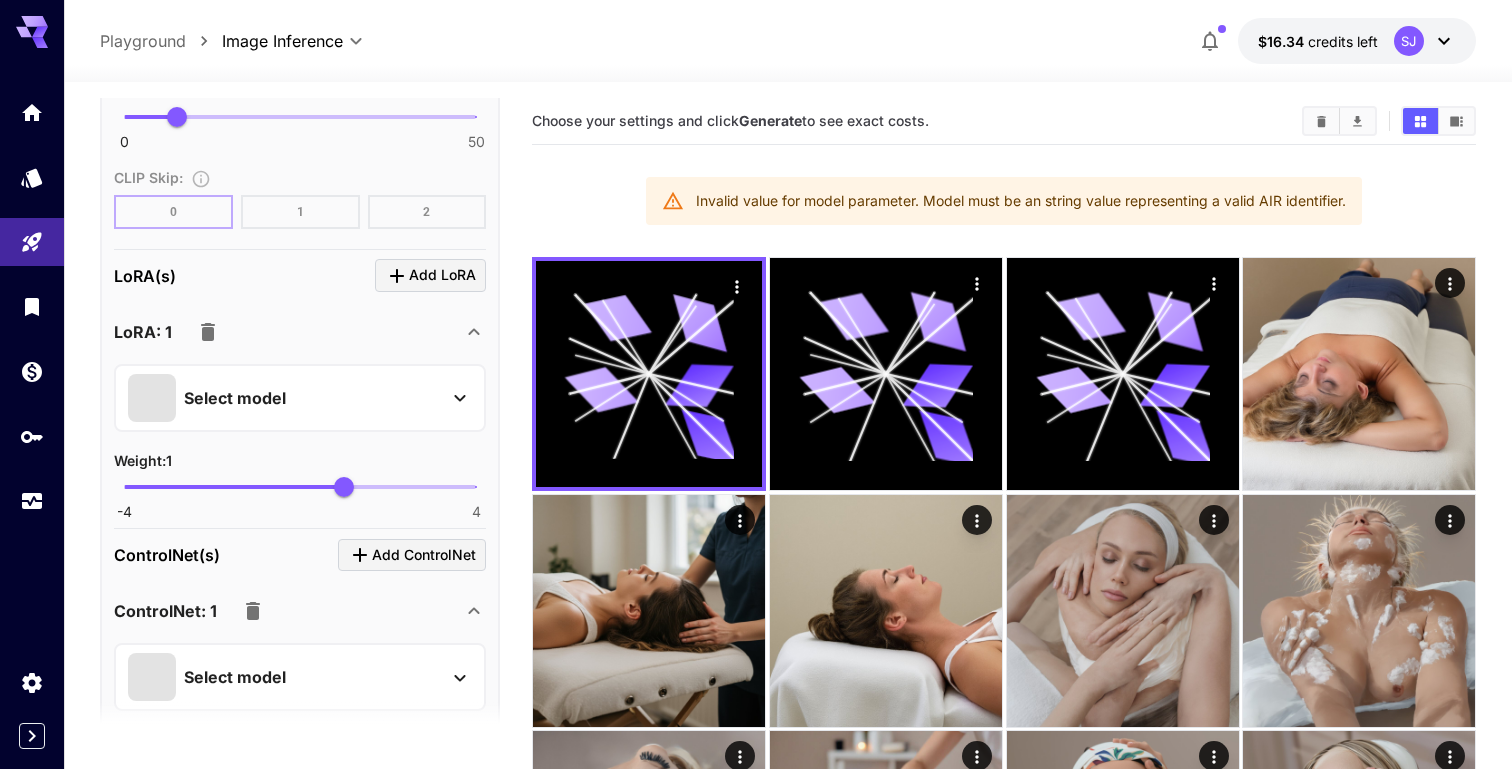 scroll, scrollTop: 1629, scrollLeft: 0, axis: vertical 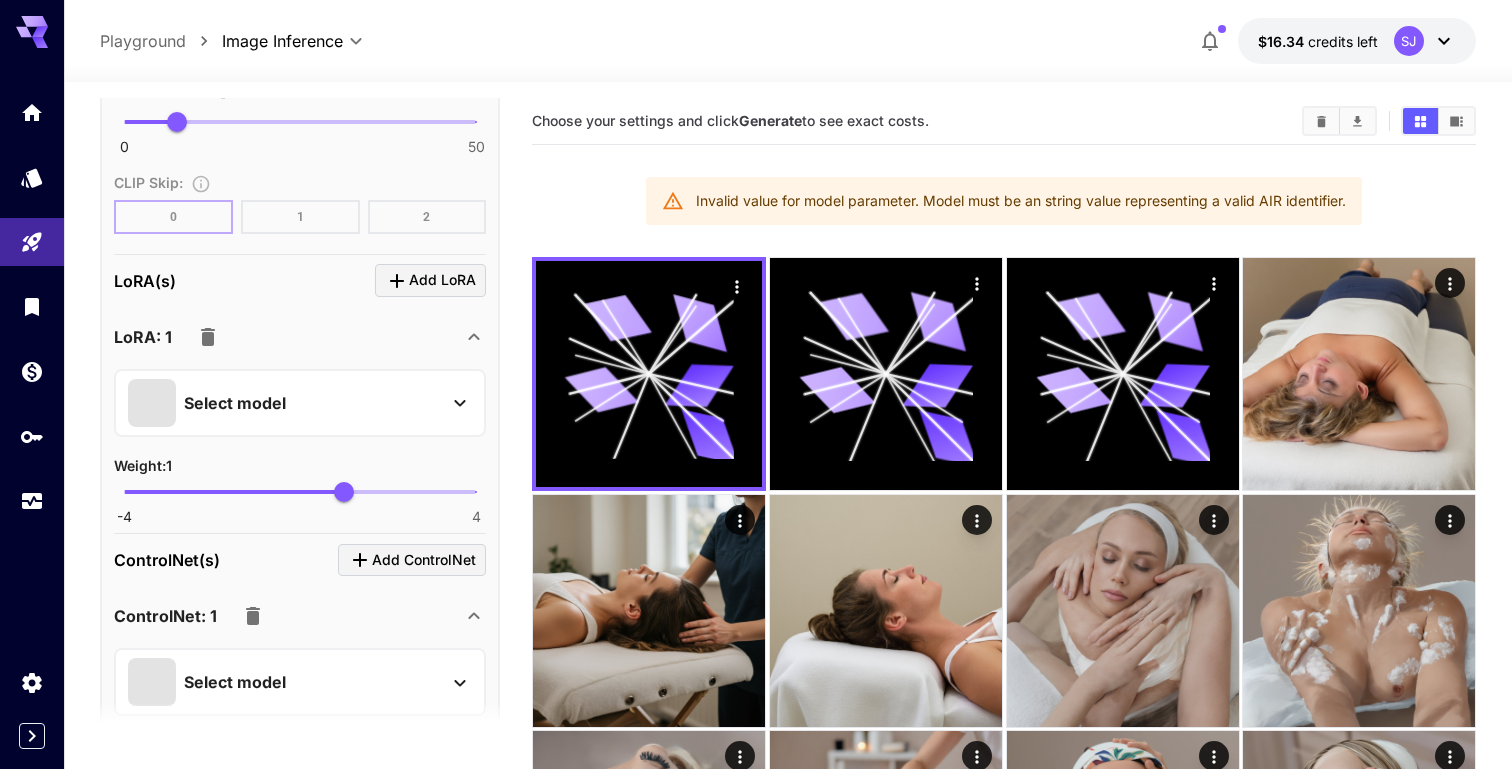 click at bounding box center [208, 337] 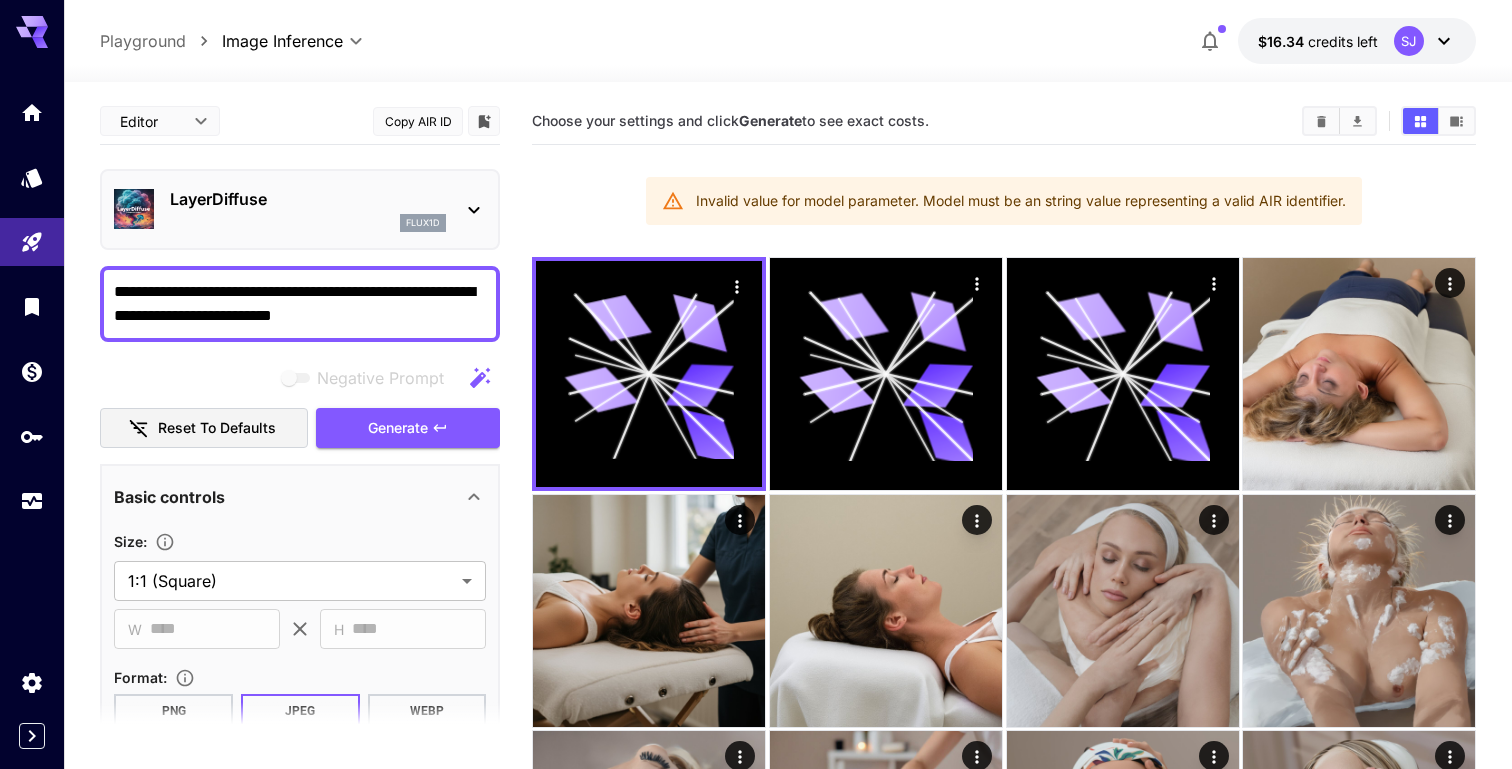 scroll, scrollTop: 0, scrollLeft: 0, axis: both 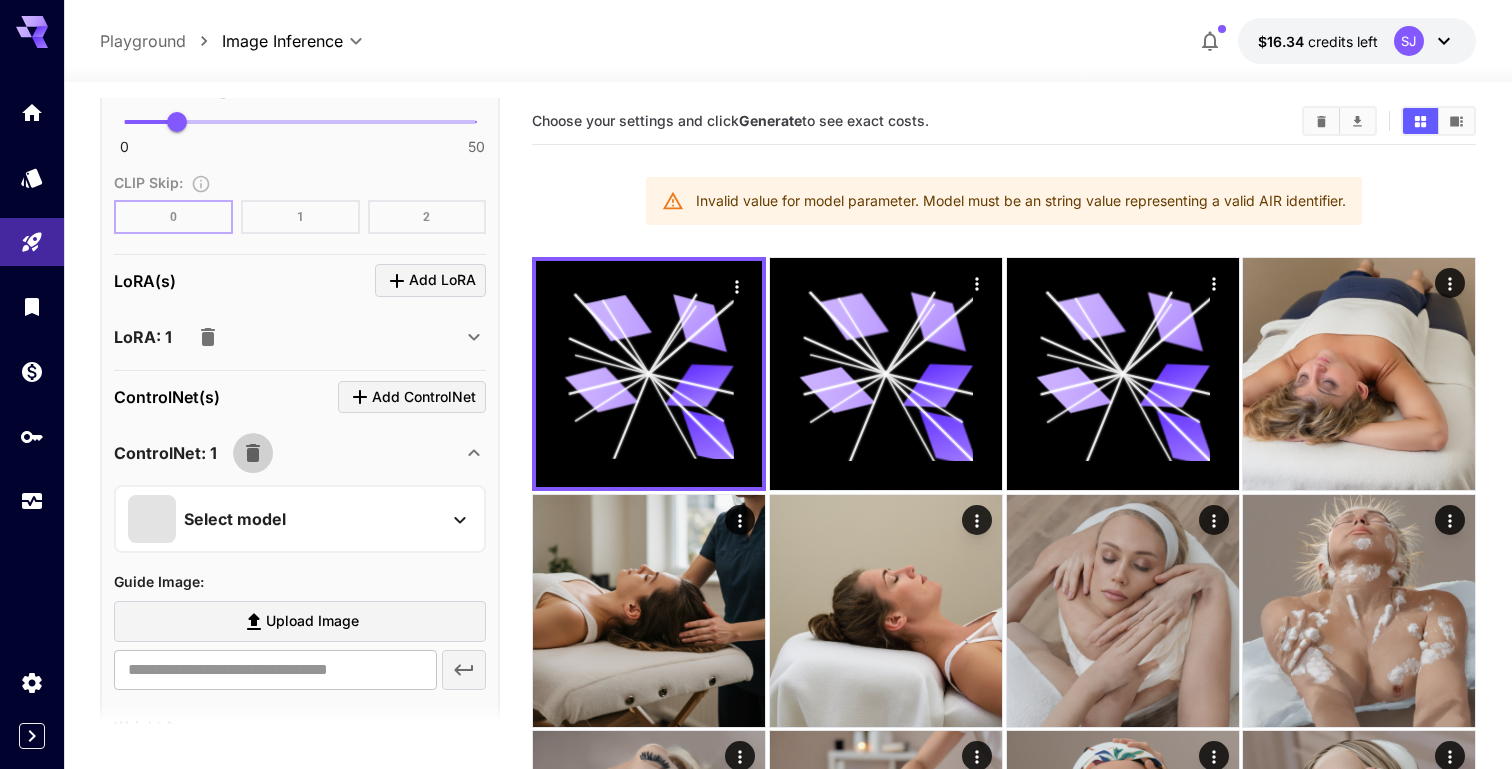 click 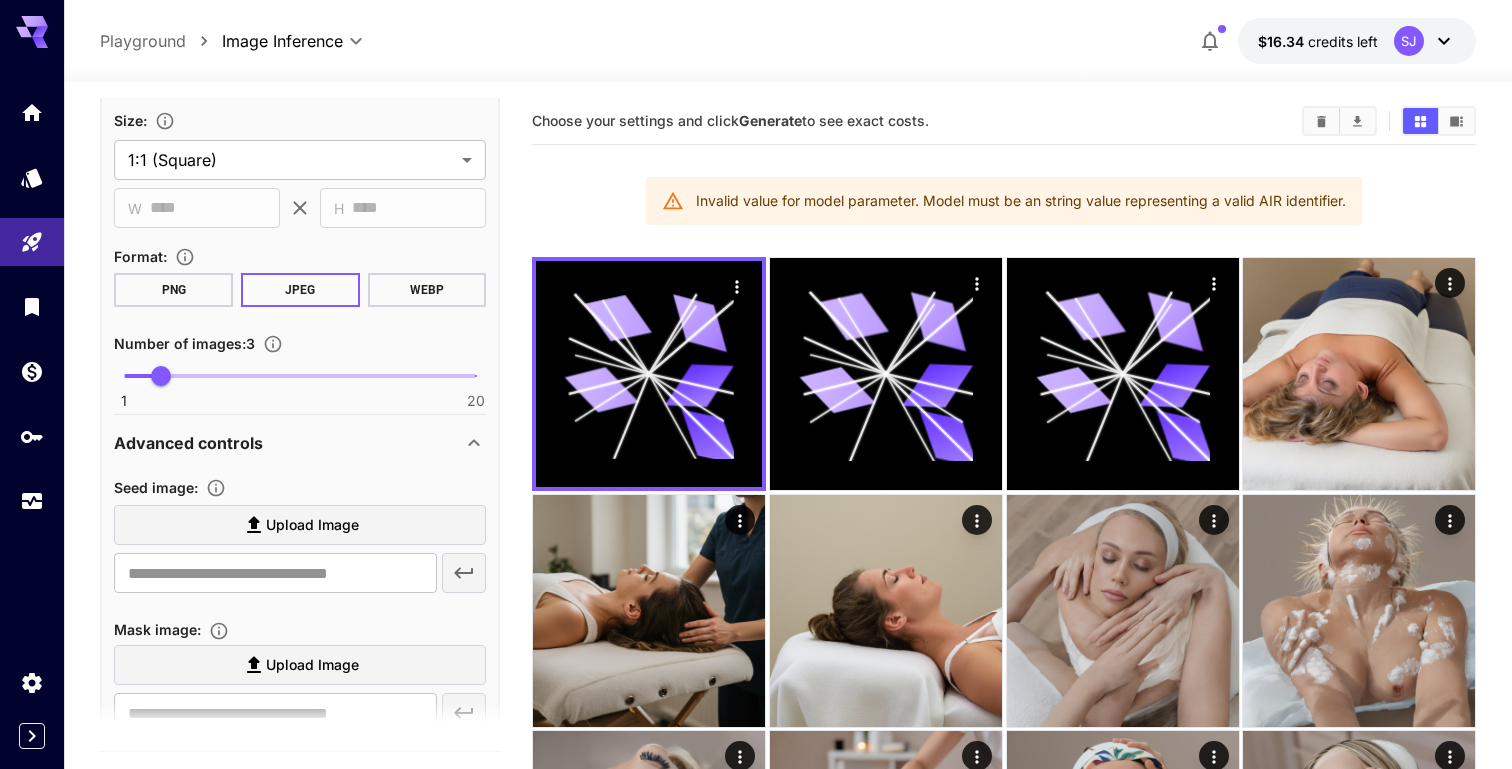 scroll, scrollTop: 0, scrollLeft: 0, axis: both 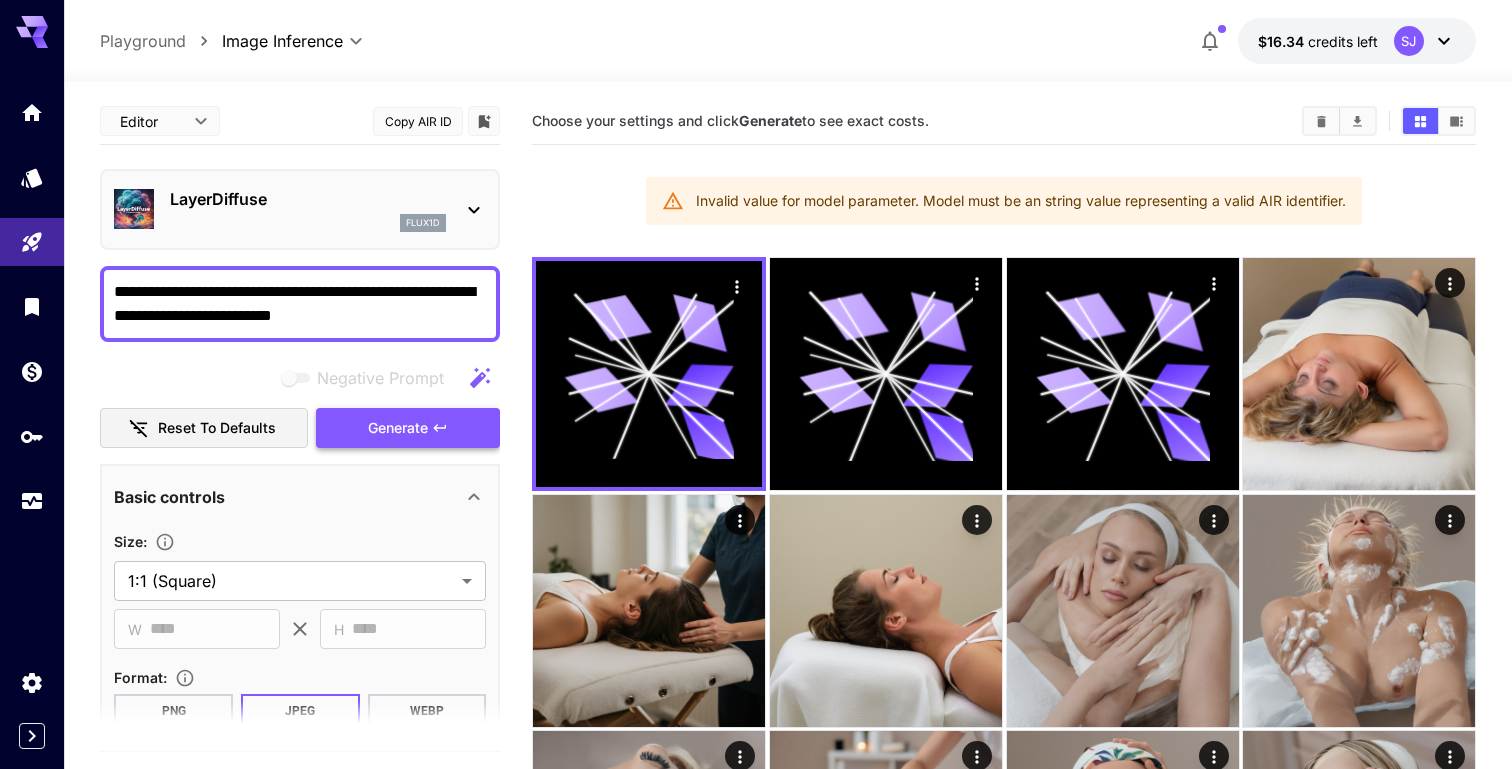 click on "Generate" at bounding box center (398, 428) 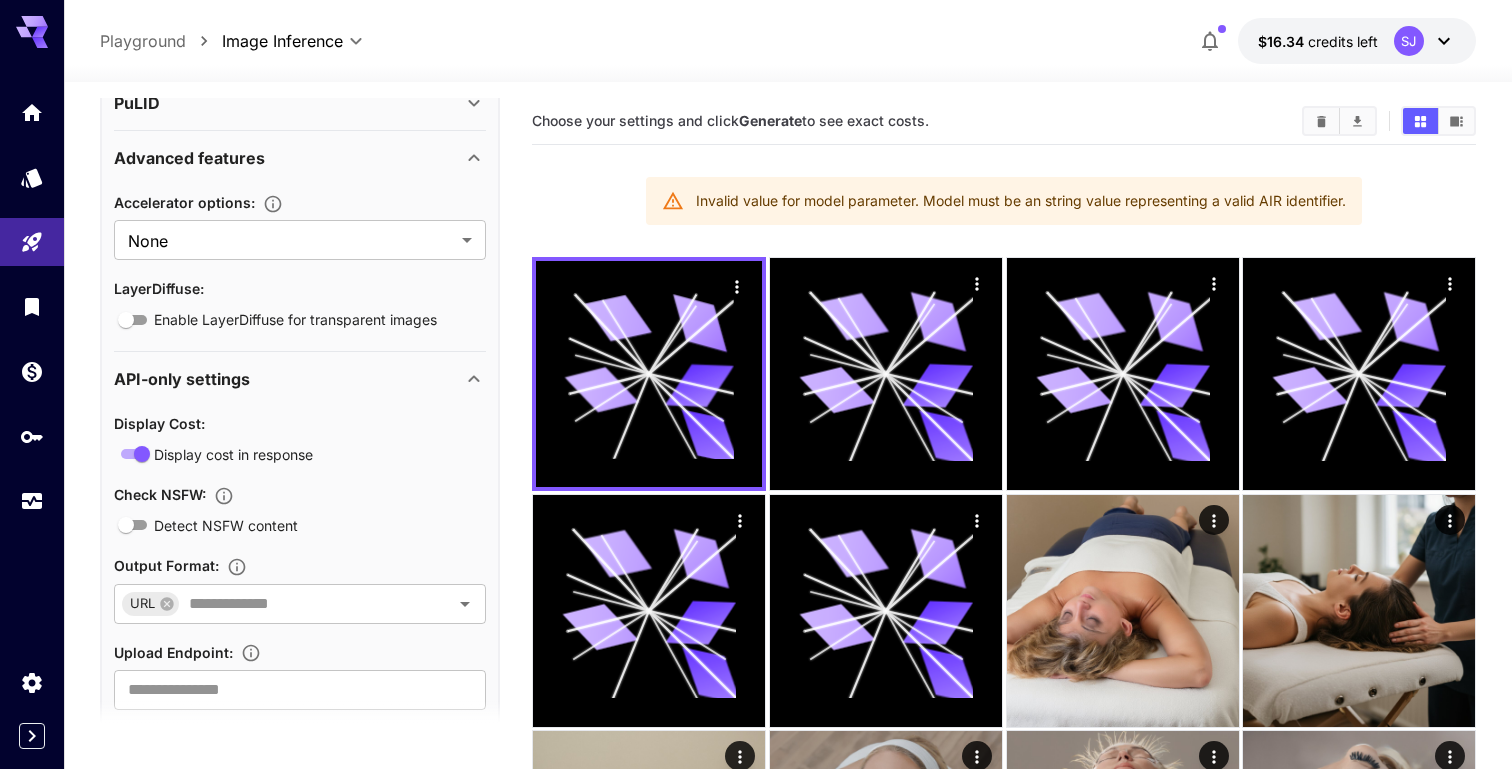 scroll, scrollTop: 2129, scrollLeft: 0, axis: vertical 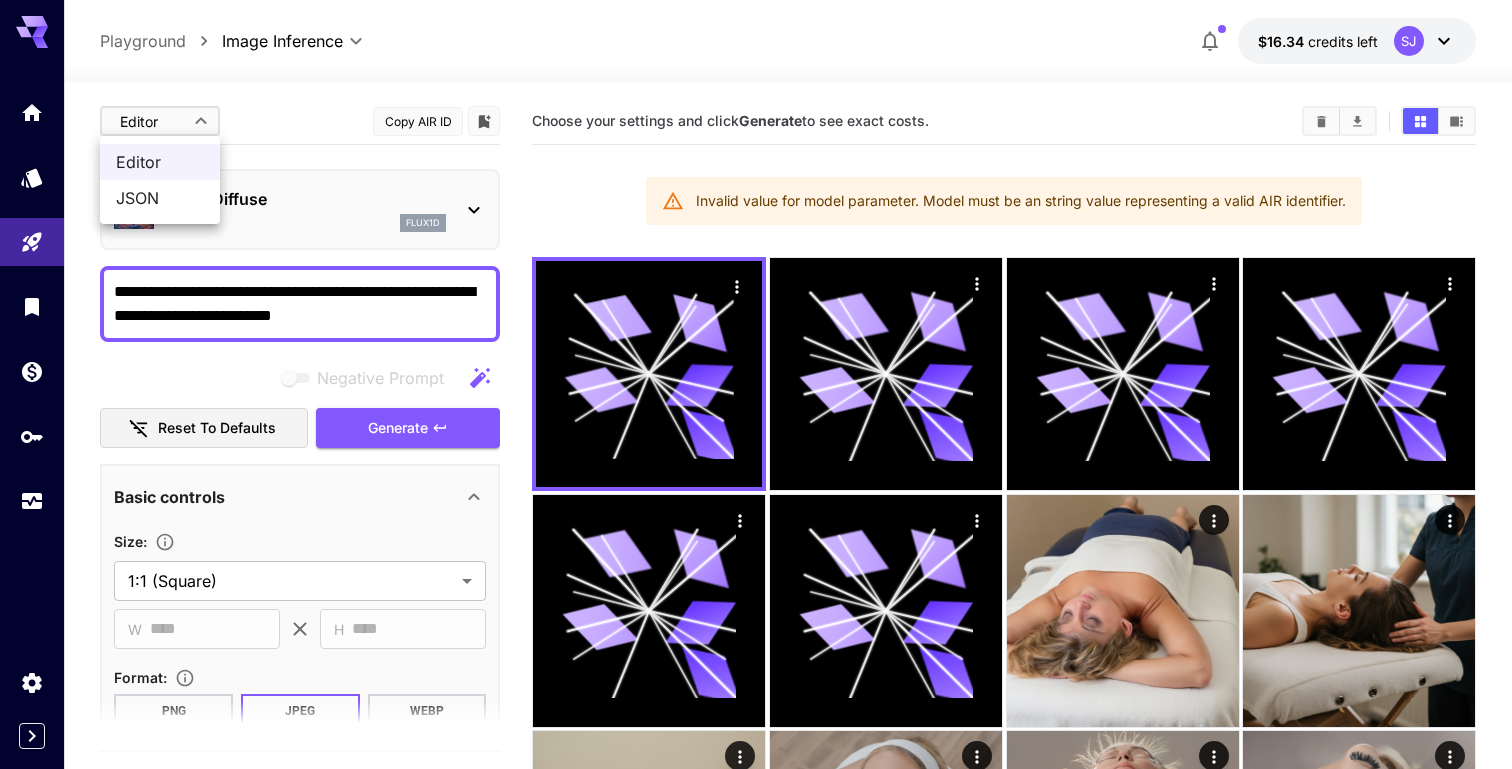 click on "**********" at bounding box center [756, 2997] 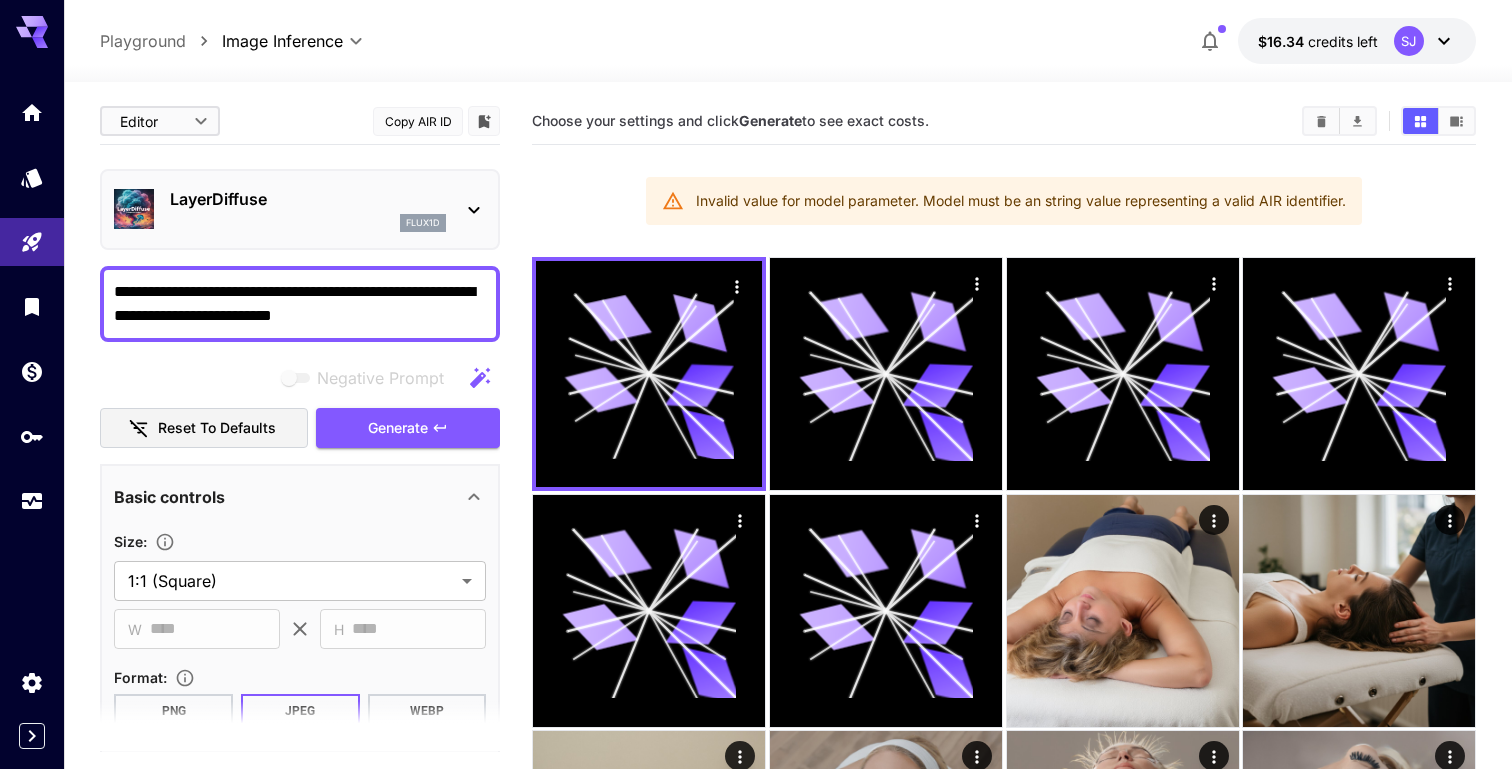 click on "LayerDiffuse" at bounding box center (308, 199) 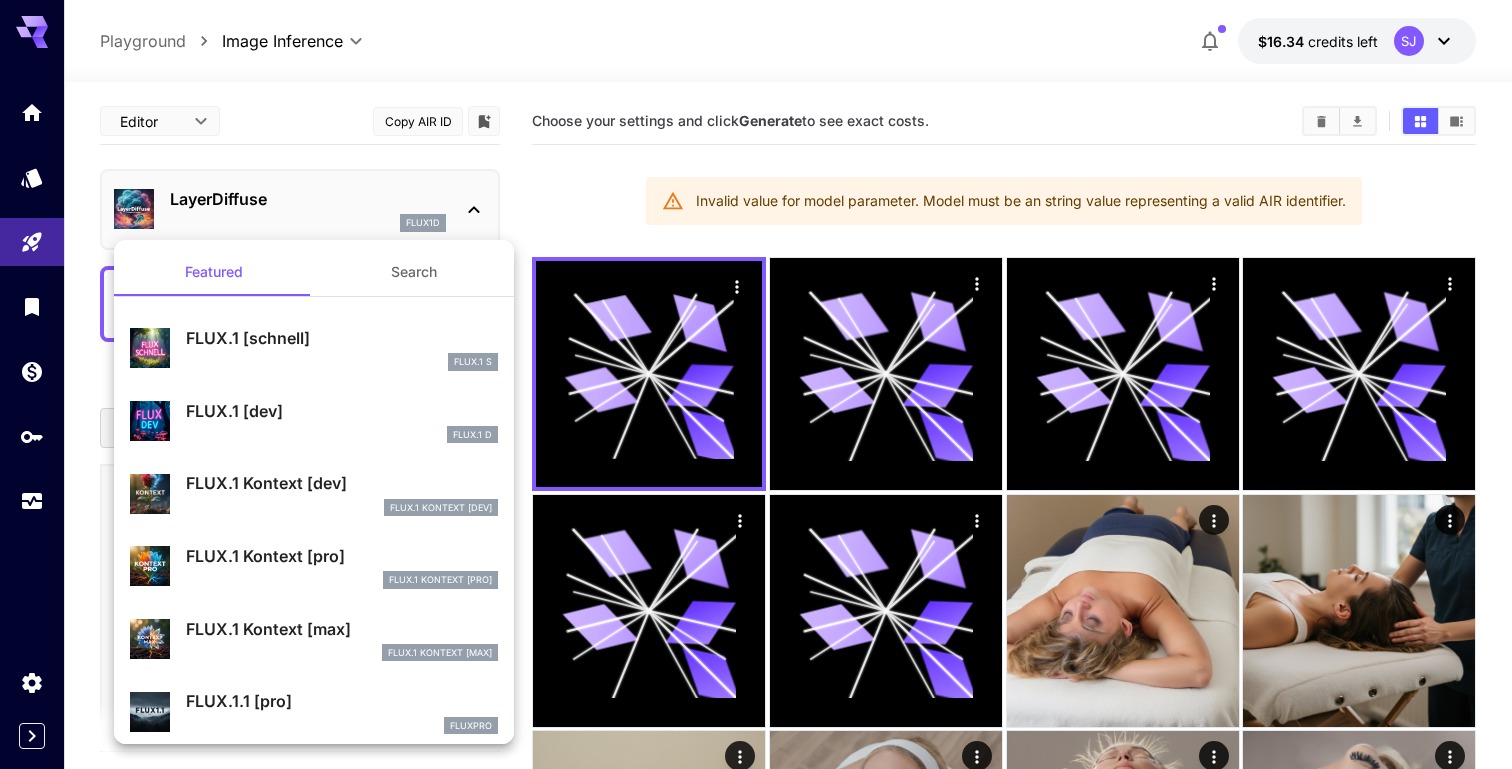 click on "Search" at bounding box center [414, 272] 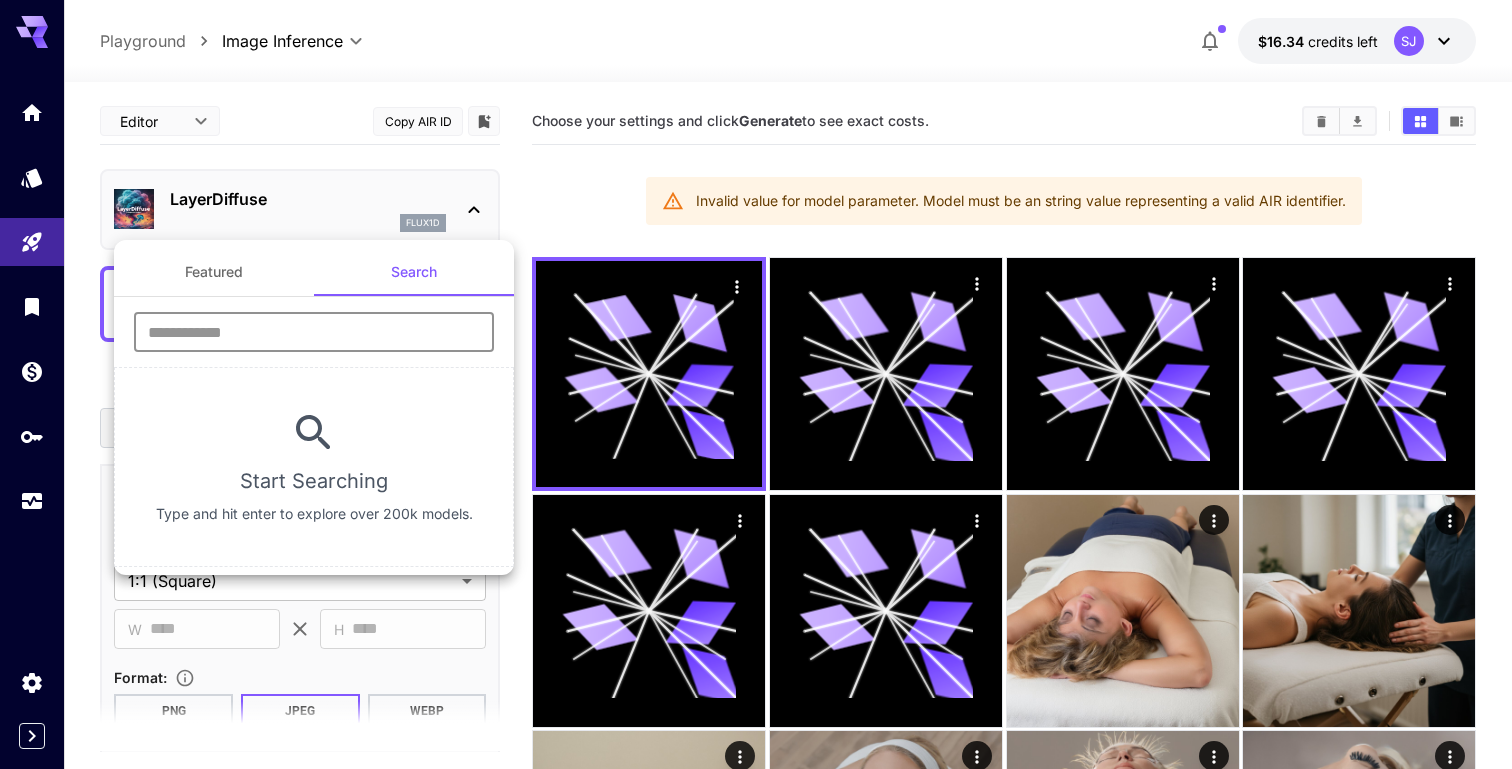 click at bounding box center [314, 332] 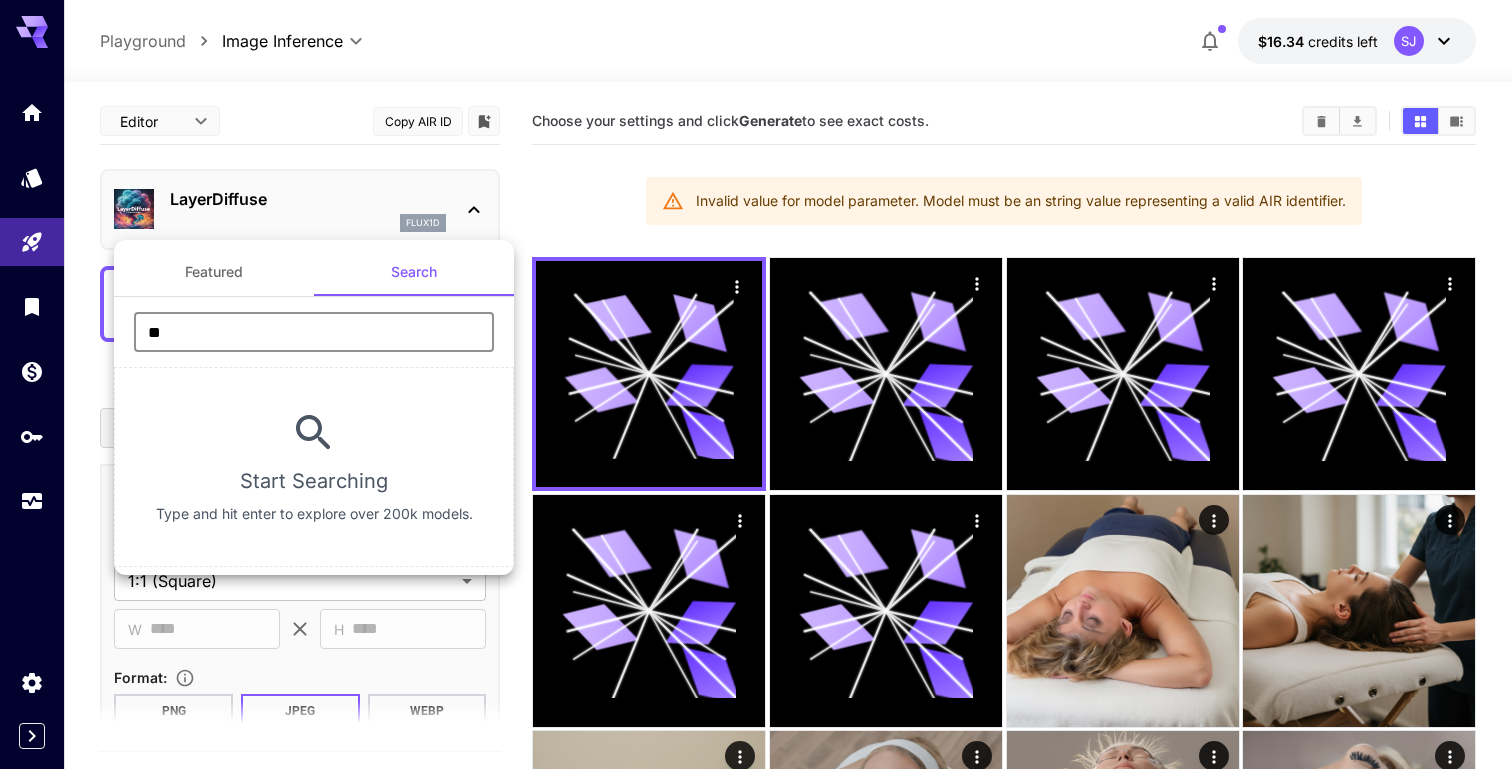 type on "*" 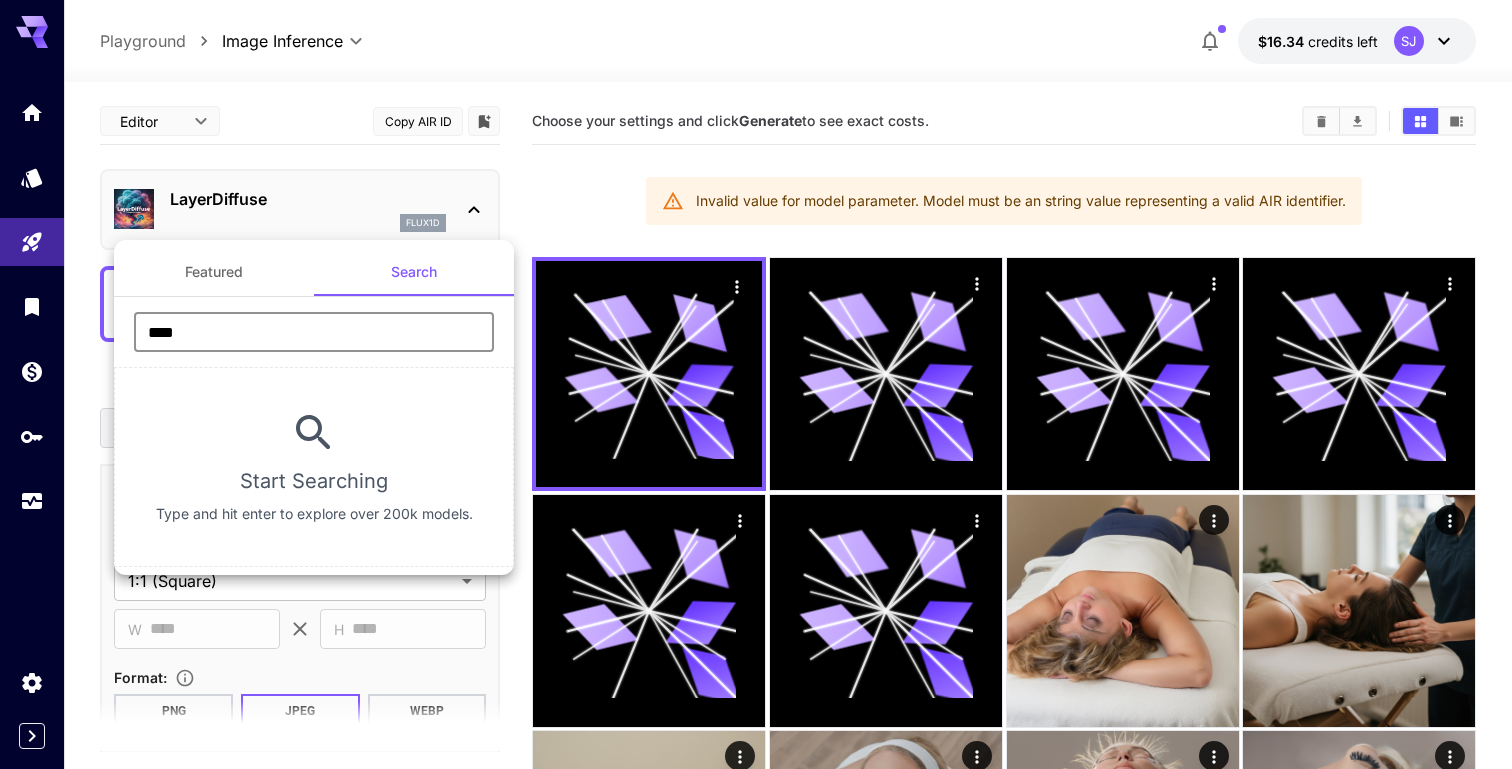 type on "****" 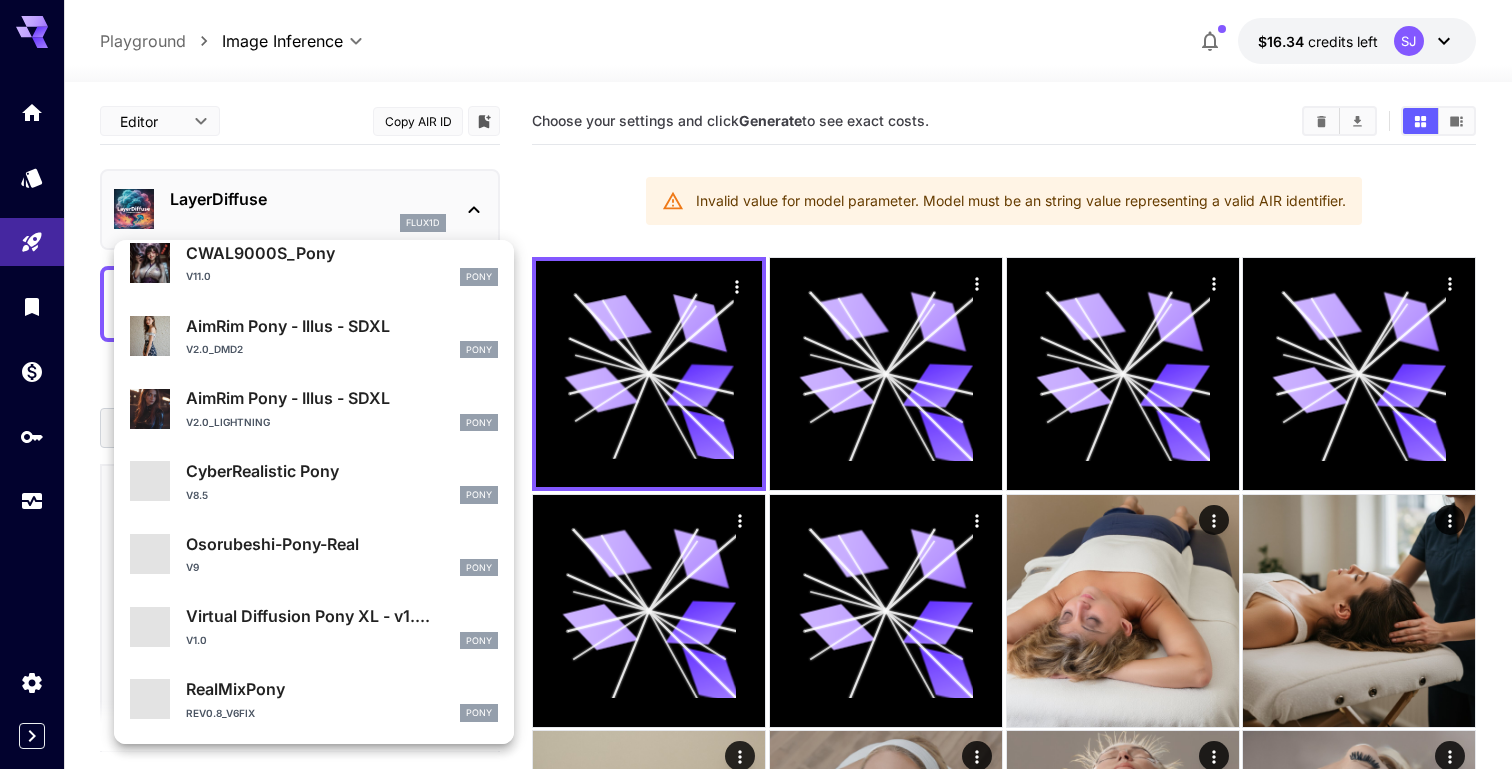 scroll, scrollTop: 725, scrollLeft: 0, axis: vertical 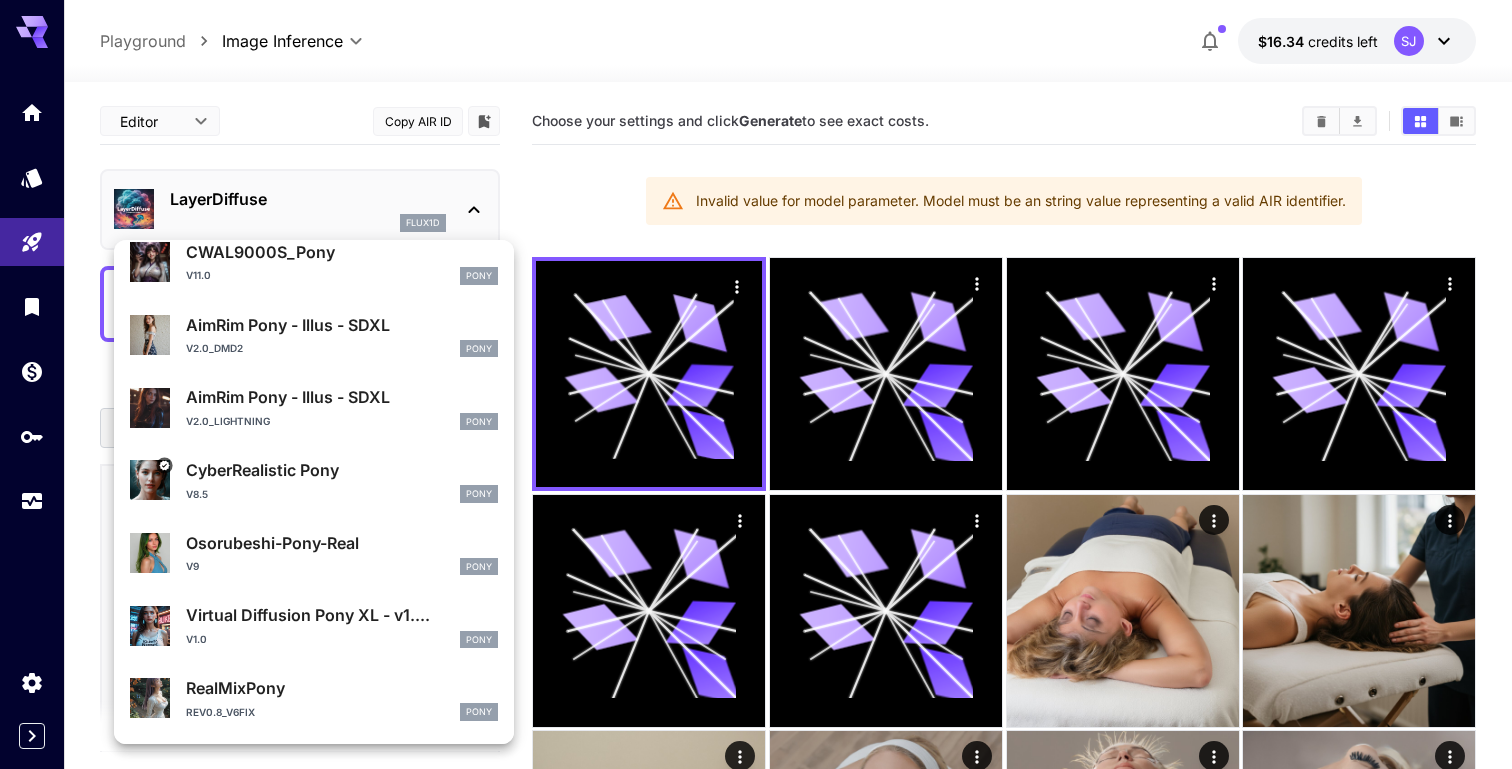 click on "v8.5 Pony" at bounding box center [342, 494] 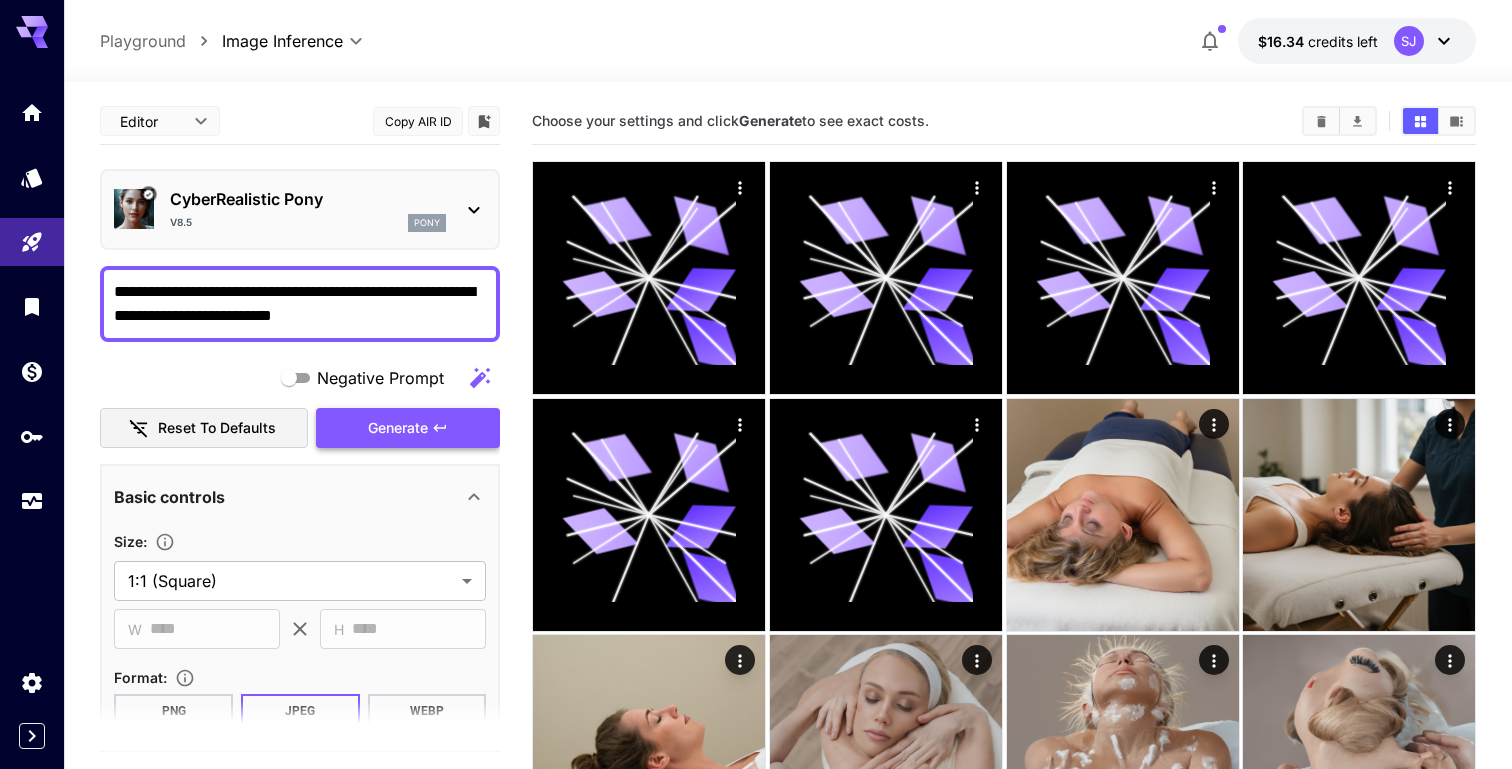 click on "Generate" at bounding box center [408, 428] 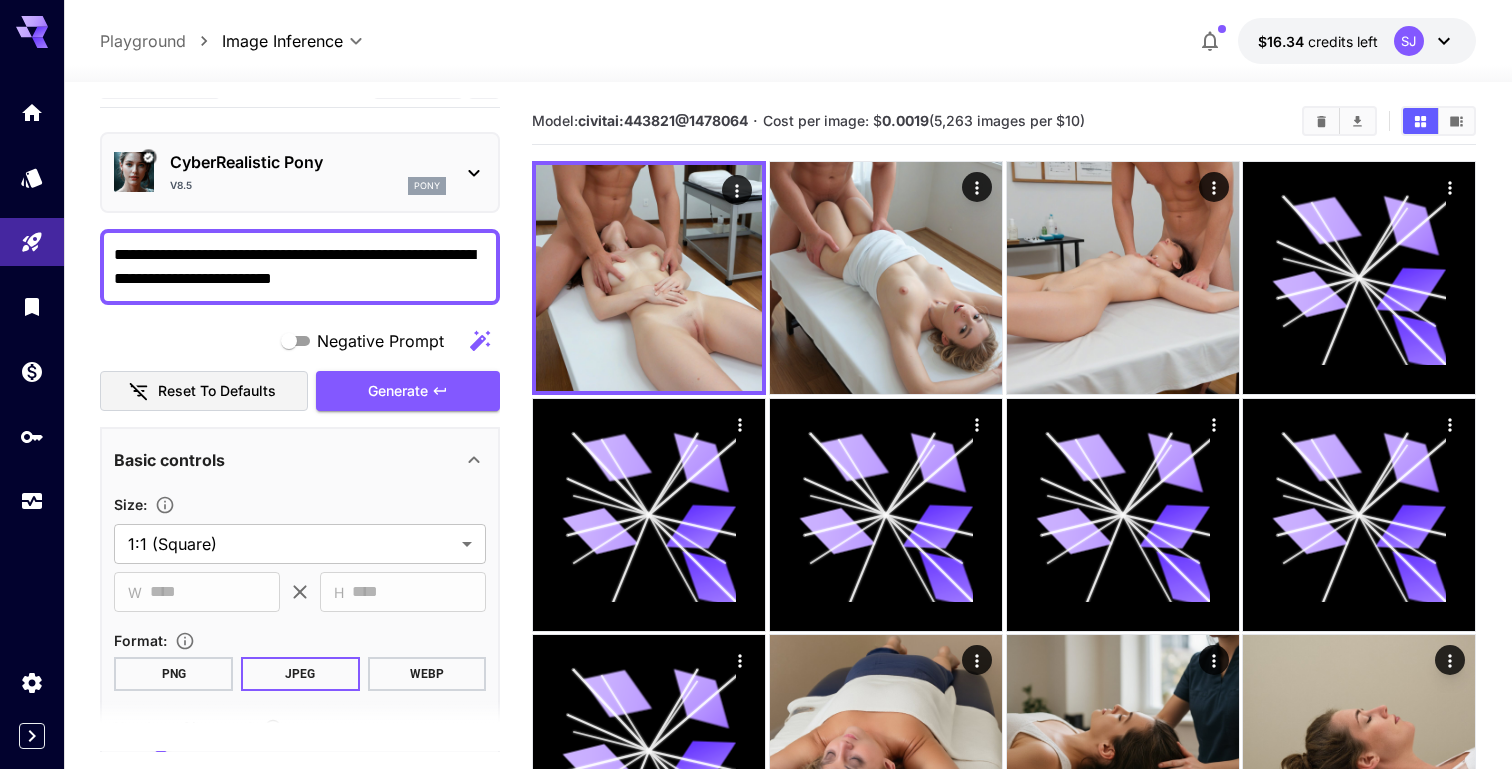 scroll, scrollTop: 0, scrollLeft: 0, axis: both 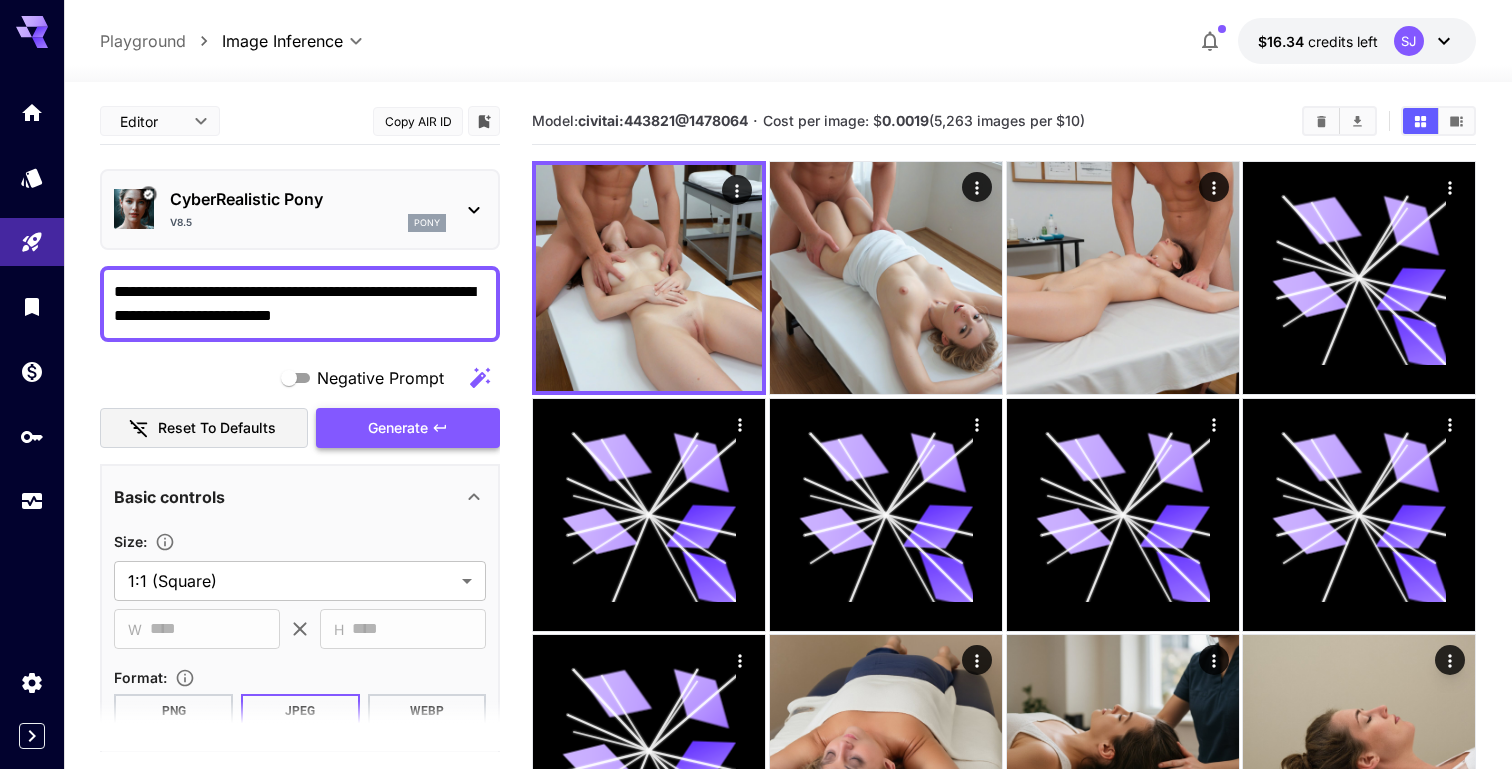type 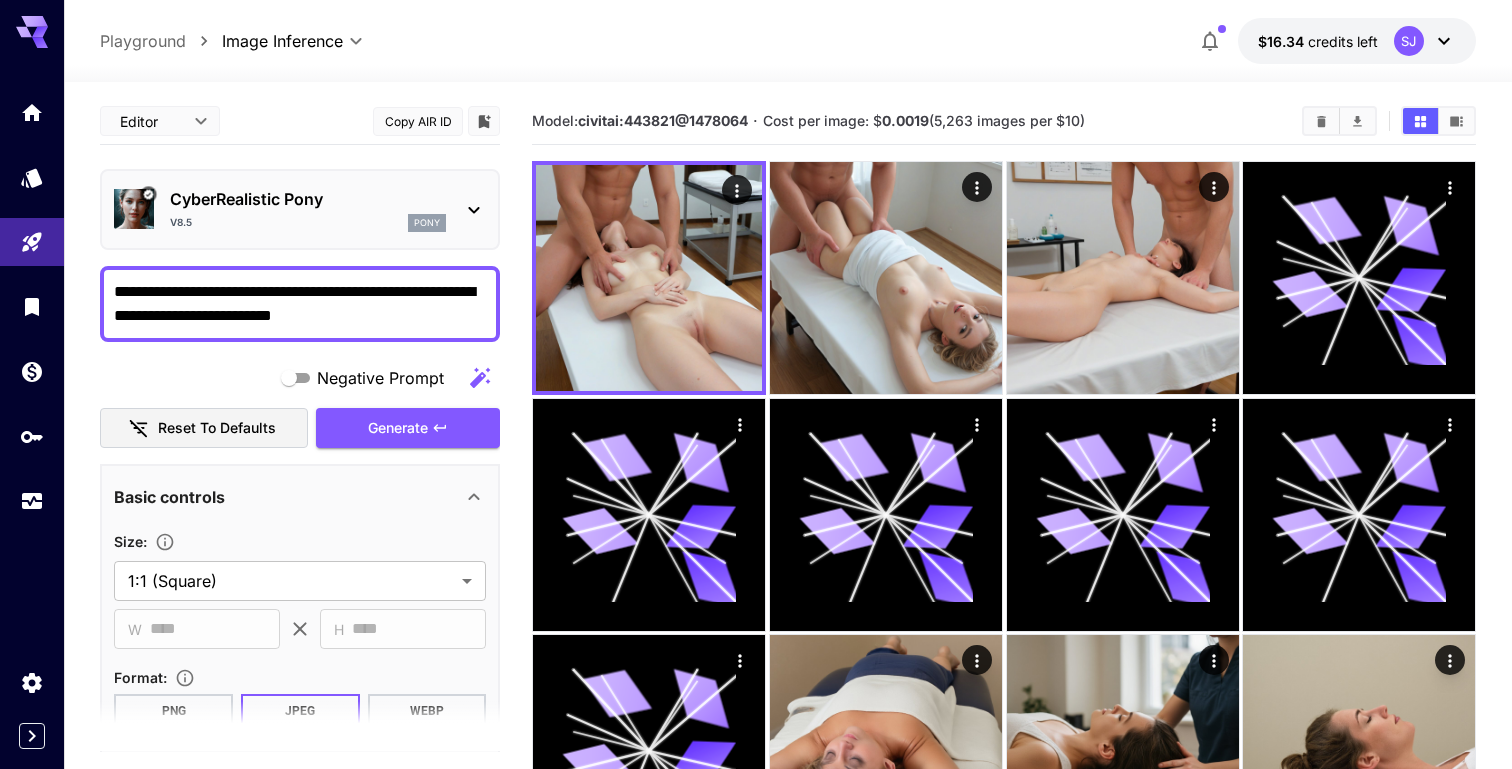 click on "**********" at bounding box center (300, 304) 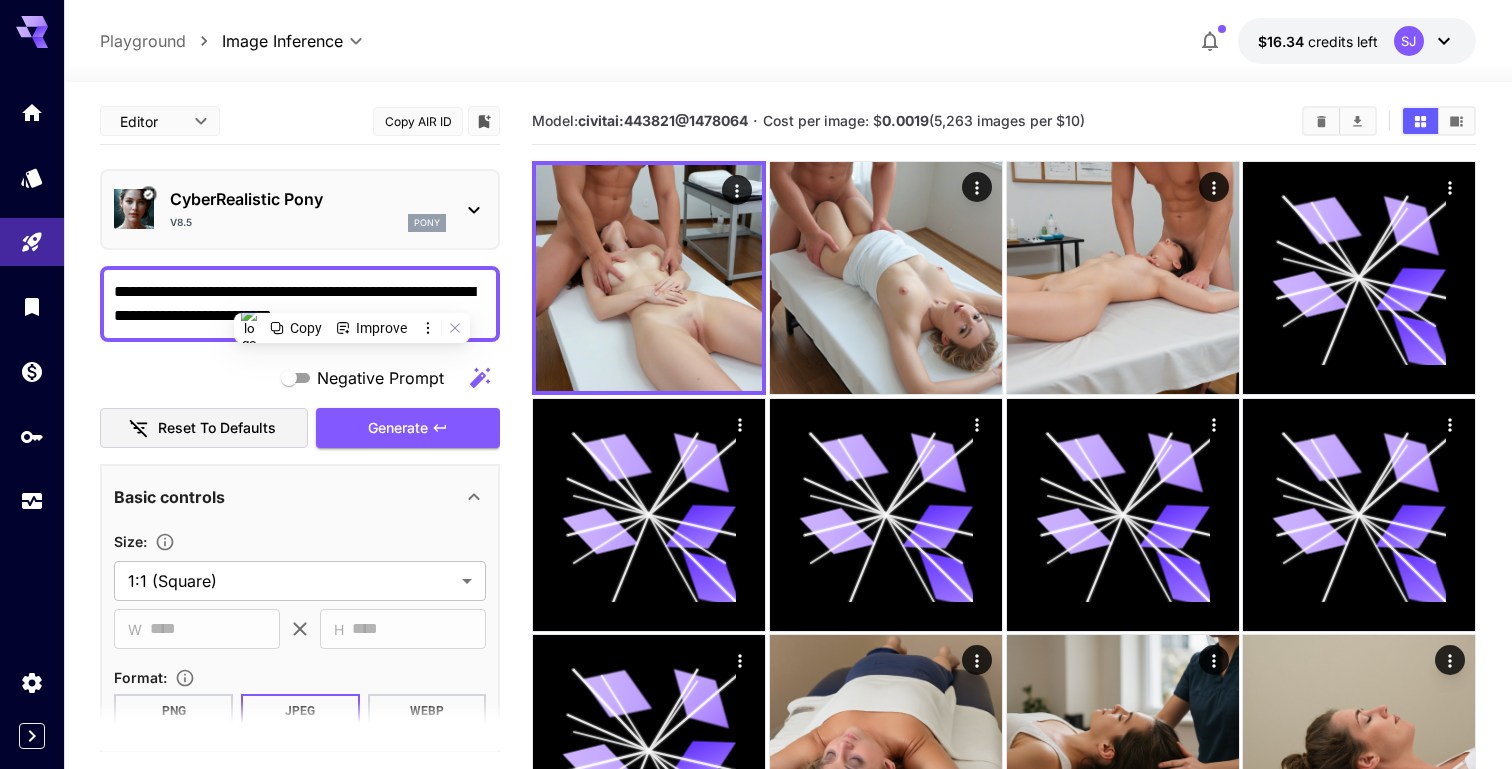 paste on "**********" 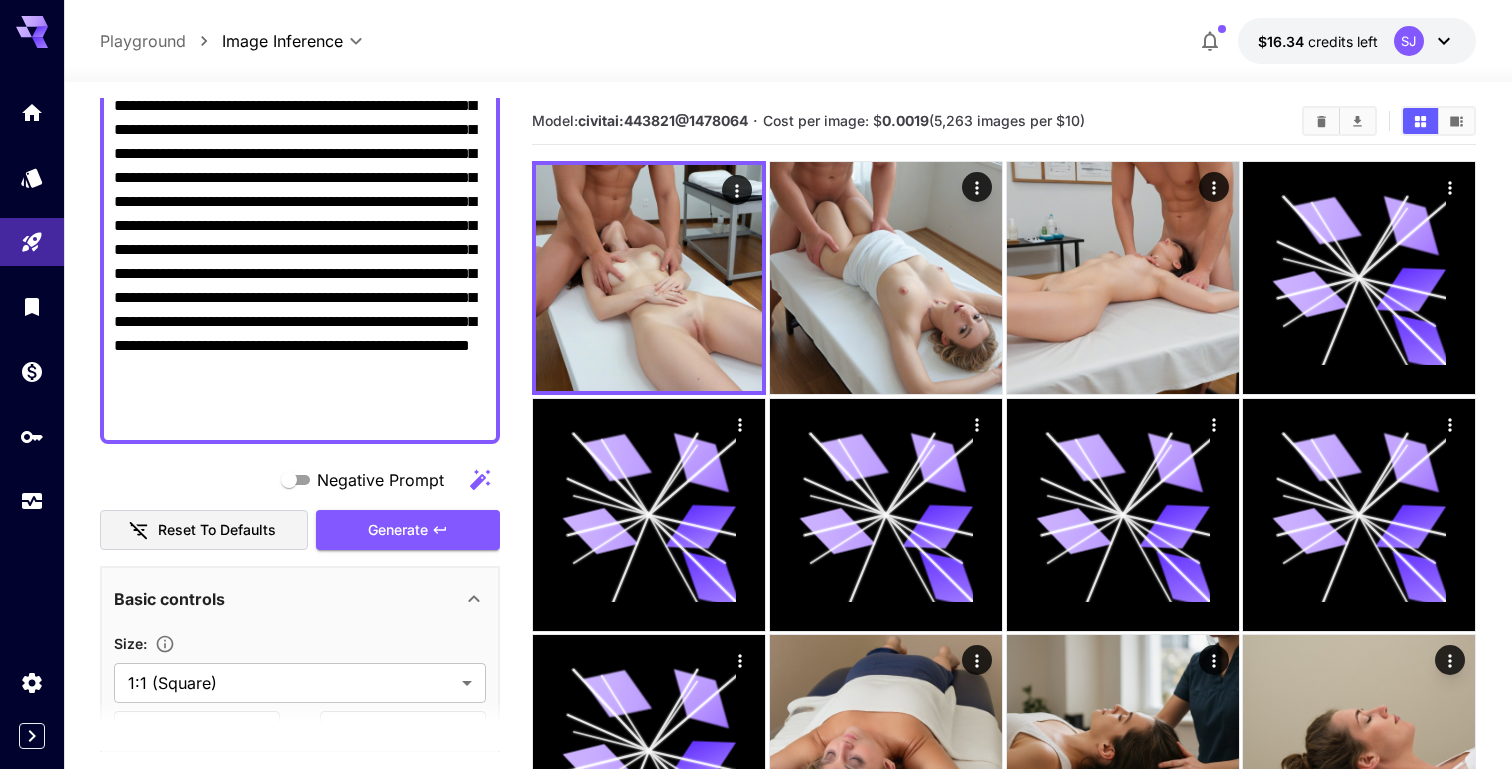 scroll, scrollTop: 450, scrollLeft: 0, axis: vertical 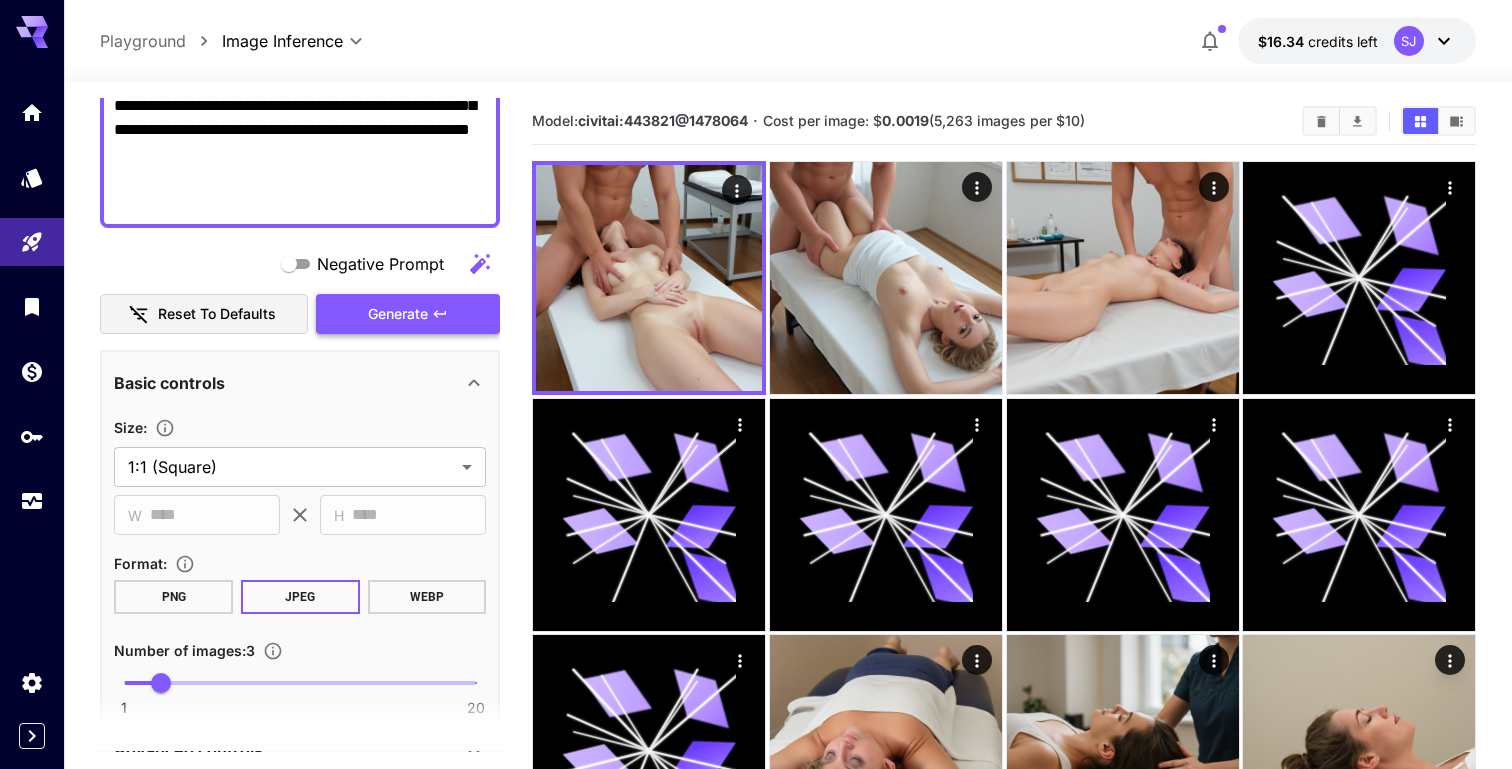 type on "**********" 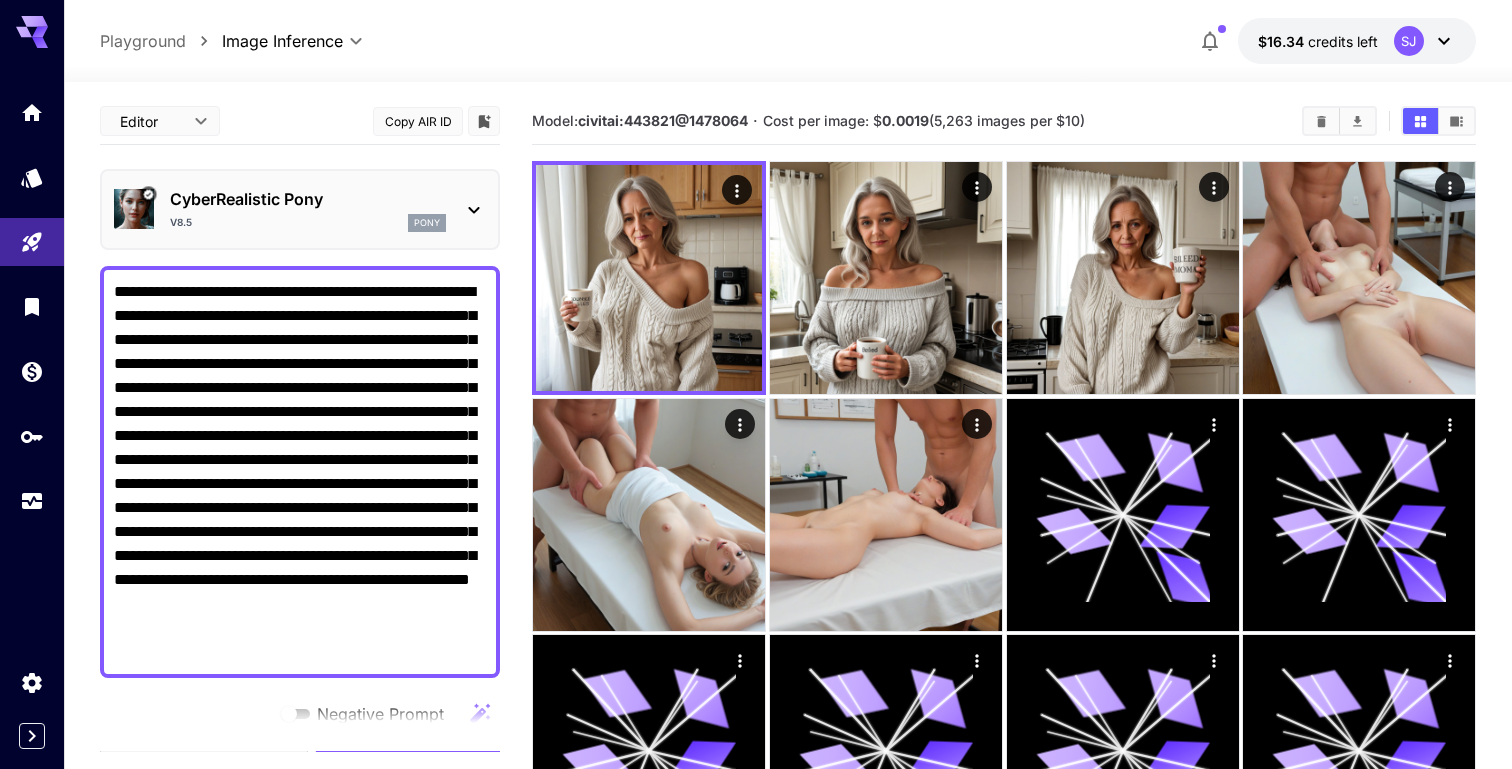 scroll, scrollTop: 0, scrollLeft: 0, axis: both 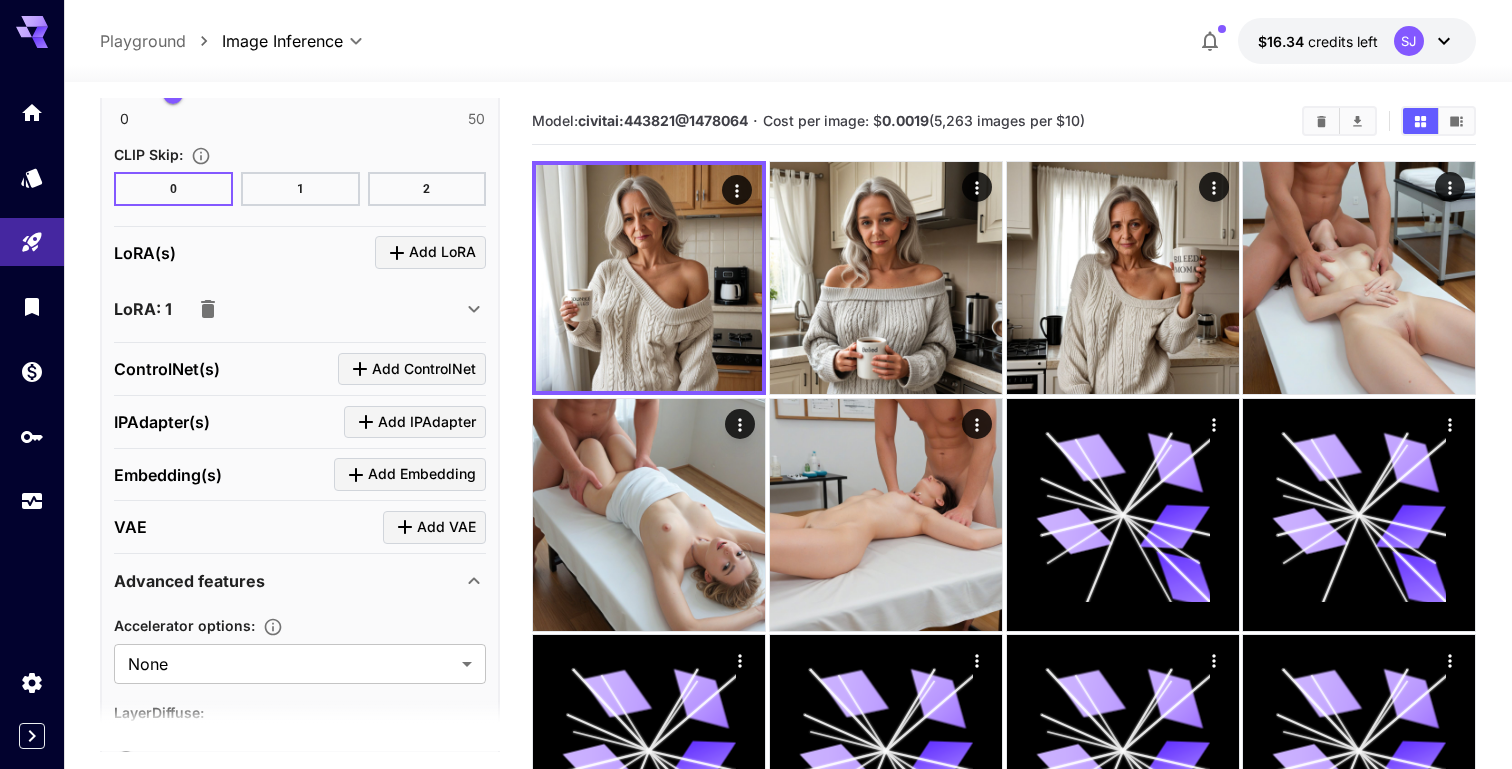 click 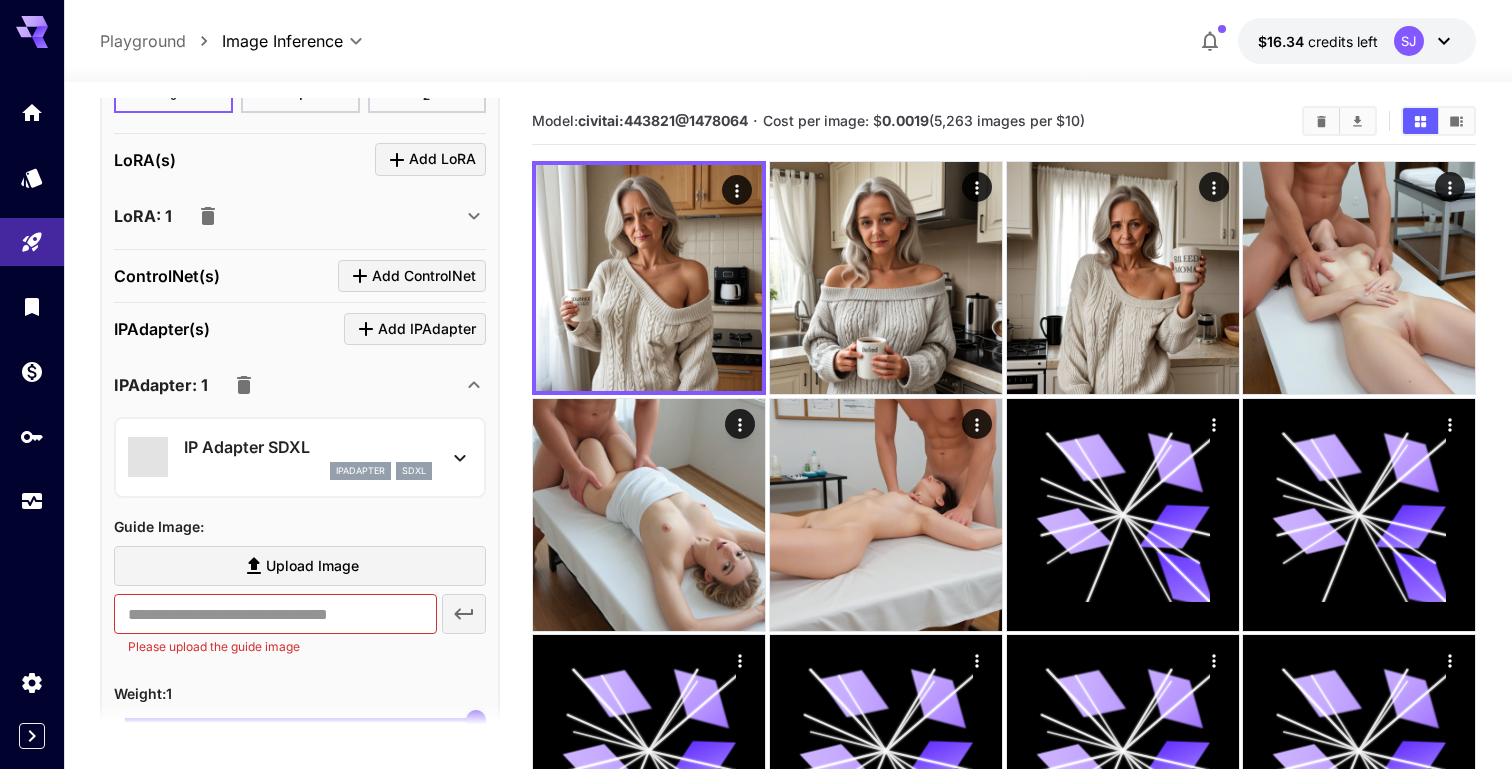 scroll, scrollTop: 2161, scrollLeft: 0, axis: vertical 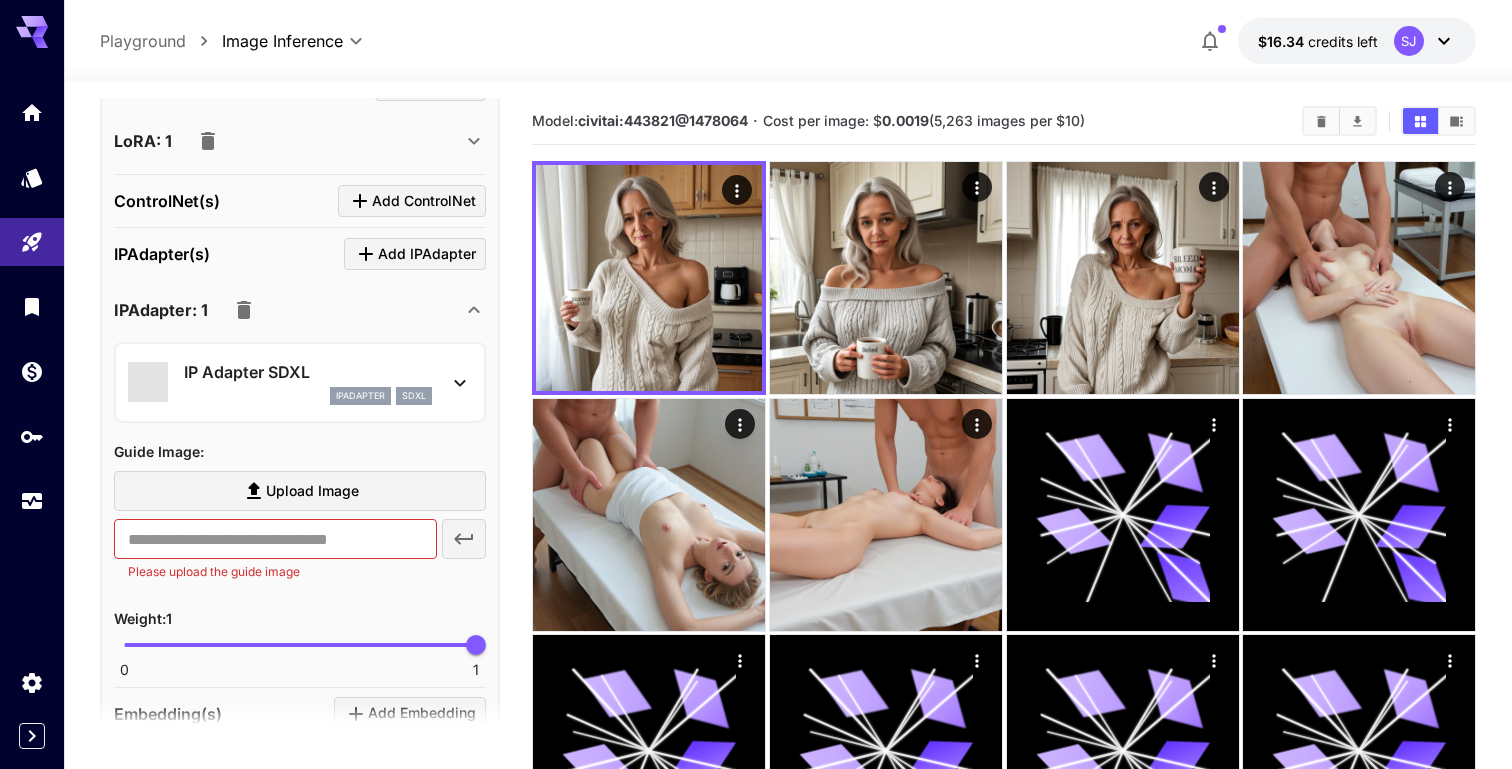 click 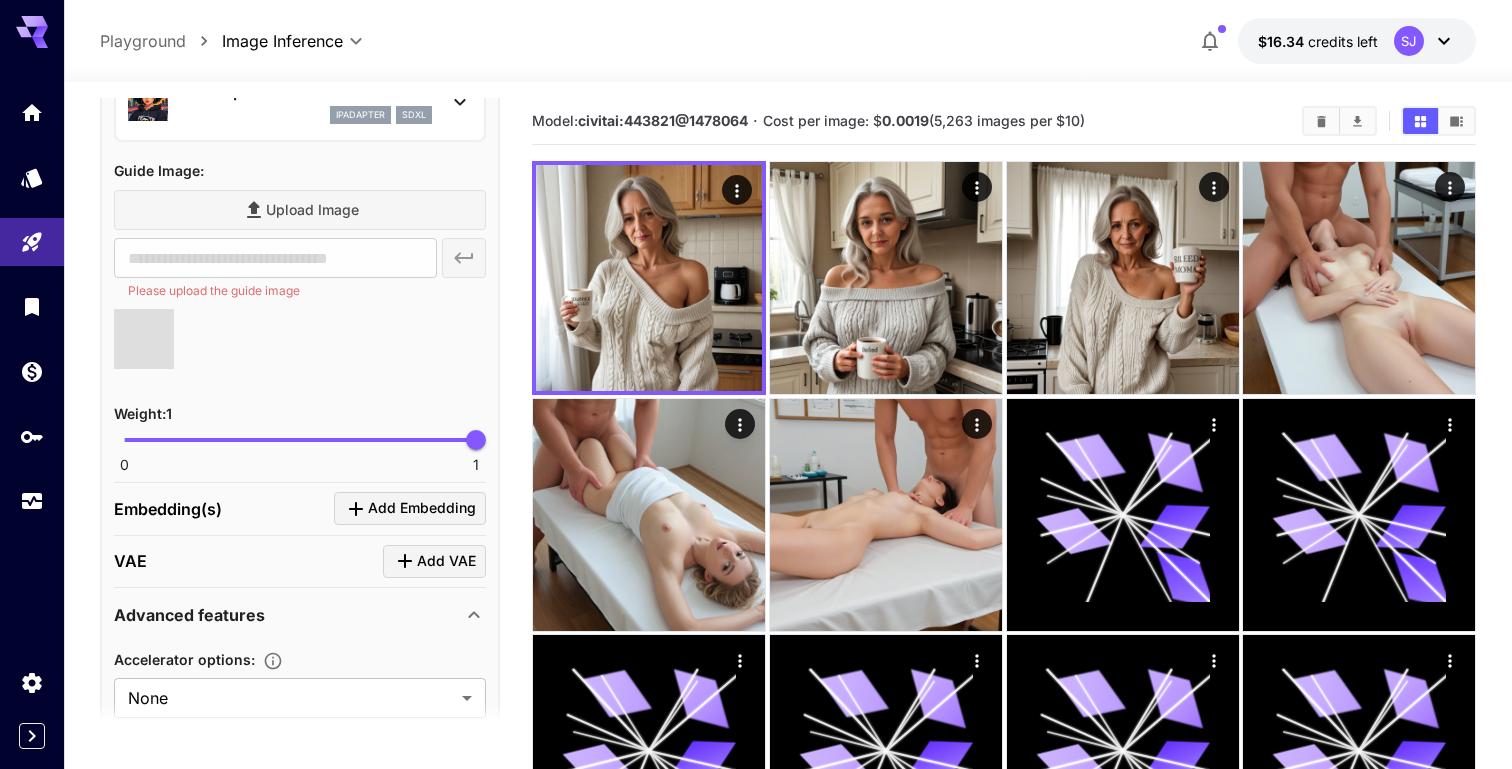 type on "**********" 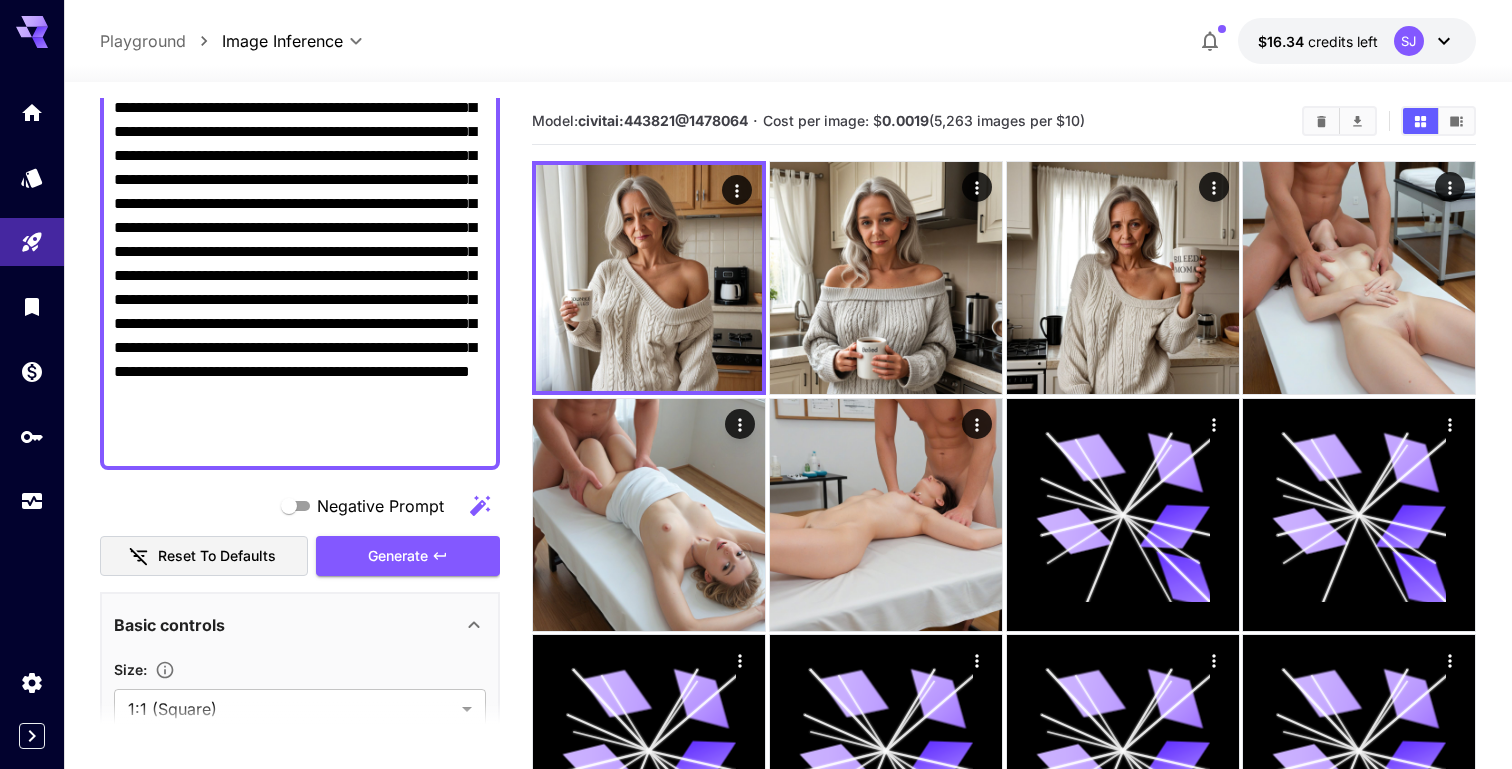 scroll, scrollTop: 235, scrollLeft: 0, axis: vertical 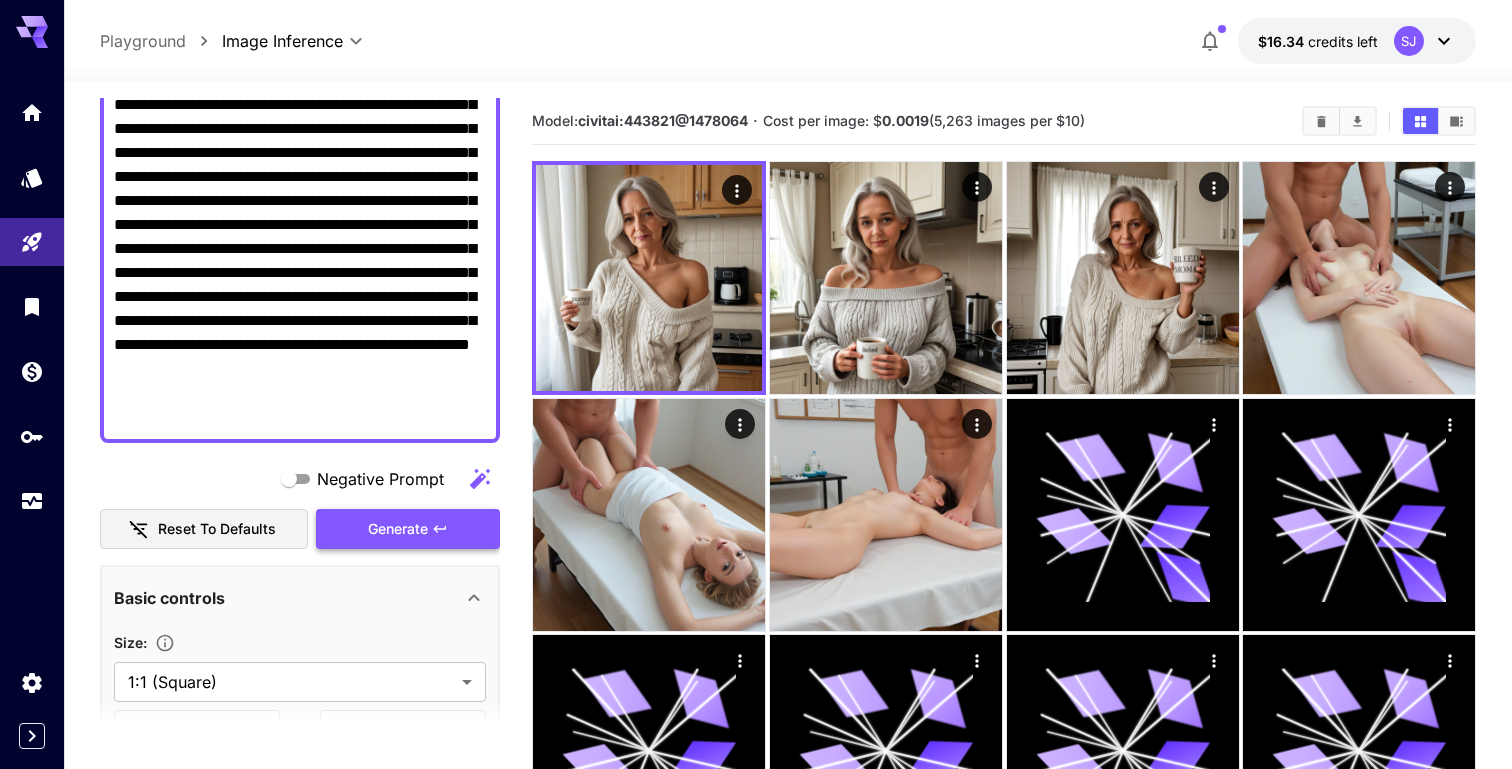 click on "Generate" at bounding box center (398, 529) 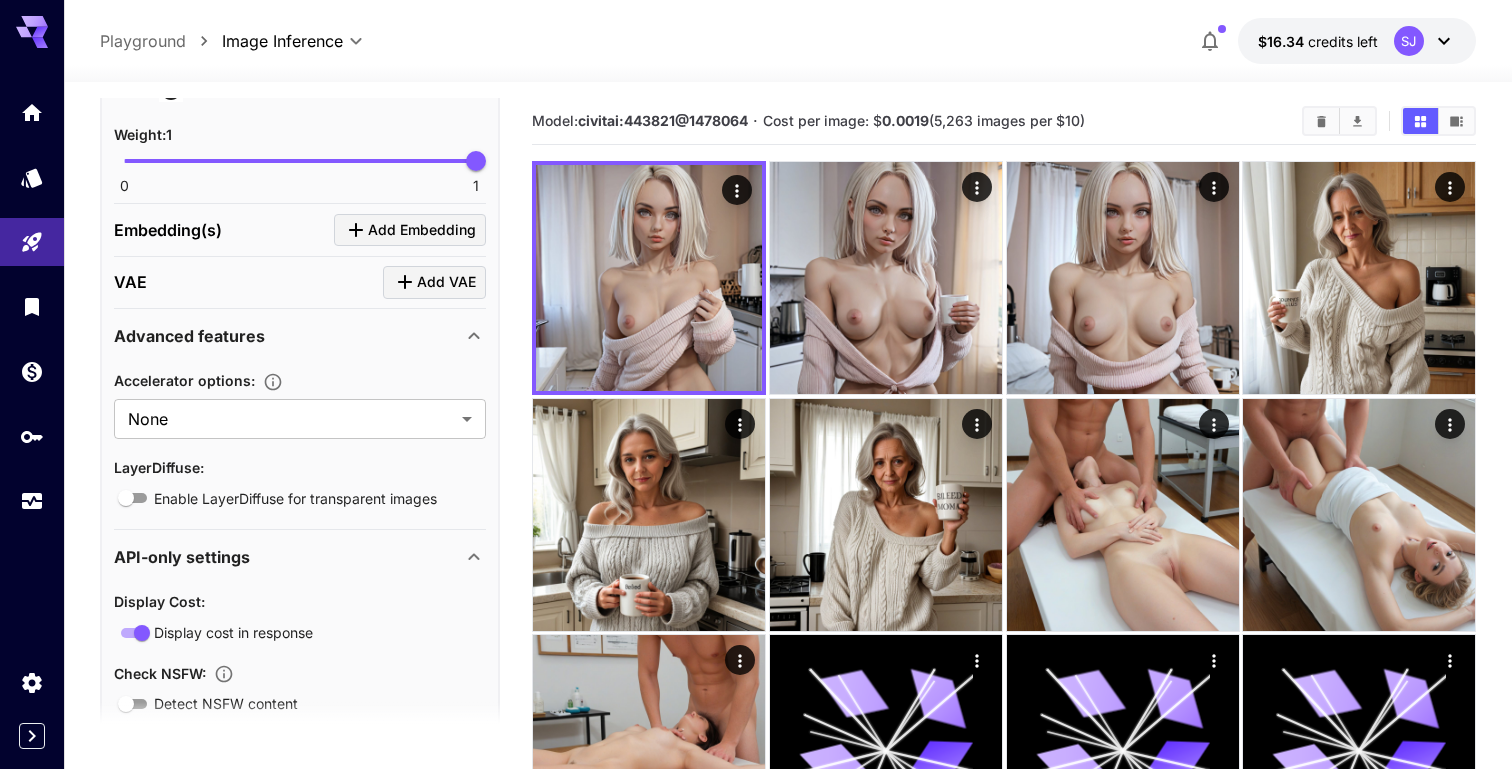 scroll, scrollTop: 2725, scrollLeft: 0, axis: vertical 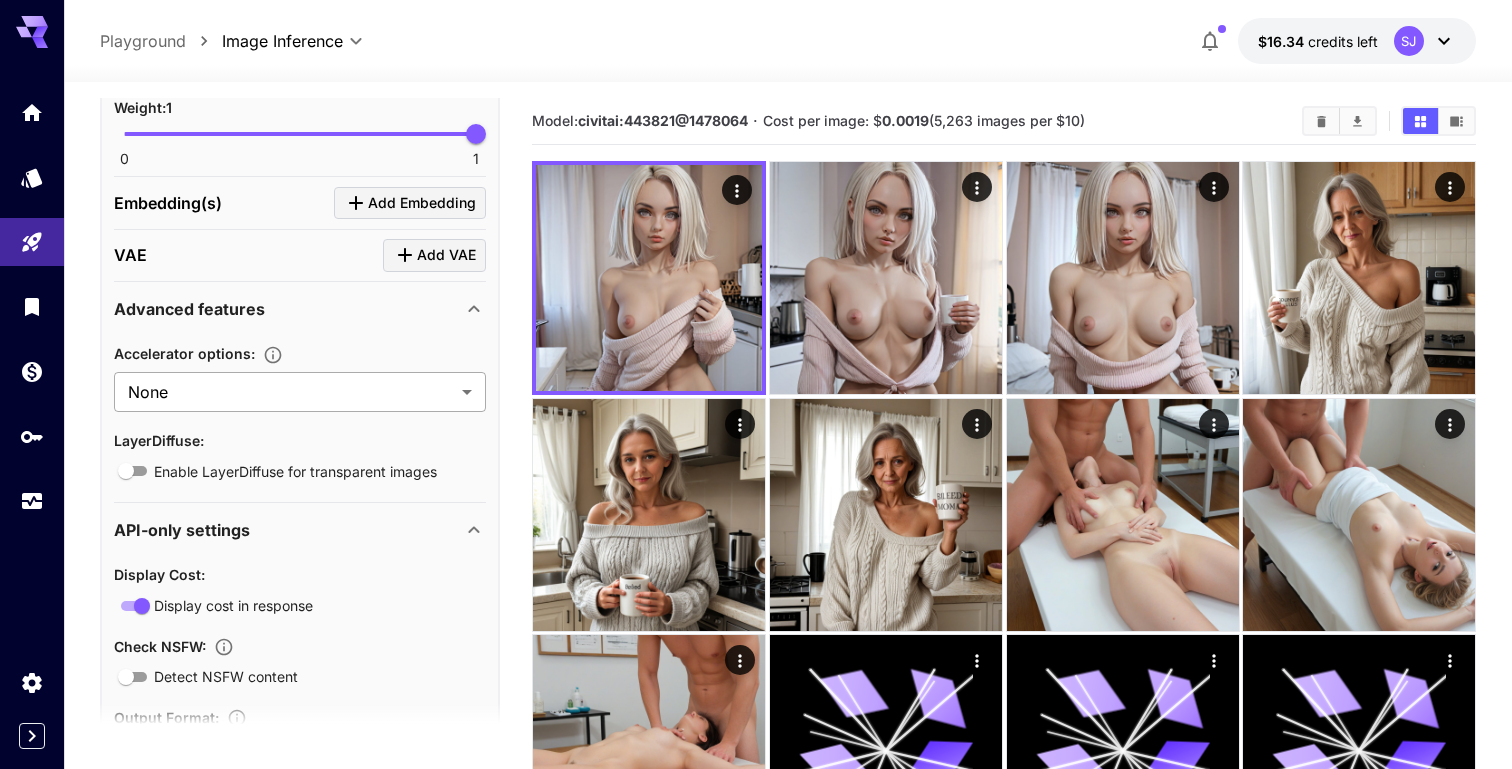 click on "**********" at bounding box center [756, 3186] 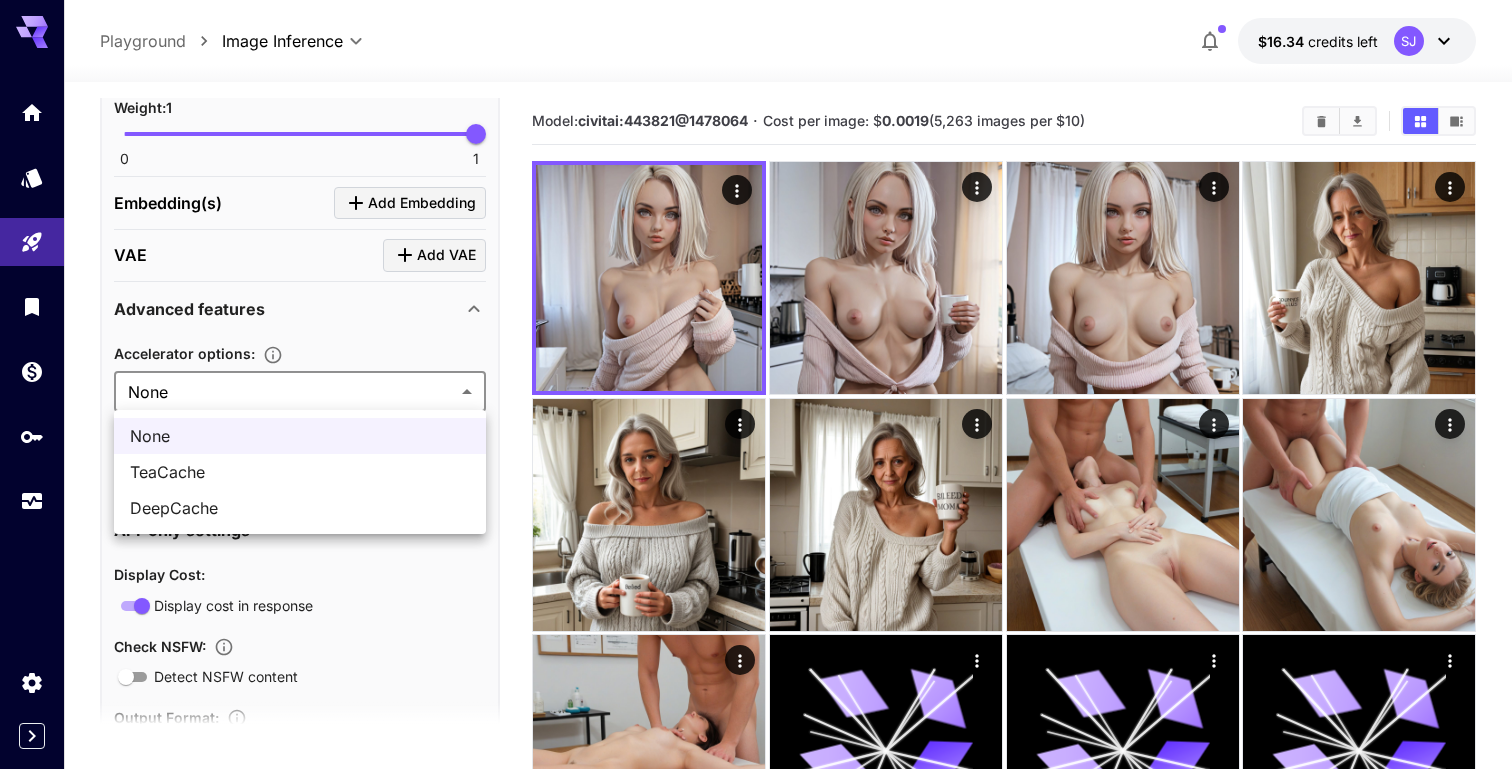 click on "TeaCache" at bounding box center (300, 472) 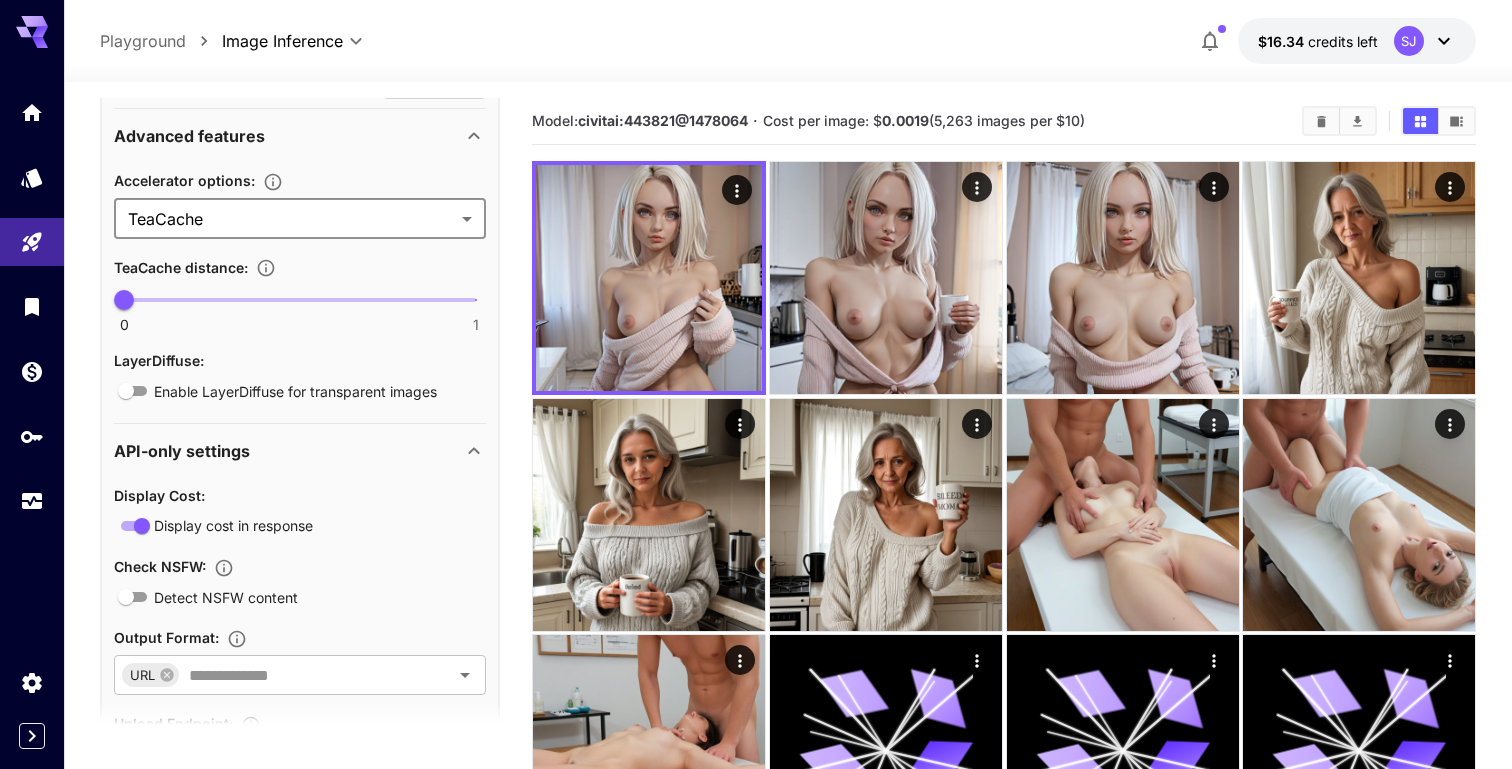 scroll, scrollTop: 2845, scrollLeft: 0, axis: vertical 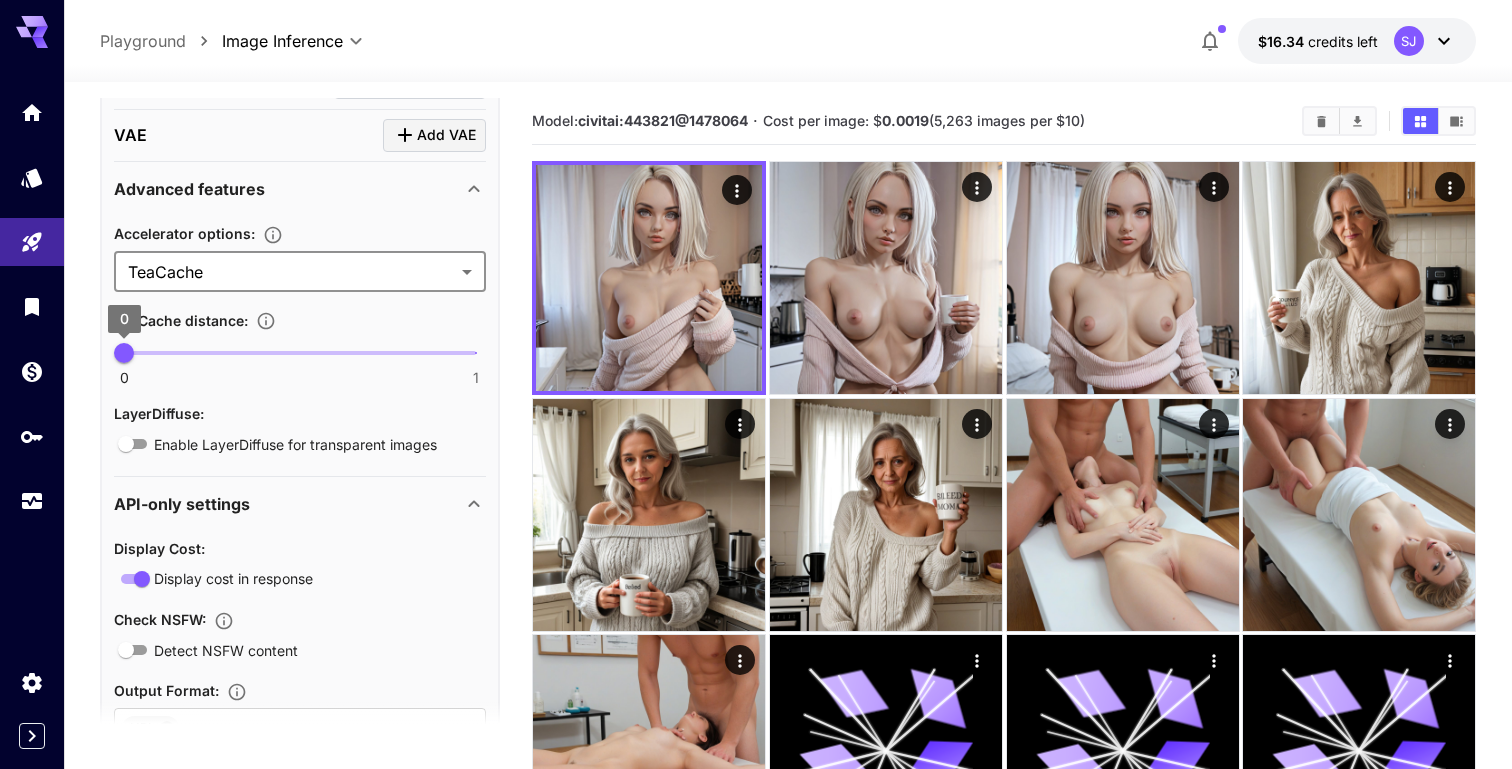 type on "***" 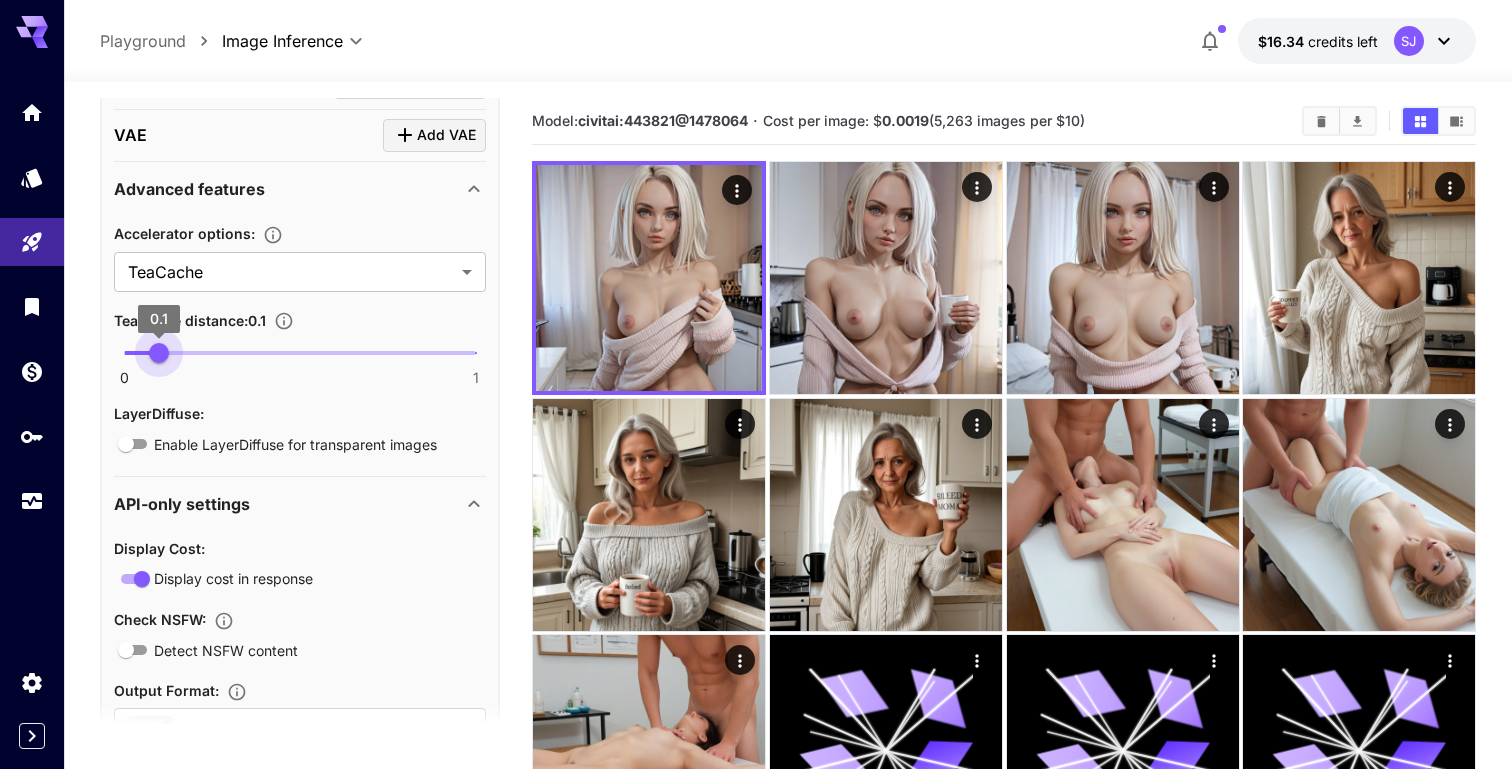 drag, startPoint x: 142, startPoint y: 346, endPoint x: 162, endPoint y: 346, distance: 20 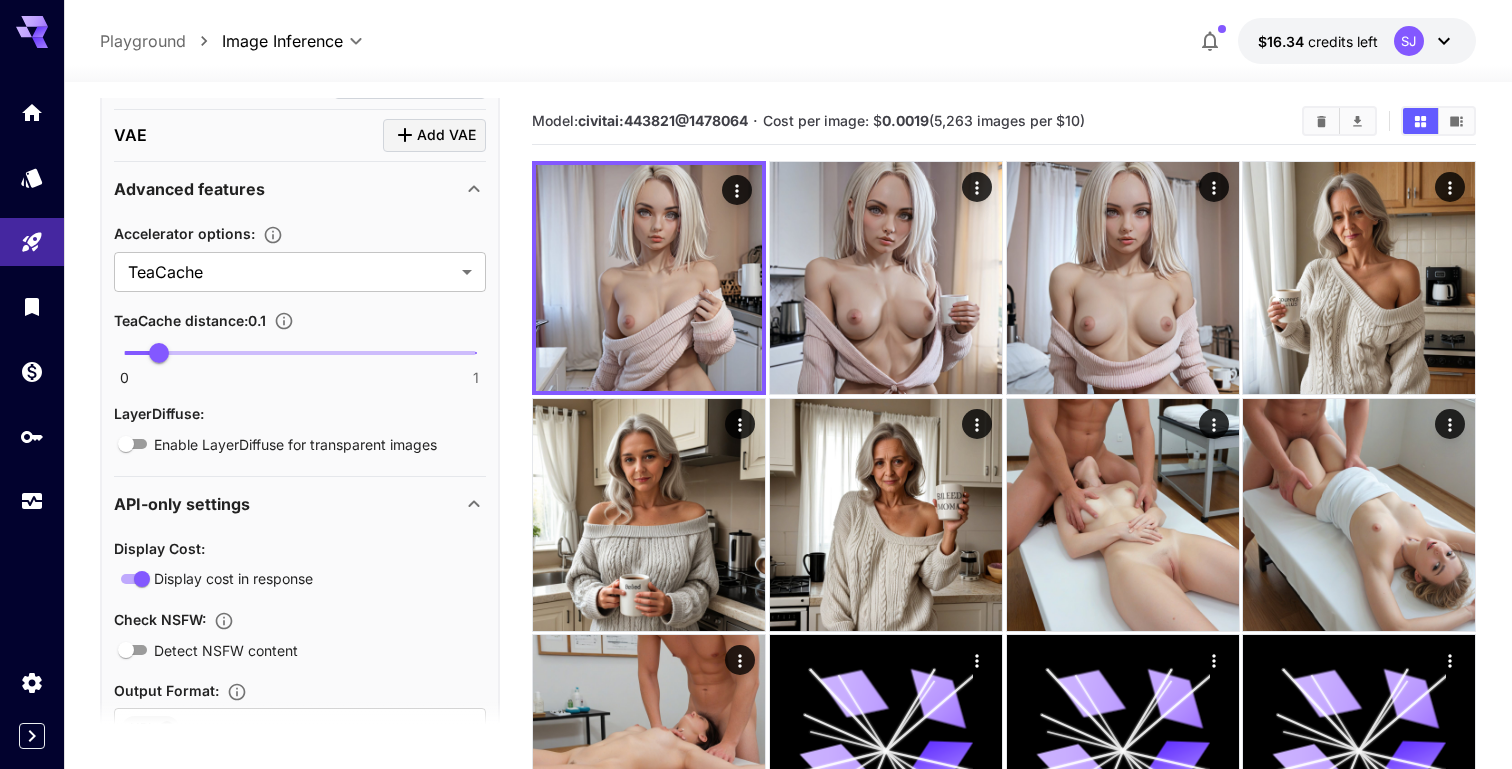 scroll, scrollTop: 3015, scrollLeft: 0, axis: vertical 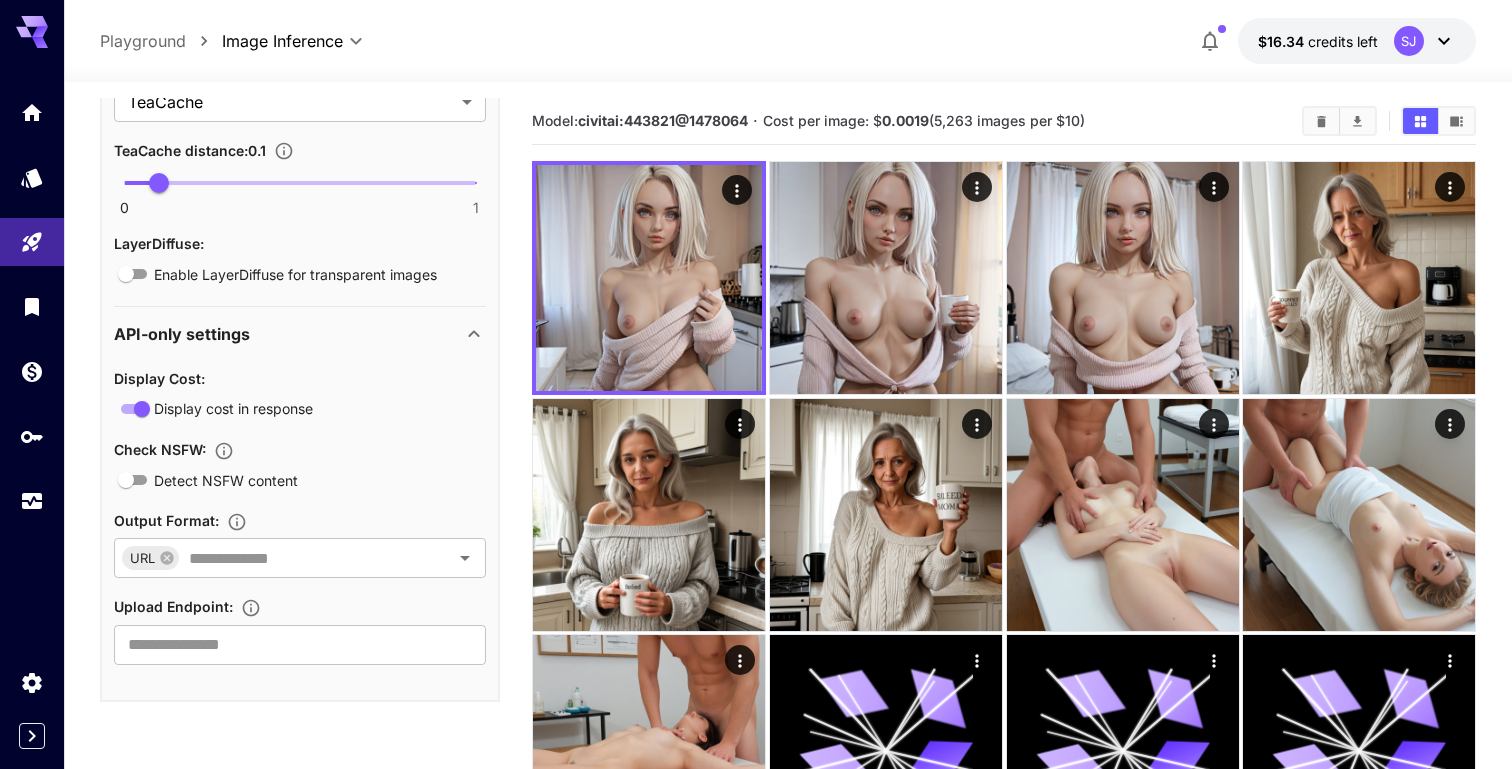 click on "API-only settings" at bounding box center (288, 334) 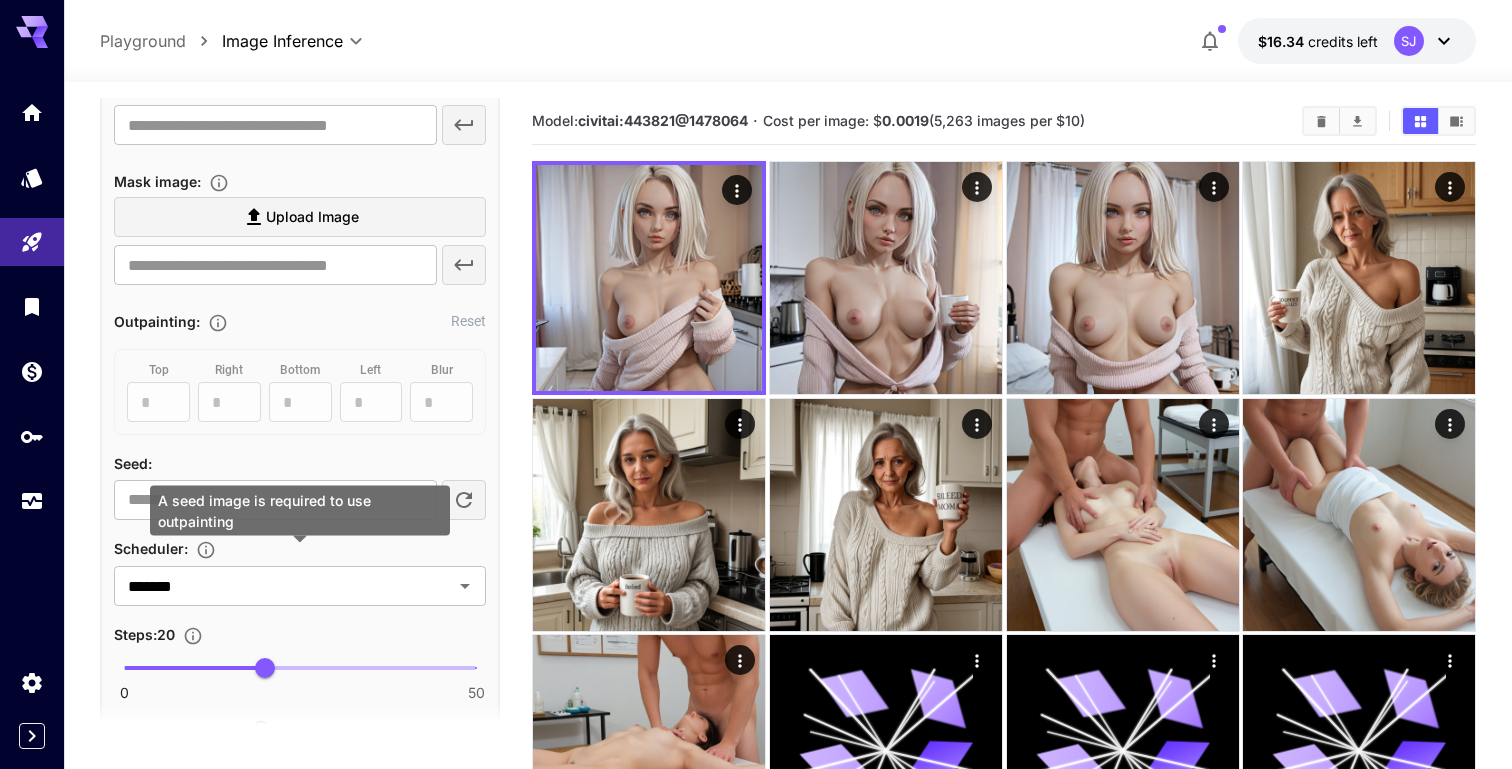 scroll, scrollTop: 885, scrollLeft: 0, axis: vertical 